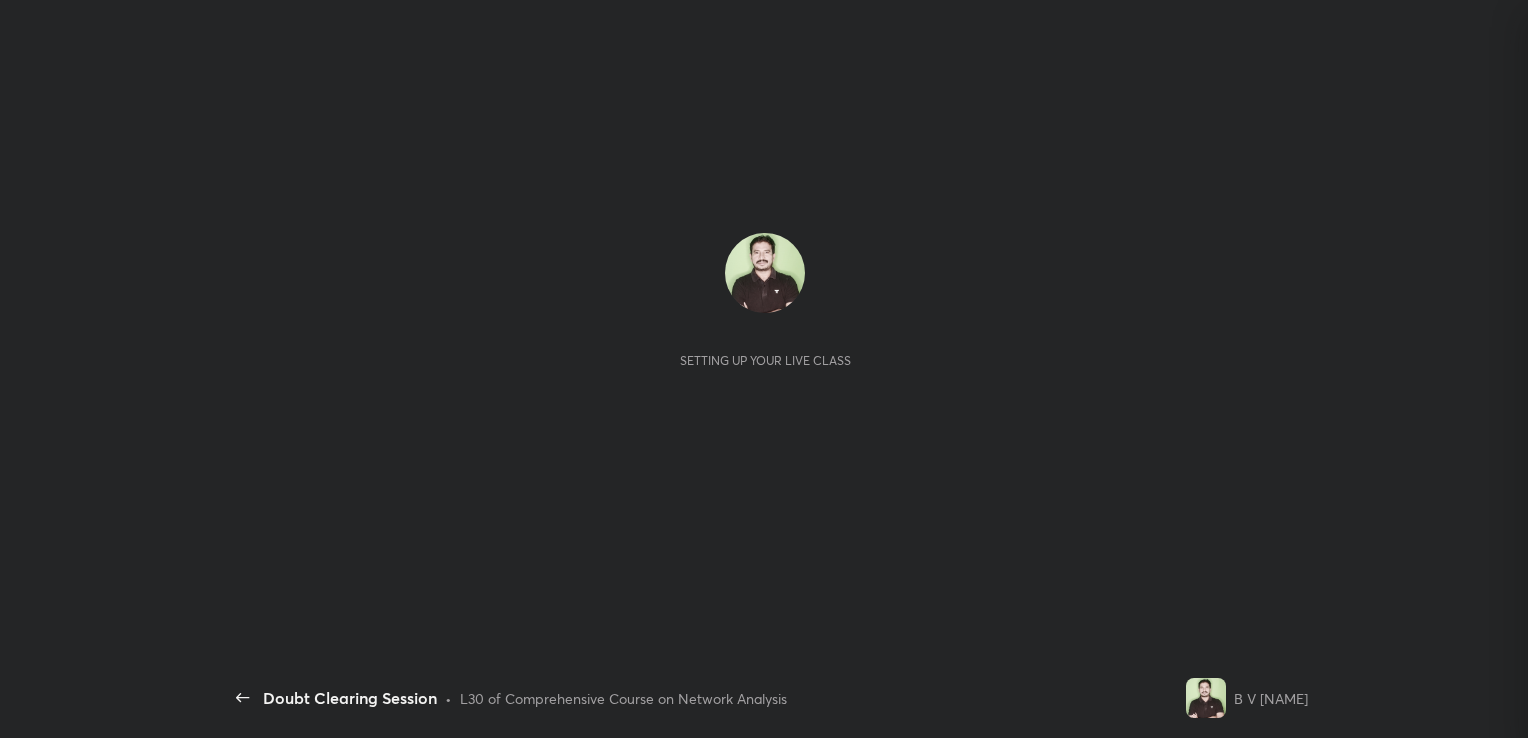scroll, scrollTop: 0, scrollLeft: 0, axis: both 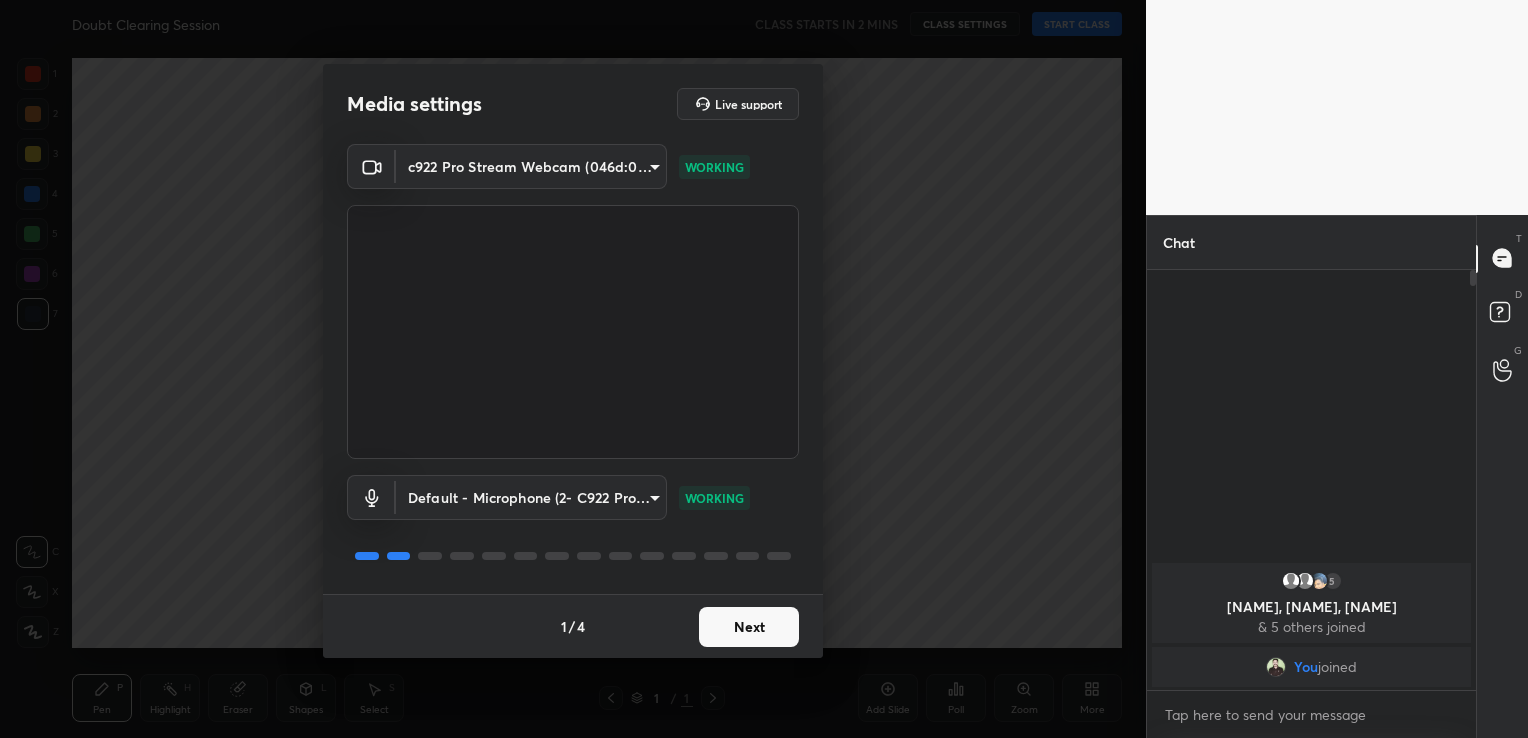 click on "Next" at bounding box center (749, 627) 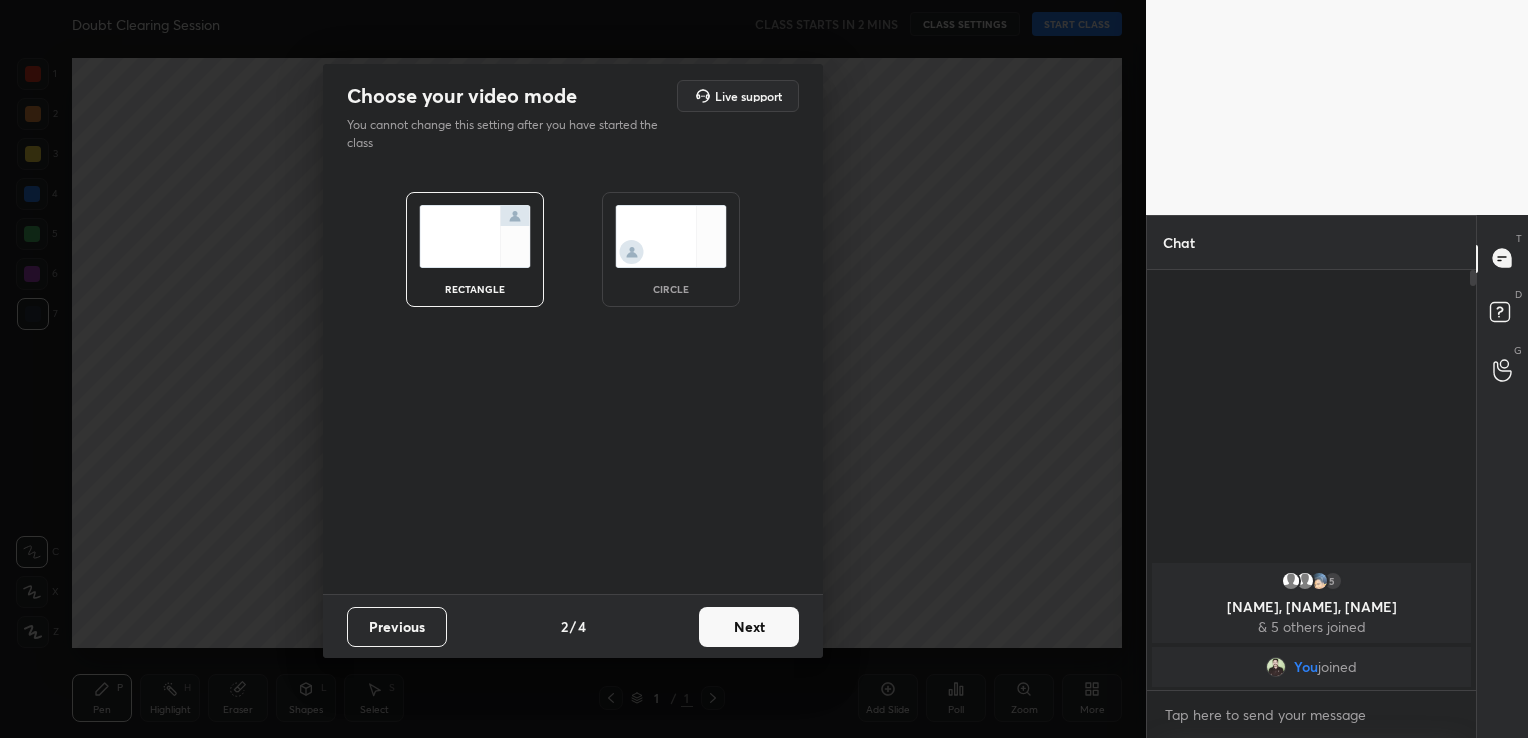 click on "Next" at bounding box center [749, 627] 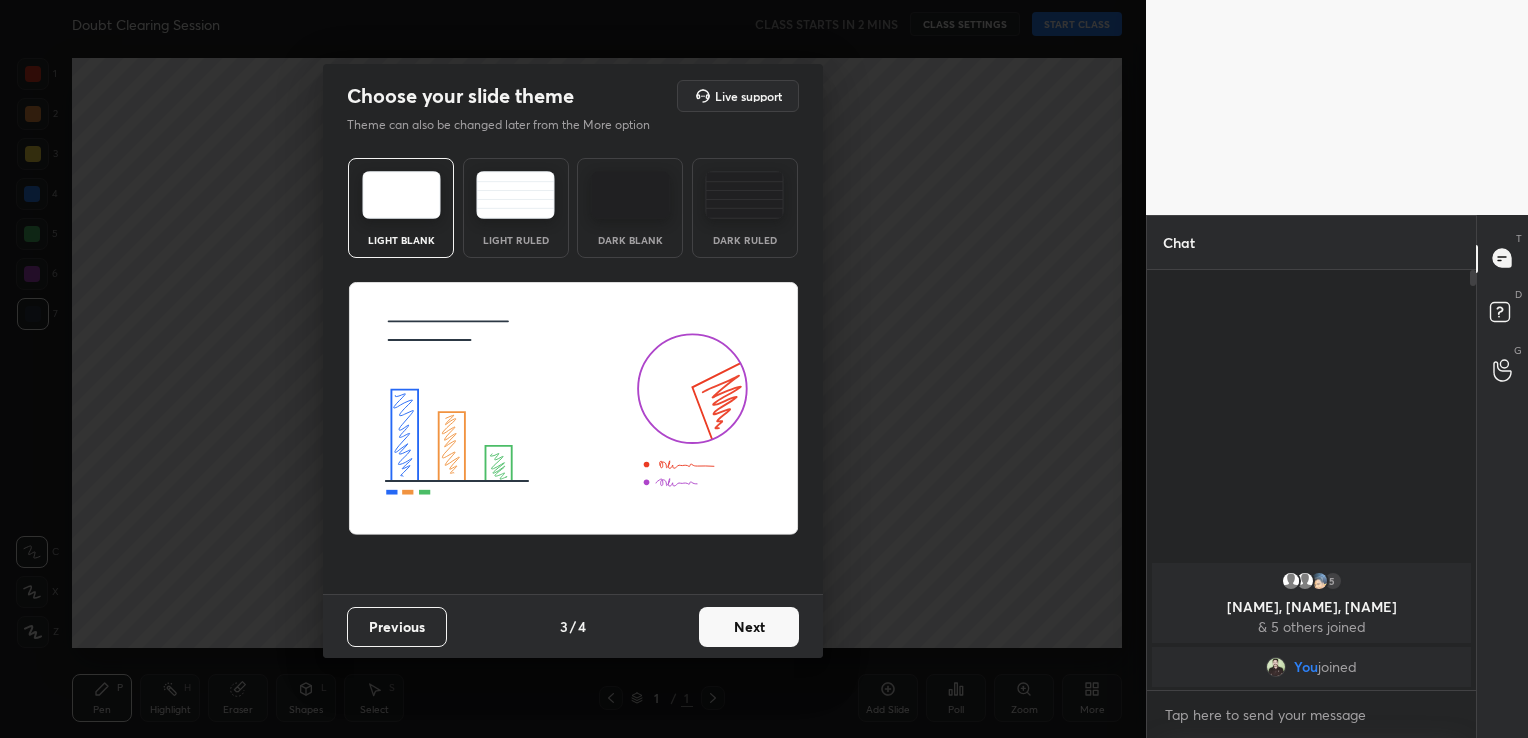 click on "Next" at bounding box center (749, 627) 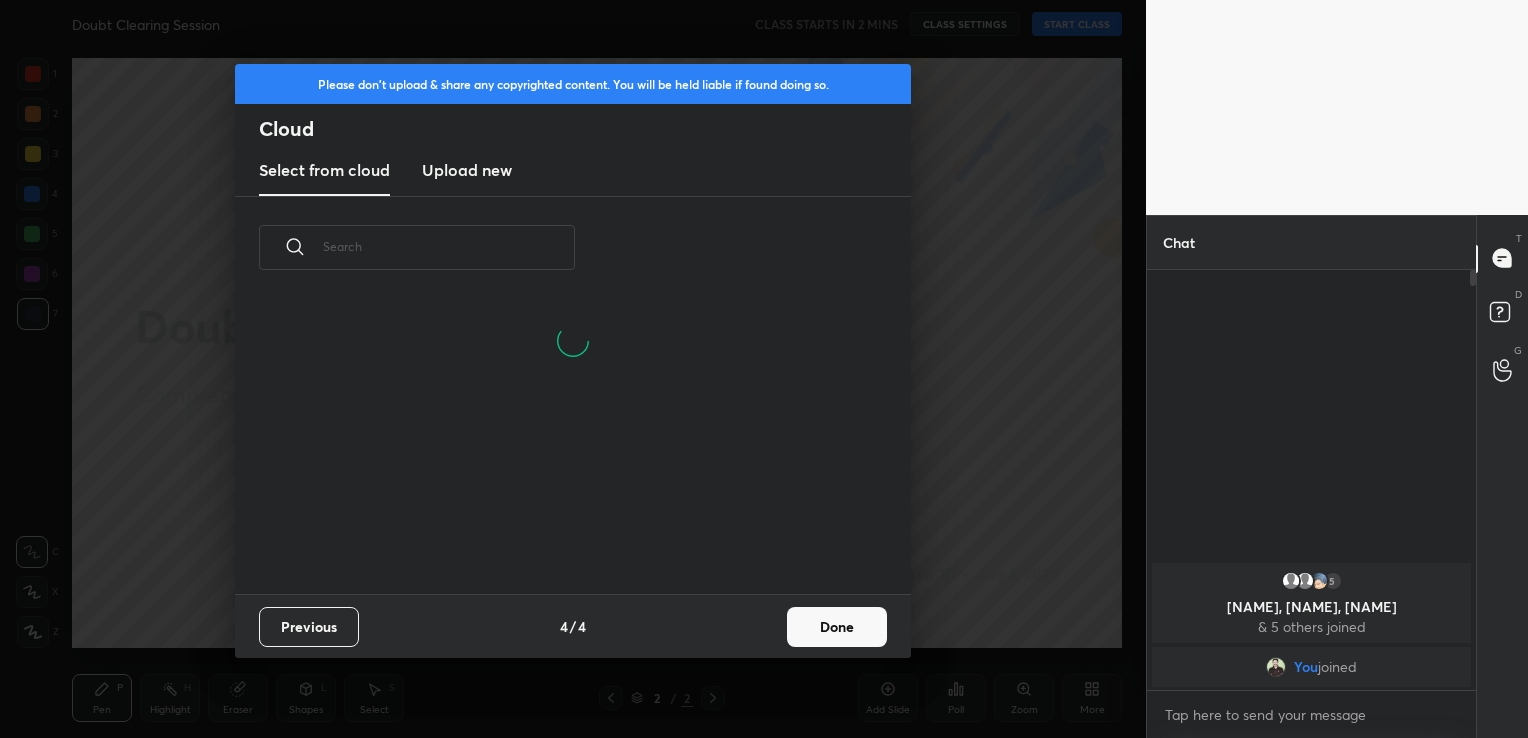 scroll, scrollTop: 6, scrollLeft: 10, axis: both 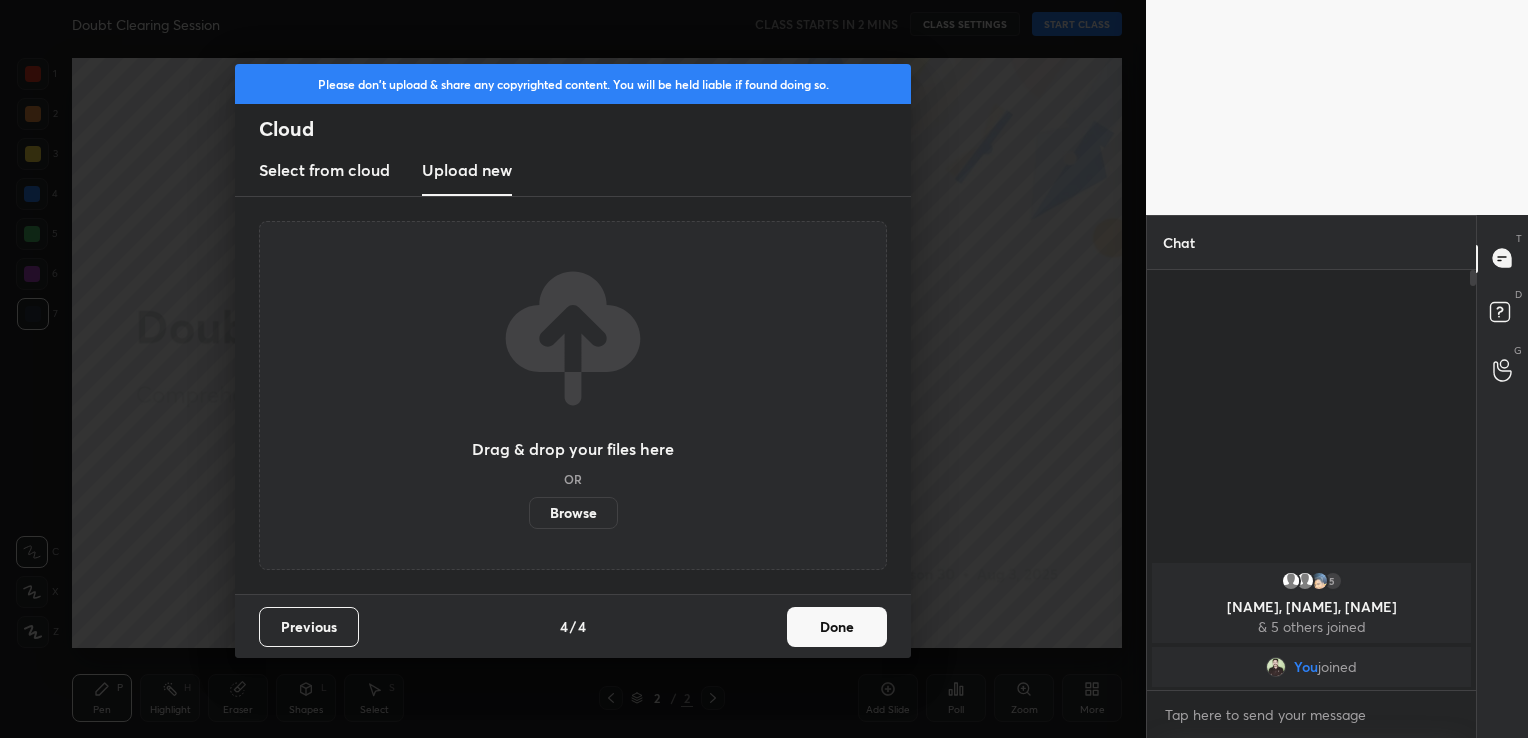 click on "Browse" at bounding box center (573, 513) 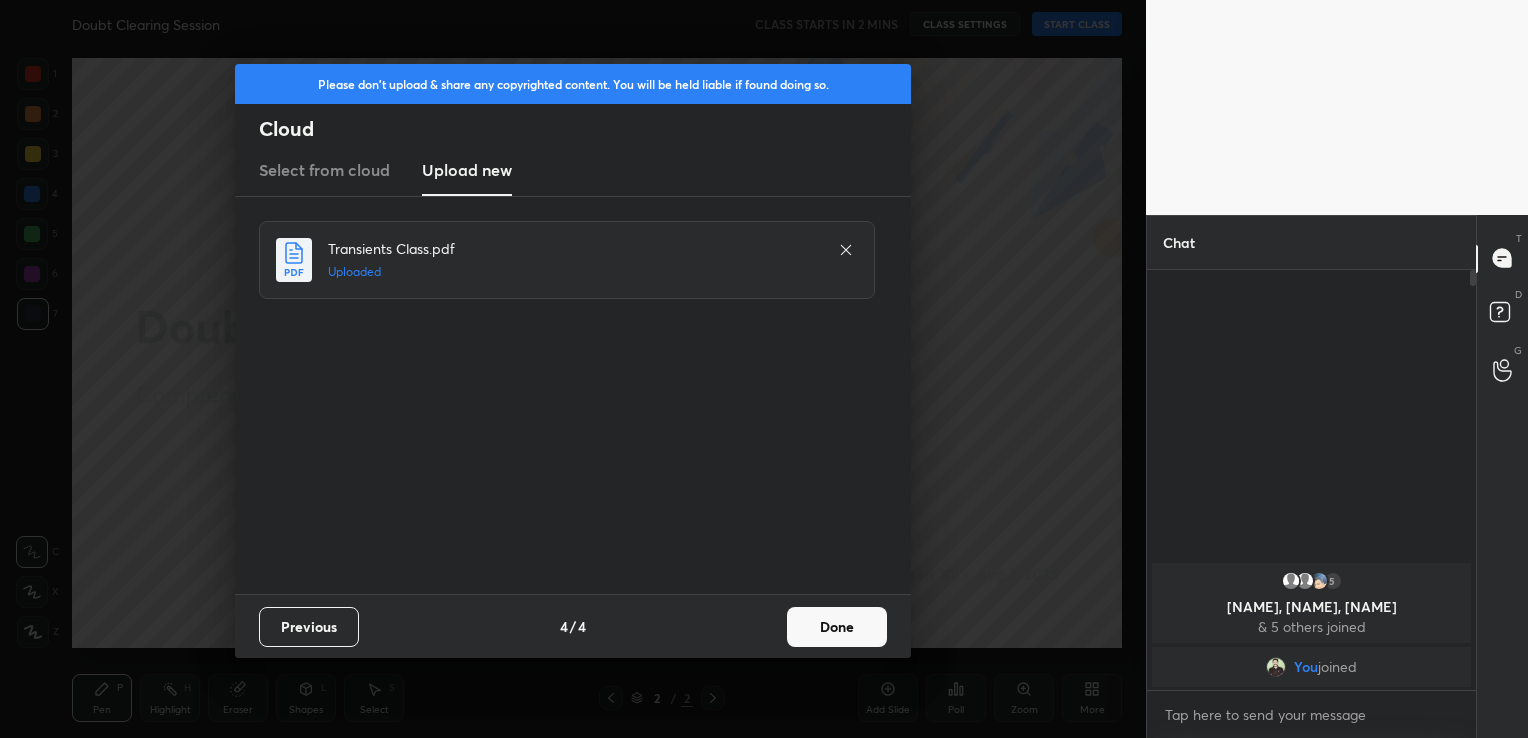 click on "Done" at bounding box center [837, 627] 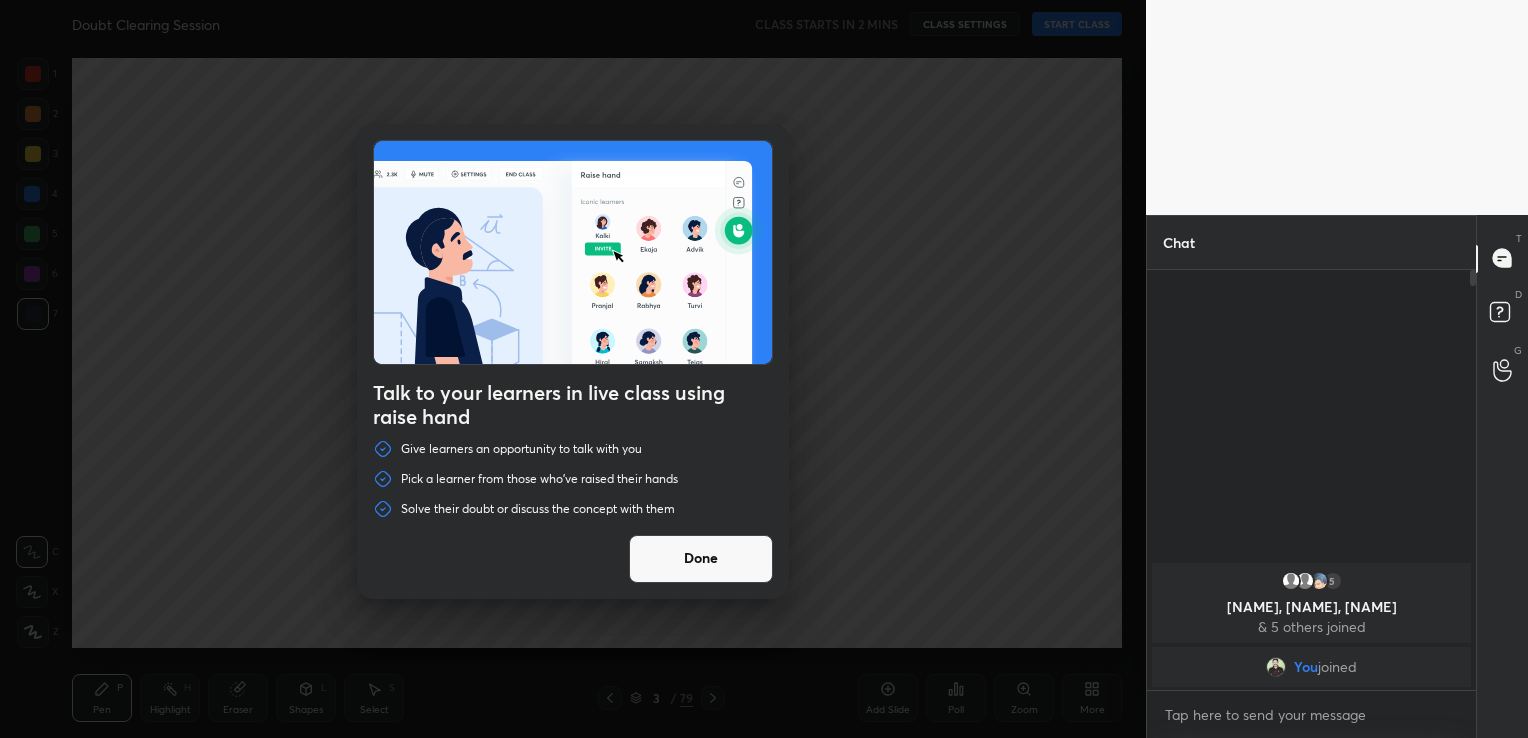 click on "Done" at bounding box center (701, 559) 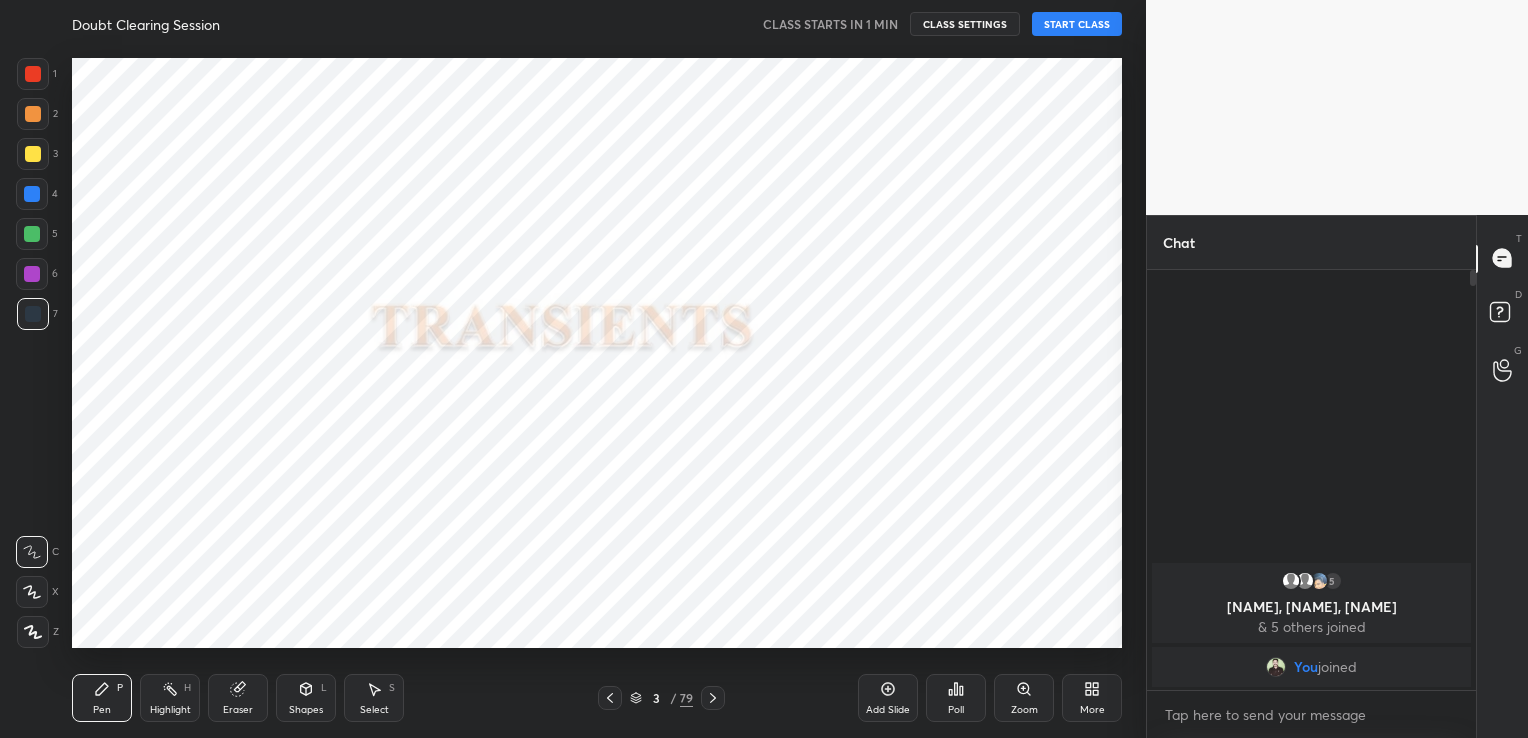 click on "START CLASS" at bounding box center (1077, 24) 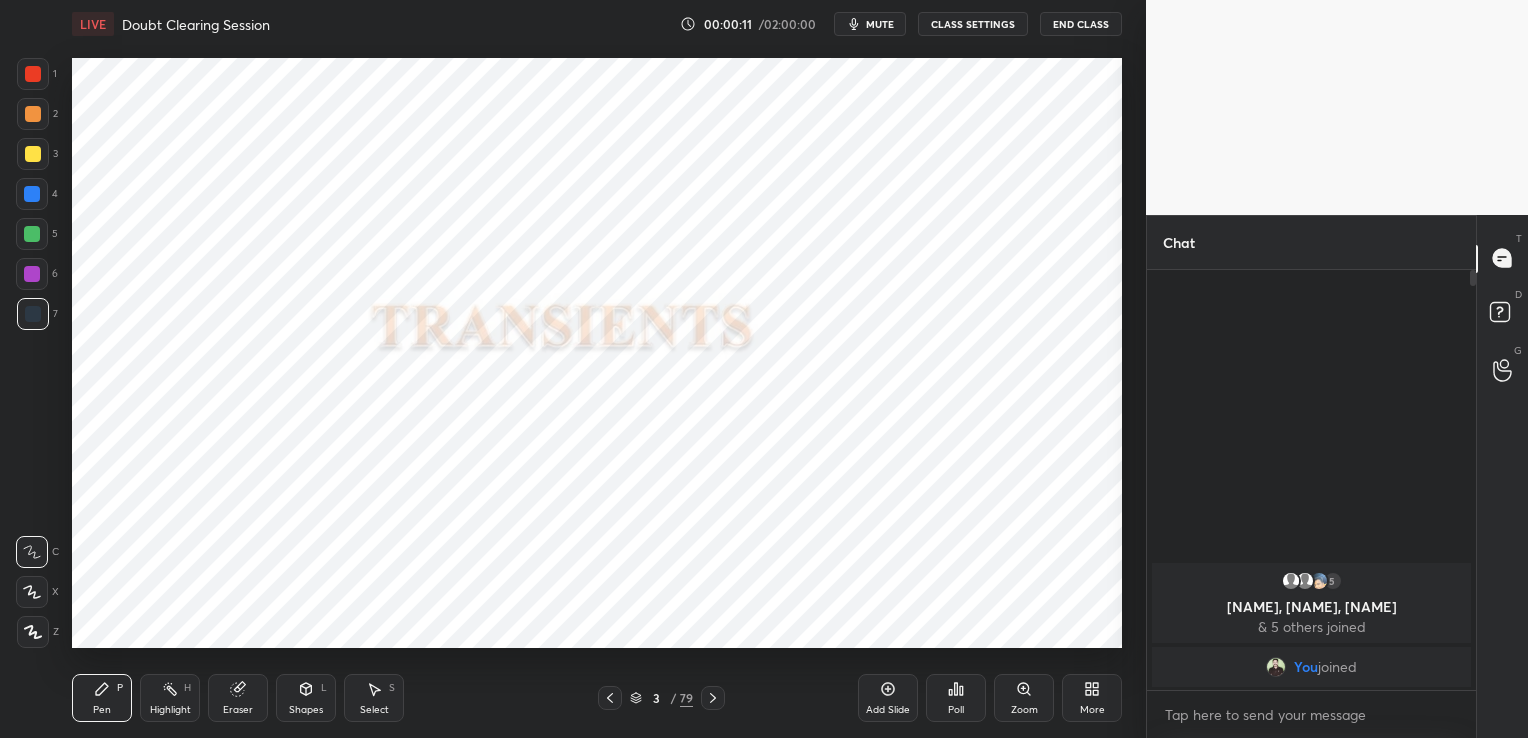 click on "More" at bounding box center (1092, 710) 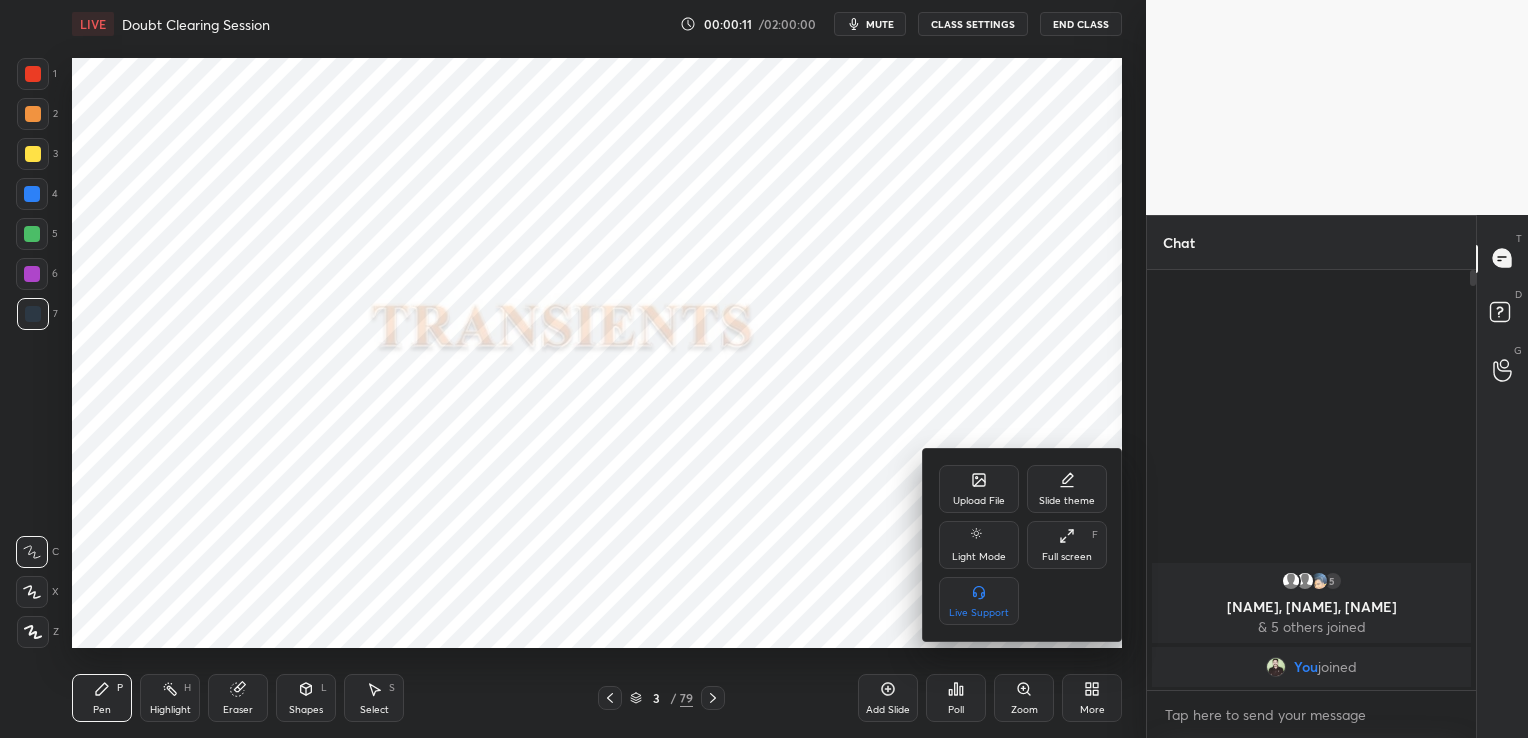 click on "Full screen" at bounding box center [1067, 557] 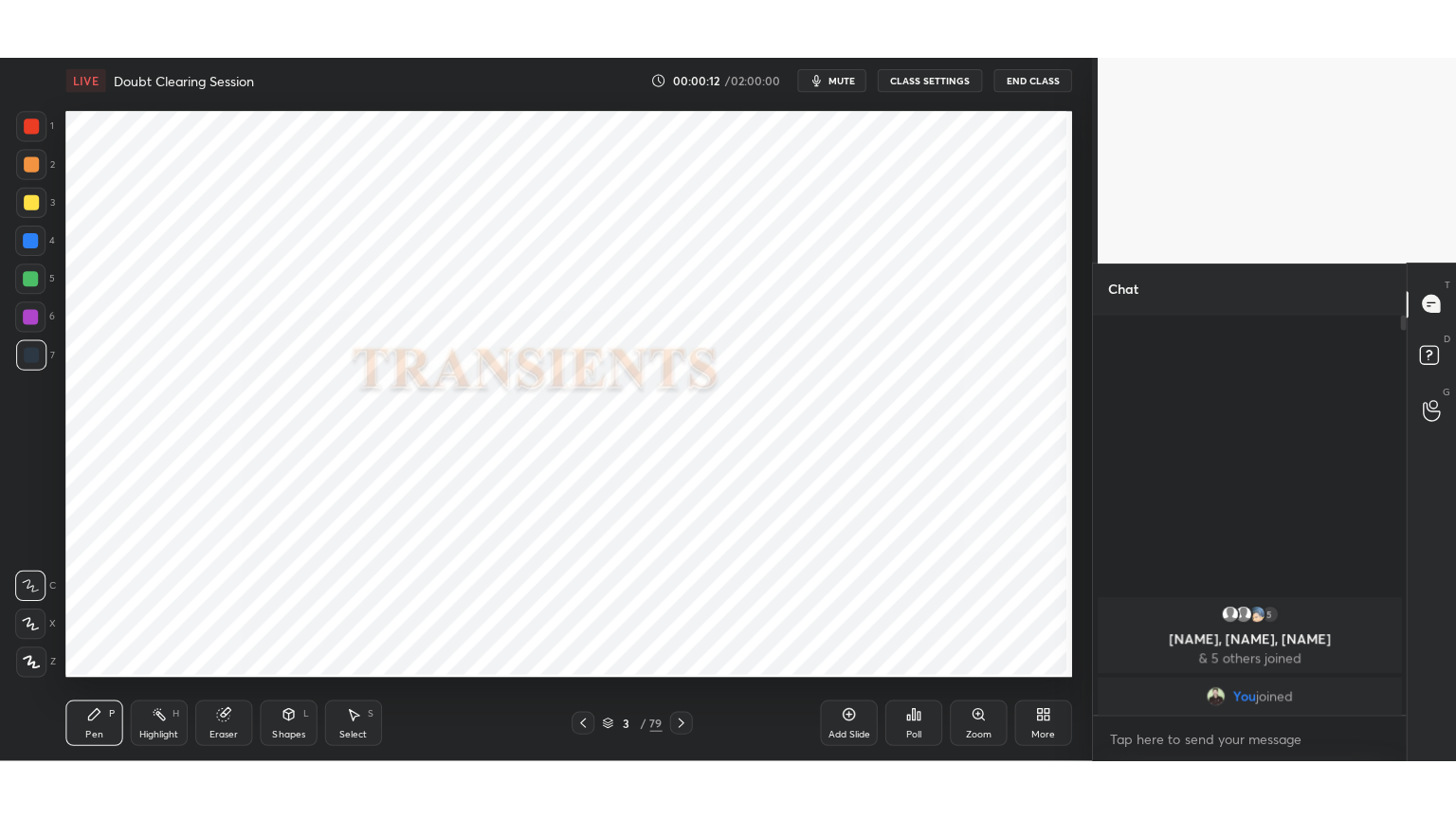 scroll, scrollTop: 94094, scrollLeft: 93776, axis: both 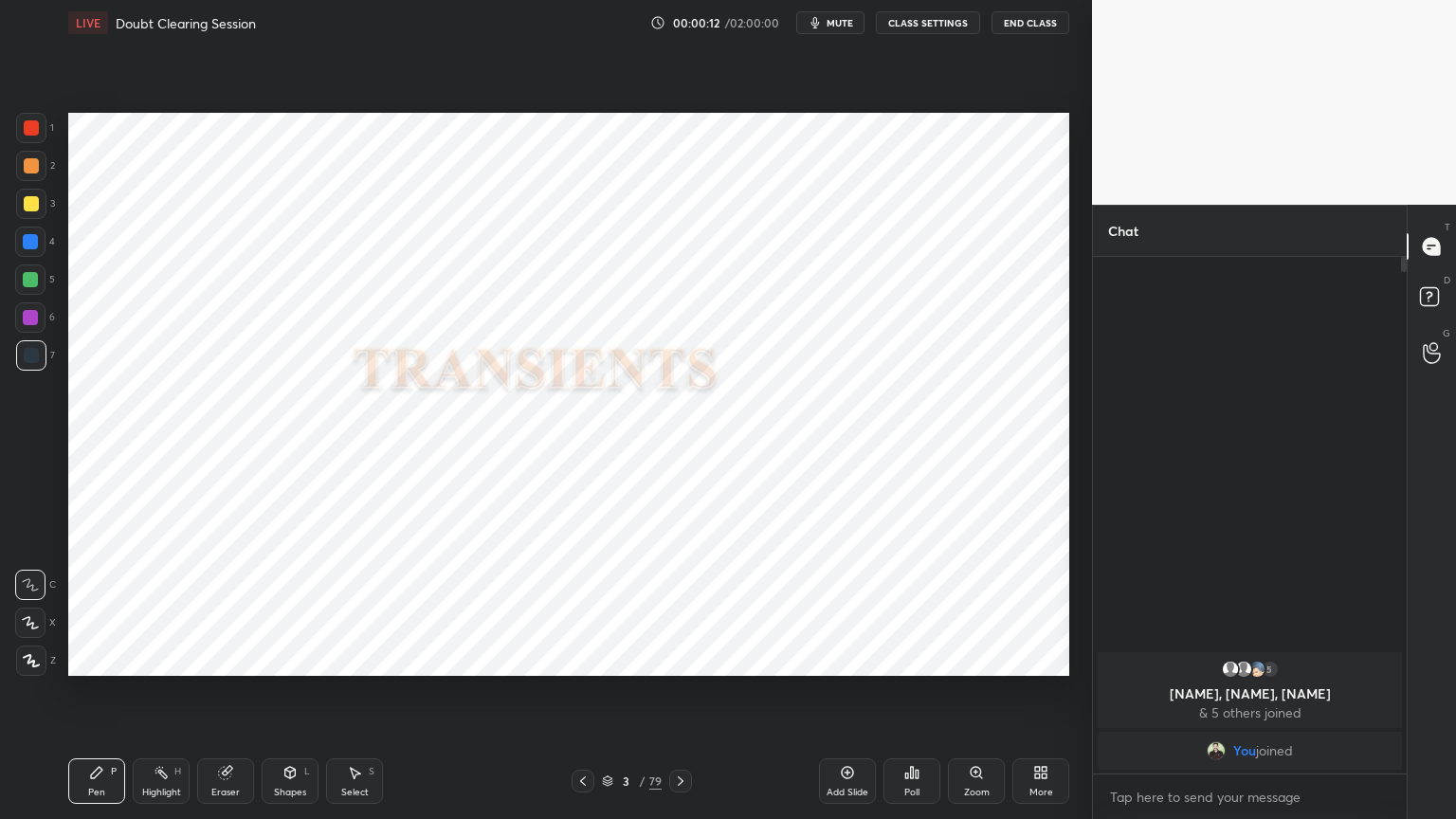 click at bounding box center (31, 661) 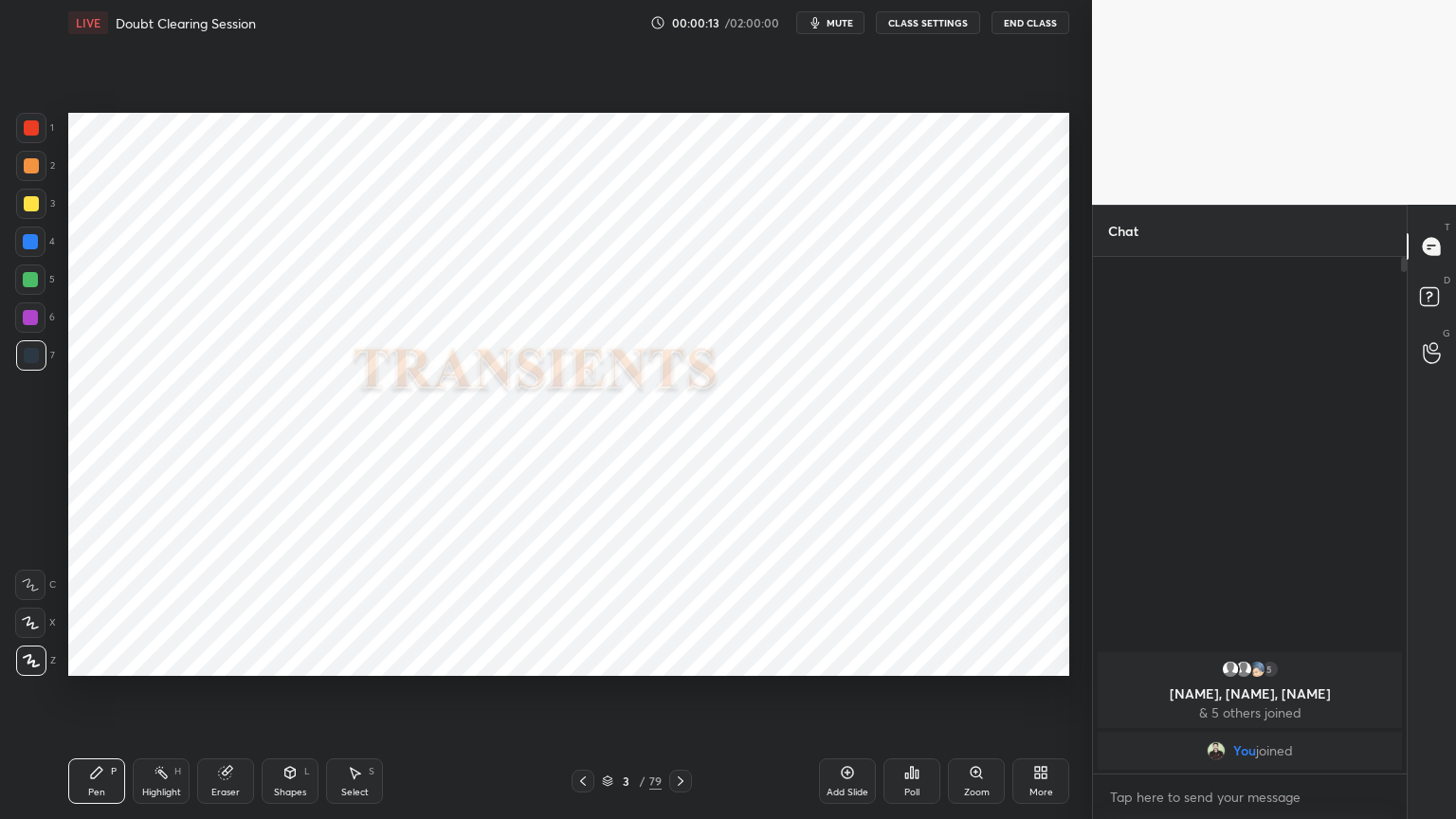 click at bounding box center [31, 355] 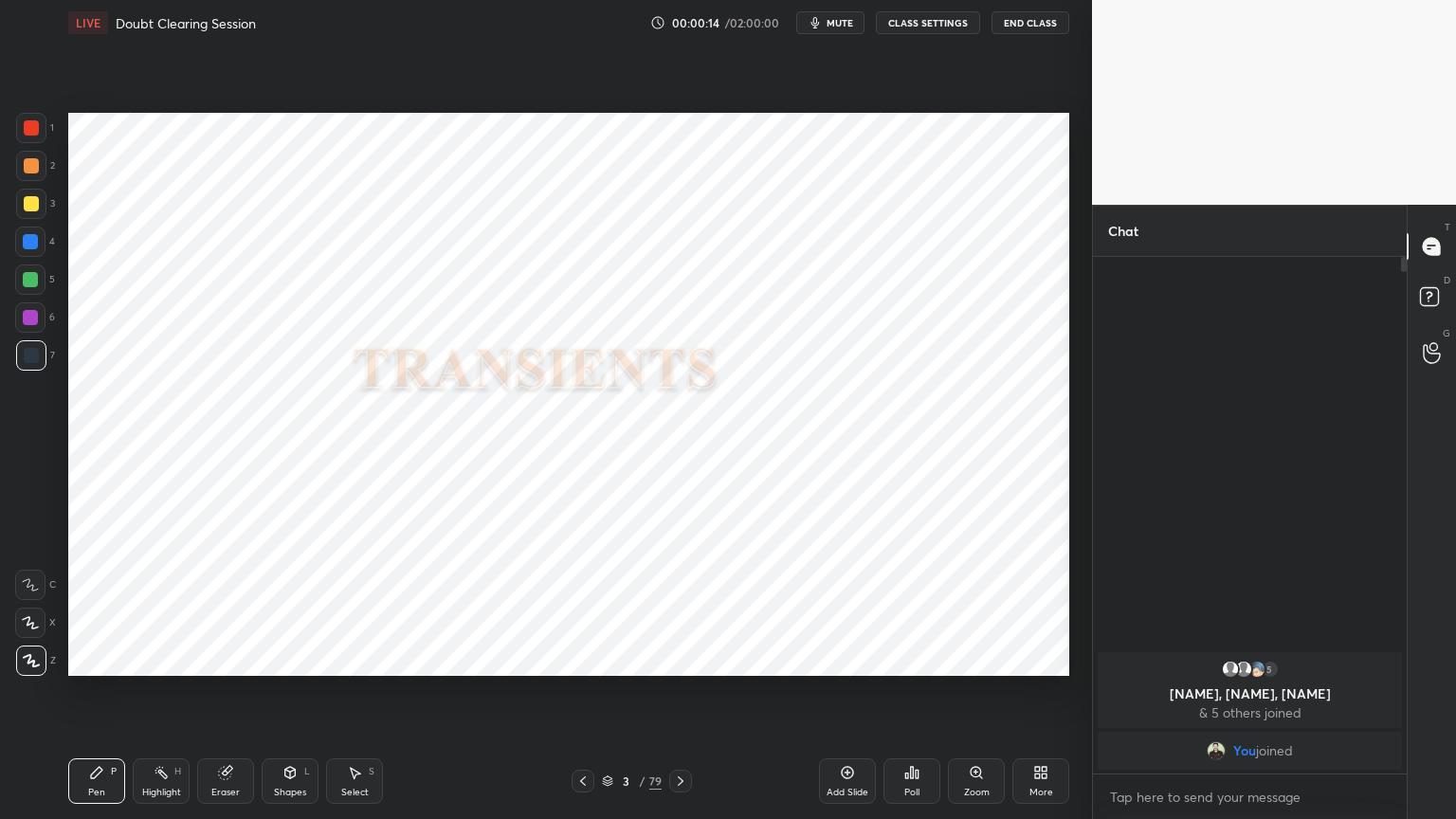 click at bounding box center [30, 318] 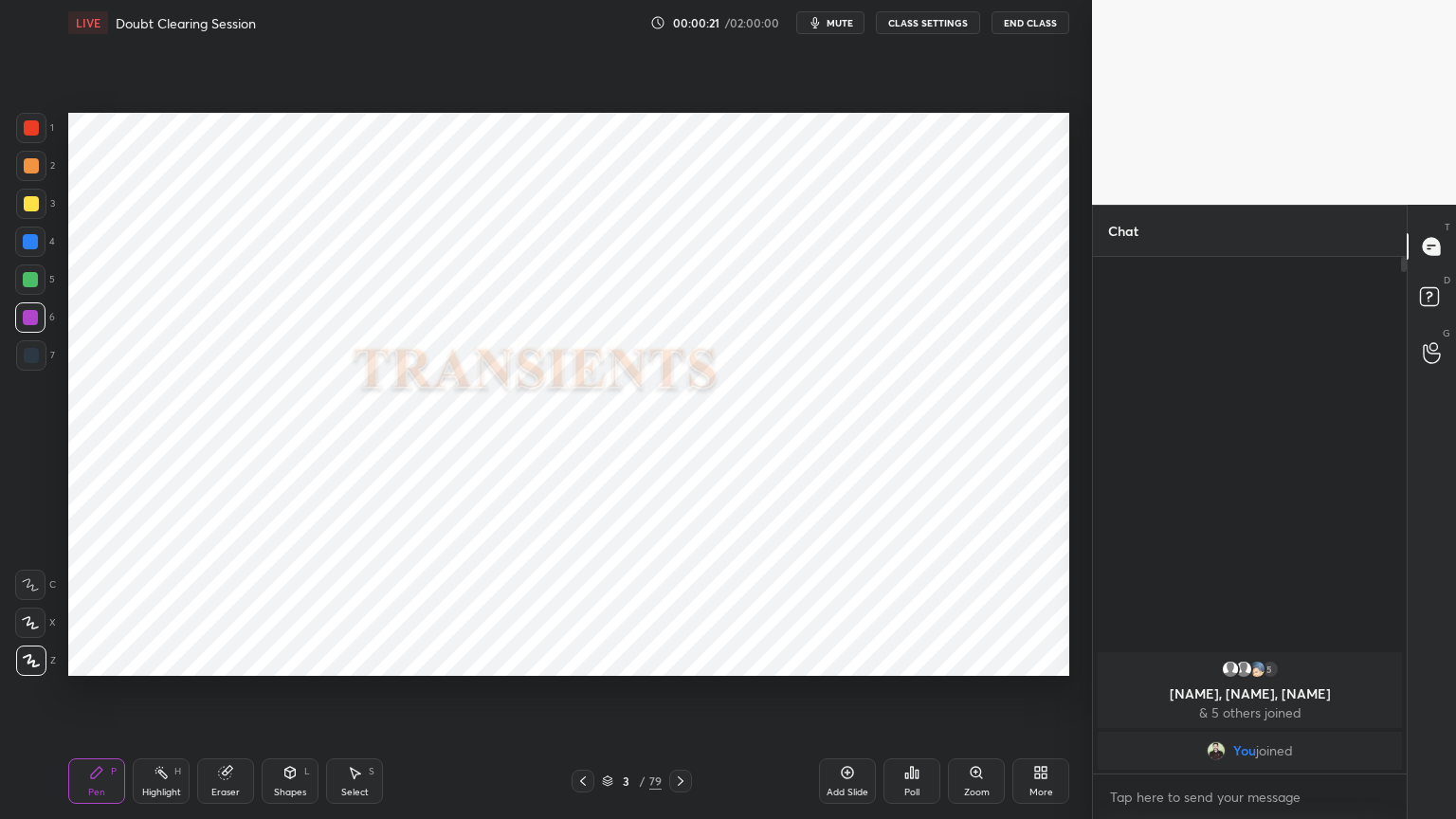 click 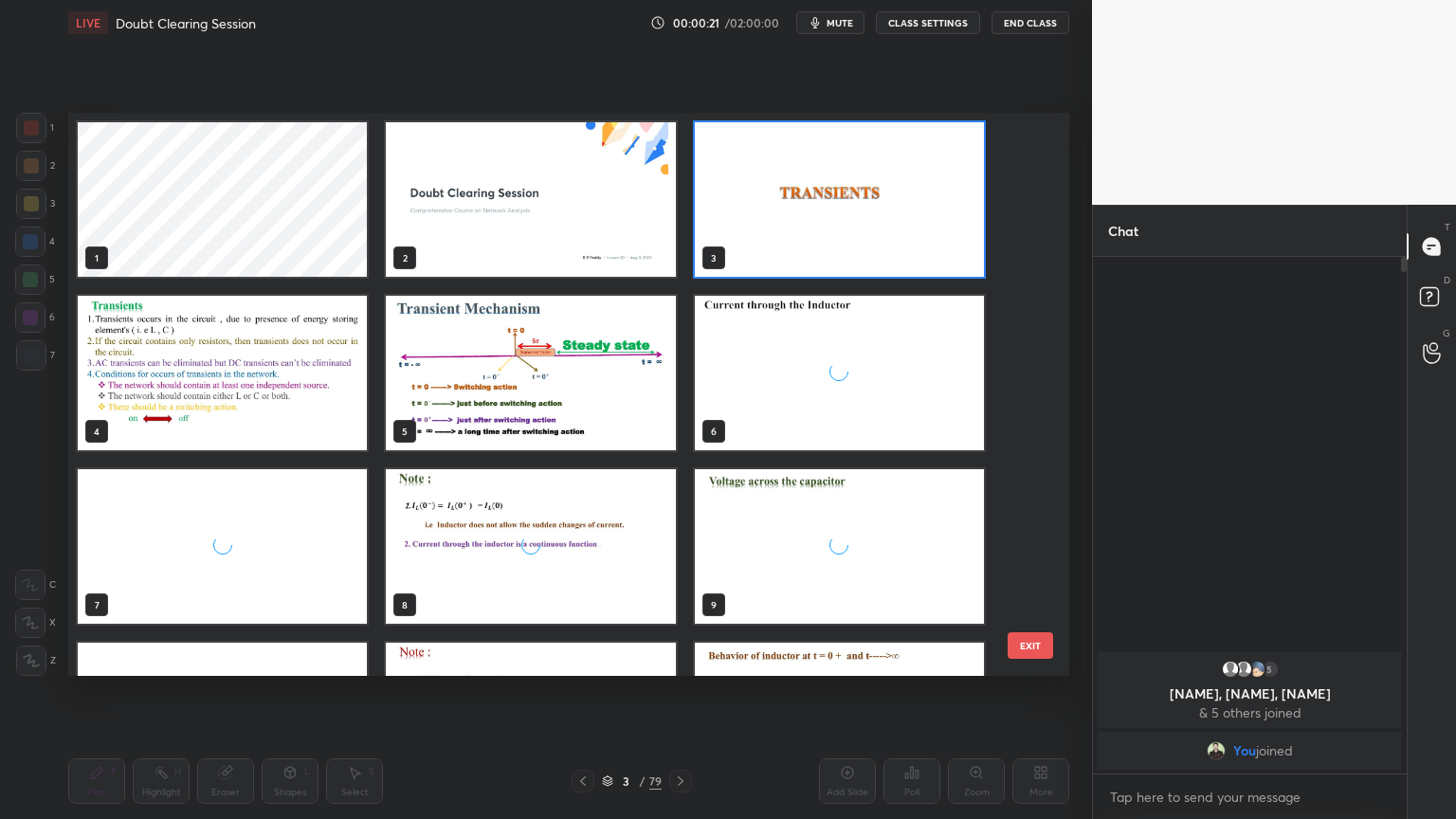 scroll, scrollTop: 6, scrollLeft: 9, axis: both 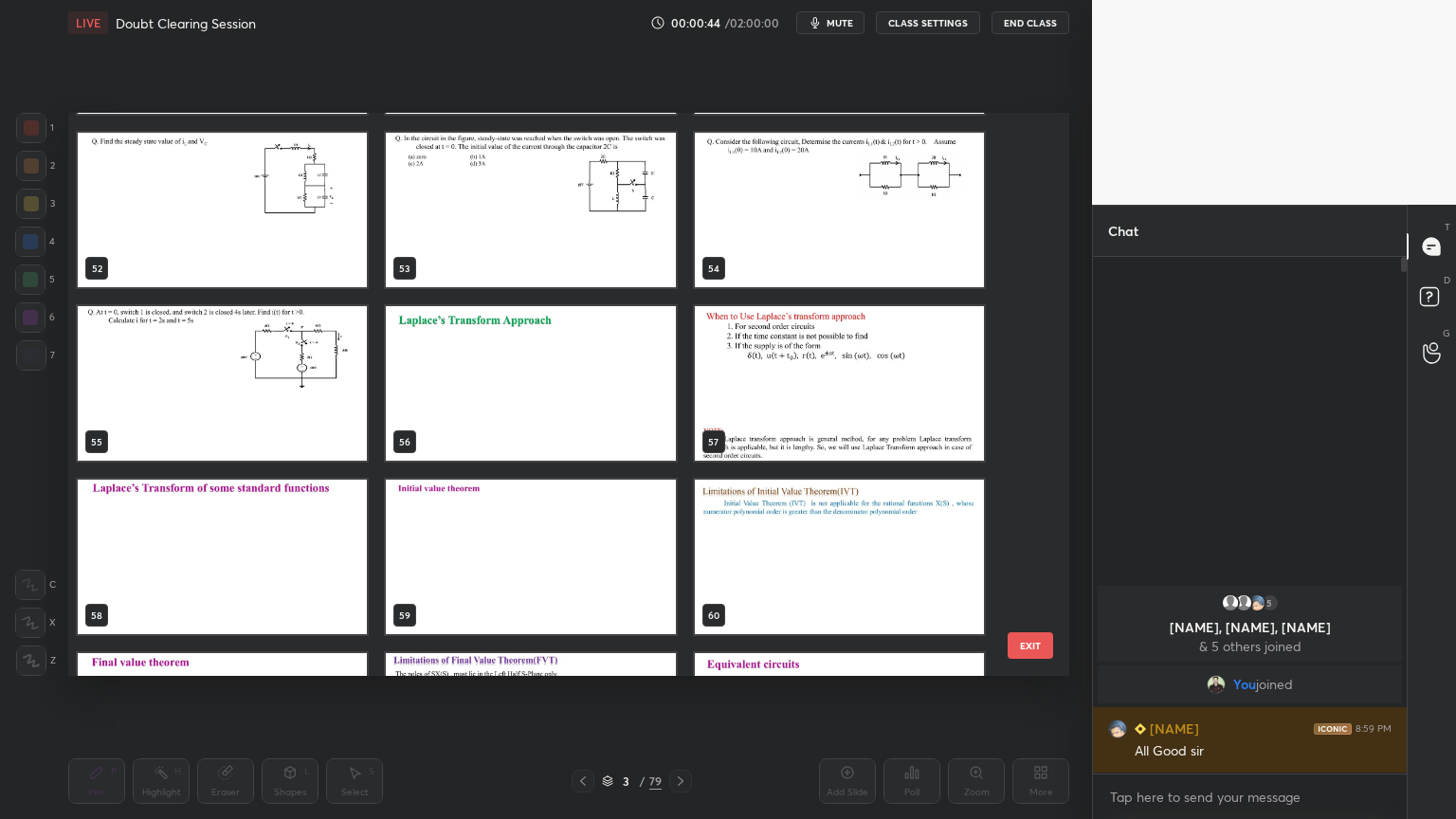 click at bounding box center (530, 383) 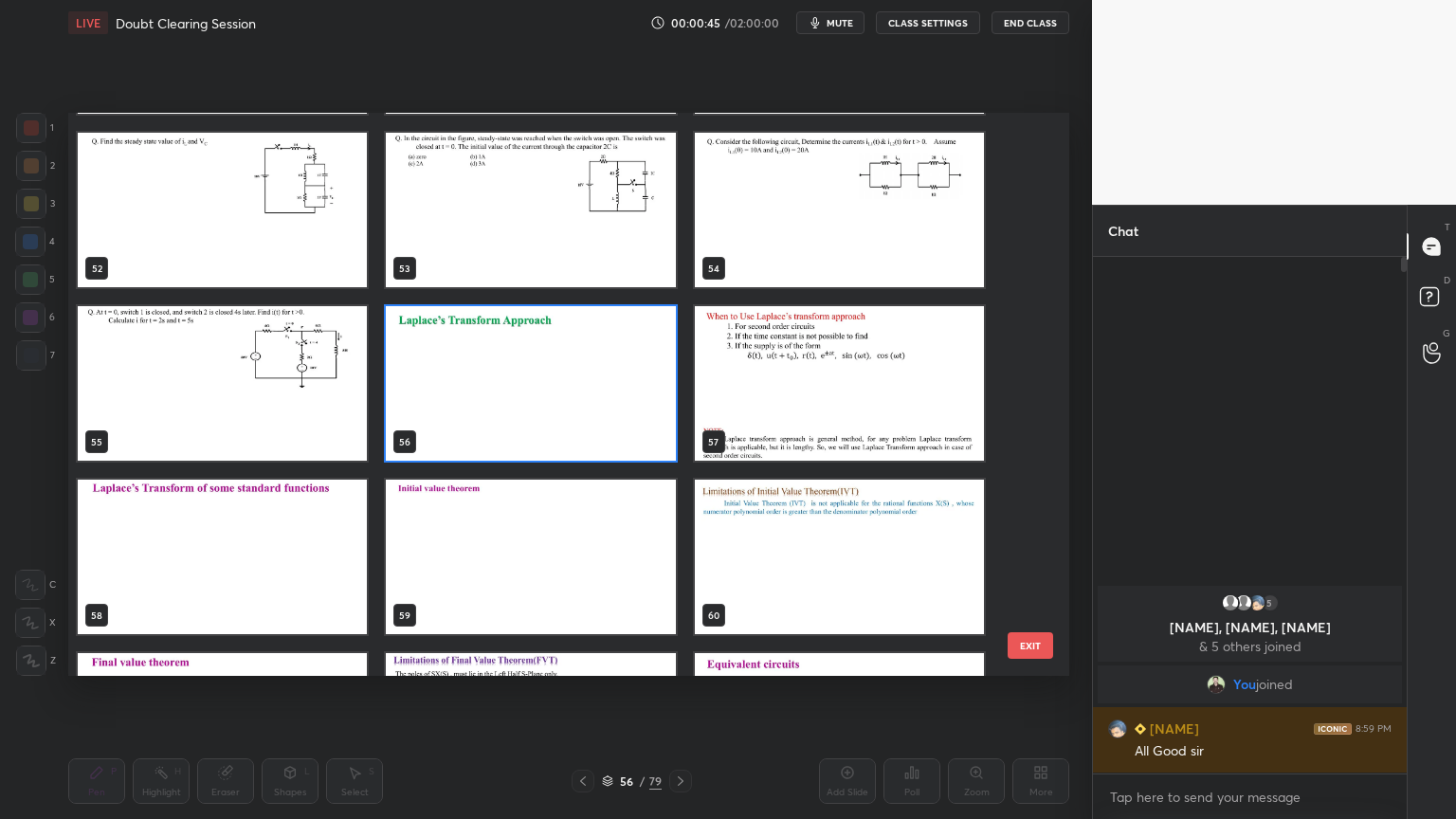 click at bounding box center [530, 383] 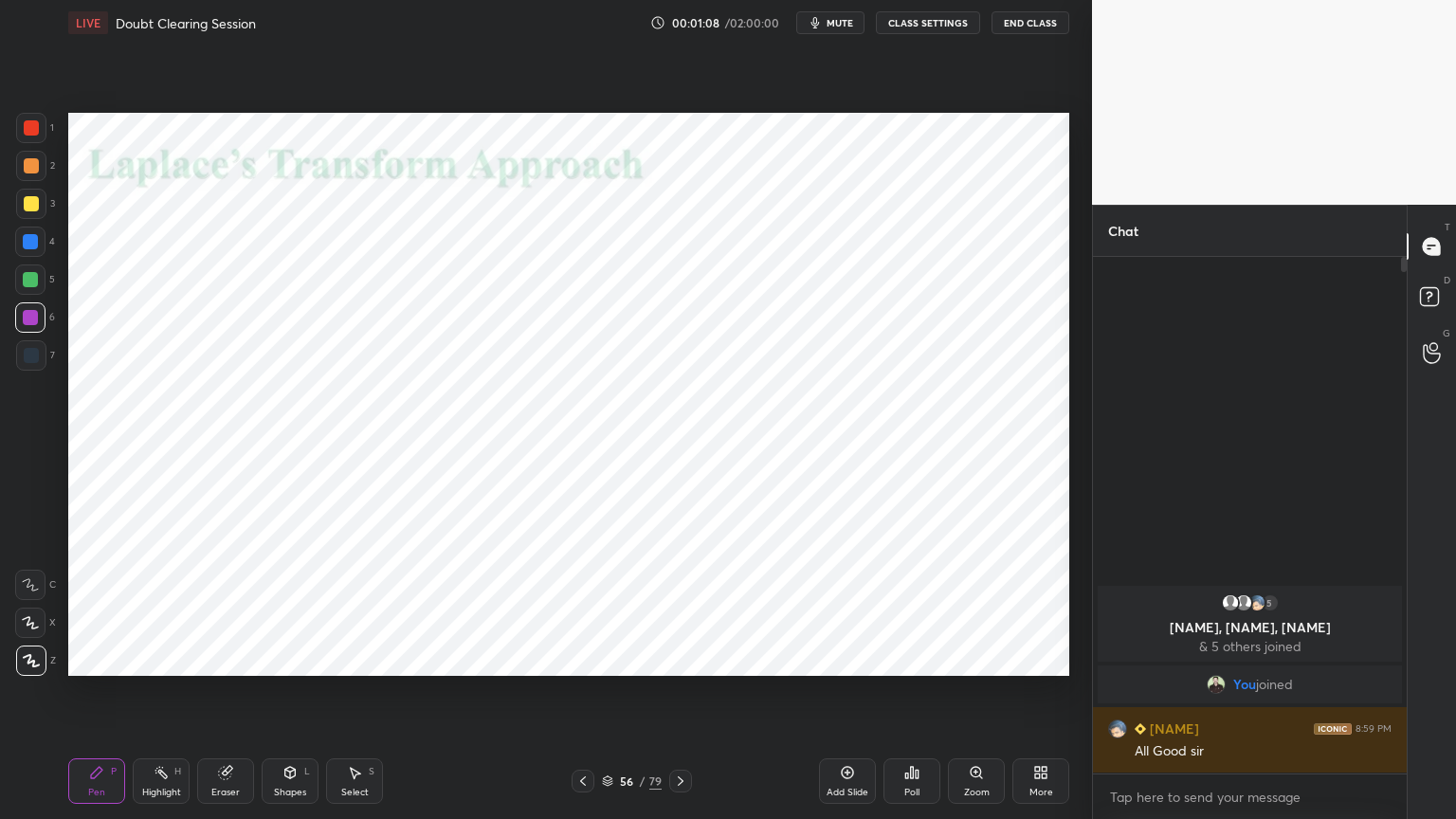 click at bounding box center [30, 242] 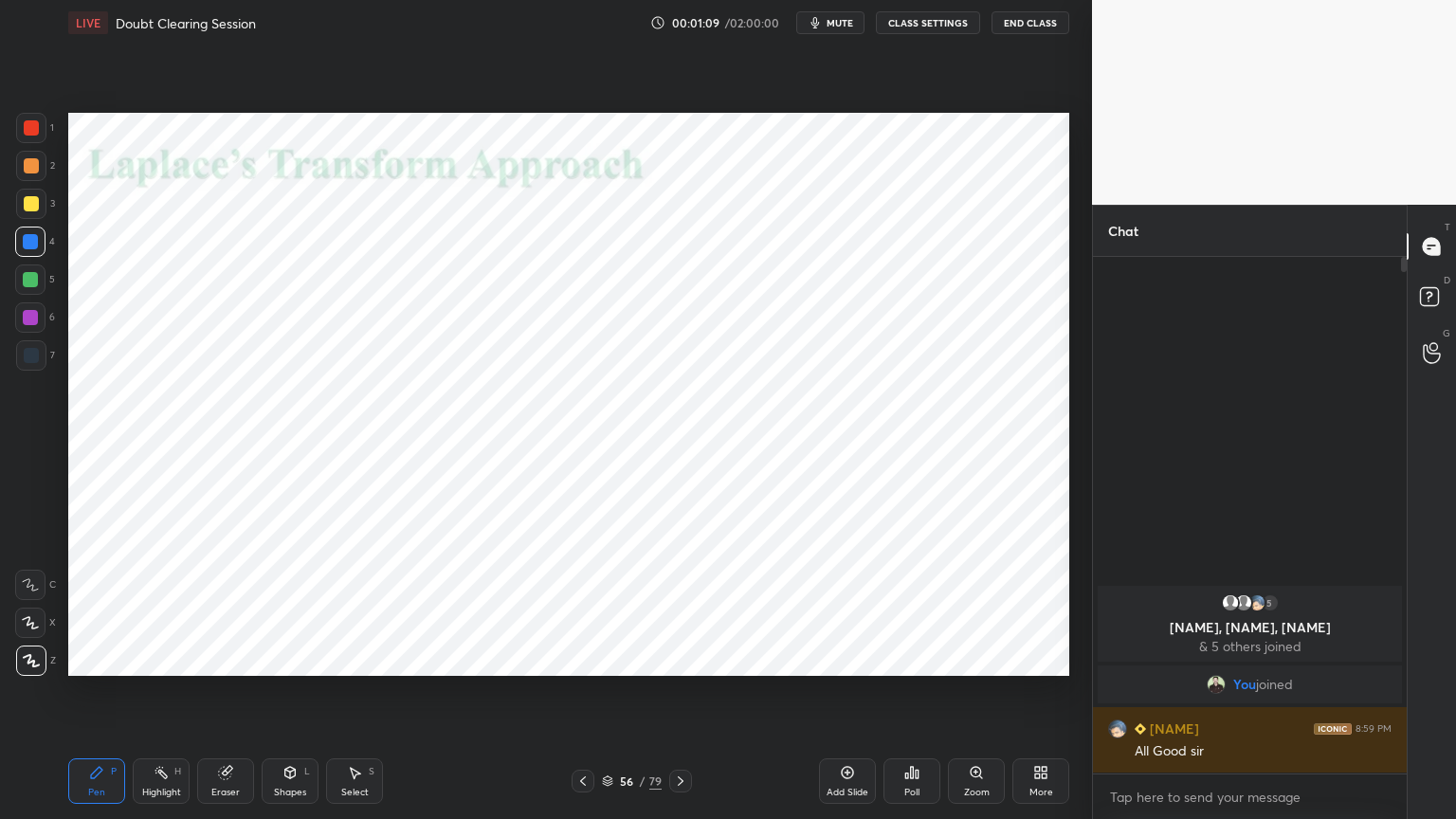 click at bounding box center (30, 623) 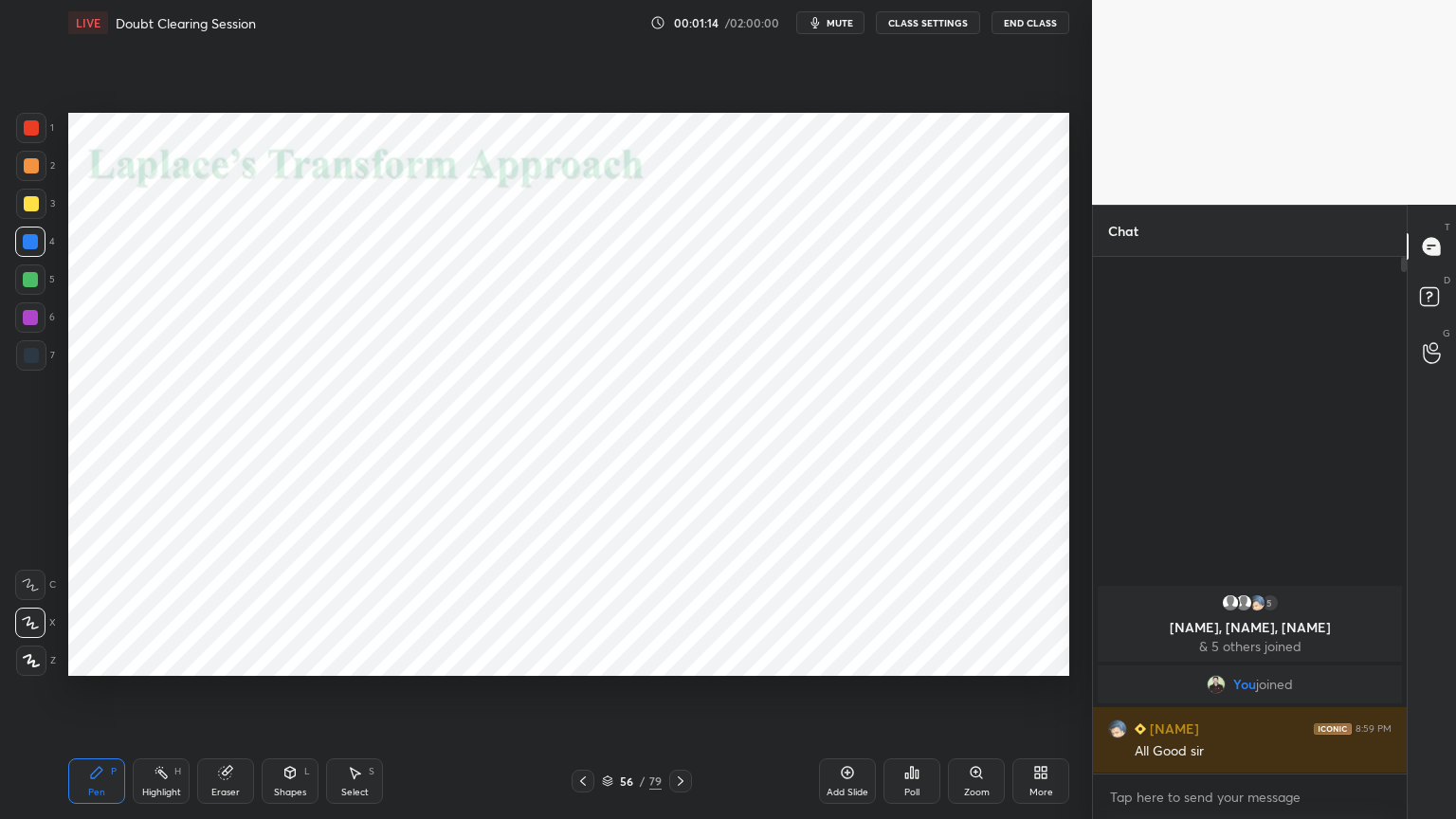 click at bounding box center [30, 318] 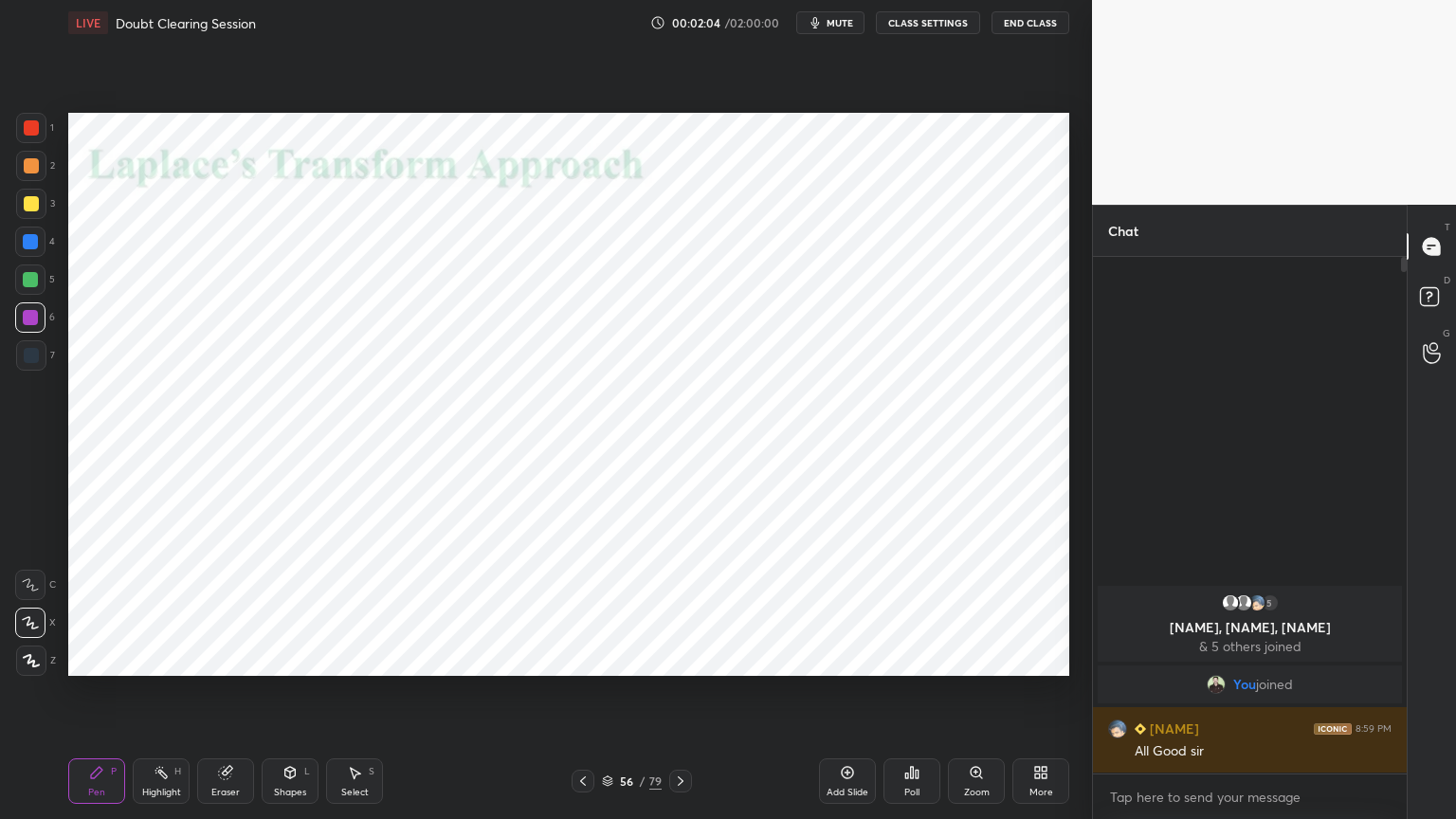 click 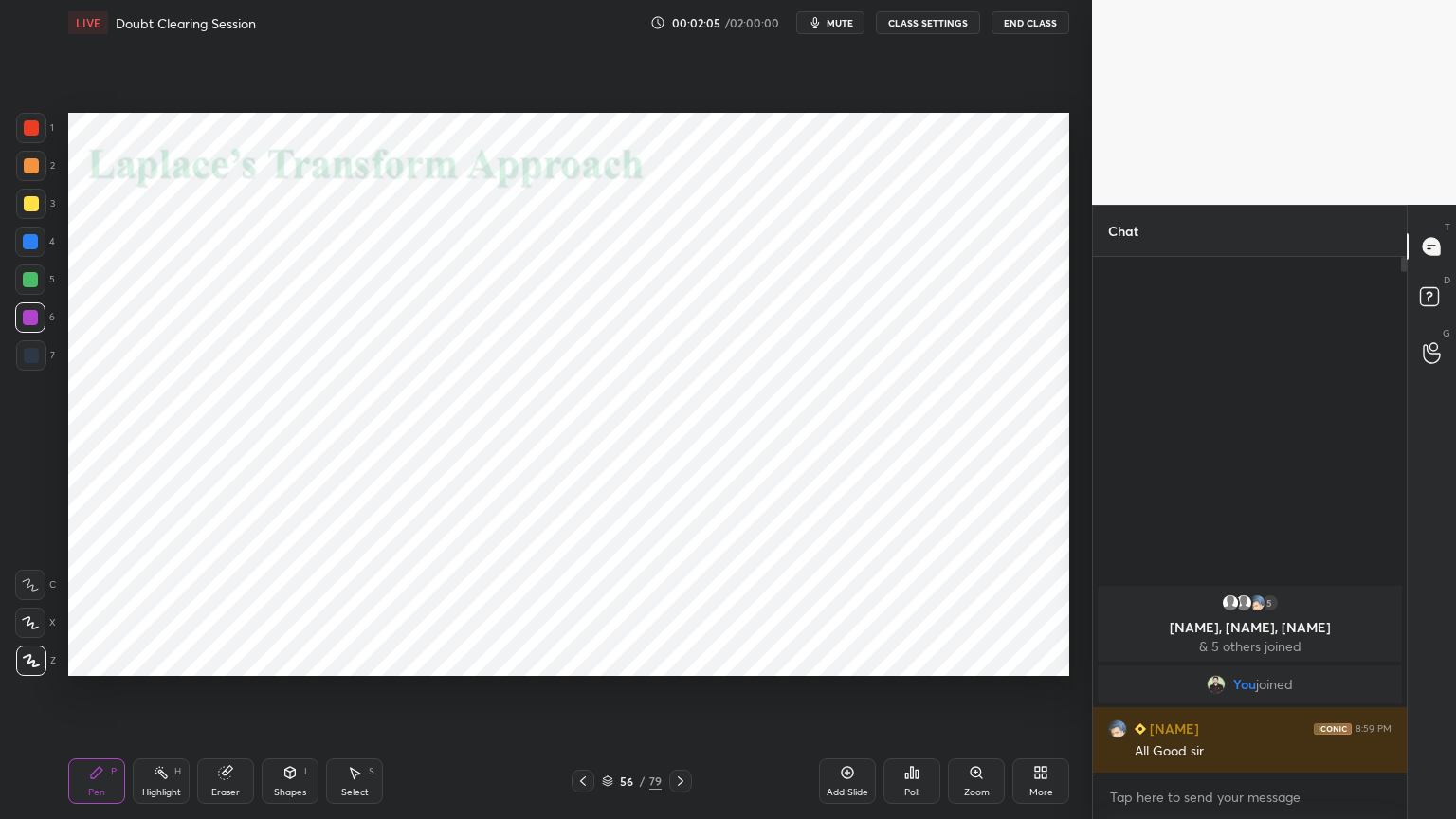 click at bounding box center (30, 242) 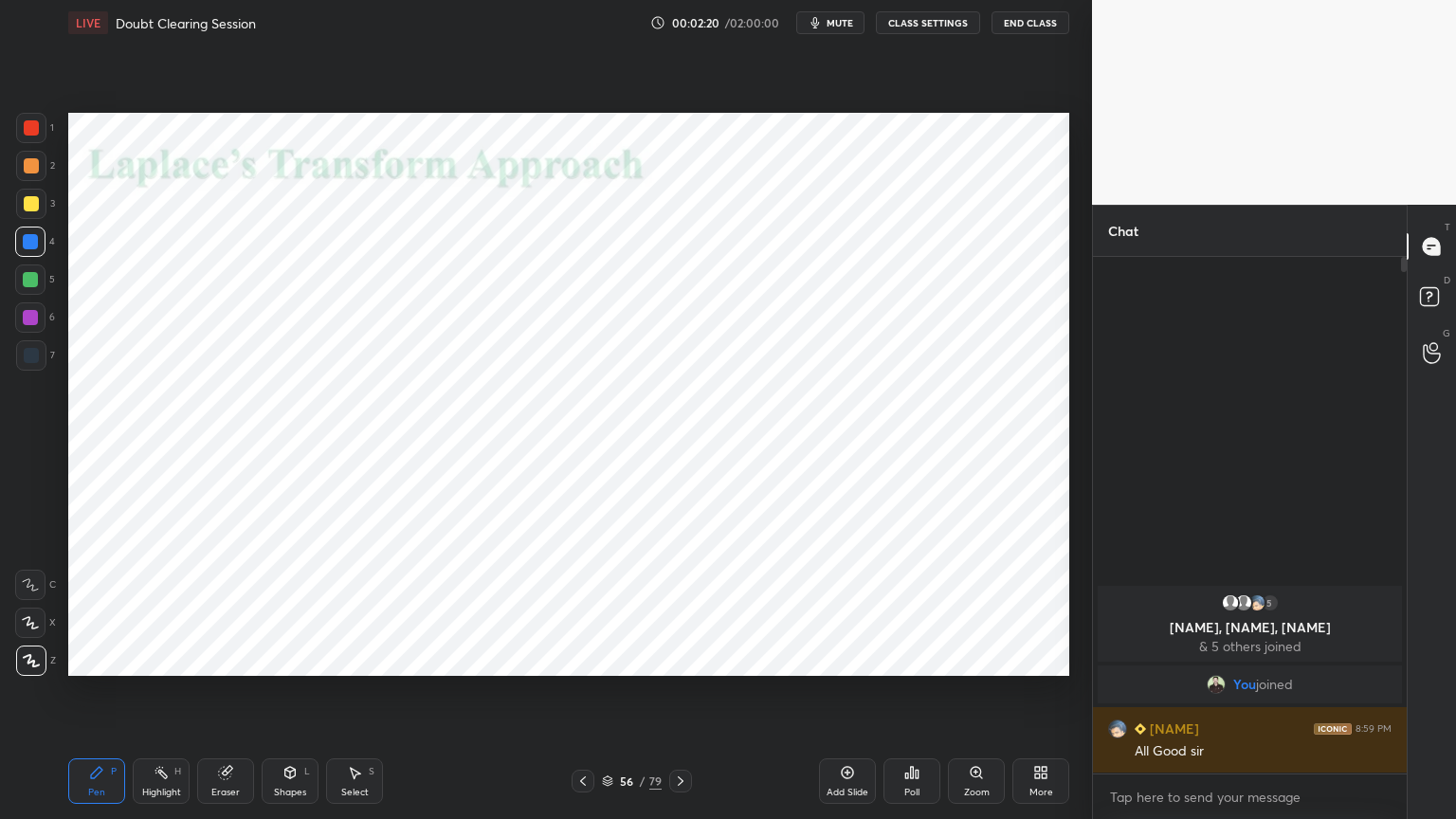 click at bounding box center (30, 318) 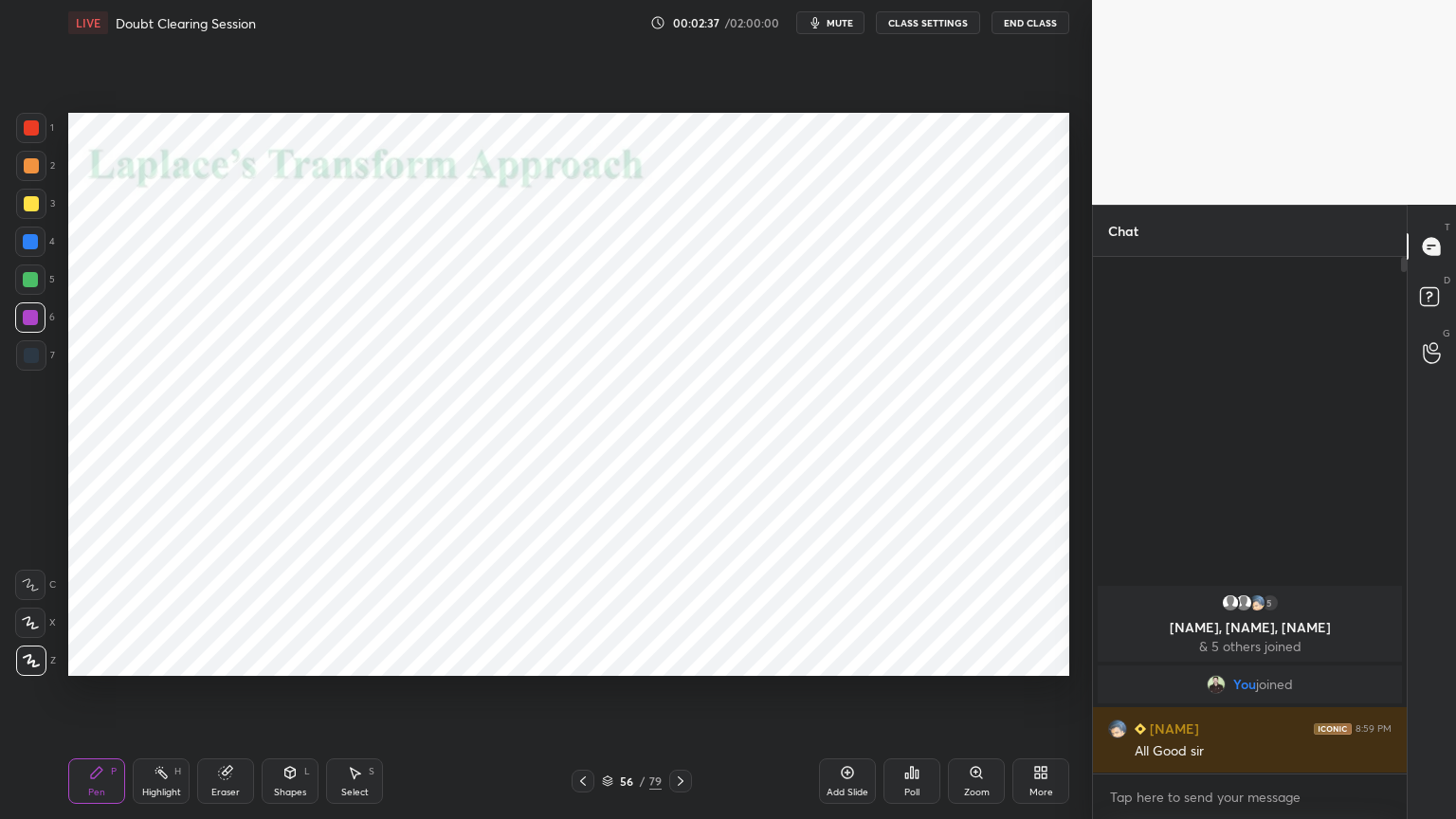 click on "Shapes" at bounding box center (290, 792) 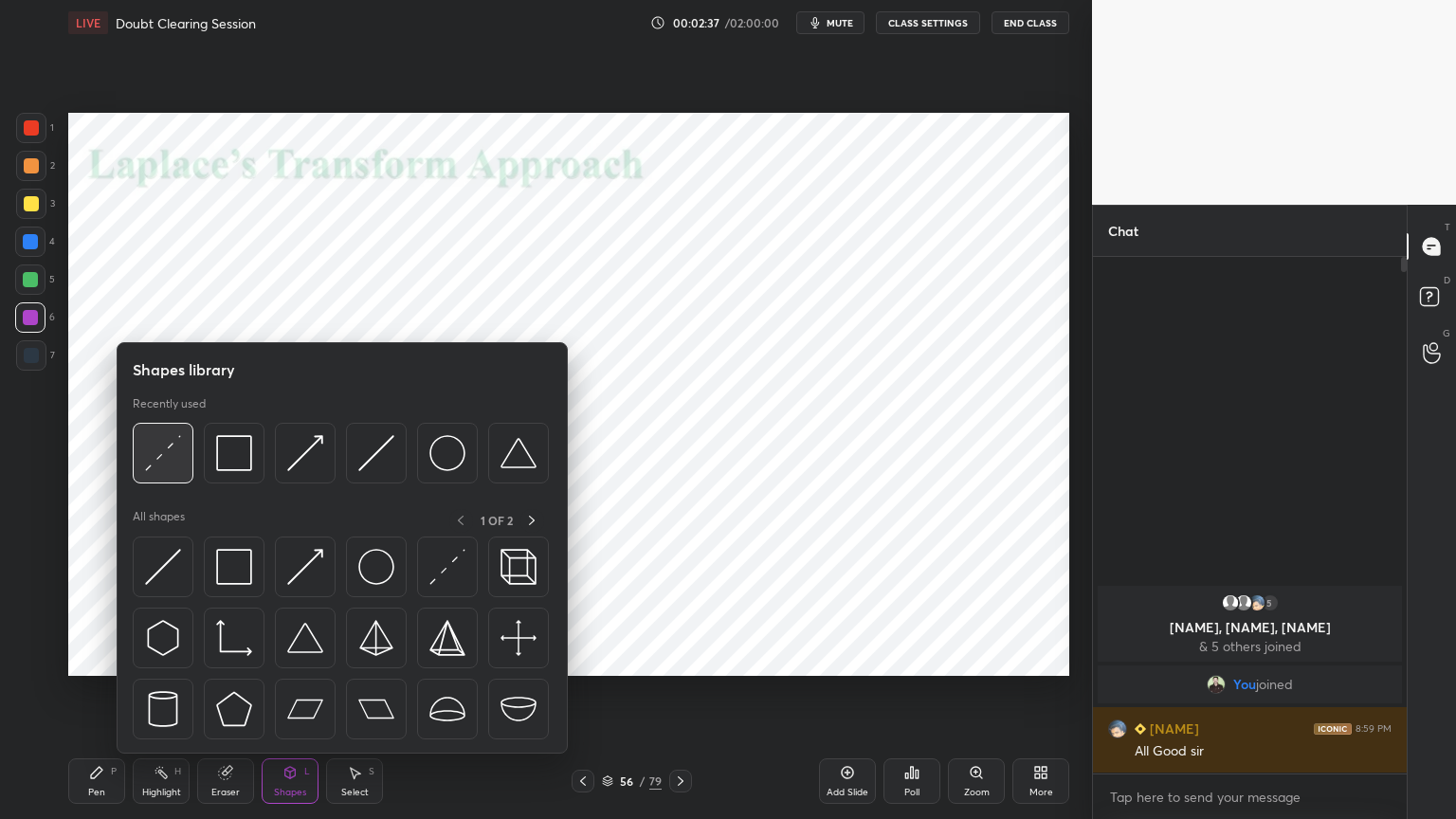click at bounding box center (163, 453) 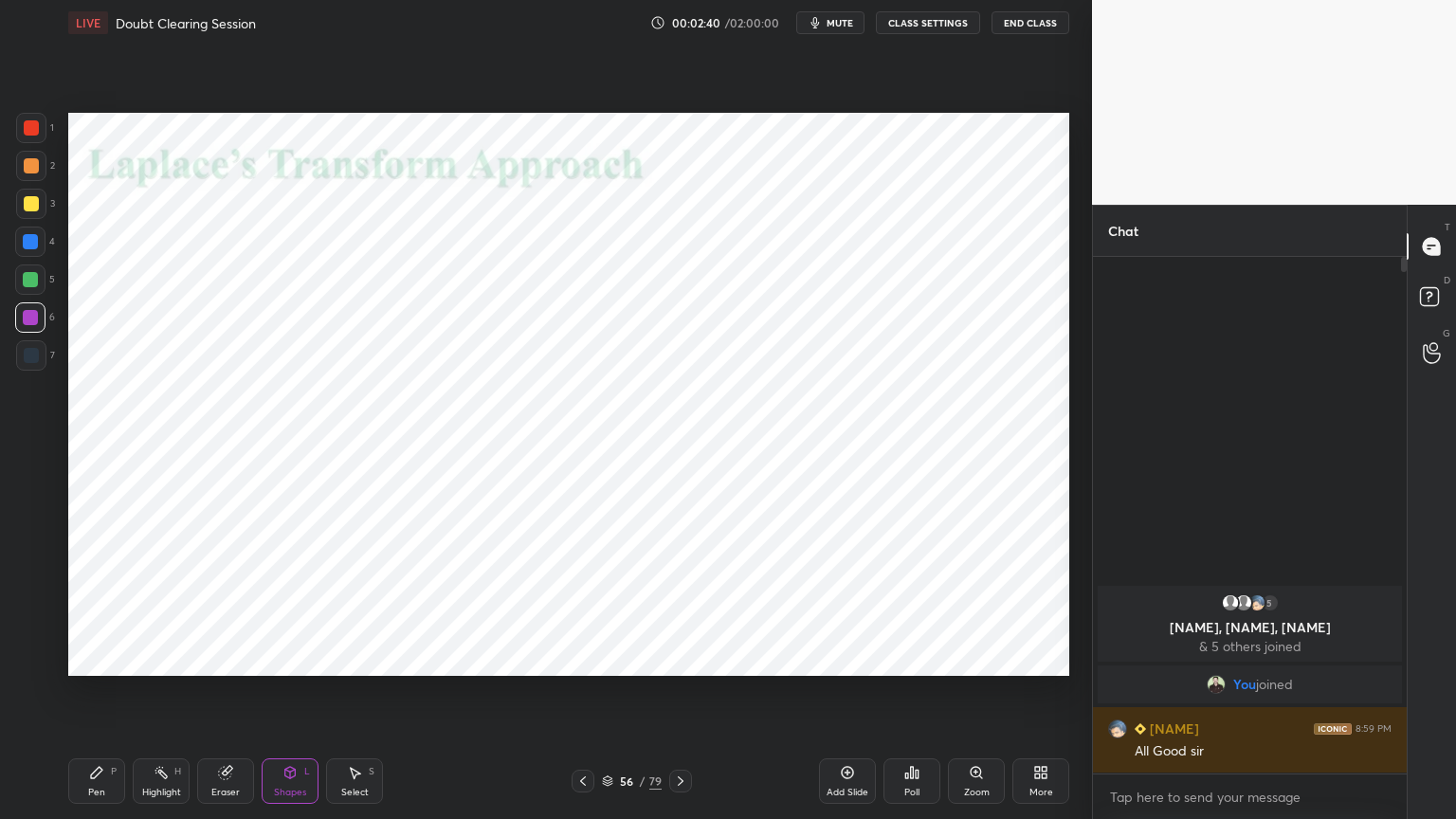 click 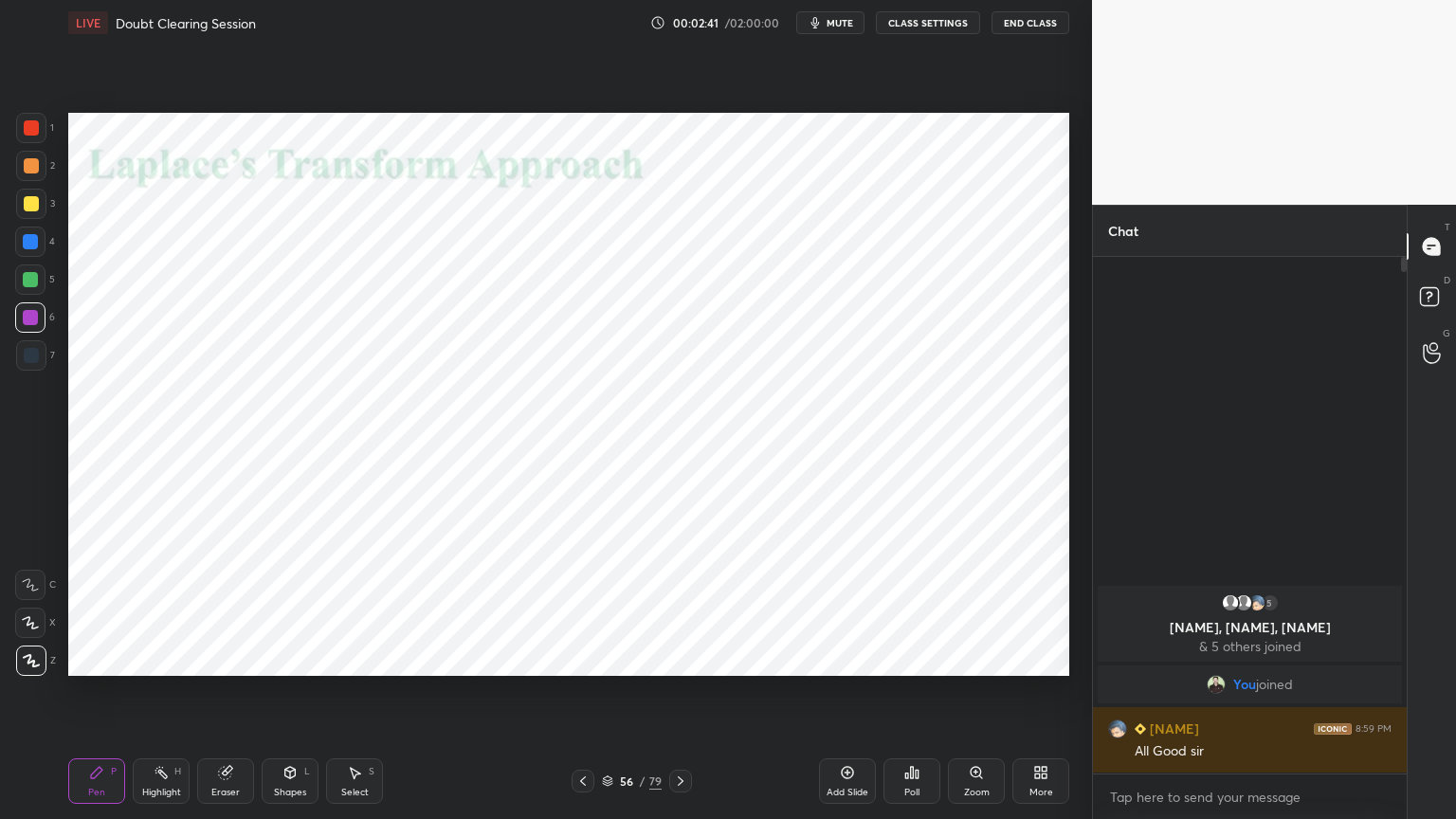 click at bounding box center (30, 242) 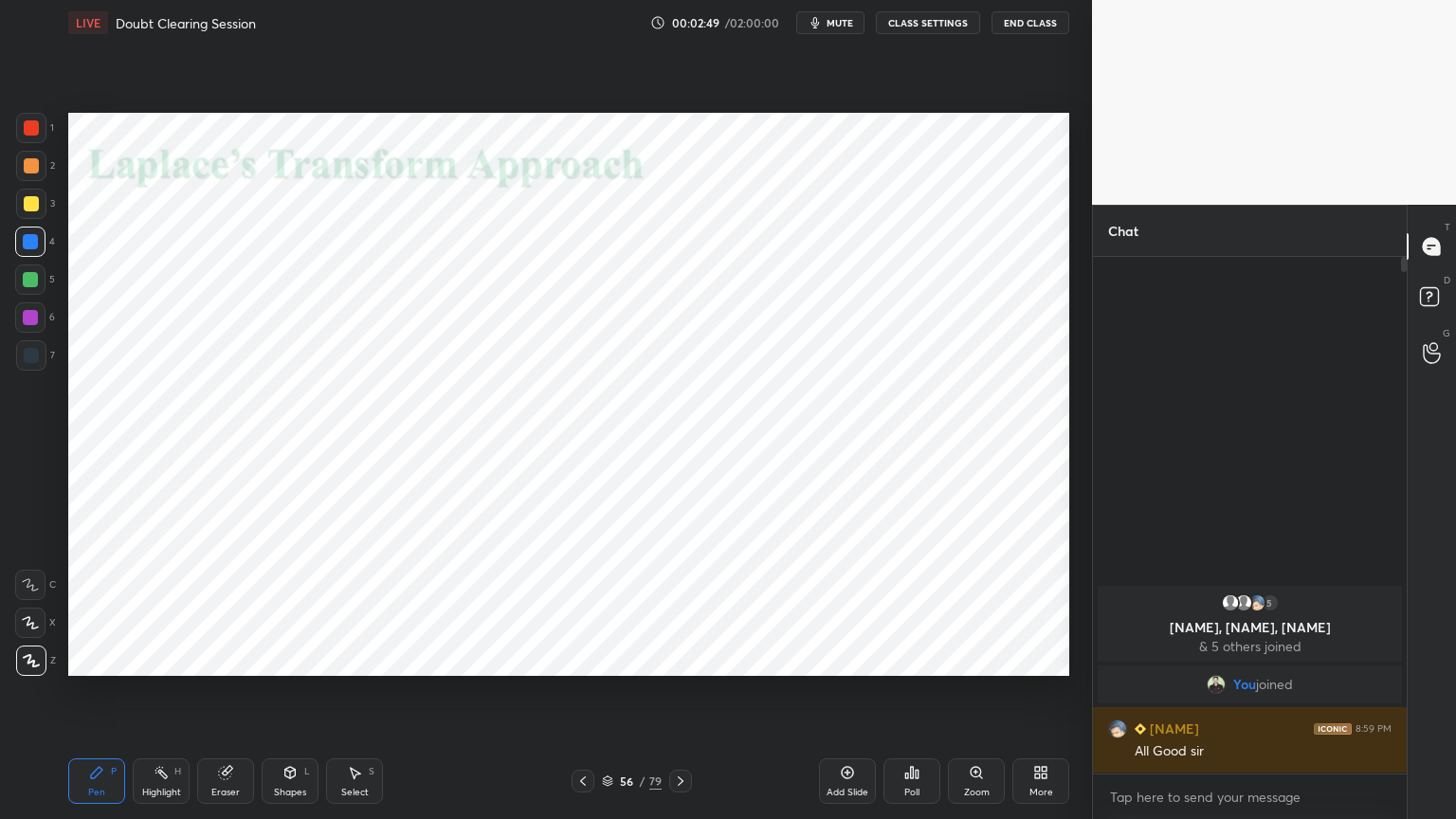 click at bounding box center (31, 355) 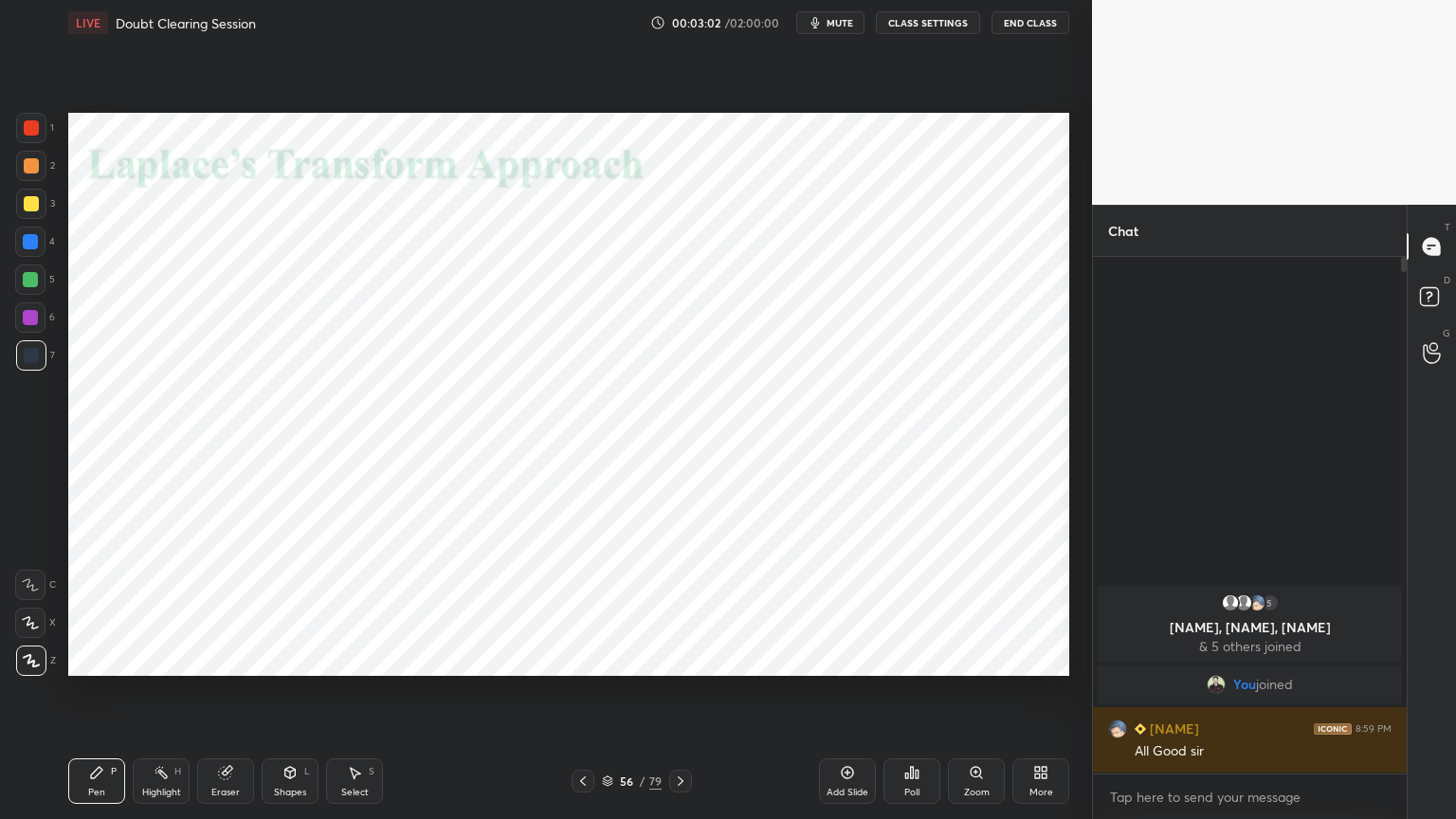 click at bounding box center [30, 242] 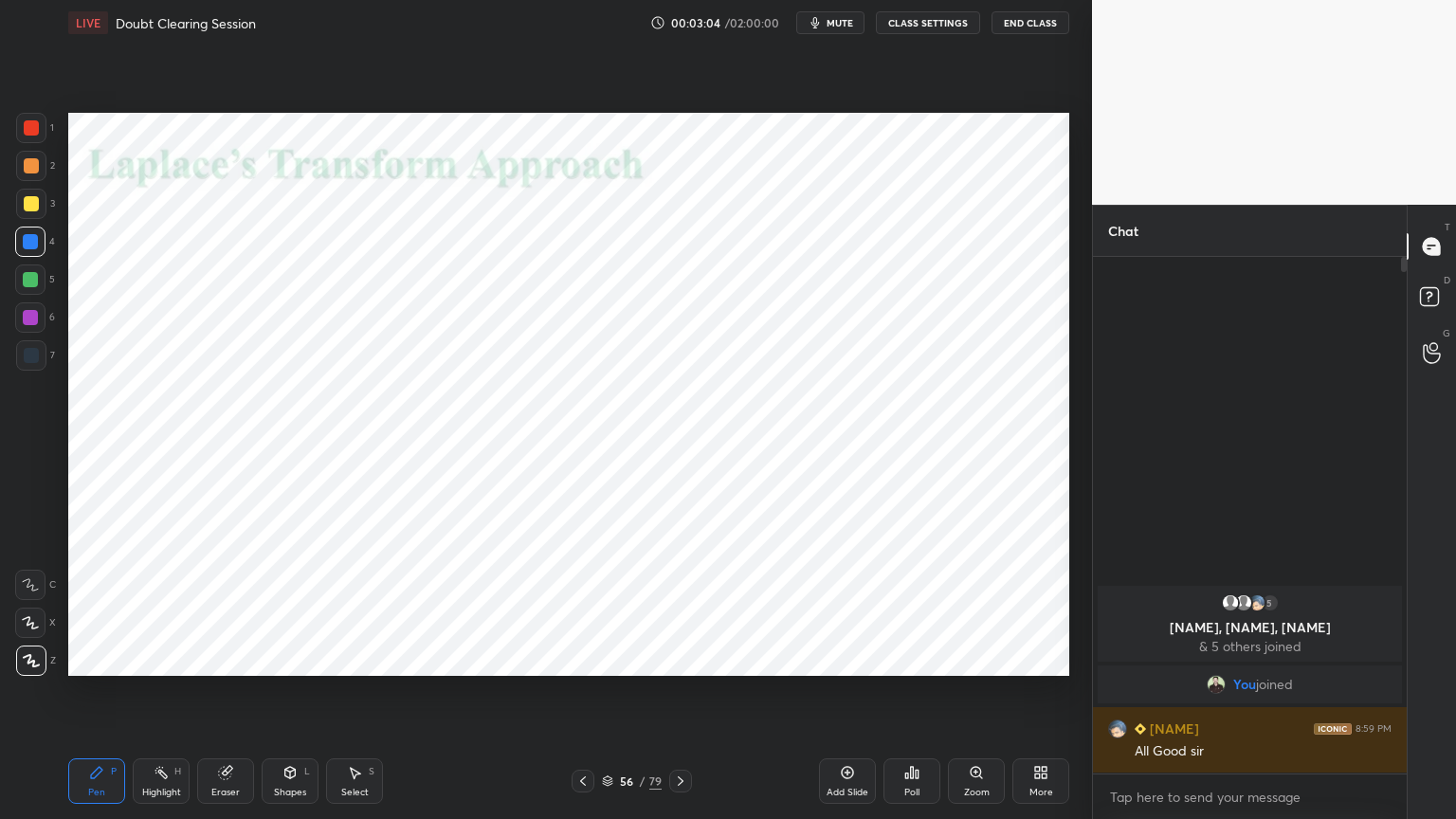click on "Shapes L" at bounding box center (290, 781) 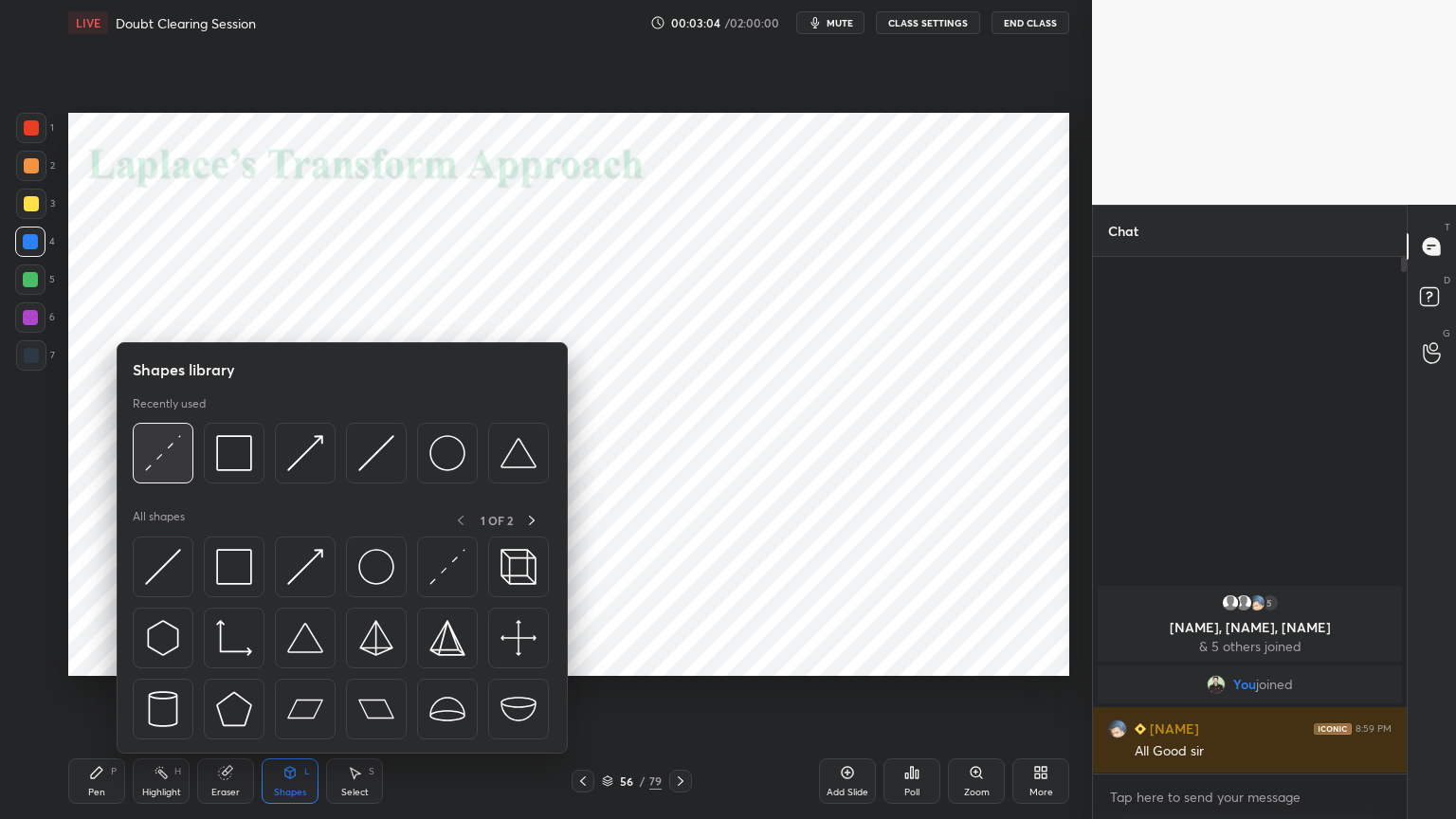 click at bounding box center [163, 453] 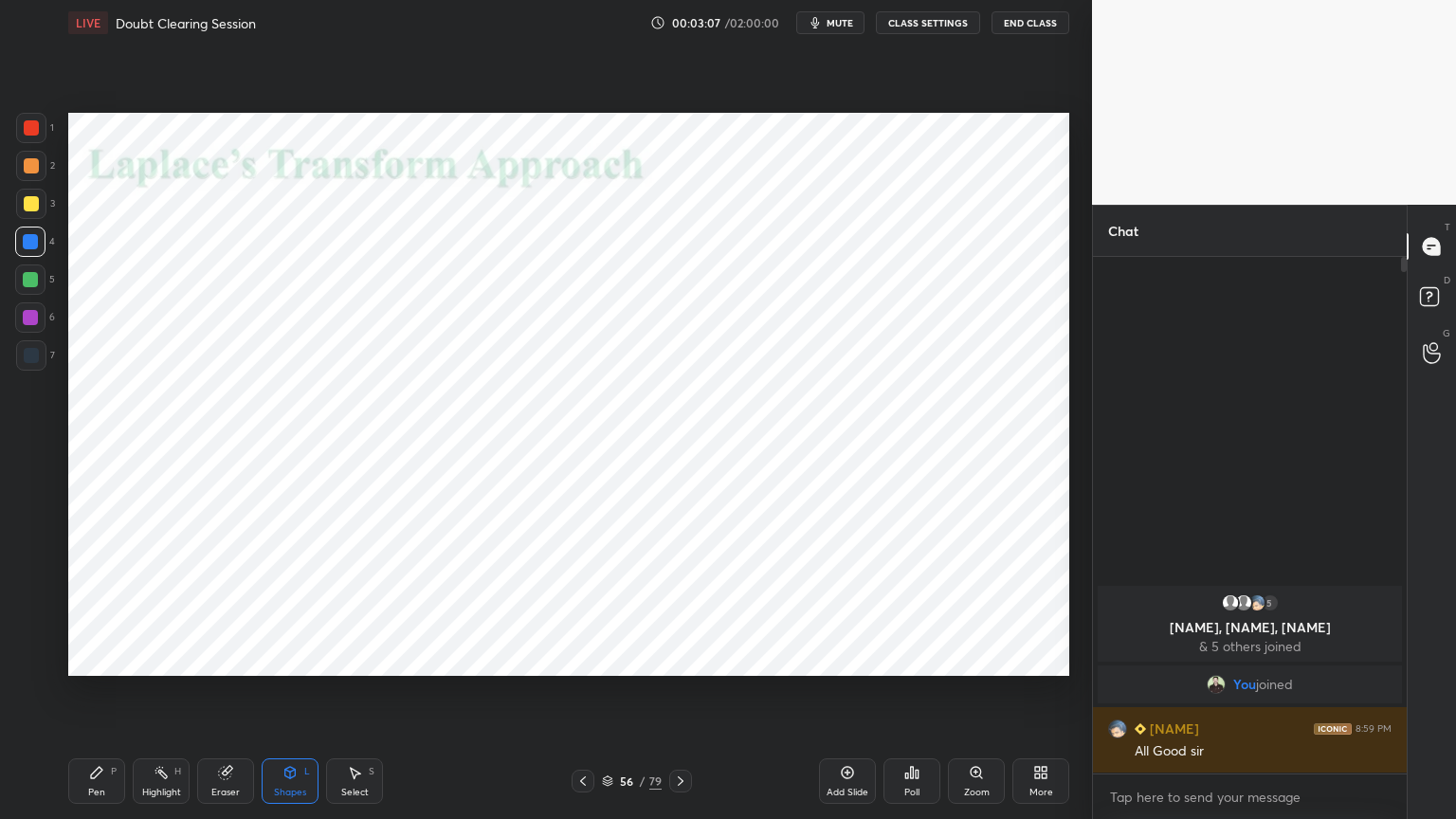 click on "Pen P" at bounding box center (97, 781) 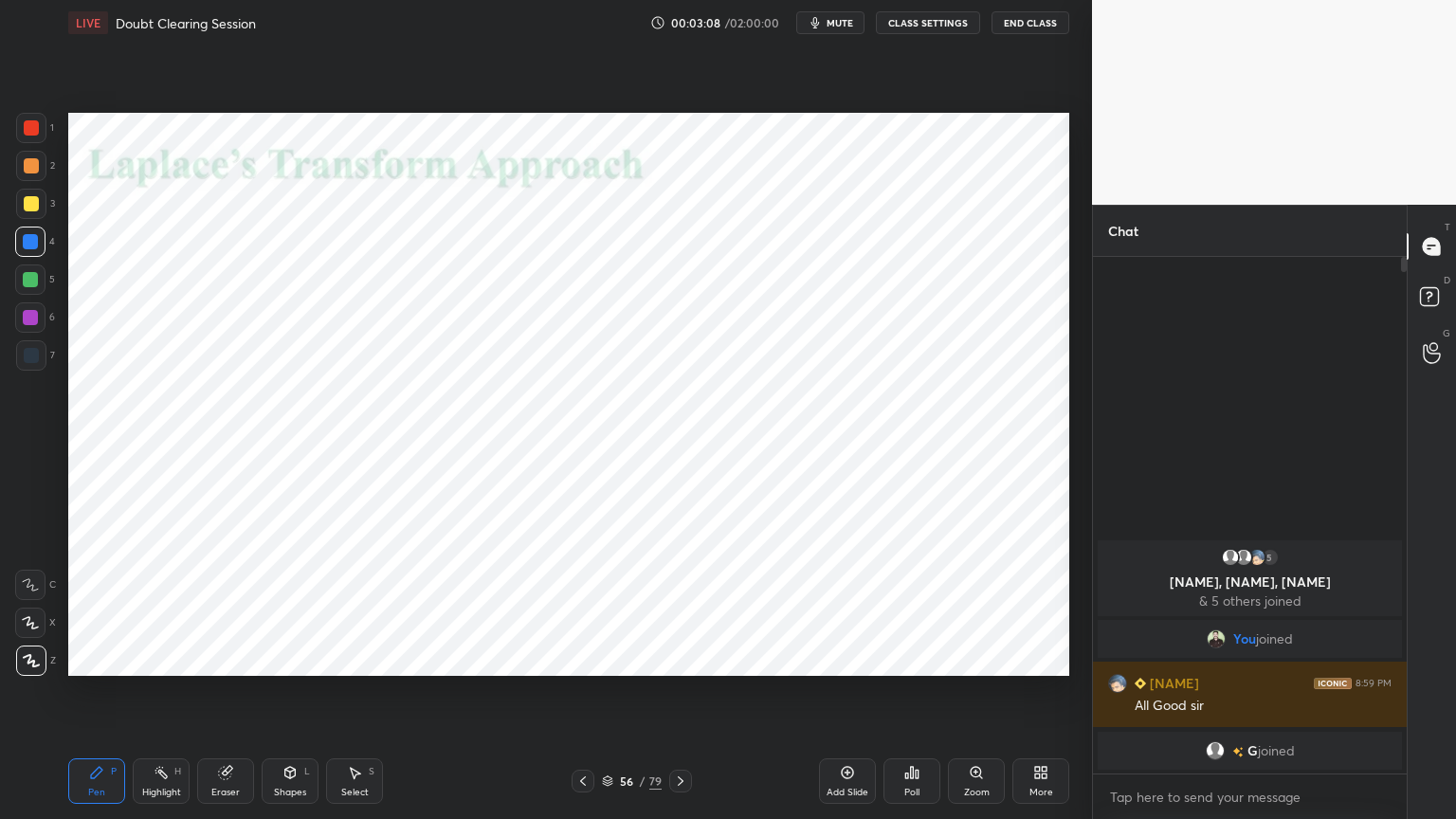 click at bounding box center (31, 355) 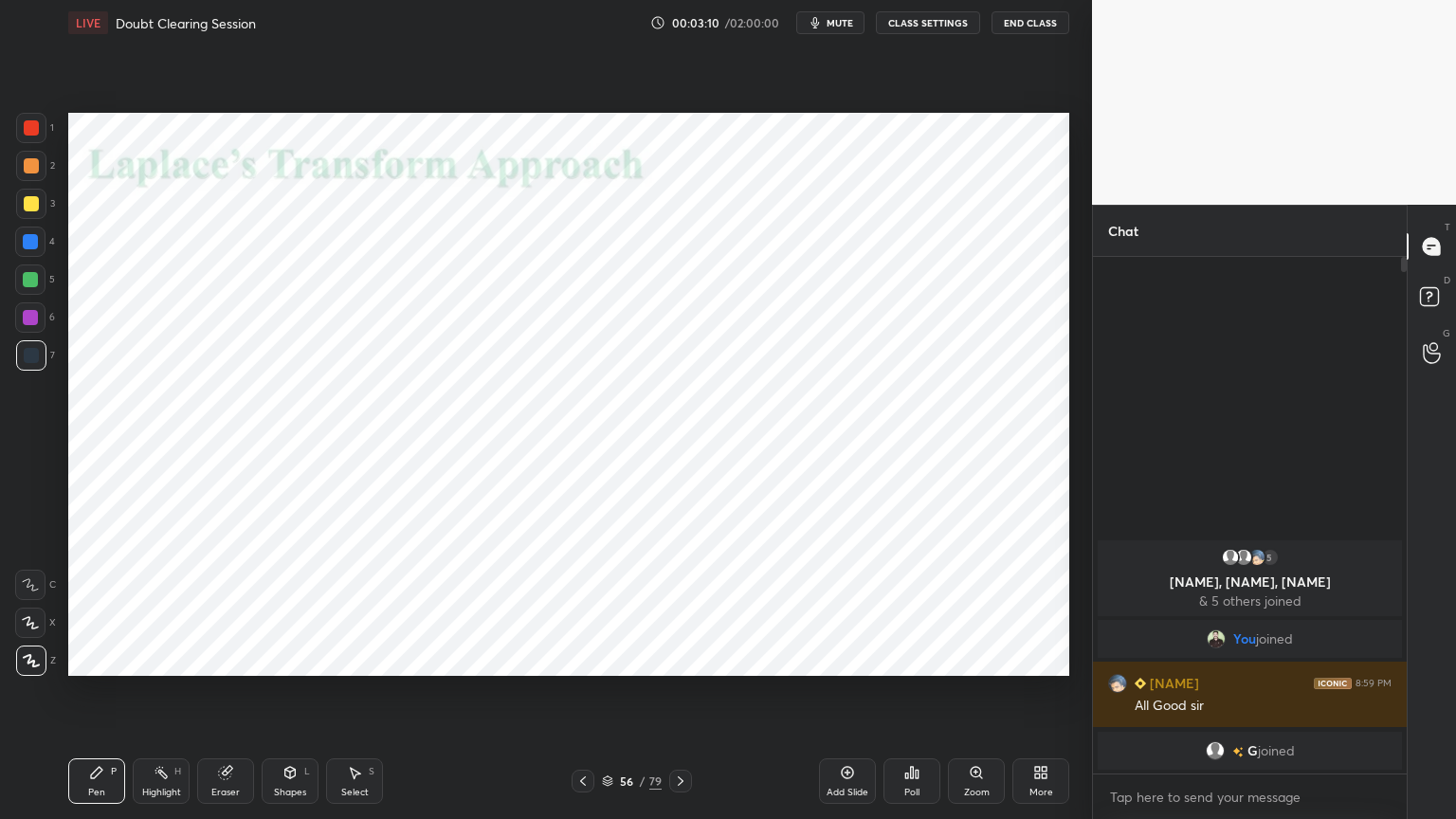 click at bounding box center [30, 280] 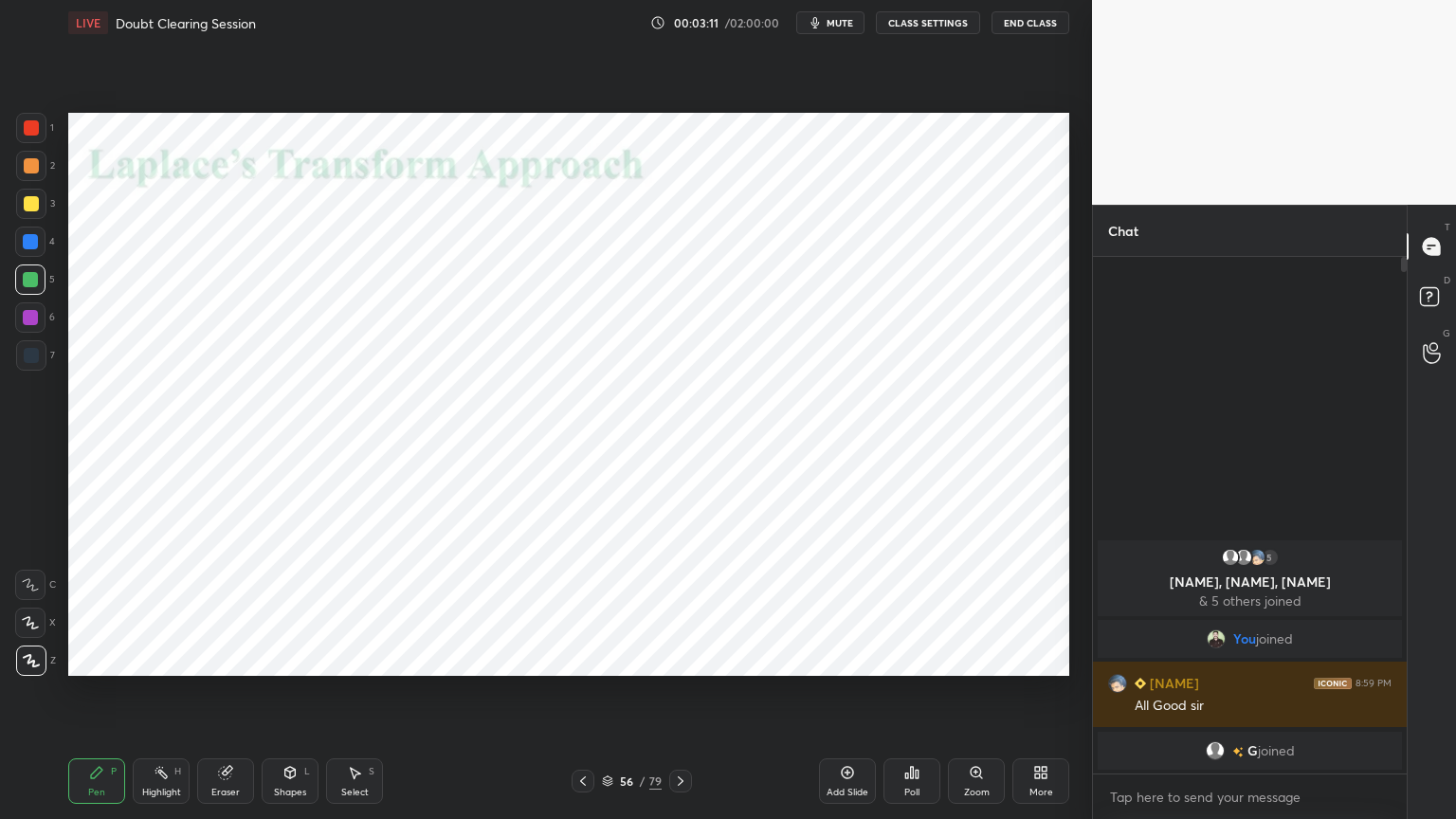 click at bounding box center (30, 242) 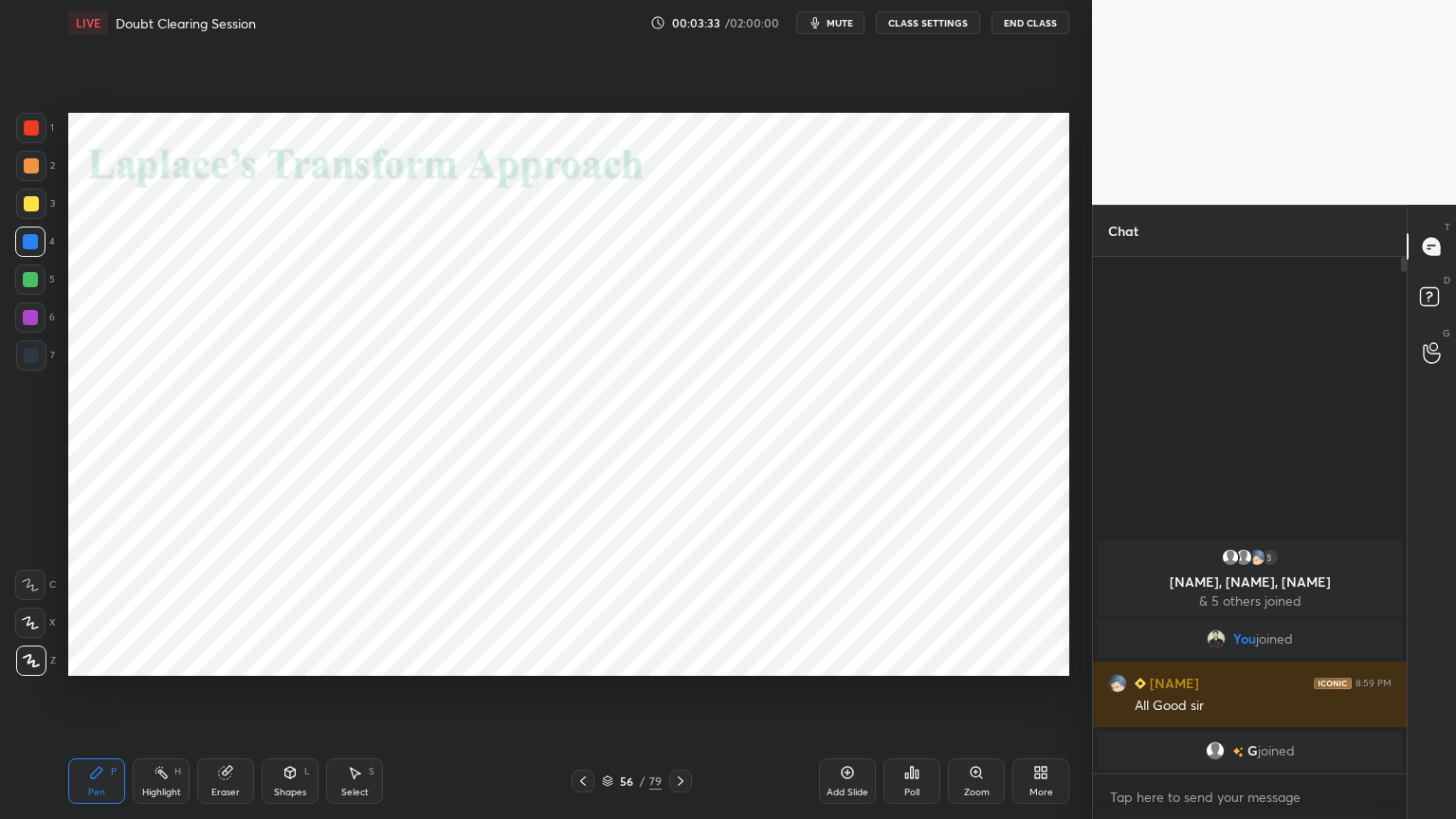 click at bounding box center (30, 318) 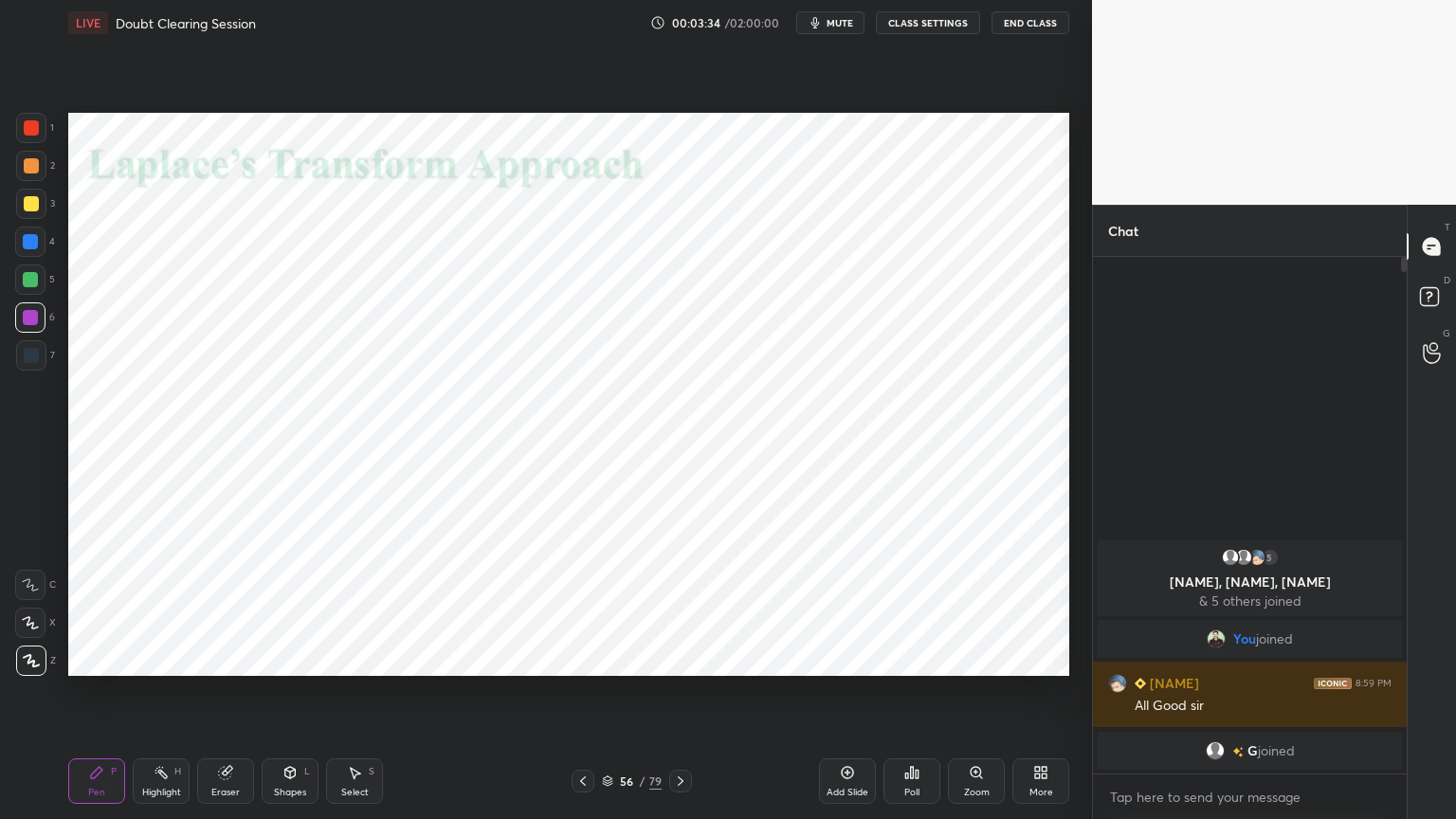 click at bounding box center [31, 661] 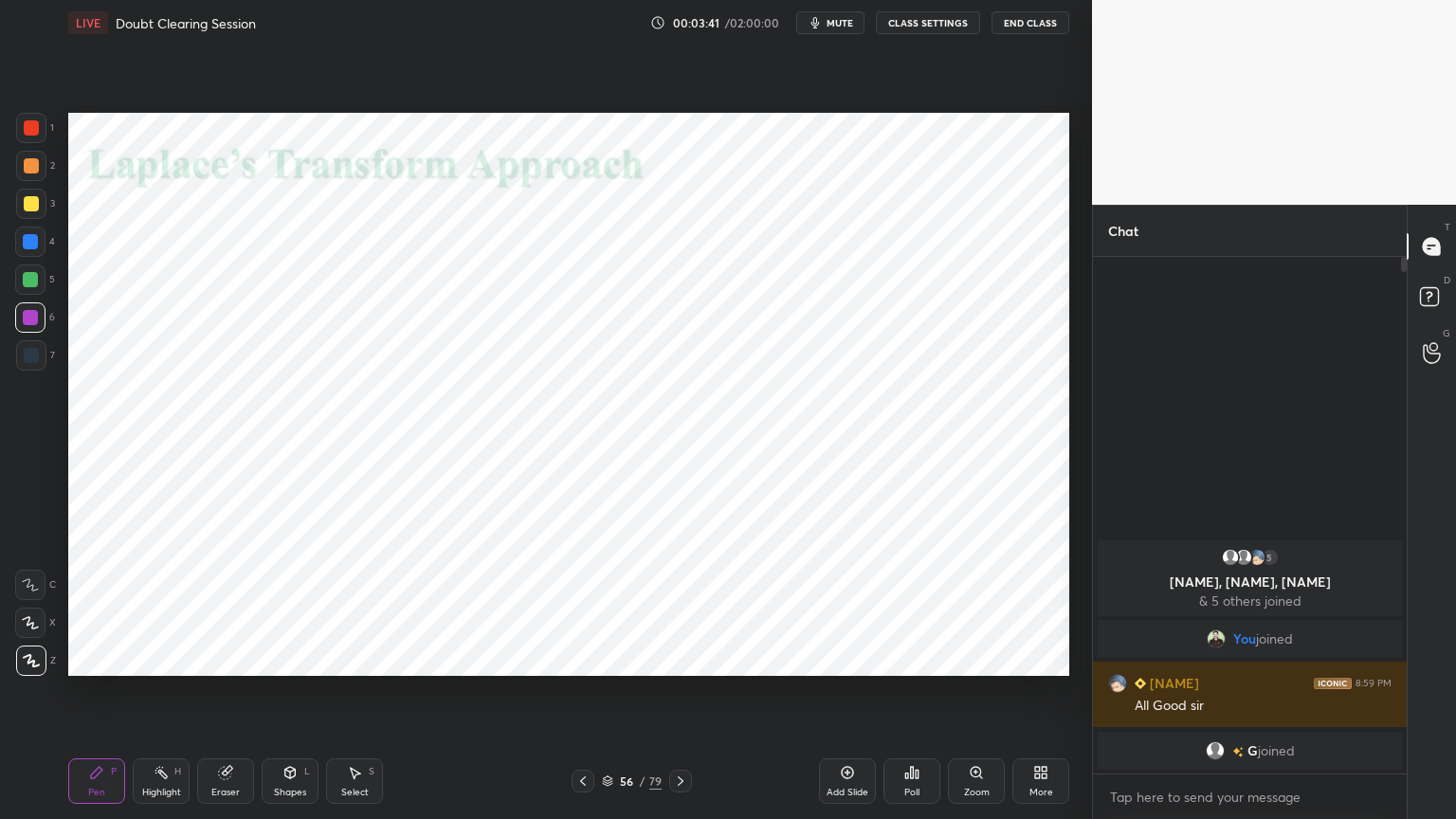click at bounding box center (31, 355) 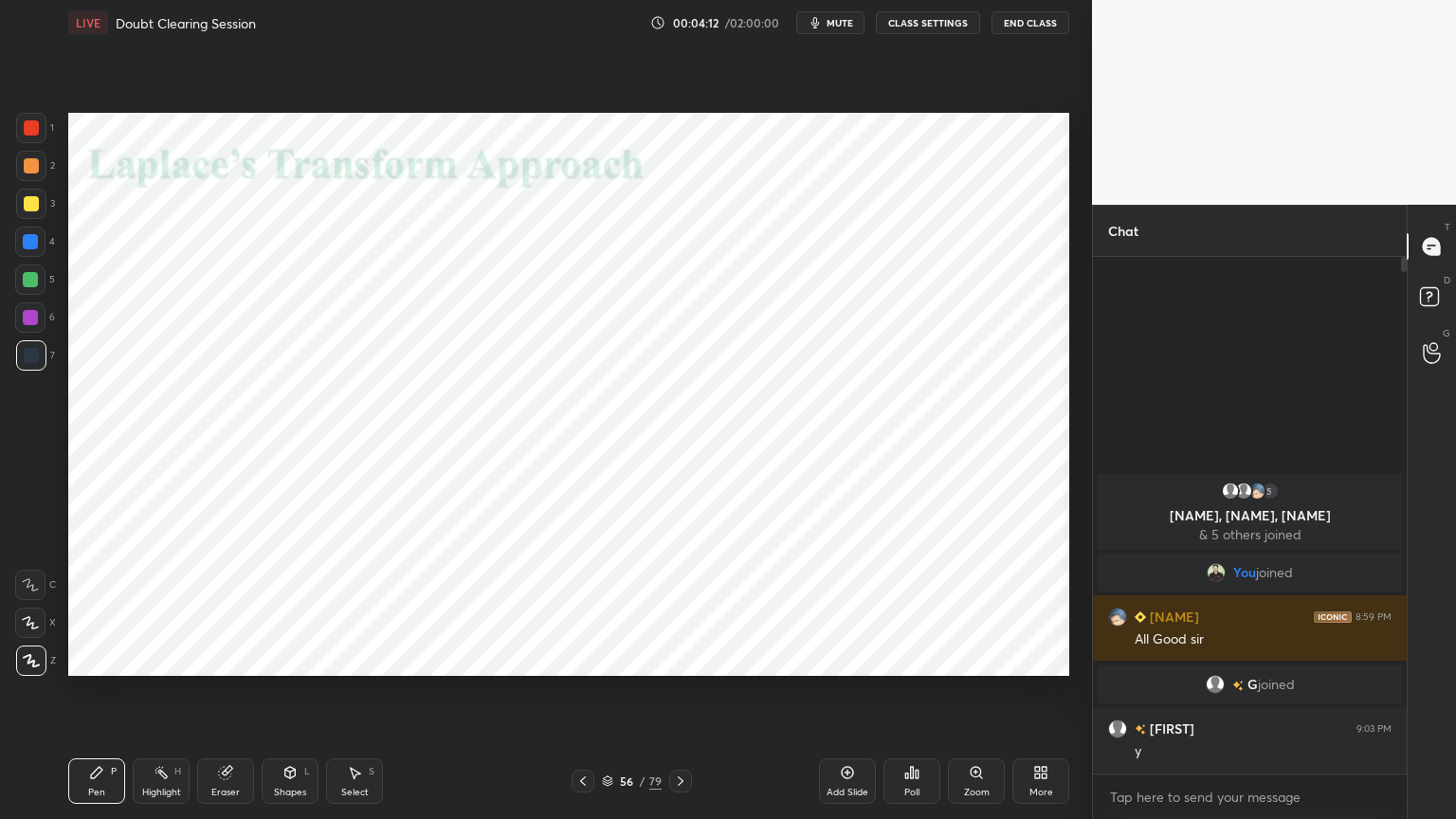 click at bounding box center [30, 318] 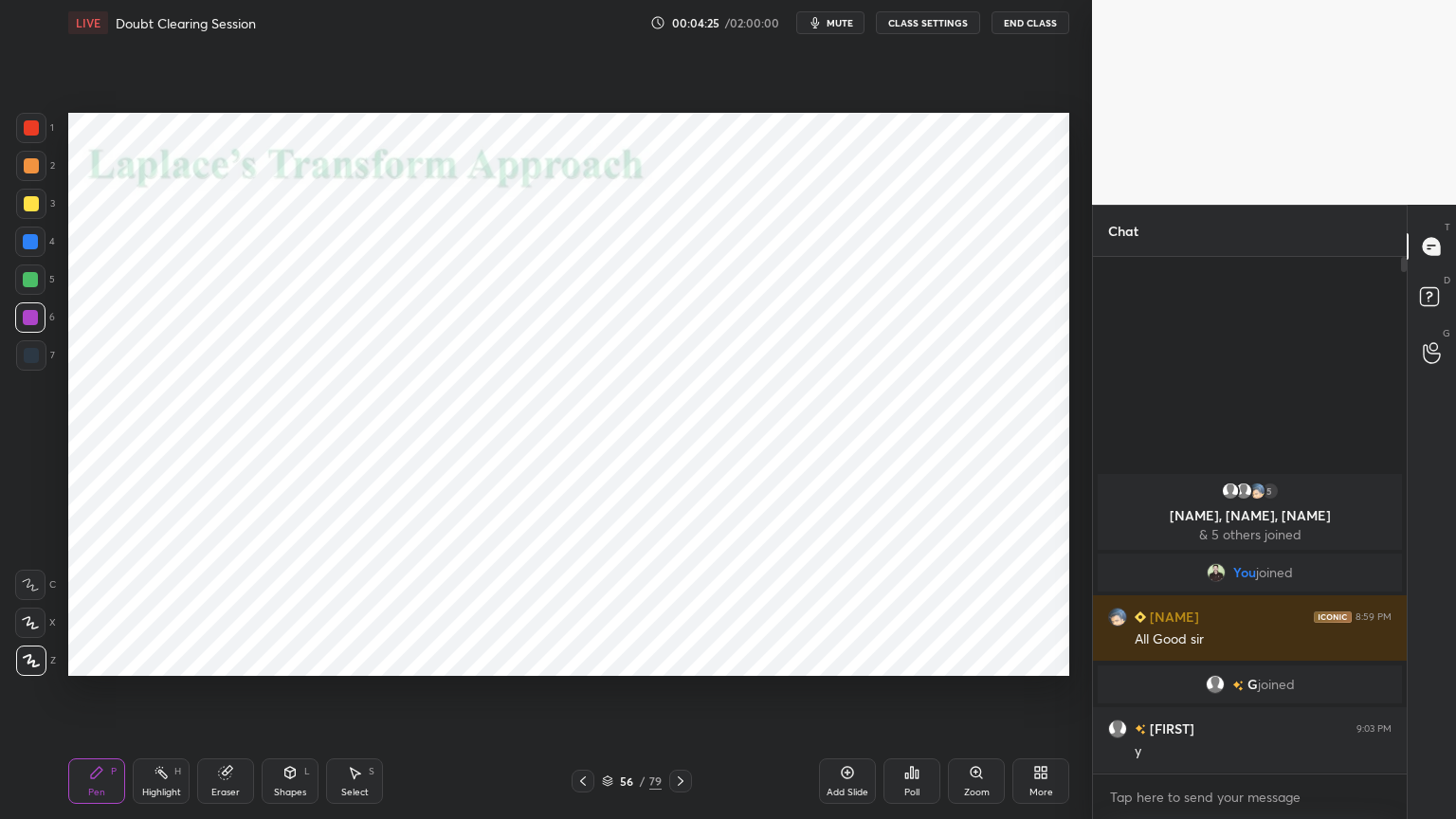 click on "mute" at bounding box center (840, 23) 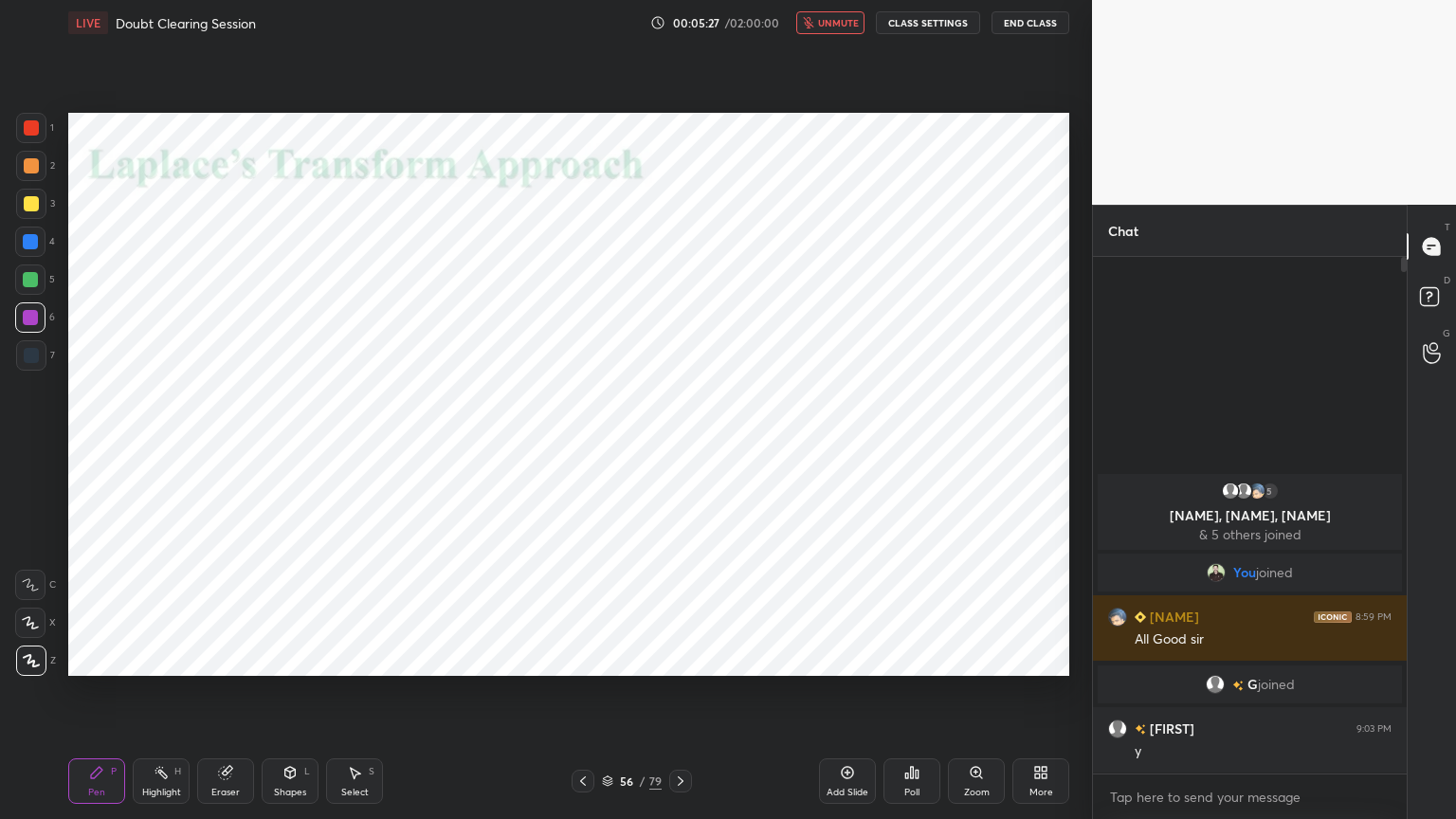 click on "unmute" at bounding box center [838, 23] 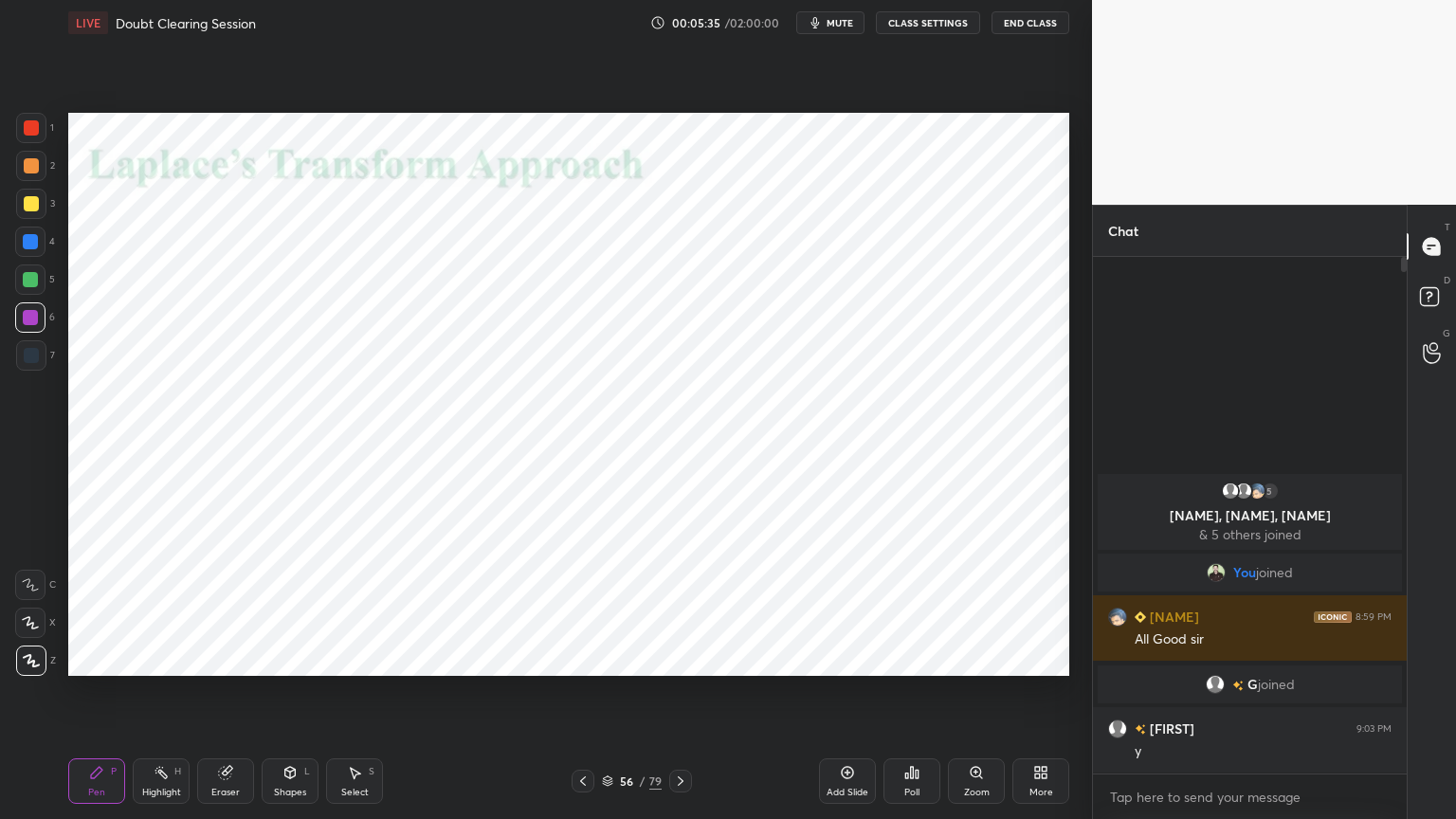 click on "Pen P Highlight H Eraser Shapes L Select S 56 / 79 Add Slide Poll Zoom More" at bounding box center [569, 781] 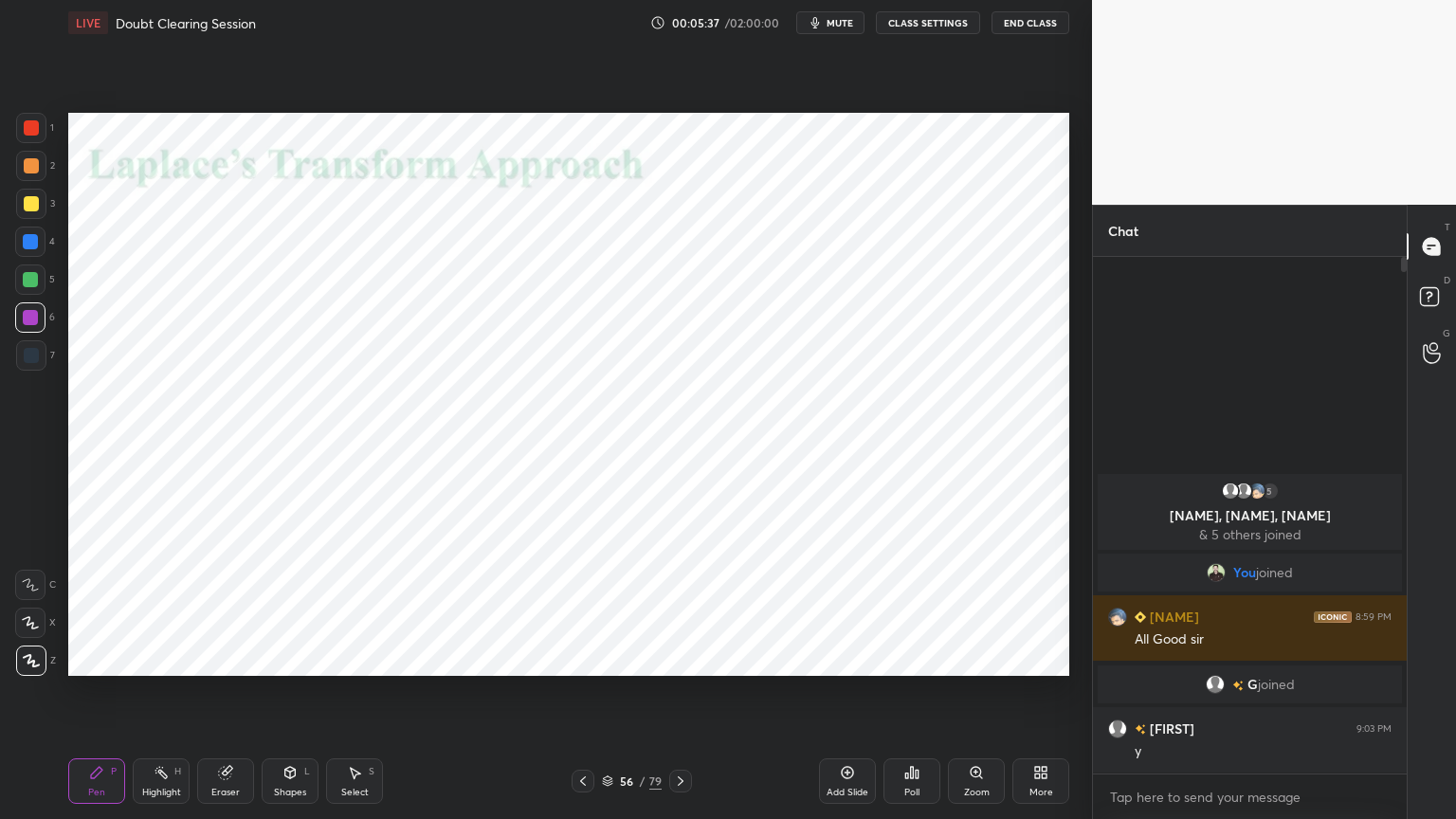 click on "Eraser" at bounding box center (226, 781) 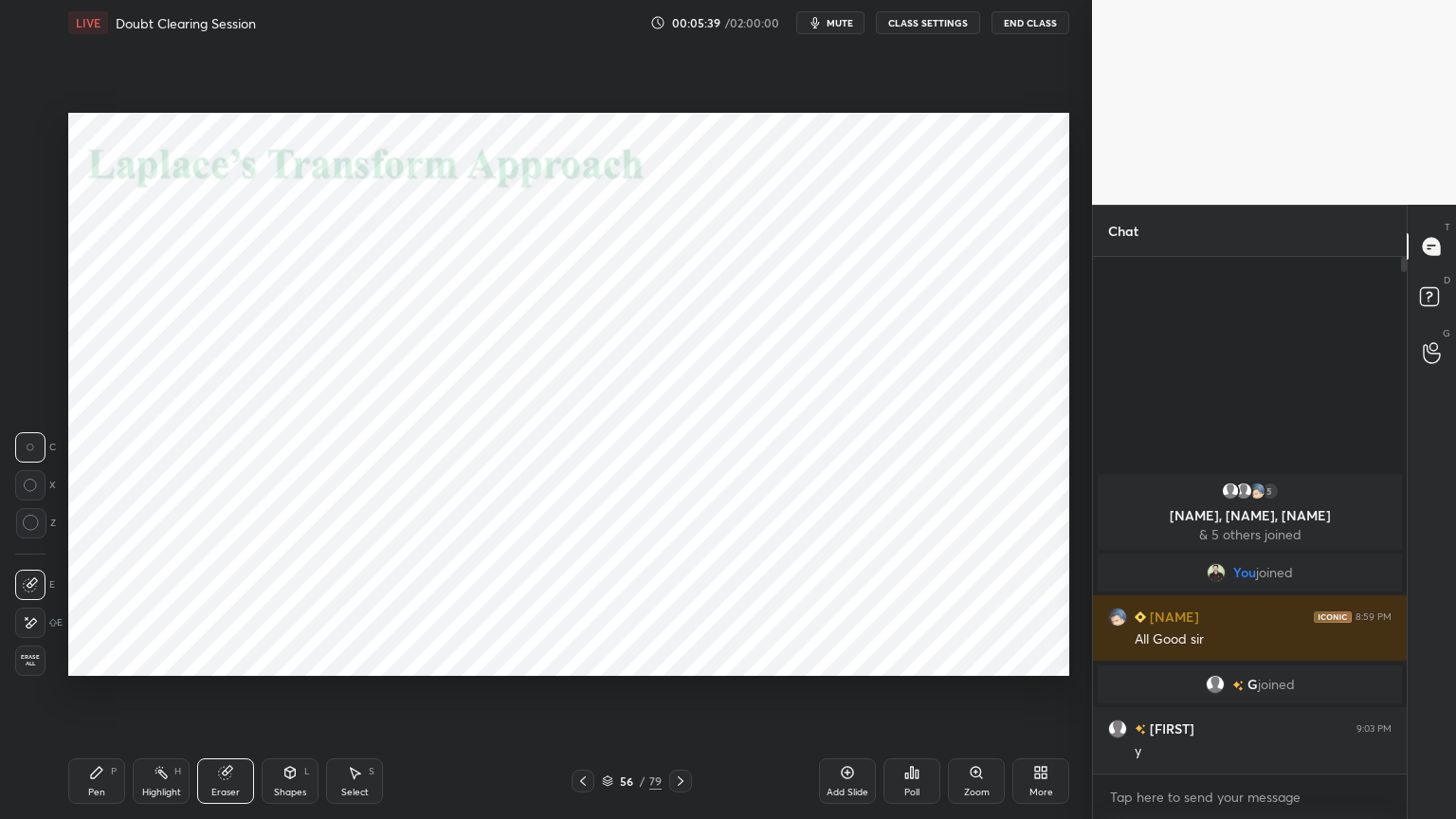 click on "Pen P" at bounding box center [97, 781] 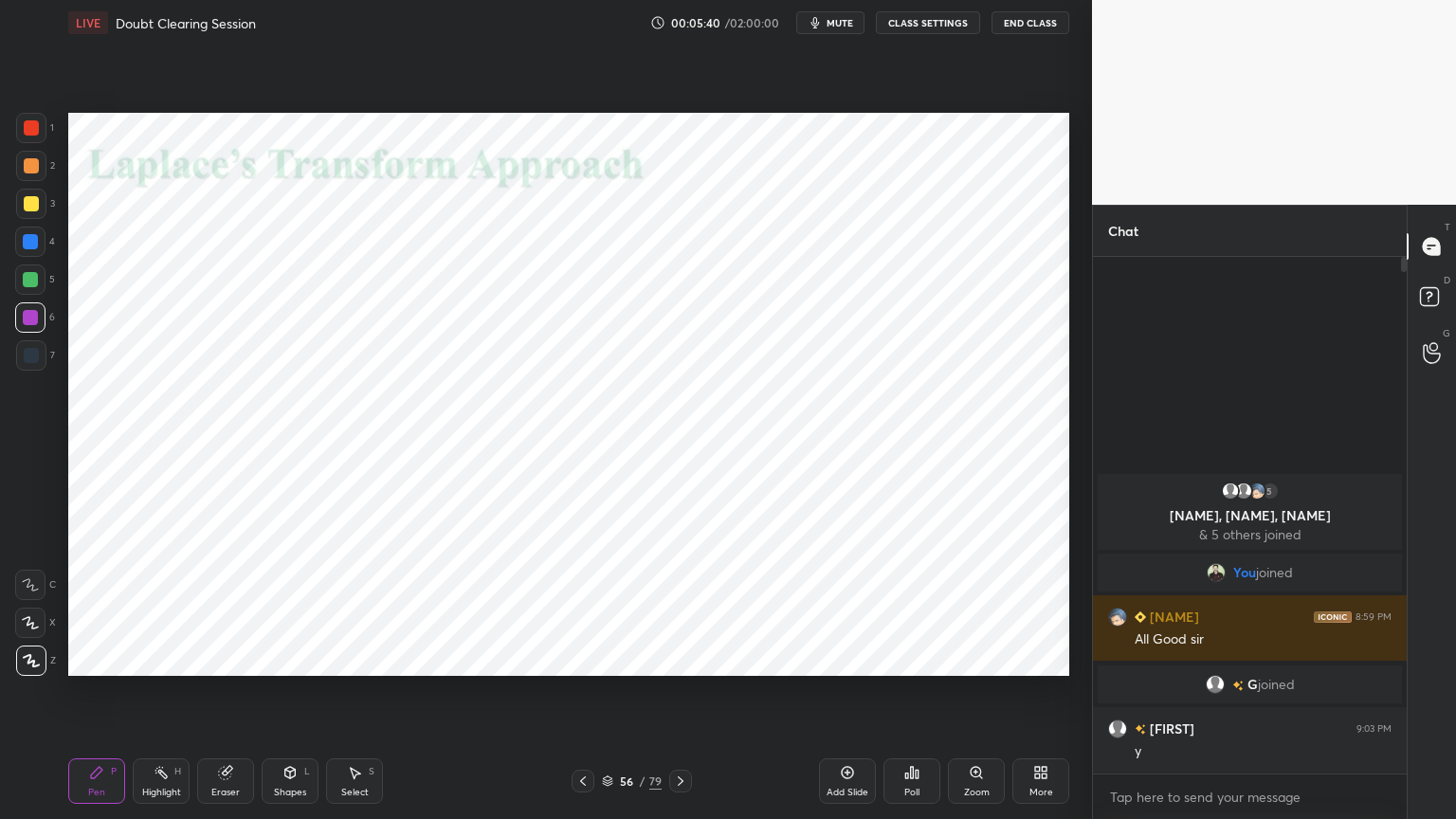 click at bounding box center (30, 242) 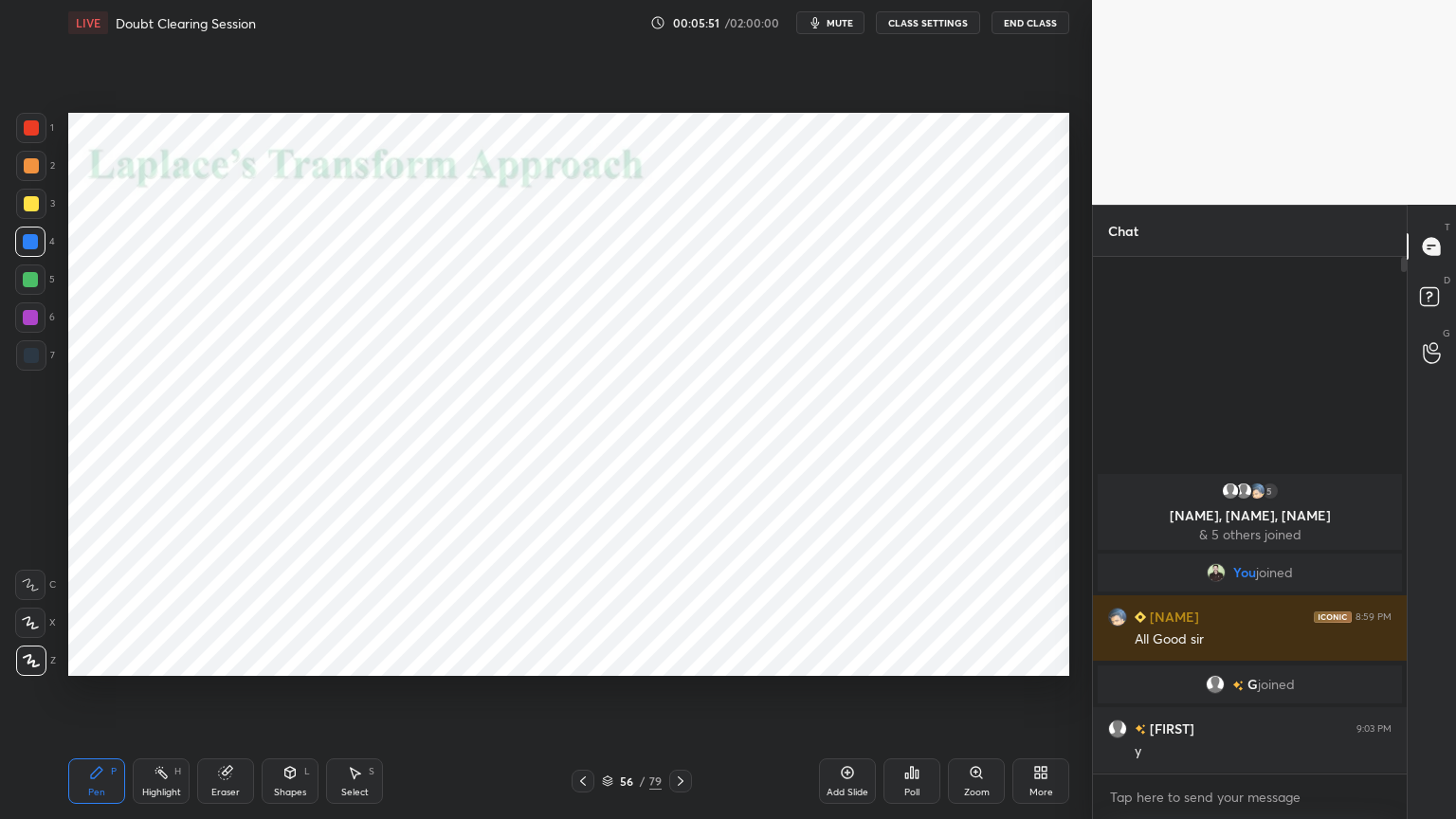 click on "mute" at bounding box center [840, 23] 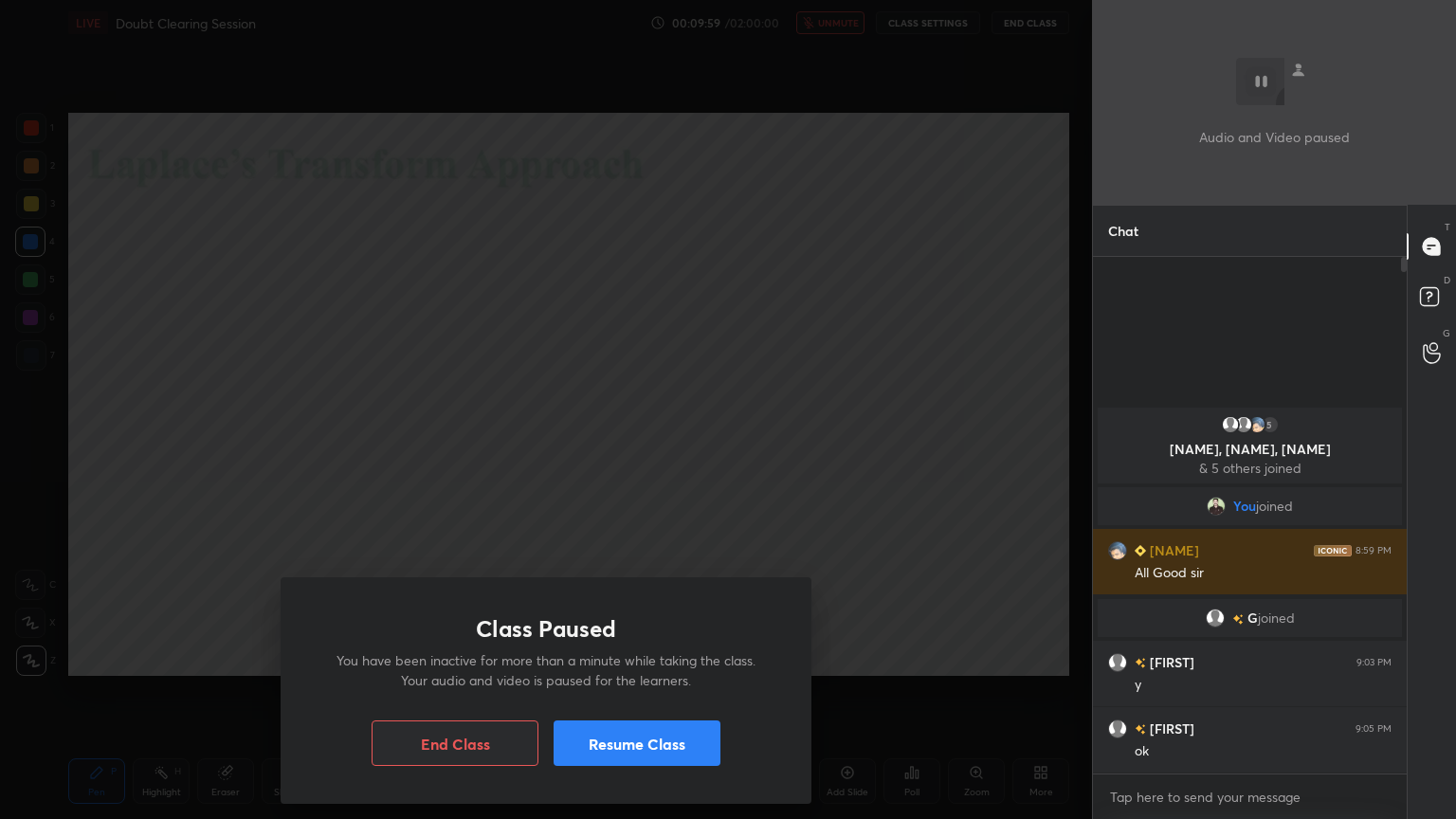 click on "Resume Class" at bounding box center (637, 743) 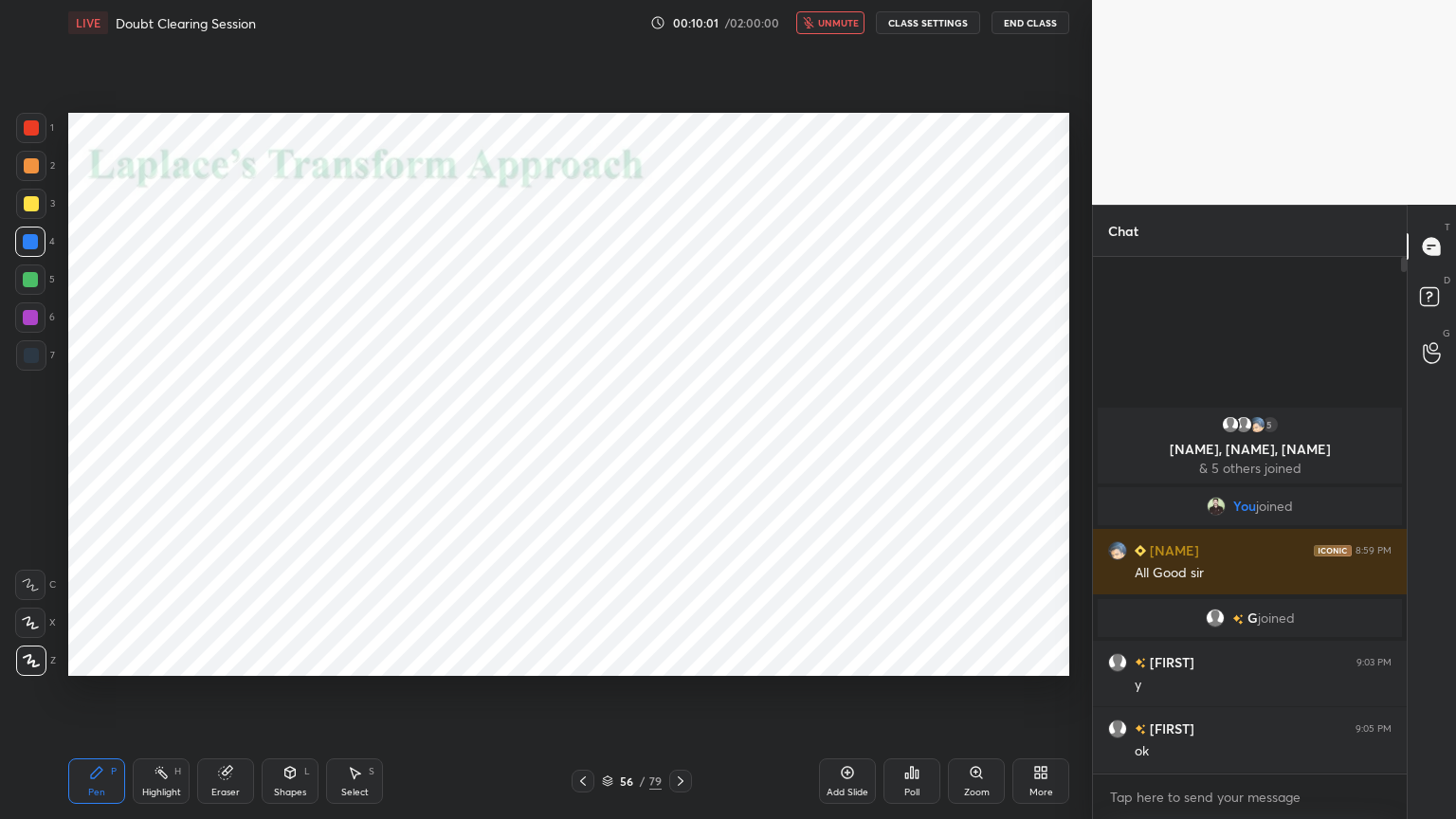 click on "unmute" at bounding box center [838, 23] 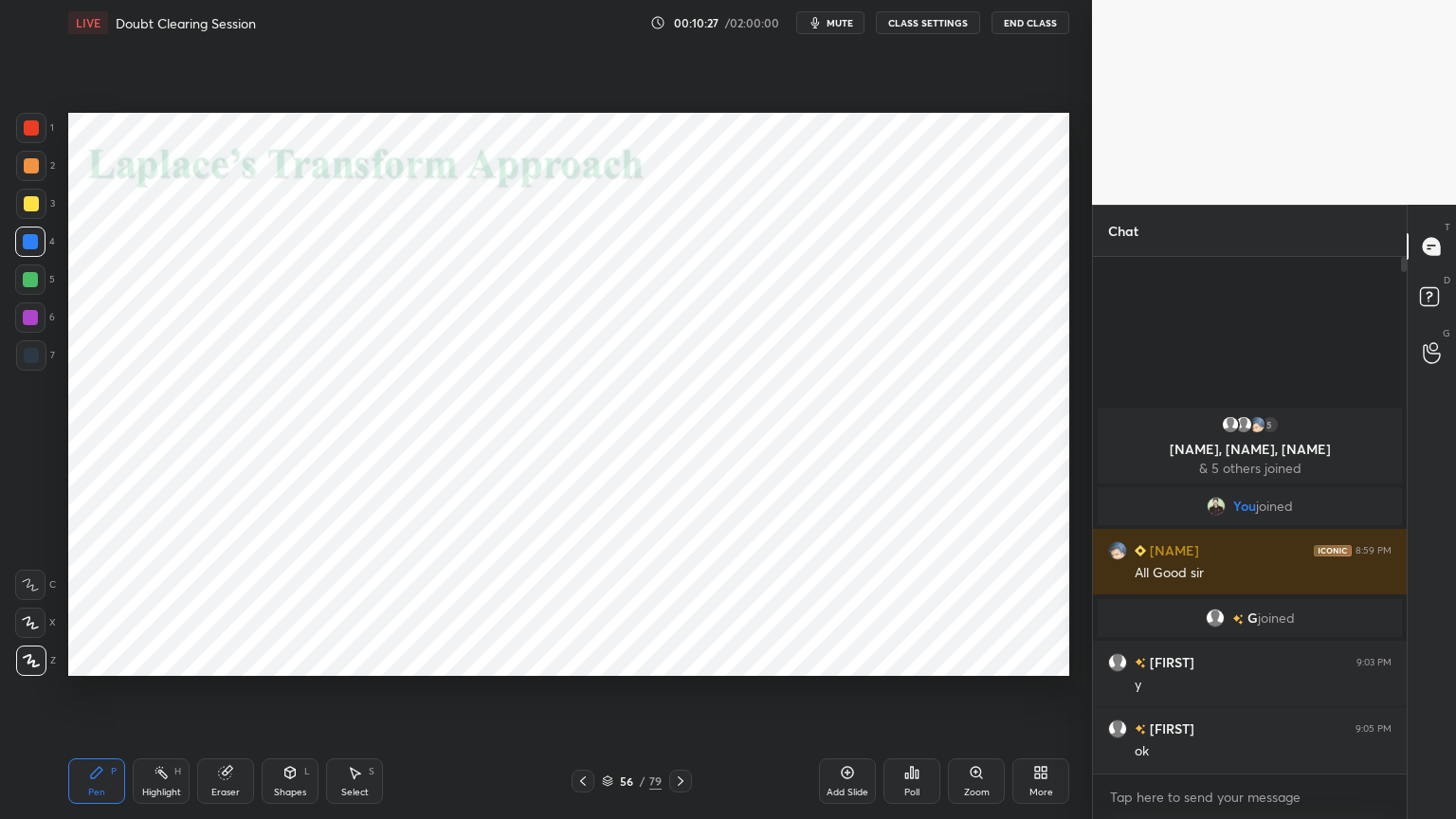 click on "Highlight" at bounding box center [161, 792] 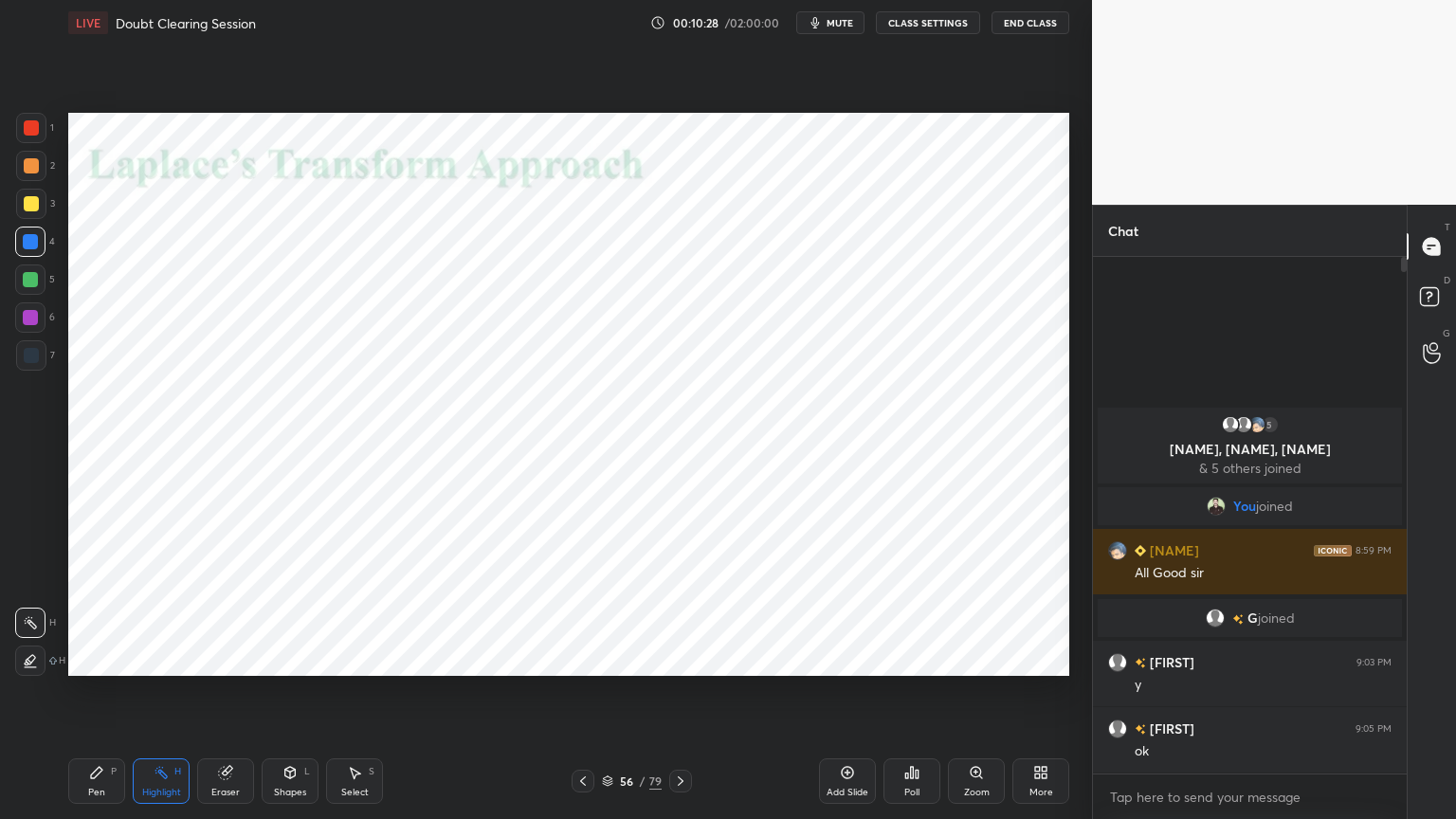 click at bounding box center (30, 318) 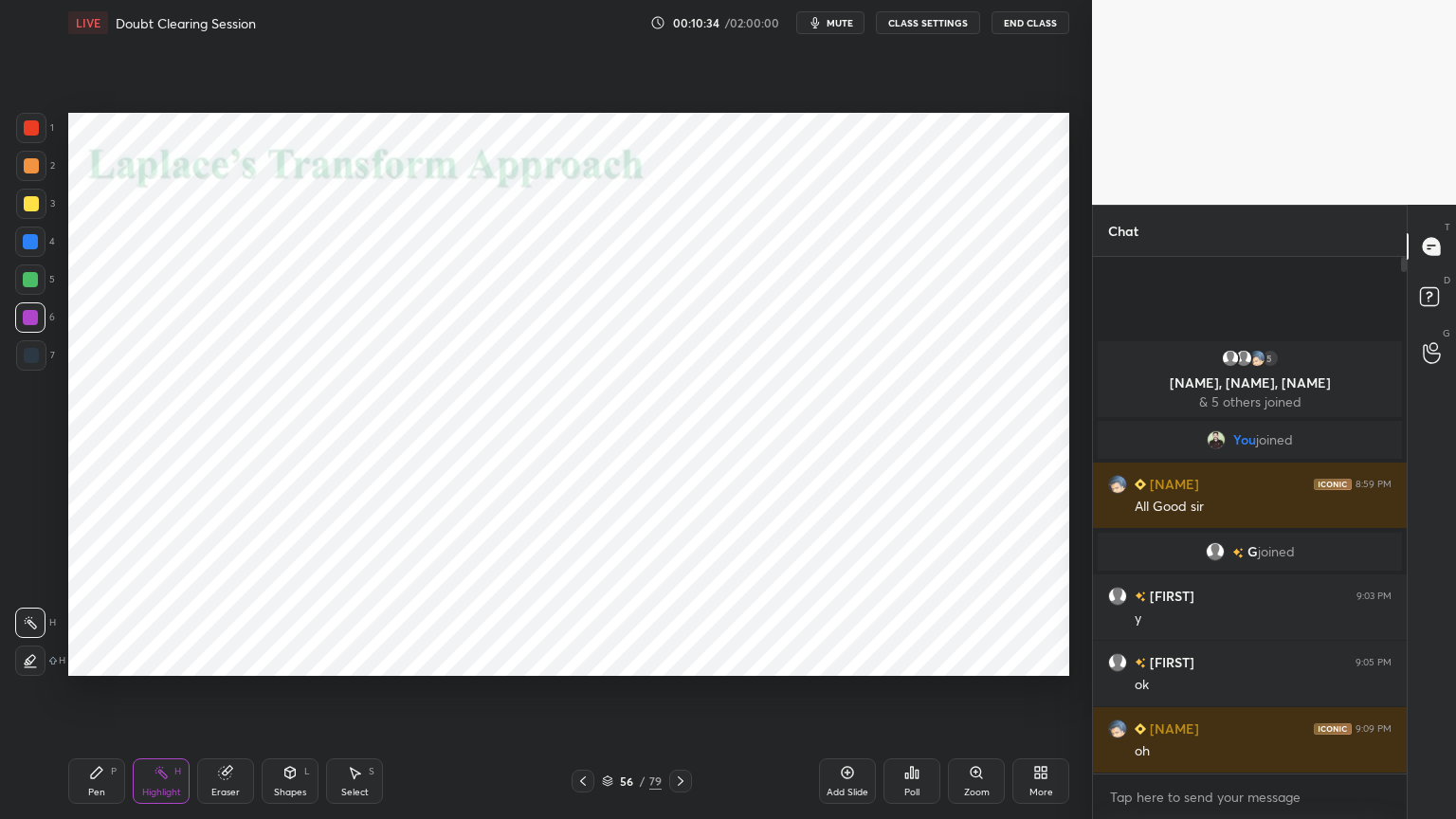 click at bounding box center [30, 242] 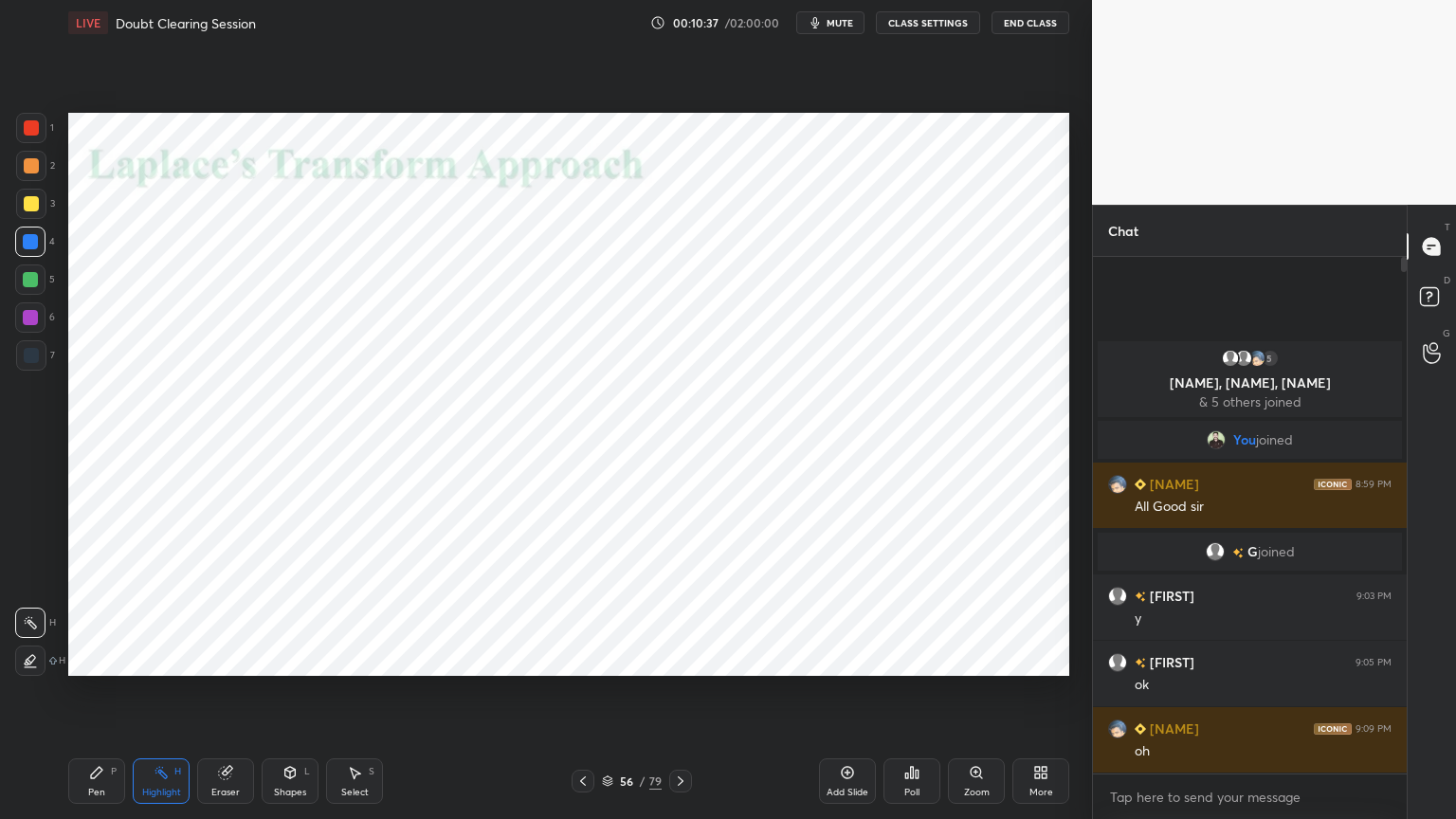click on "Highlight H" at bounding box center [161, 781] 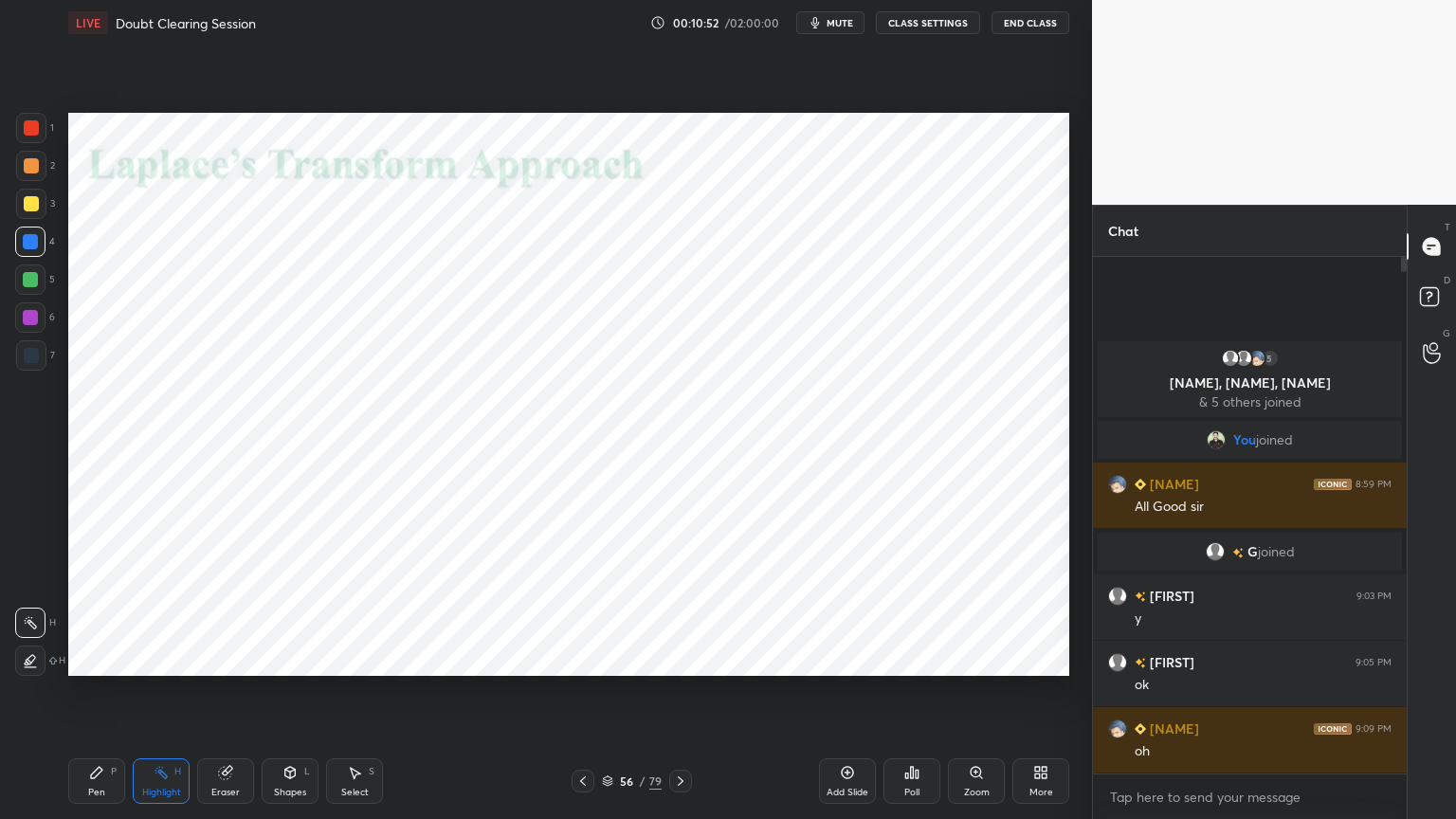 click 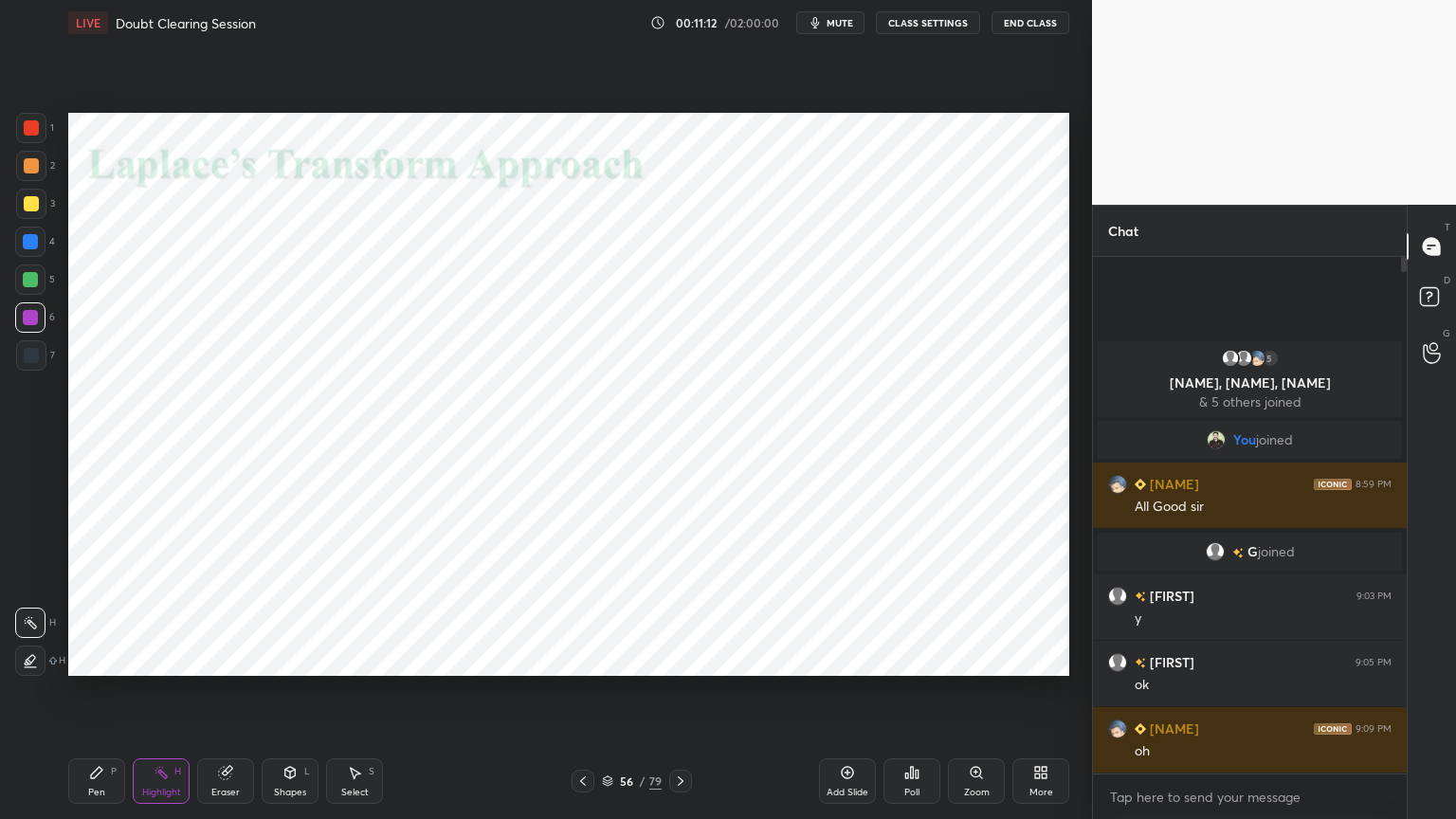 click on "Highlight H" at bounding box center [161, 781] 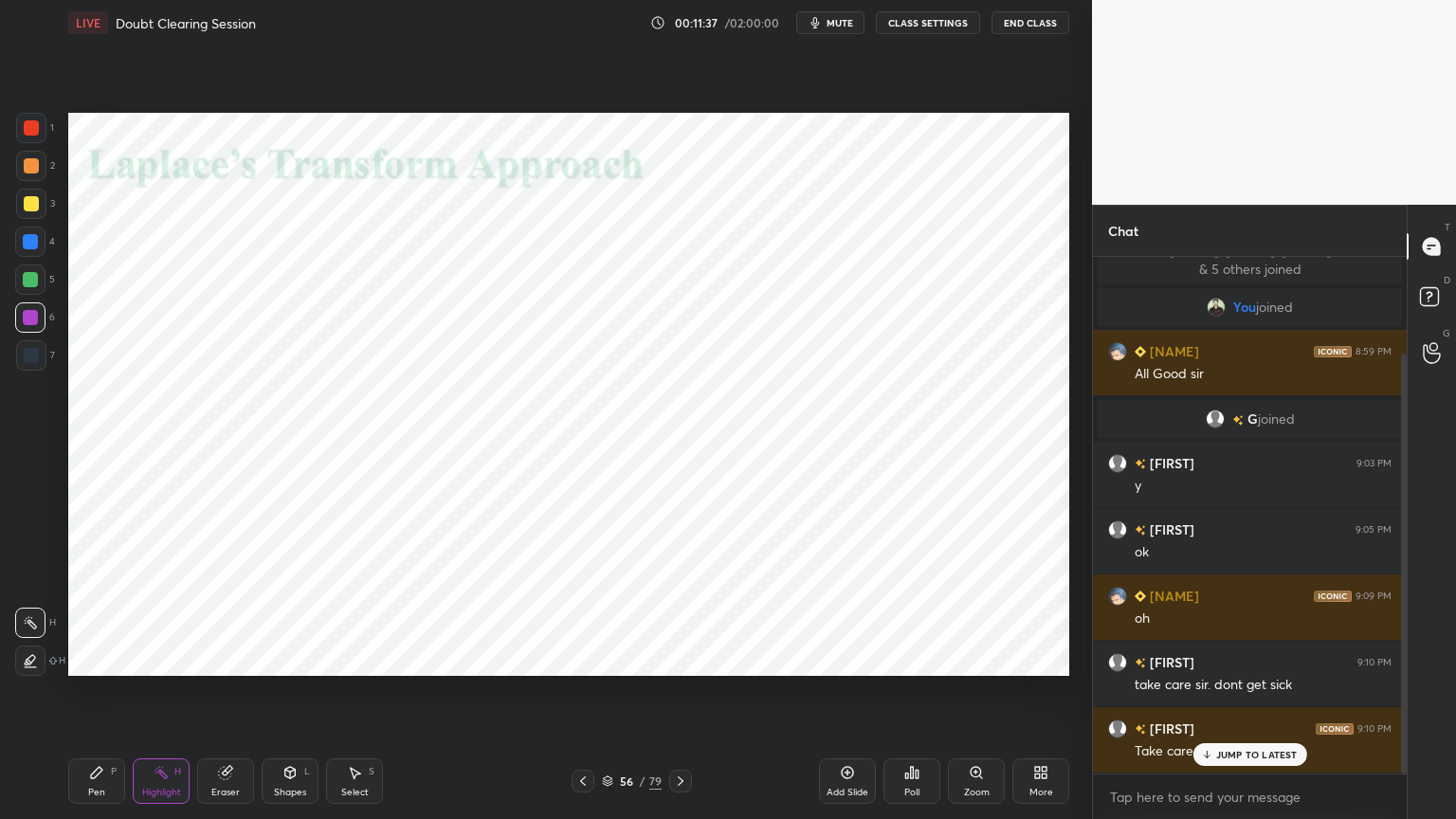 scroll, scrollTop: 118, scrollLeft: 0, axis: vertical 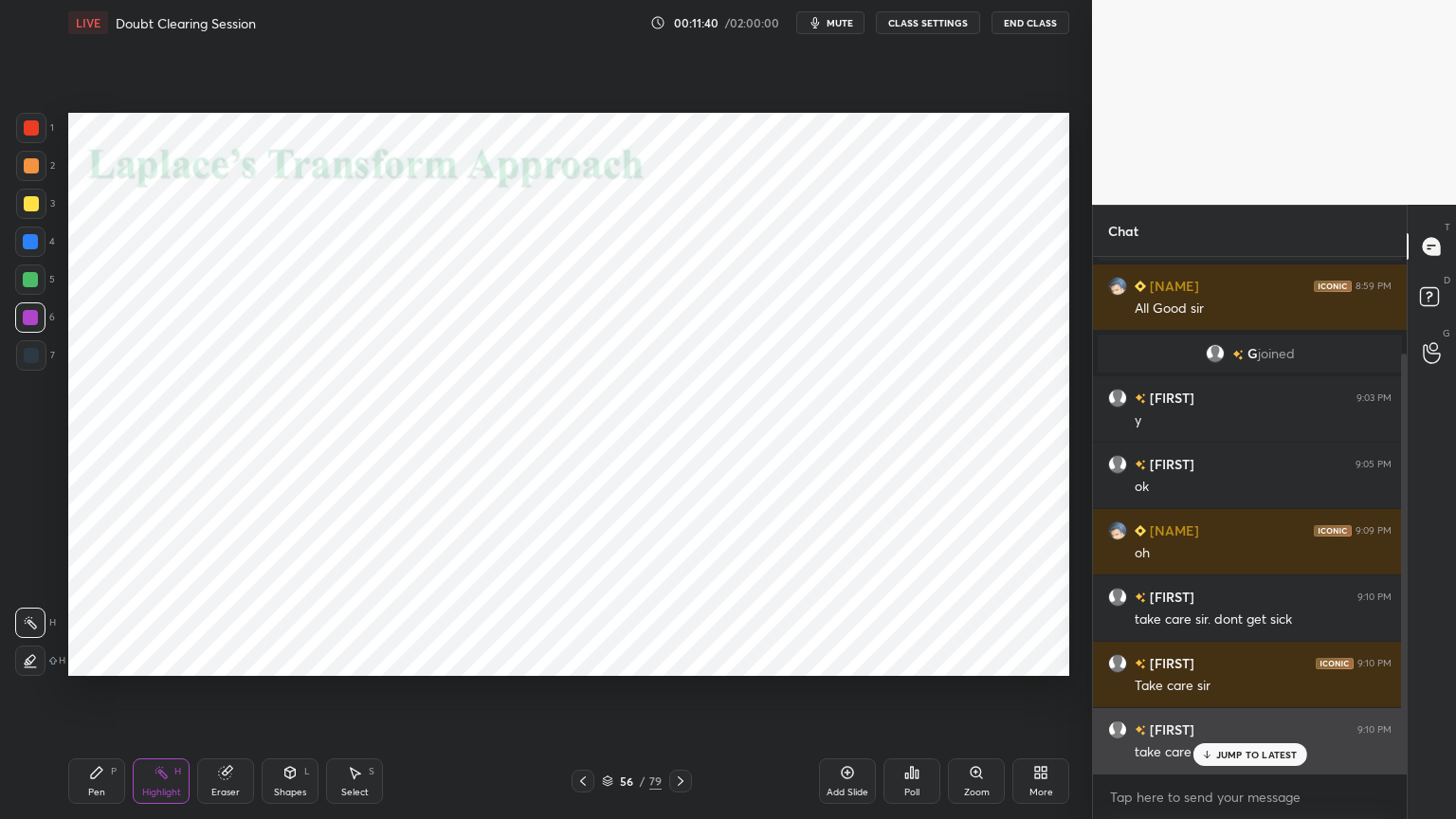click on "JUMP TO LATEST" at bounding box center (1257, 755) 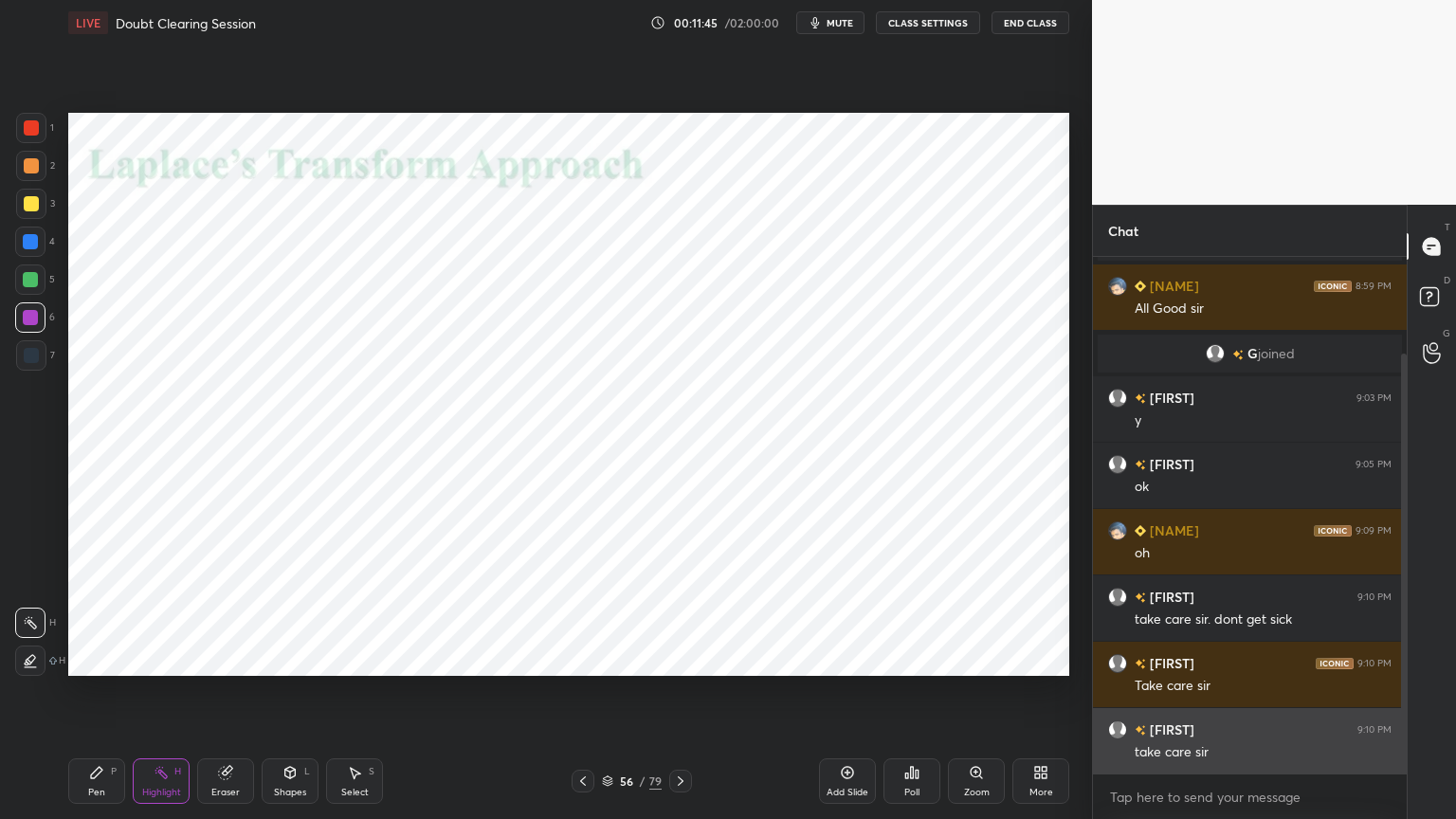 scroll, scrollTop: 185, scrollLeft: 0, axis: vertical 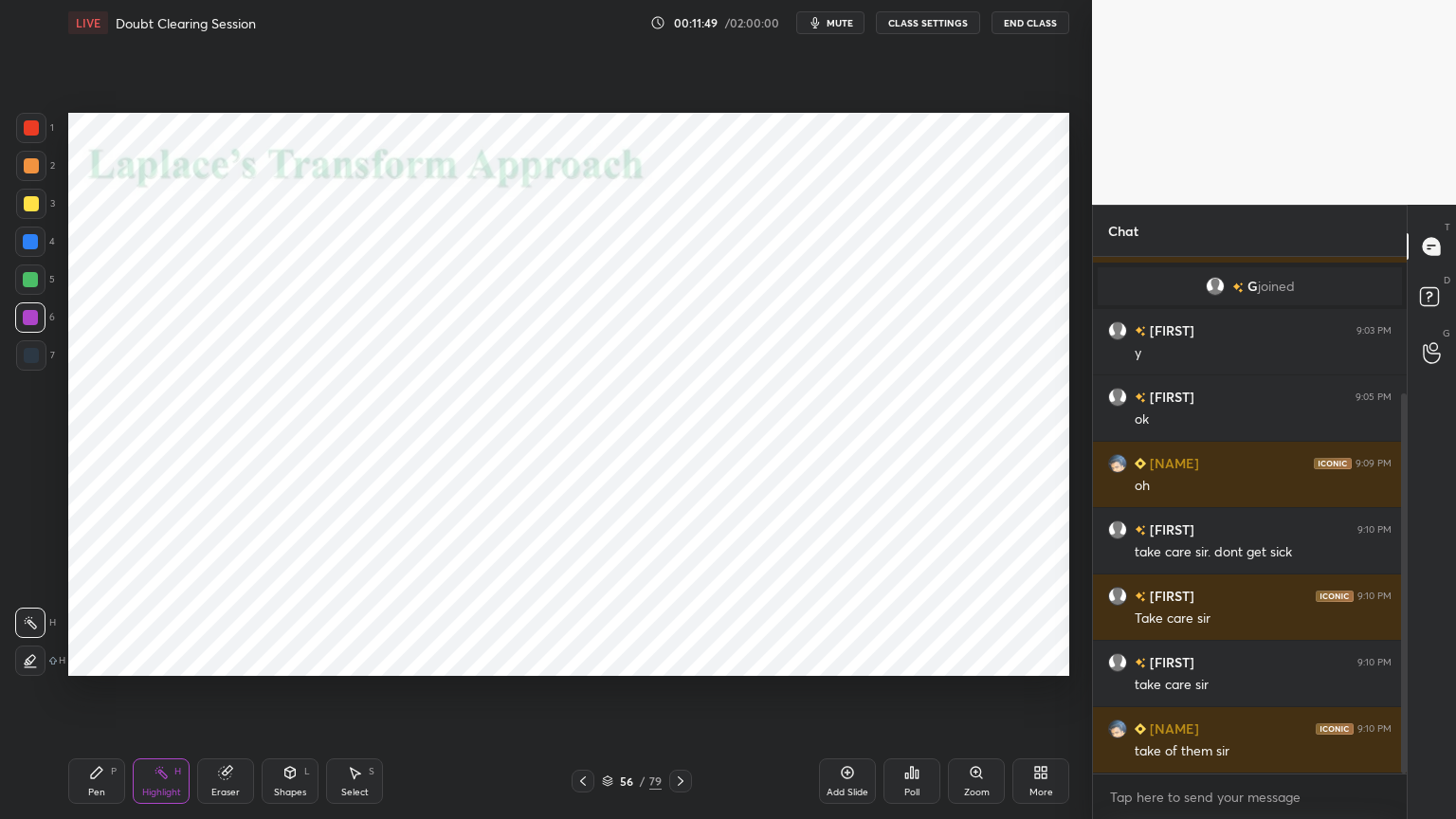 click at bounding box center [30, 318] 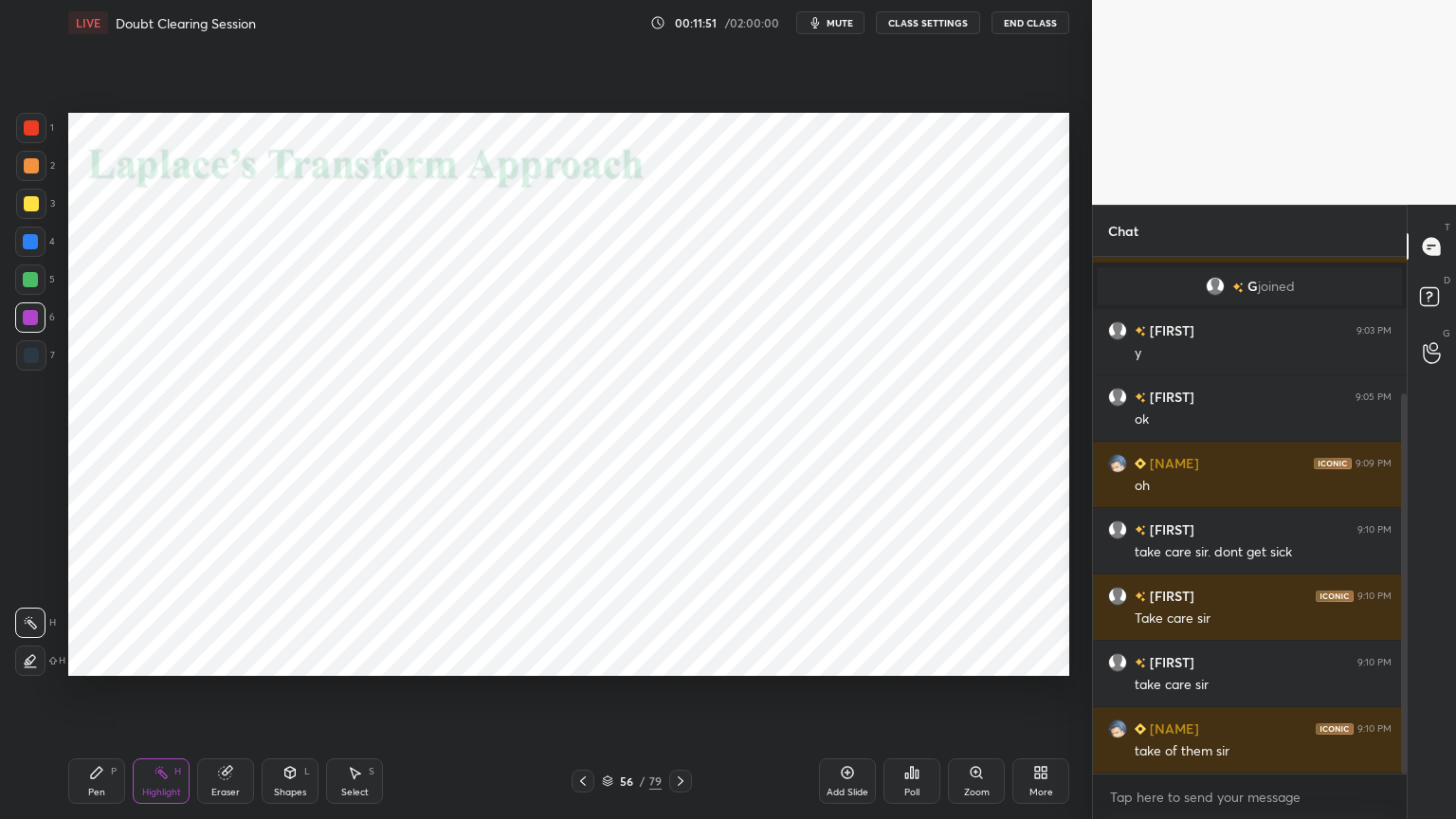 click on "Highlight" at bounding box center (161, 792) 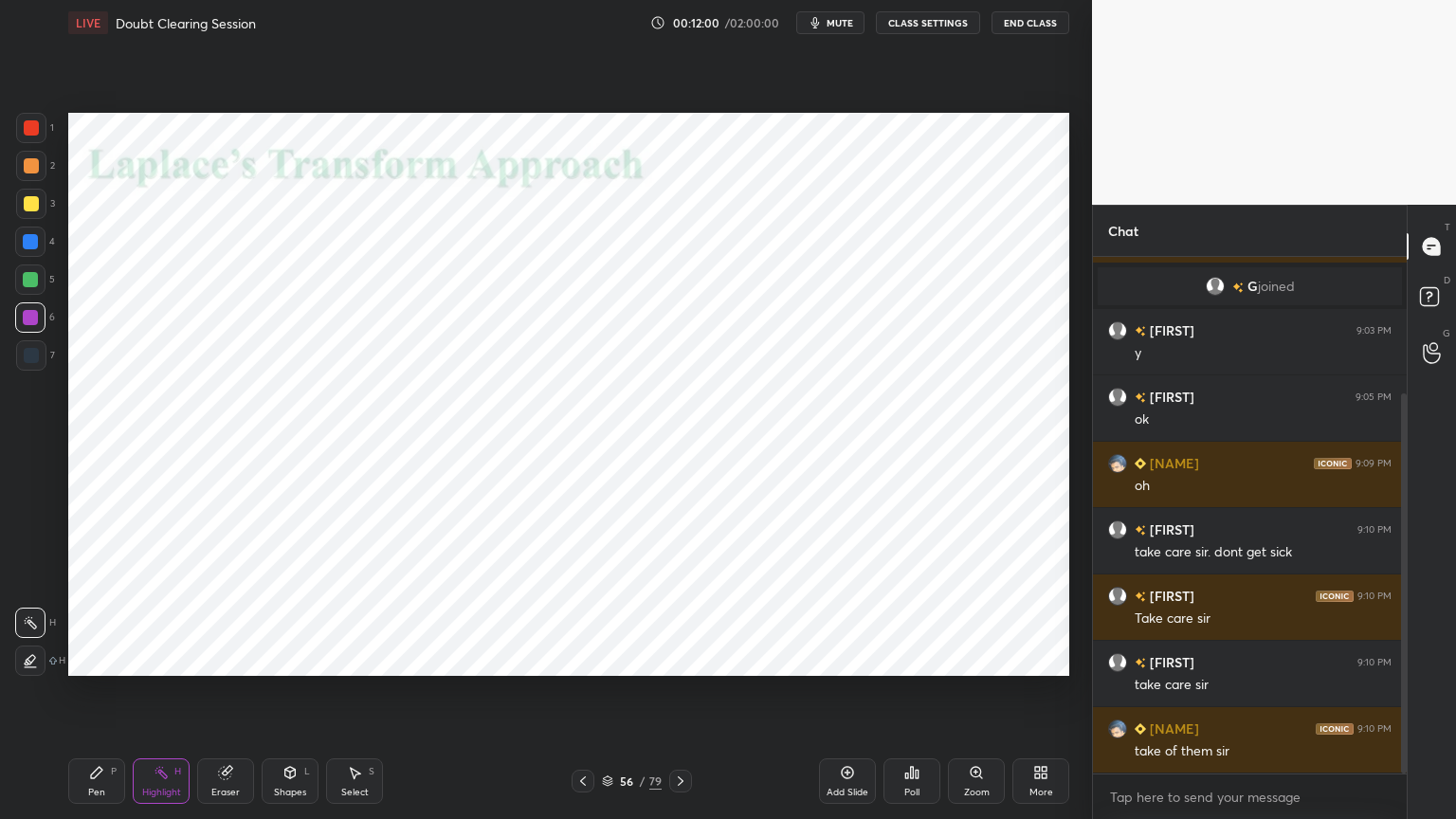 click on "Pen" at bounding box center [97, 792] 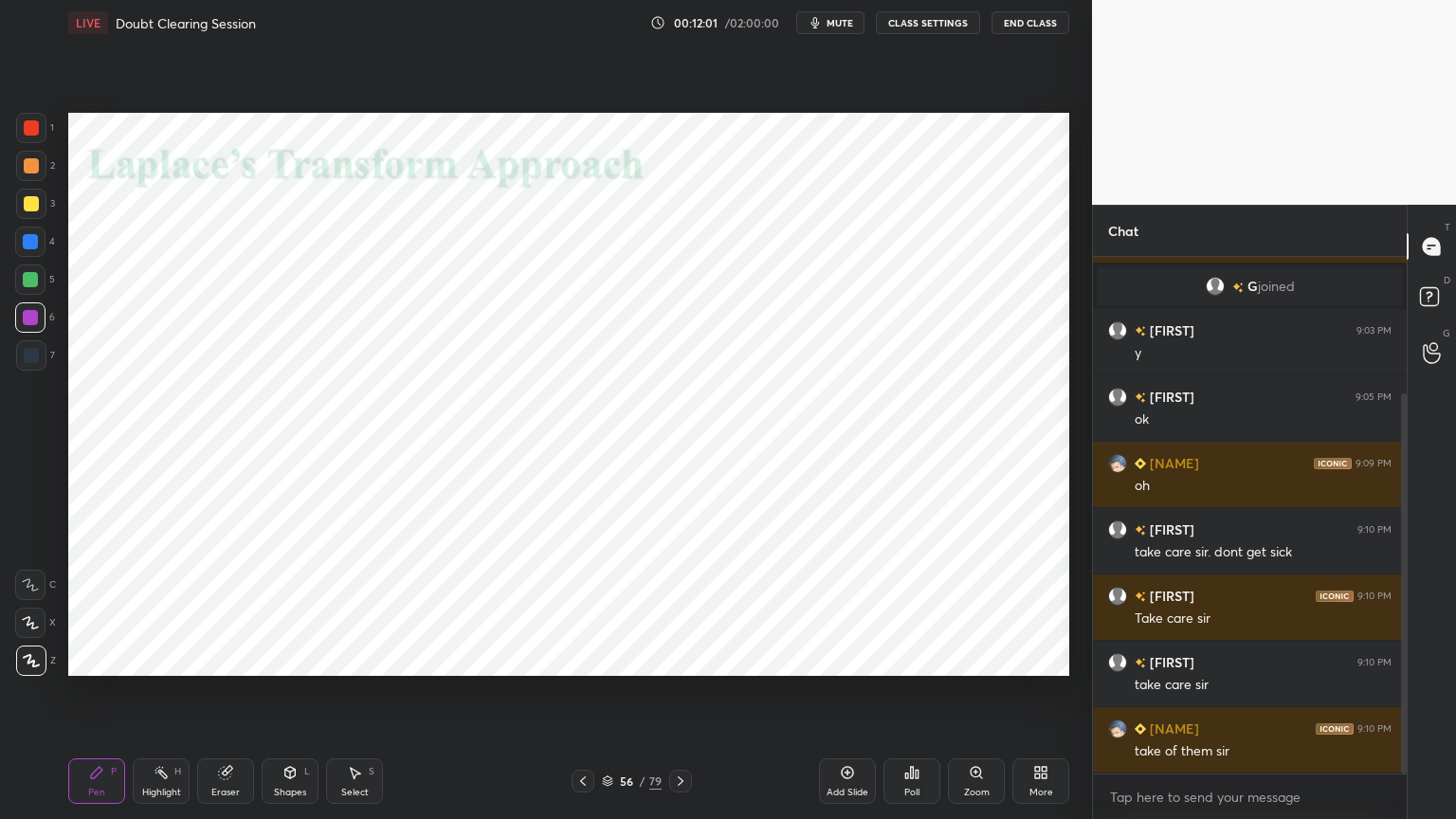 click at bounding box center (31, 355) 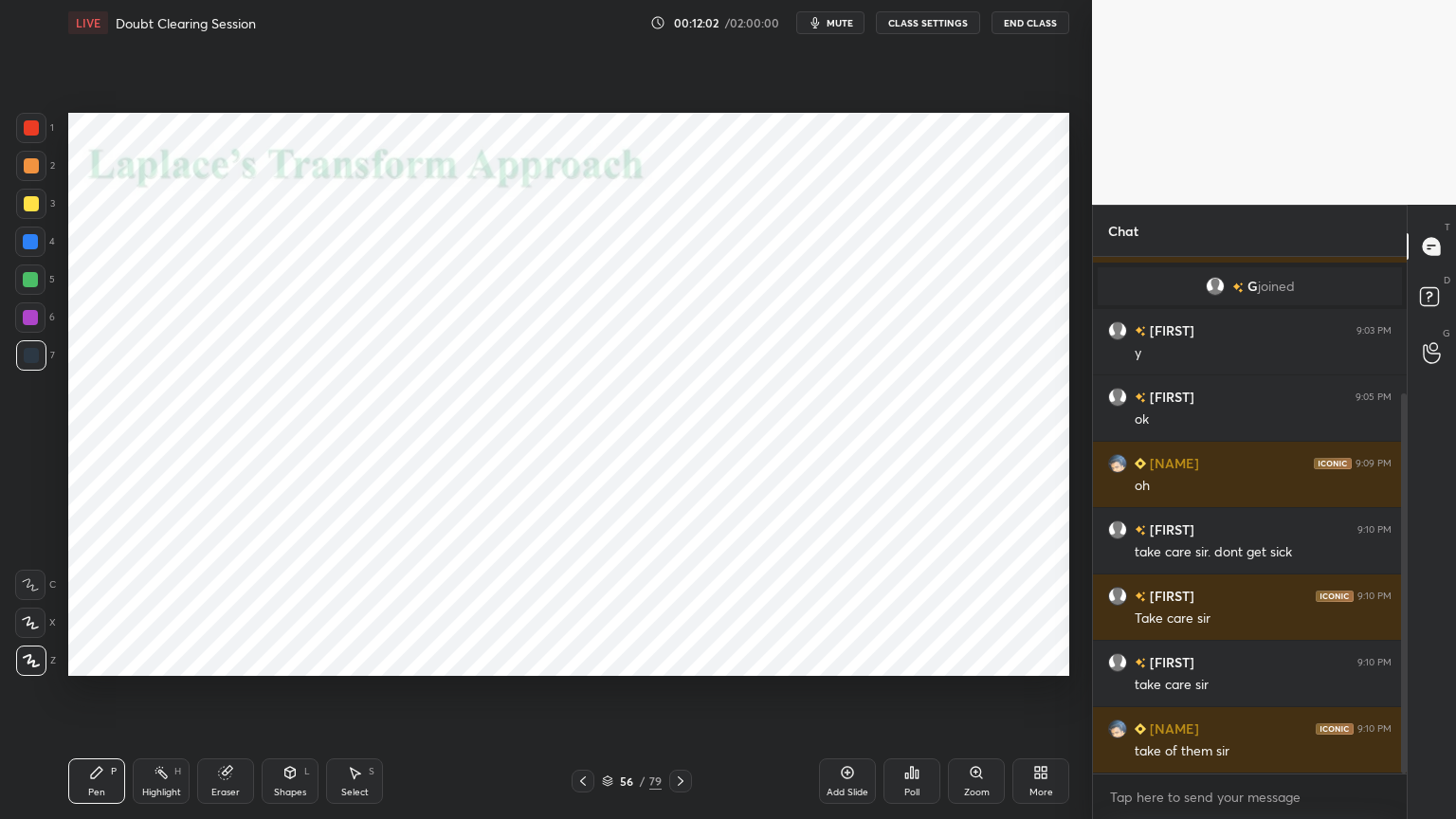 click at bounding box center [31, 355] 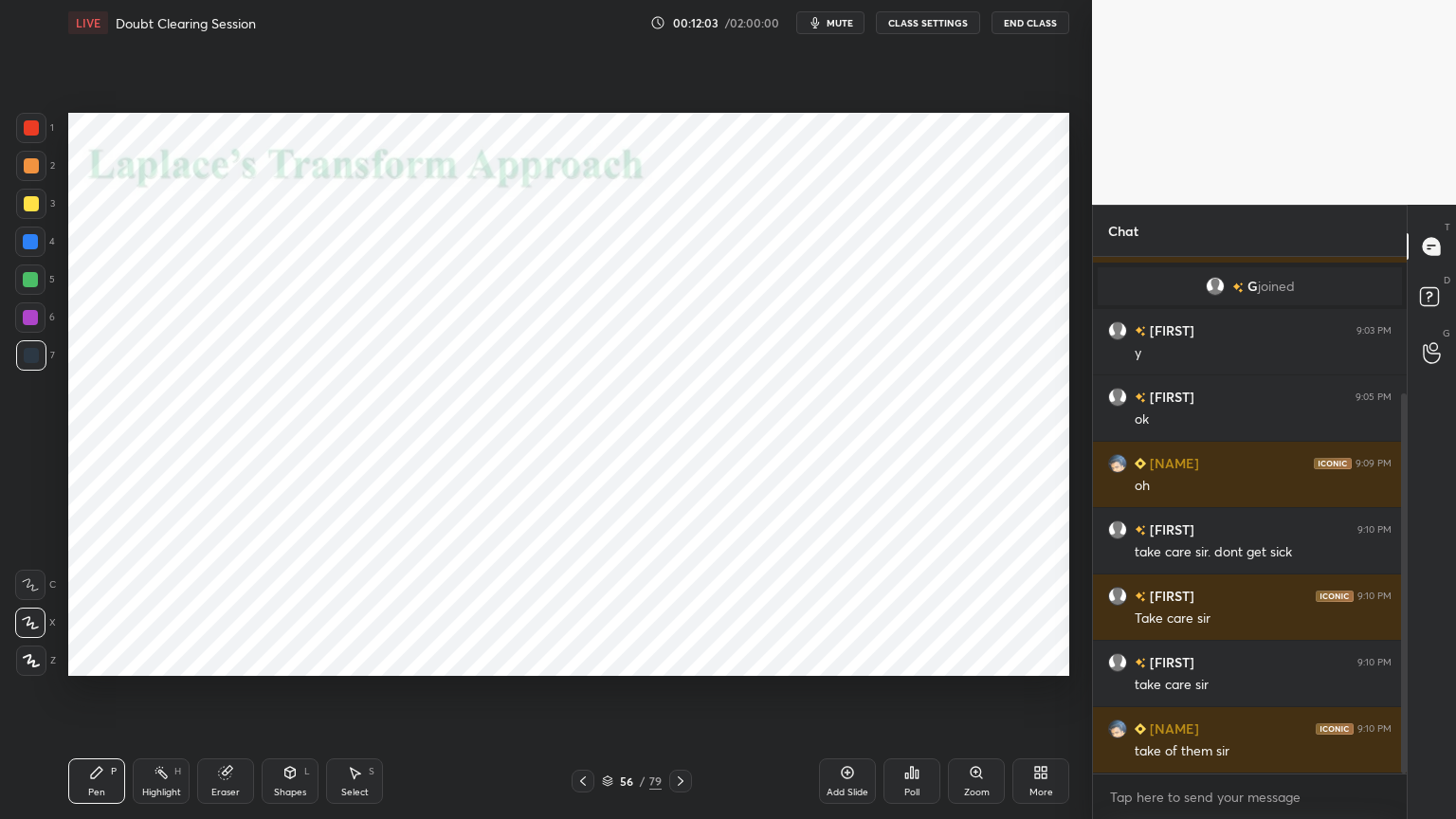 click at bounding box center [30, 242] 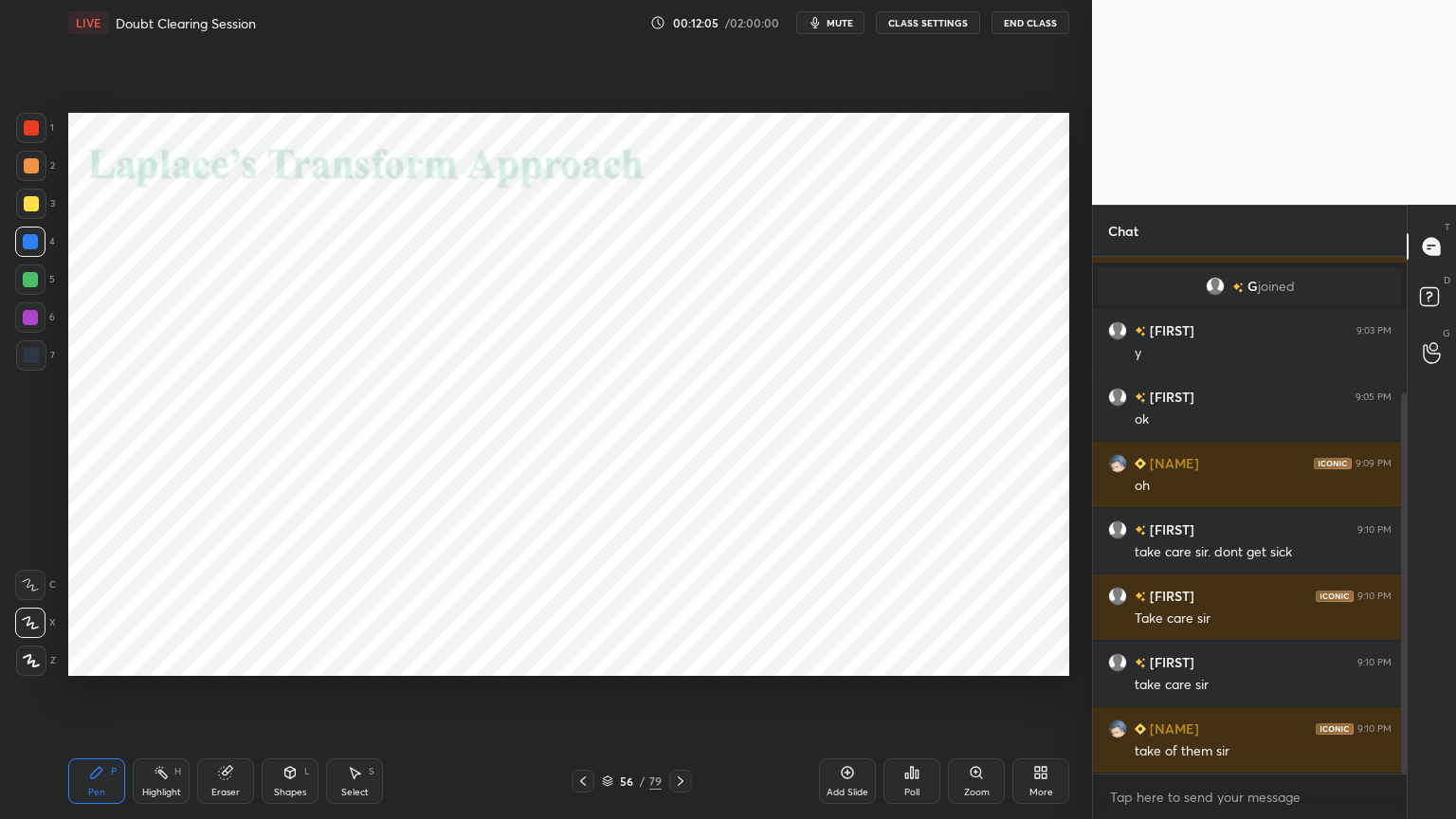 click at bounding box center (30, 318) 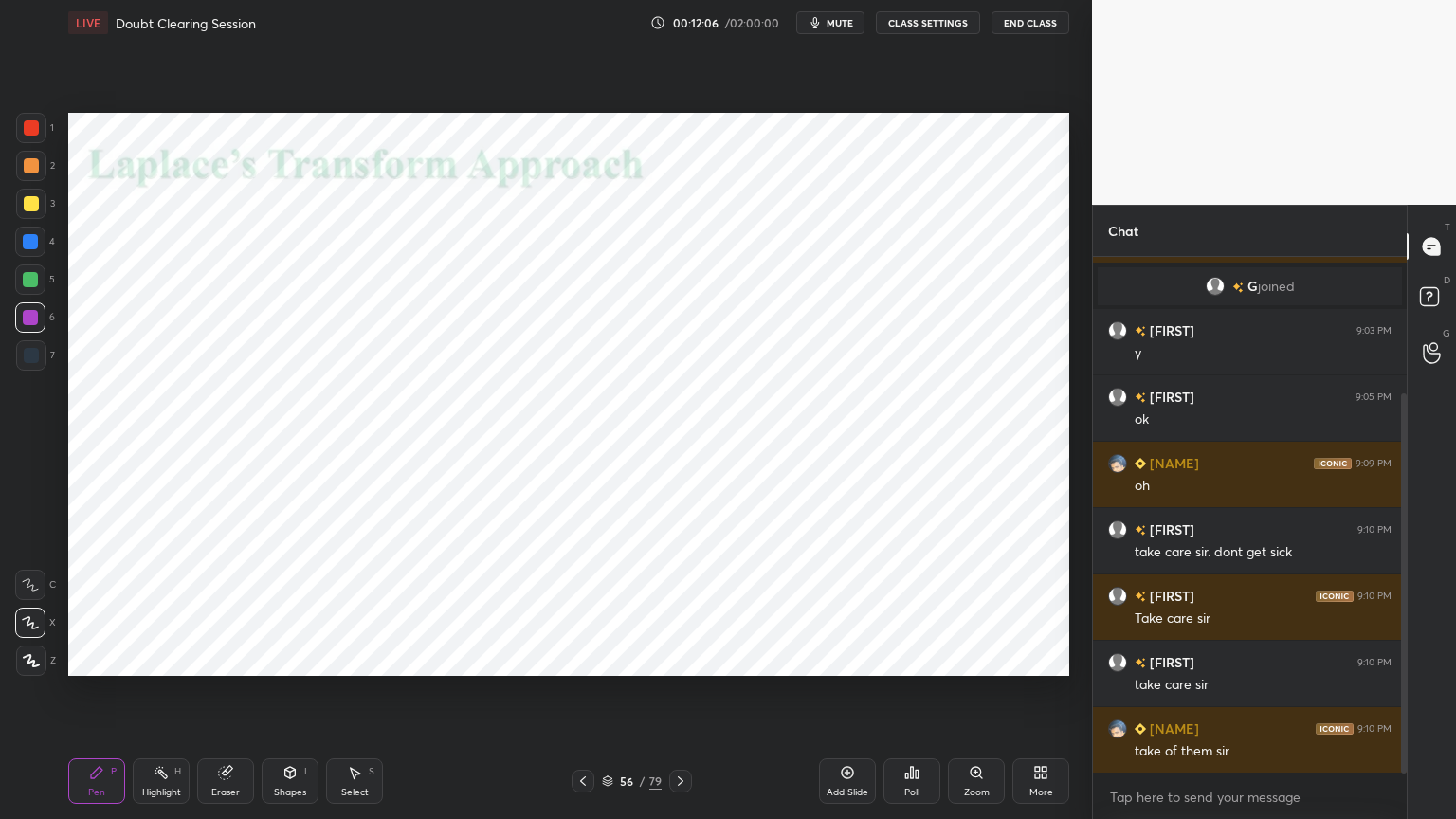 click 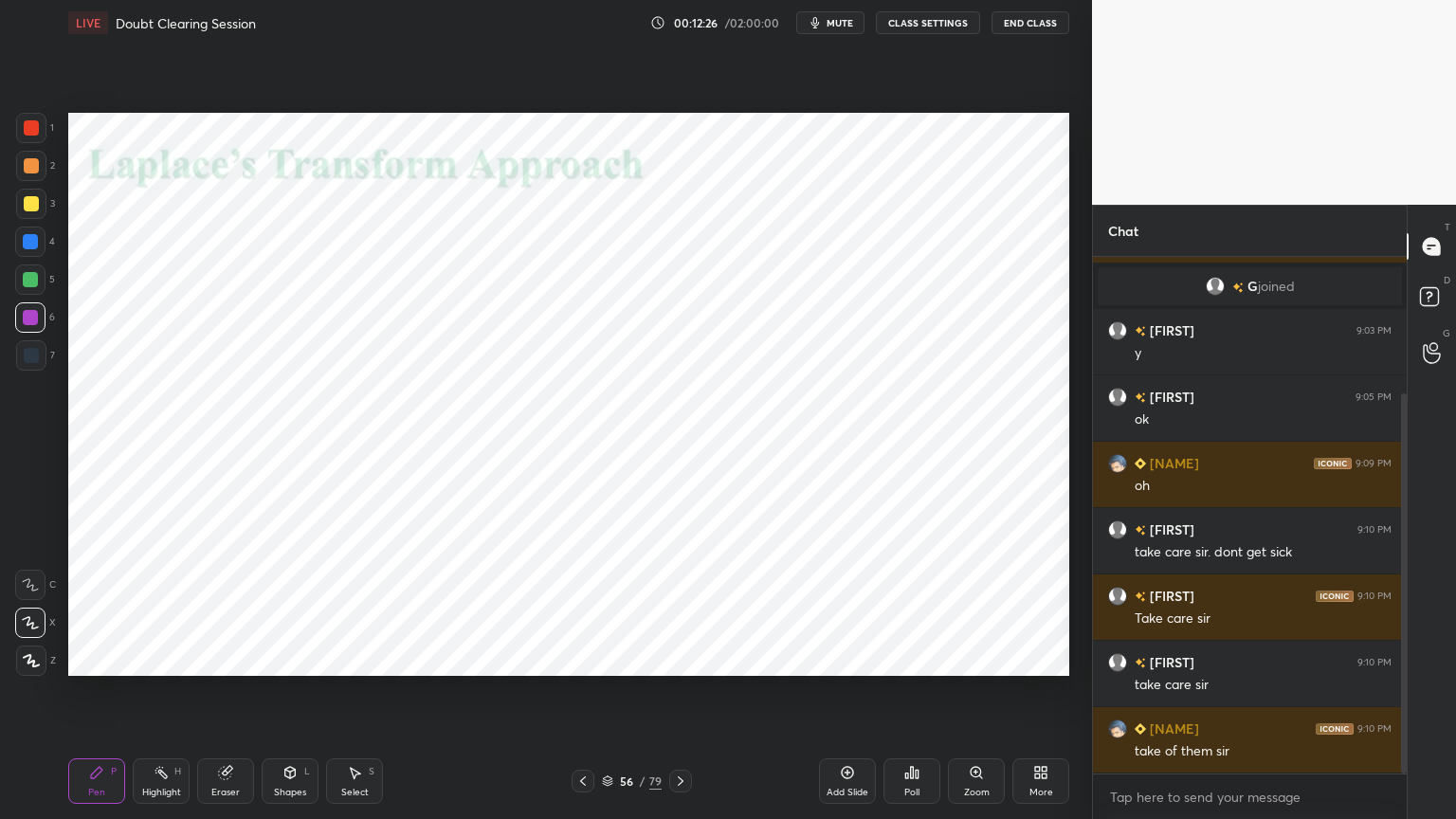 click 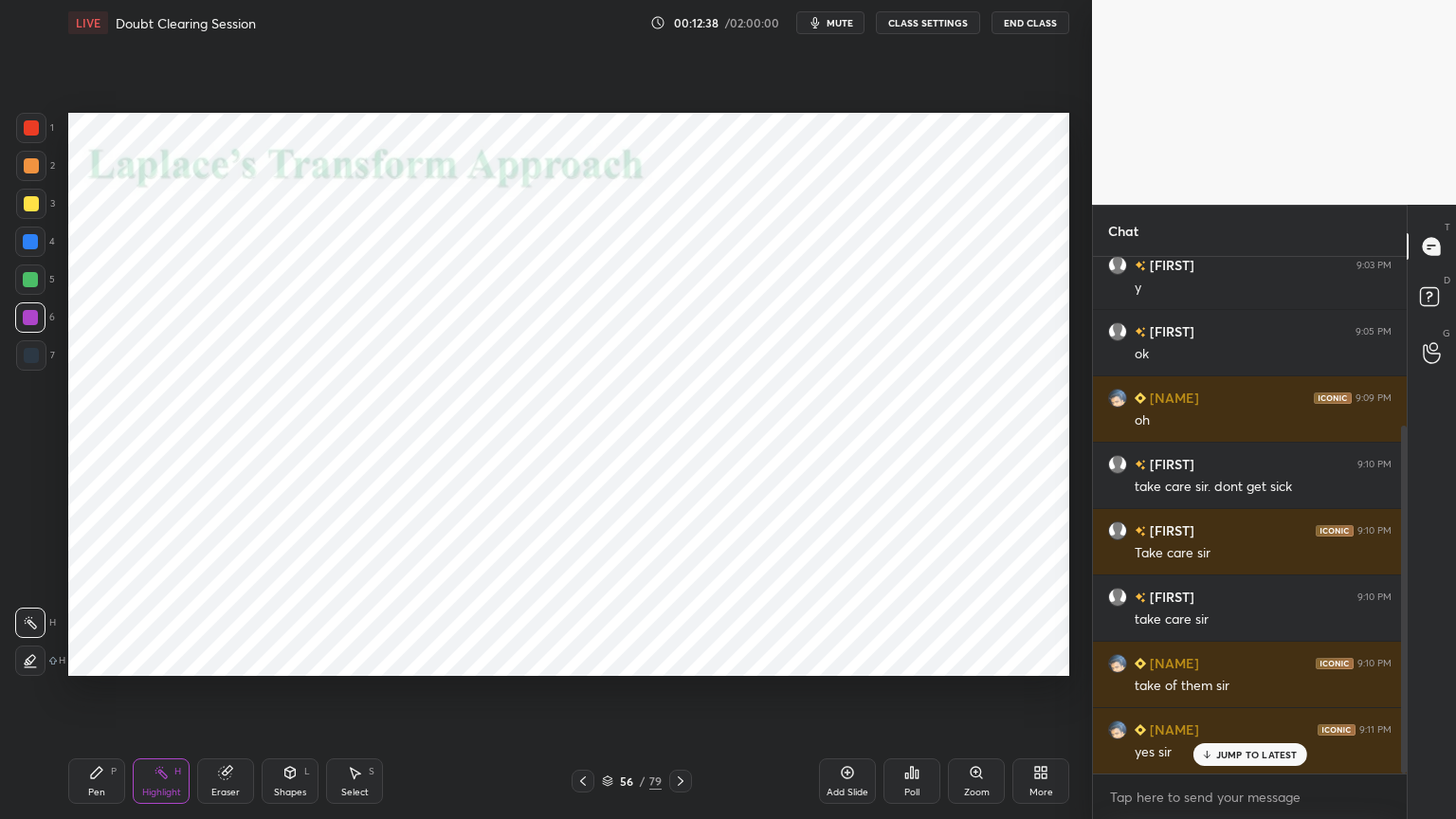 scroll, scrollTop: 269, scrollLeft: 0, axis: vertical 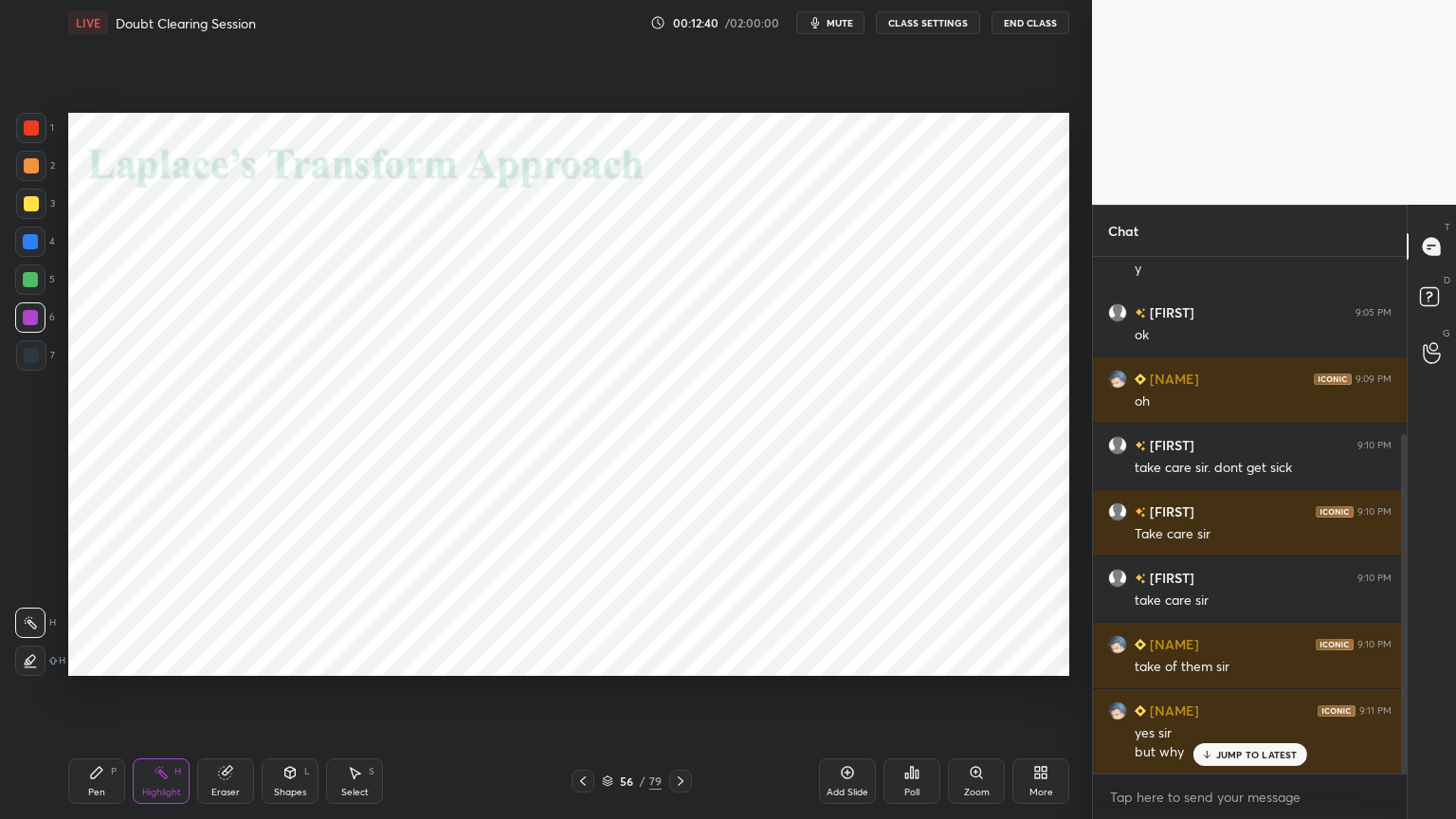 click on "Highlight H" at bounding box center [161, 781] 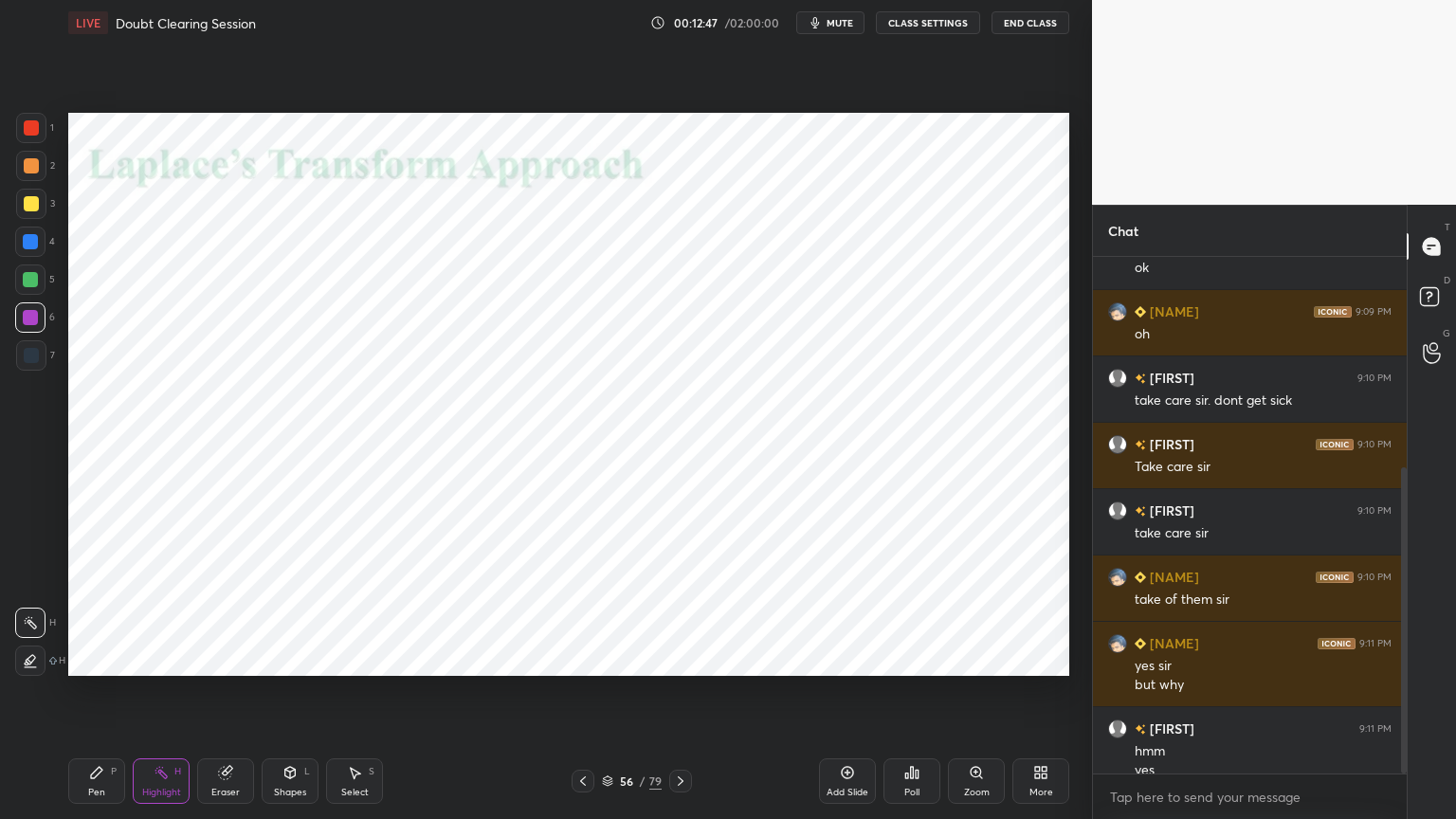 scroll, scrollTop: 355, scrollLeft: 0, axis: vertical 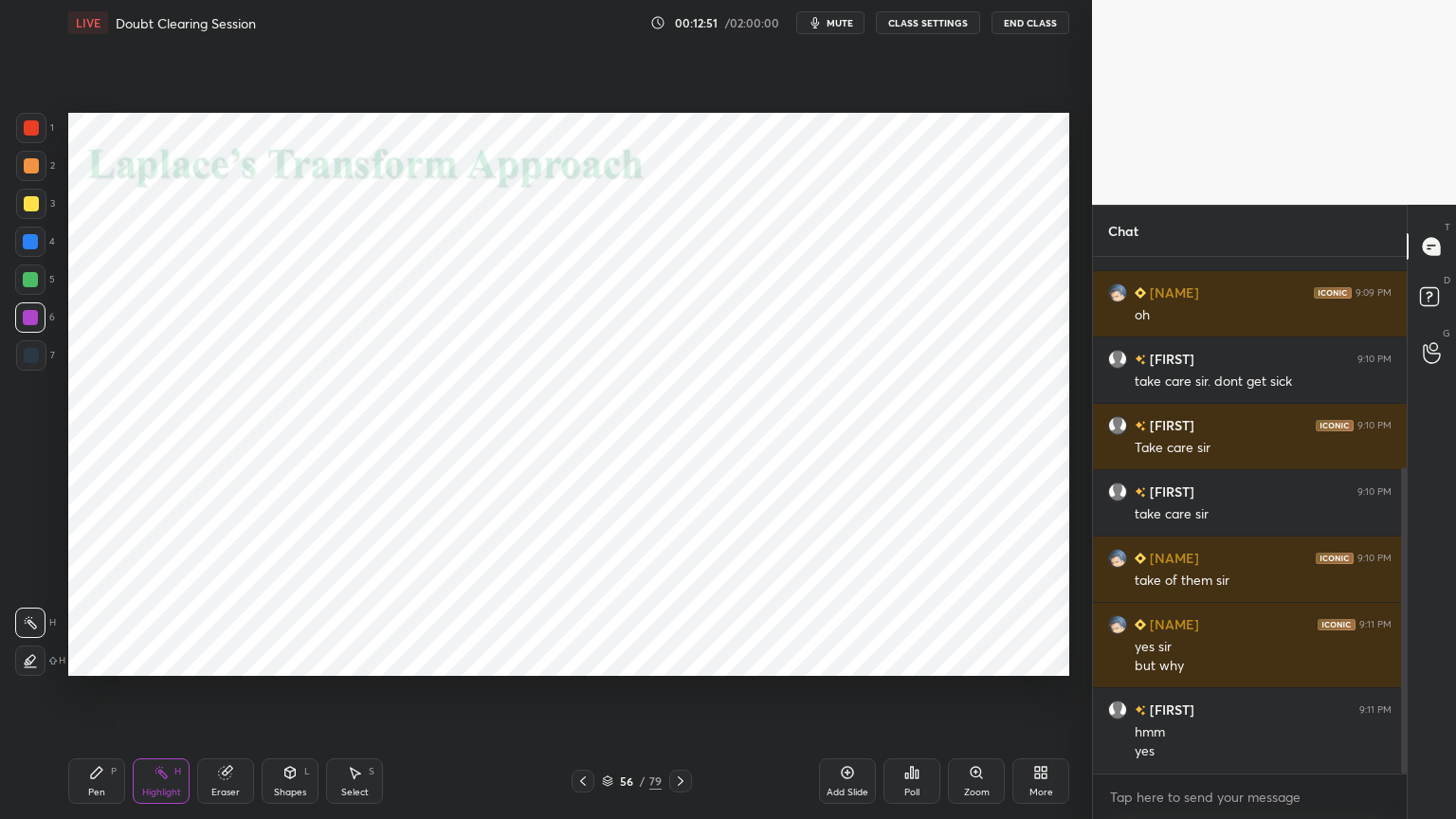 click on "Pen P" at bounding box center [97, 781] 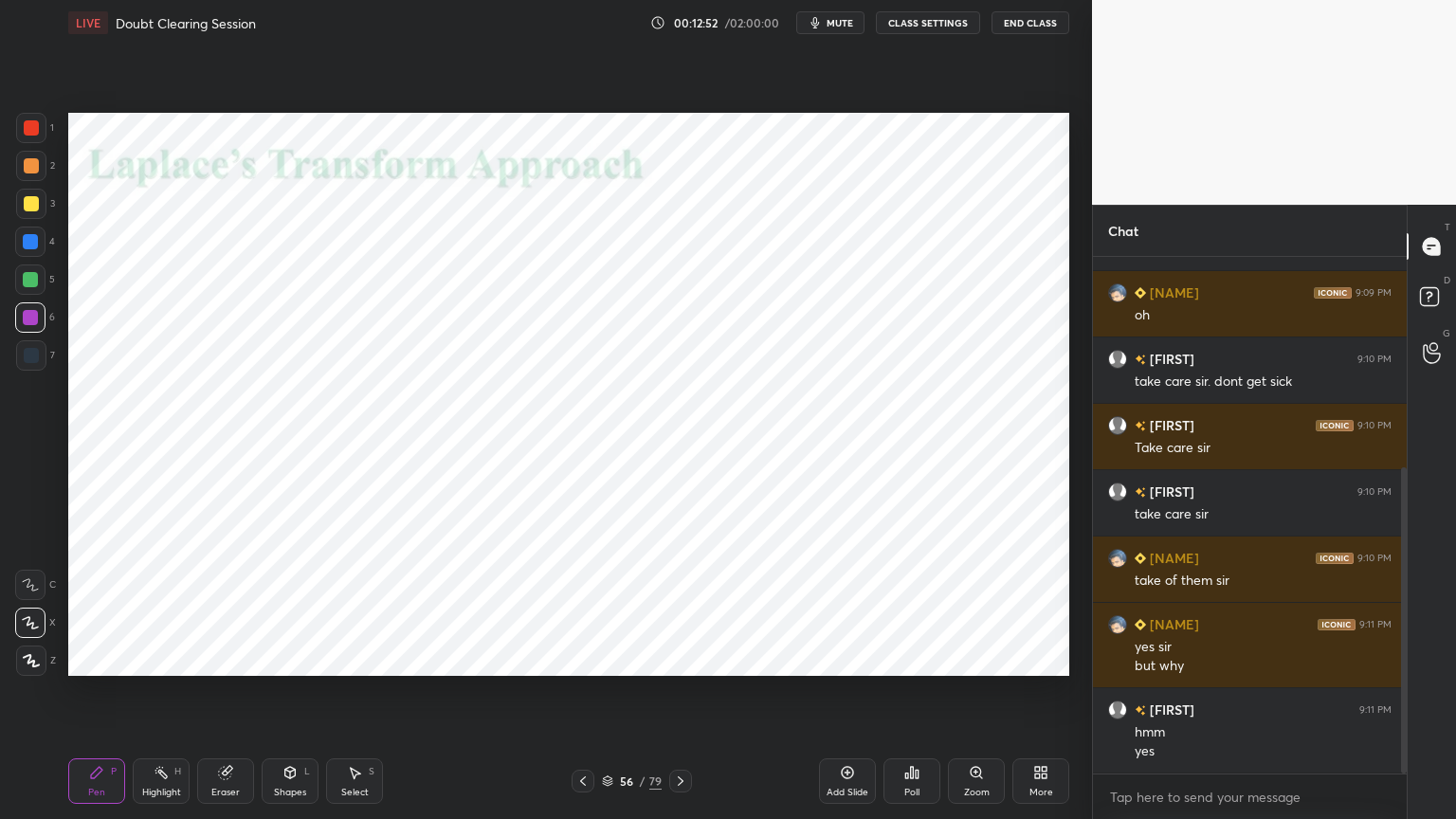 click at bounding box center [30, 242] 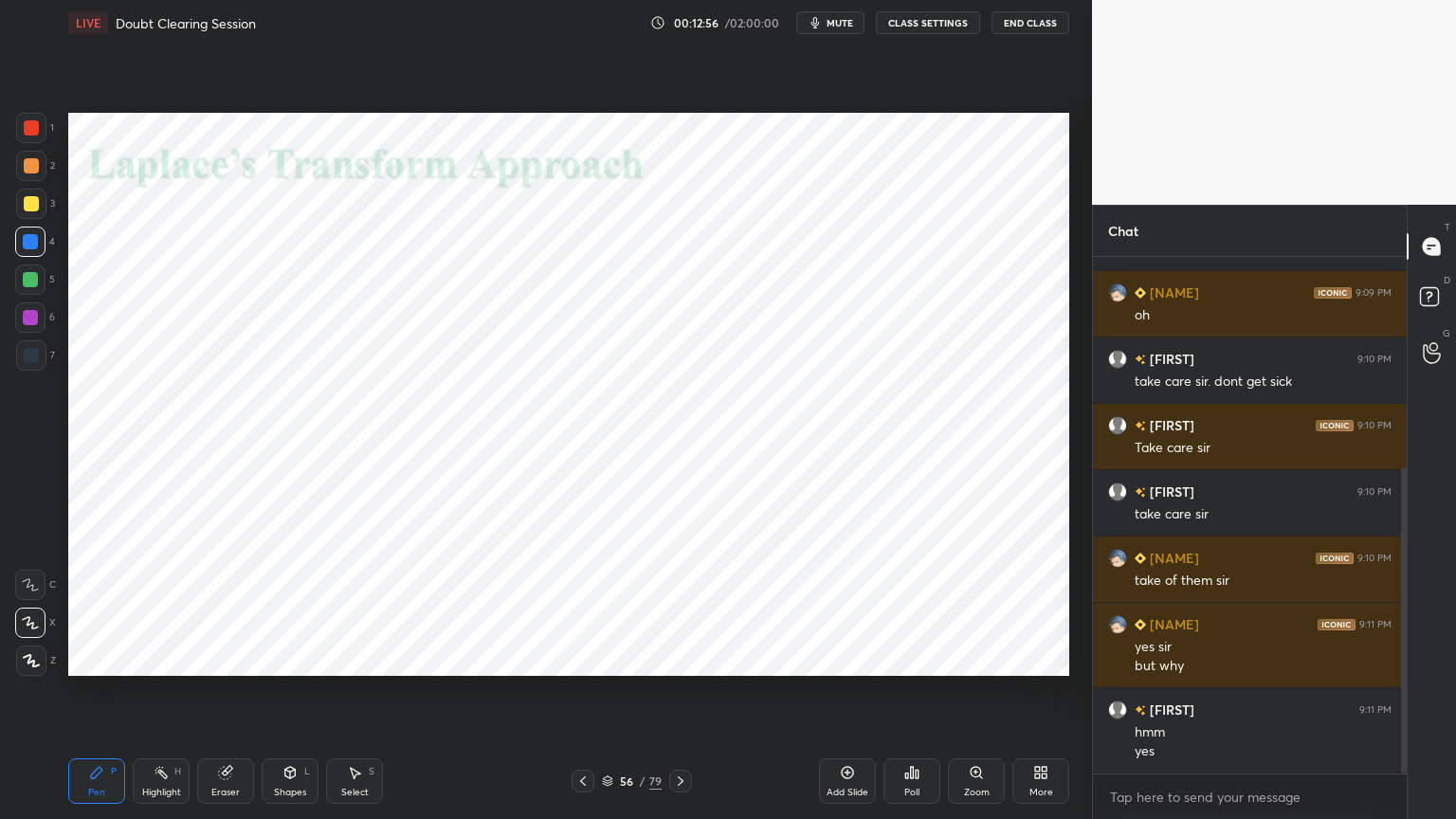 click on "Eraser" at bounding box center [226, 781] 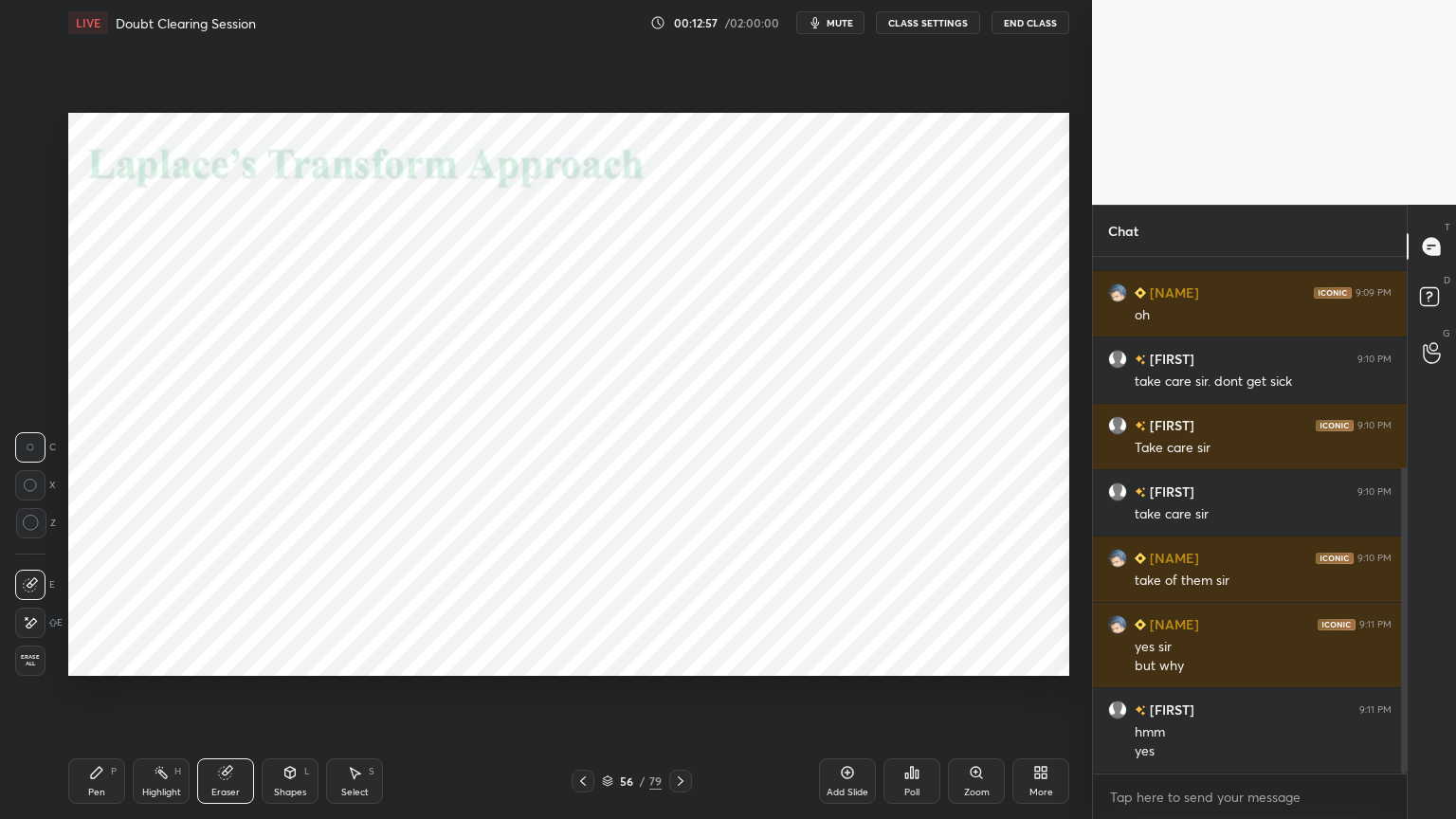 click on "Shapes" at bounding box center (290, 792) 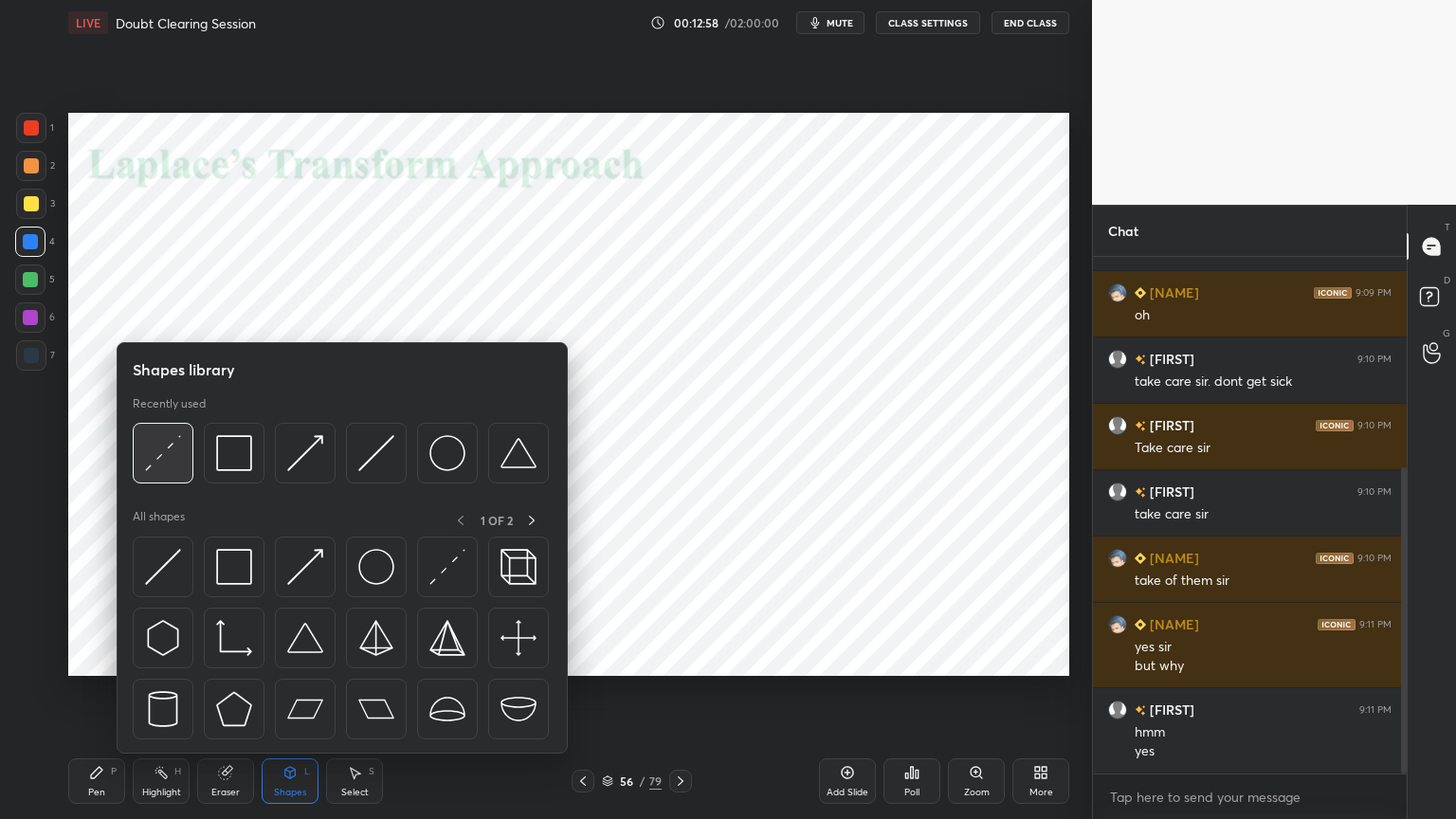 click at bounding box center (163, 453) 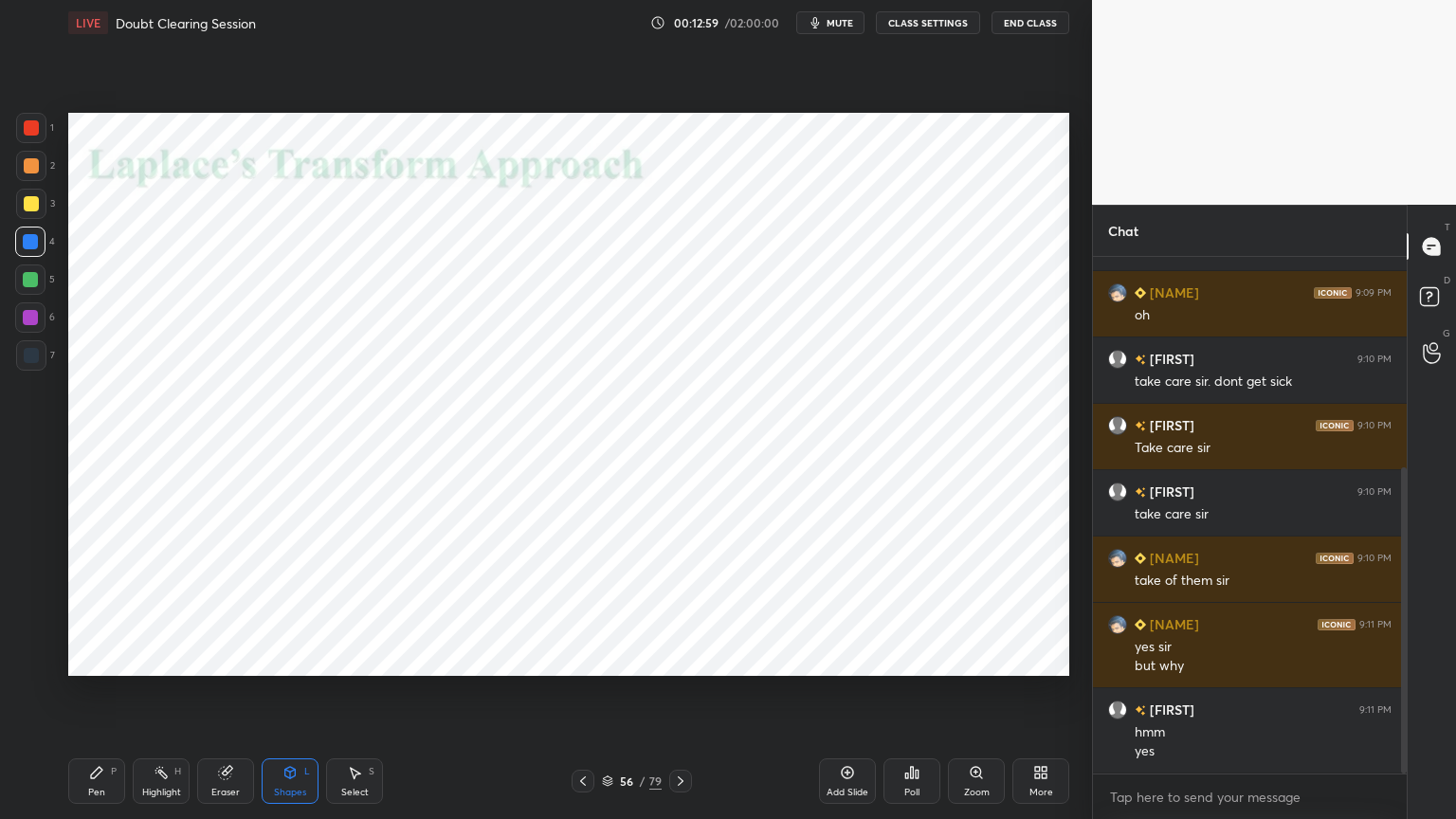 click on "6" at bounding box center (35, 318) 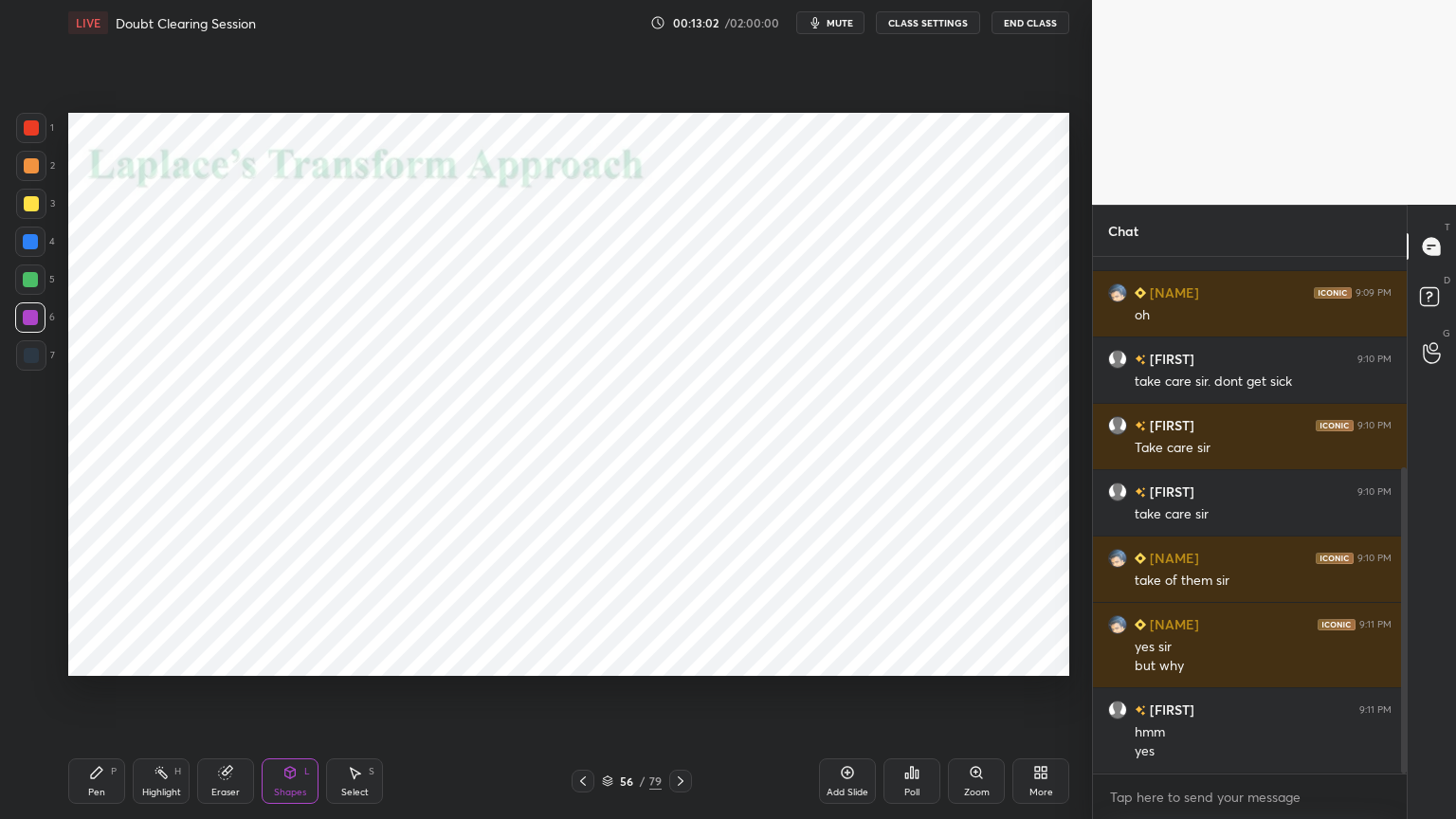 click on "Pen" at bounding box center [97, 792] 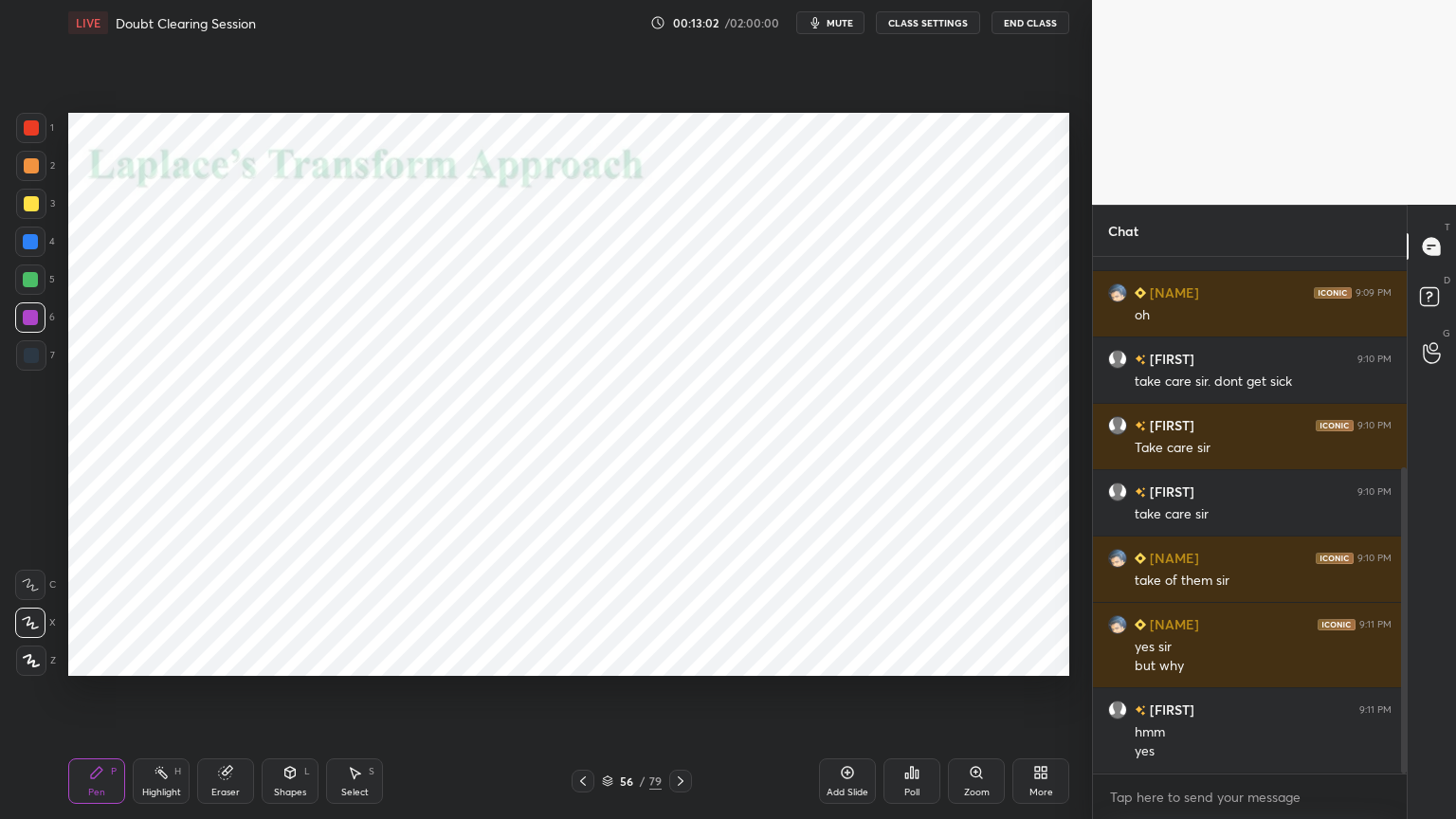 click 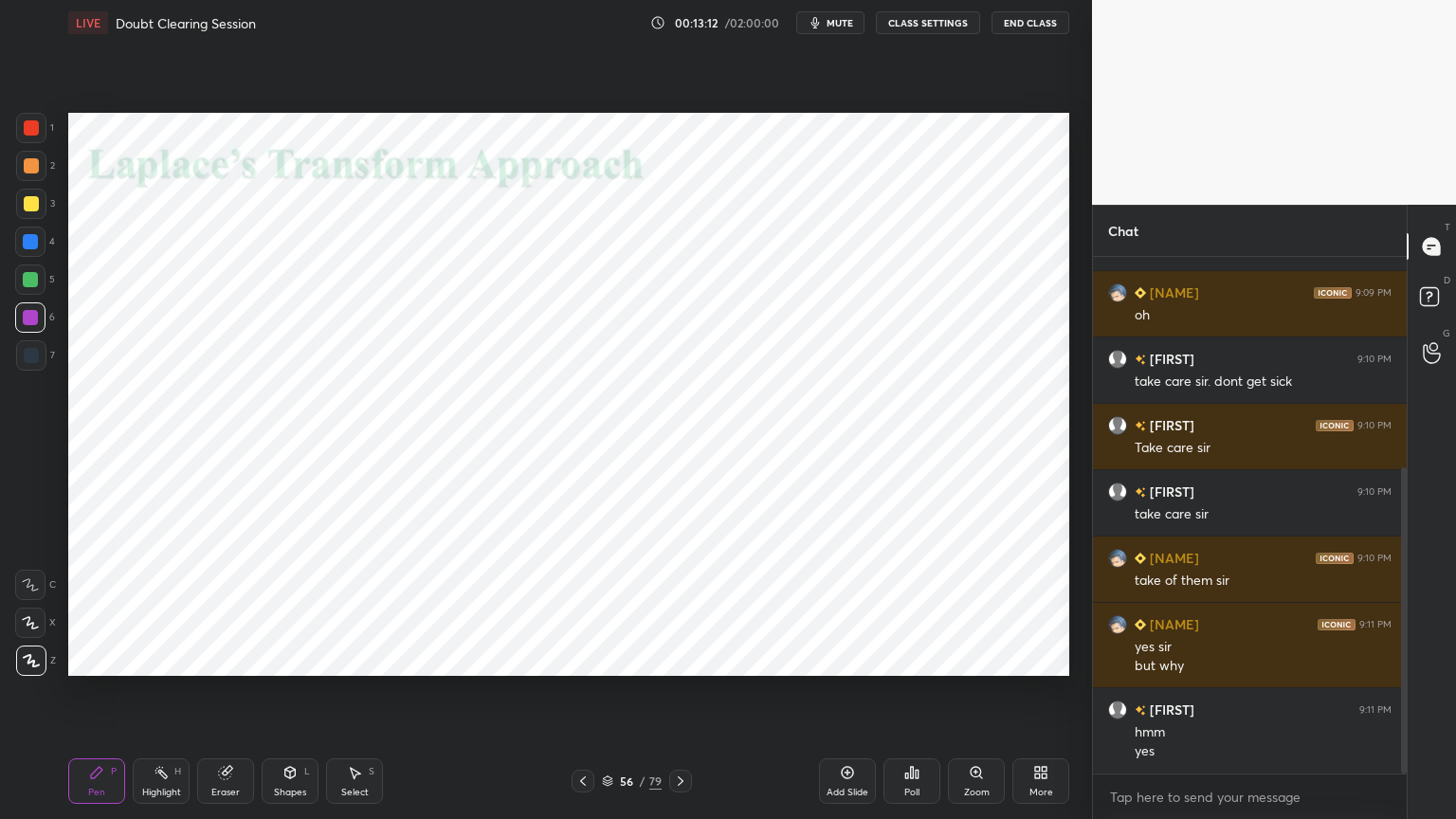 scroll, scrollTop: 421, scrollLeft: 0, axis: vertical 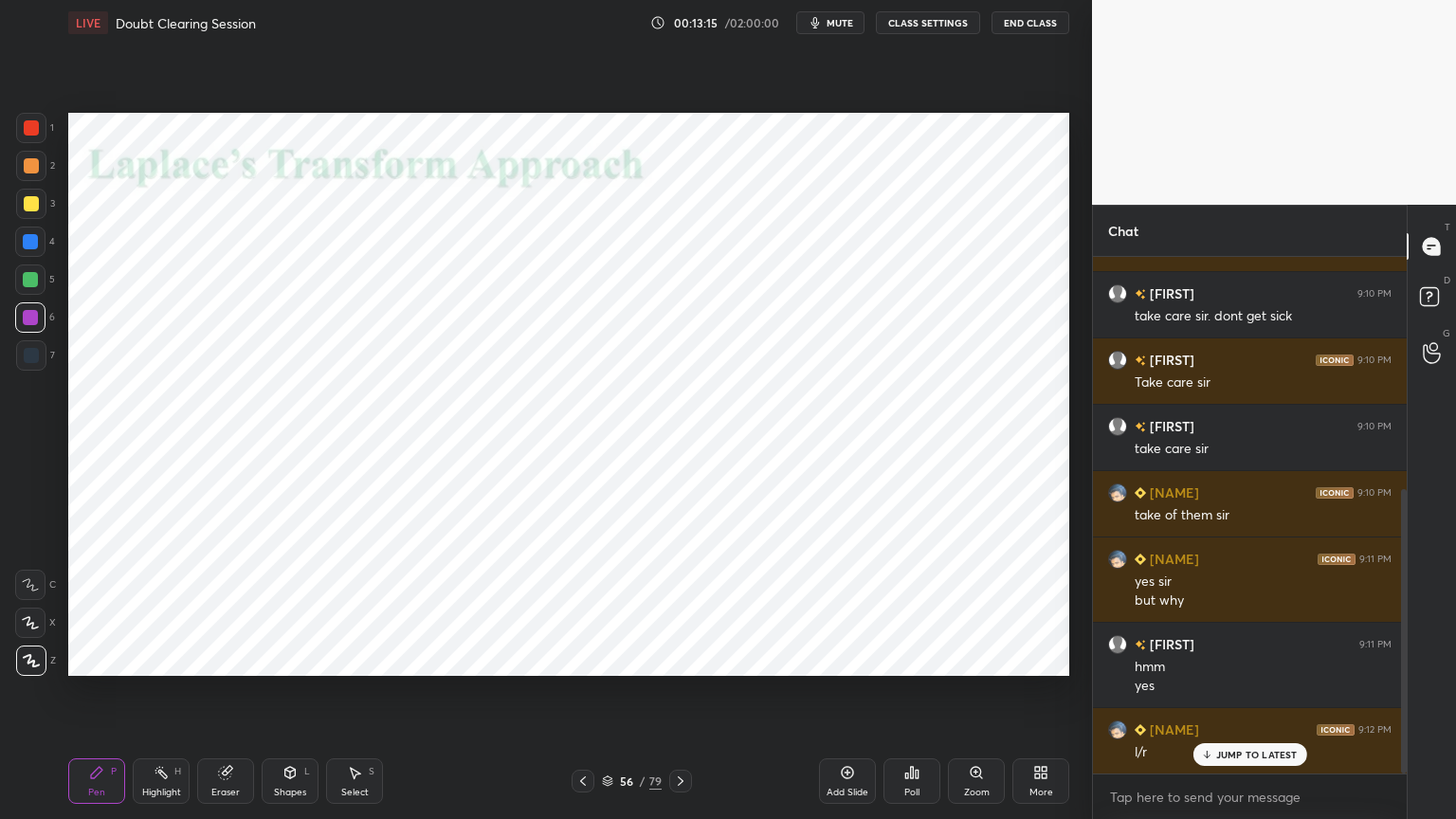 click 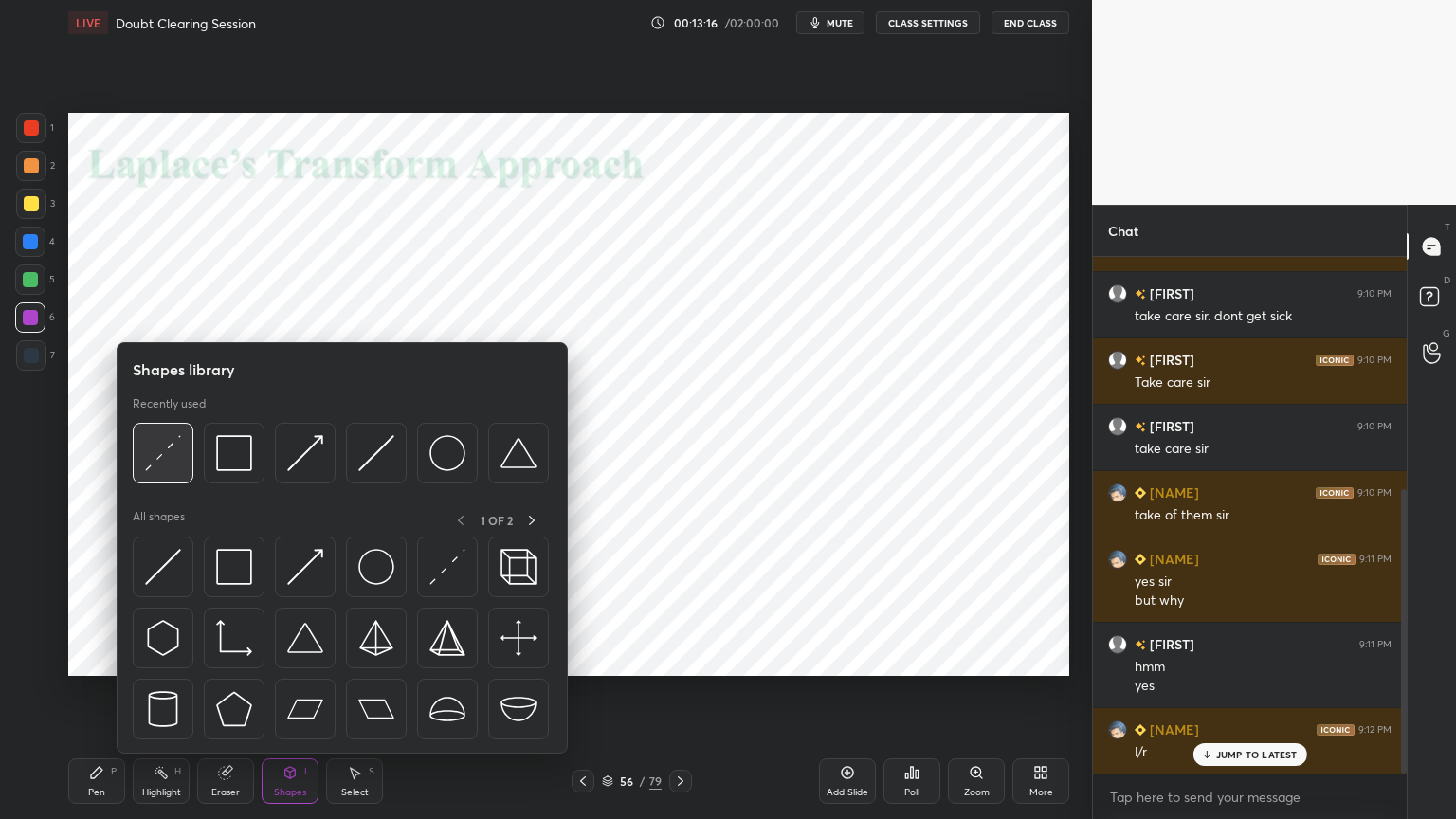 click at bounding box center [163, 453] 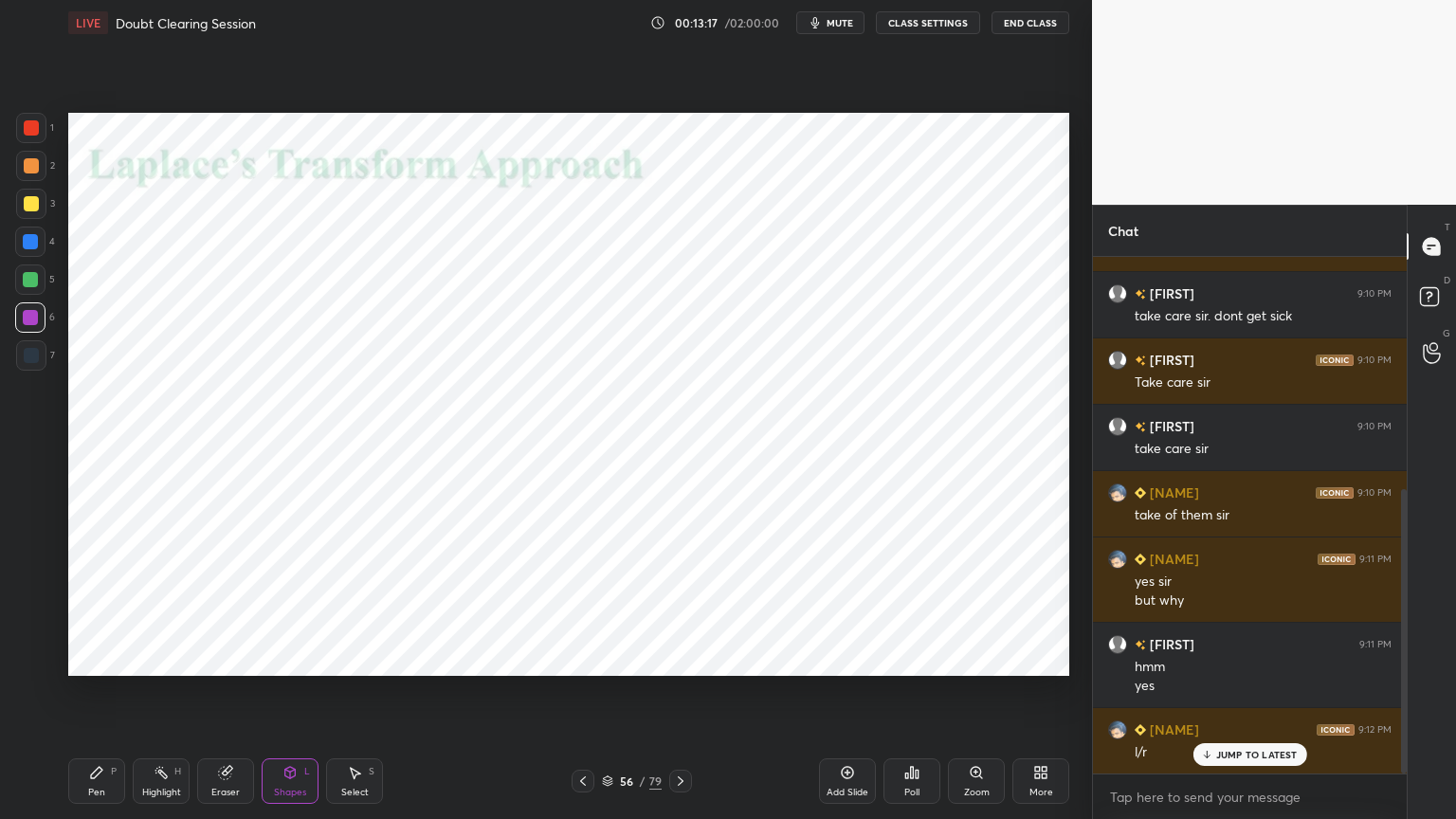 click at bounding box center [30, 242] 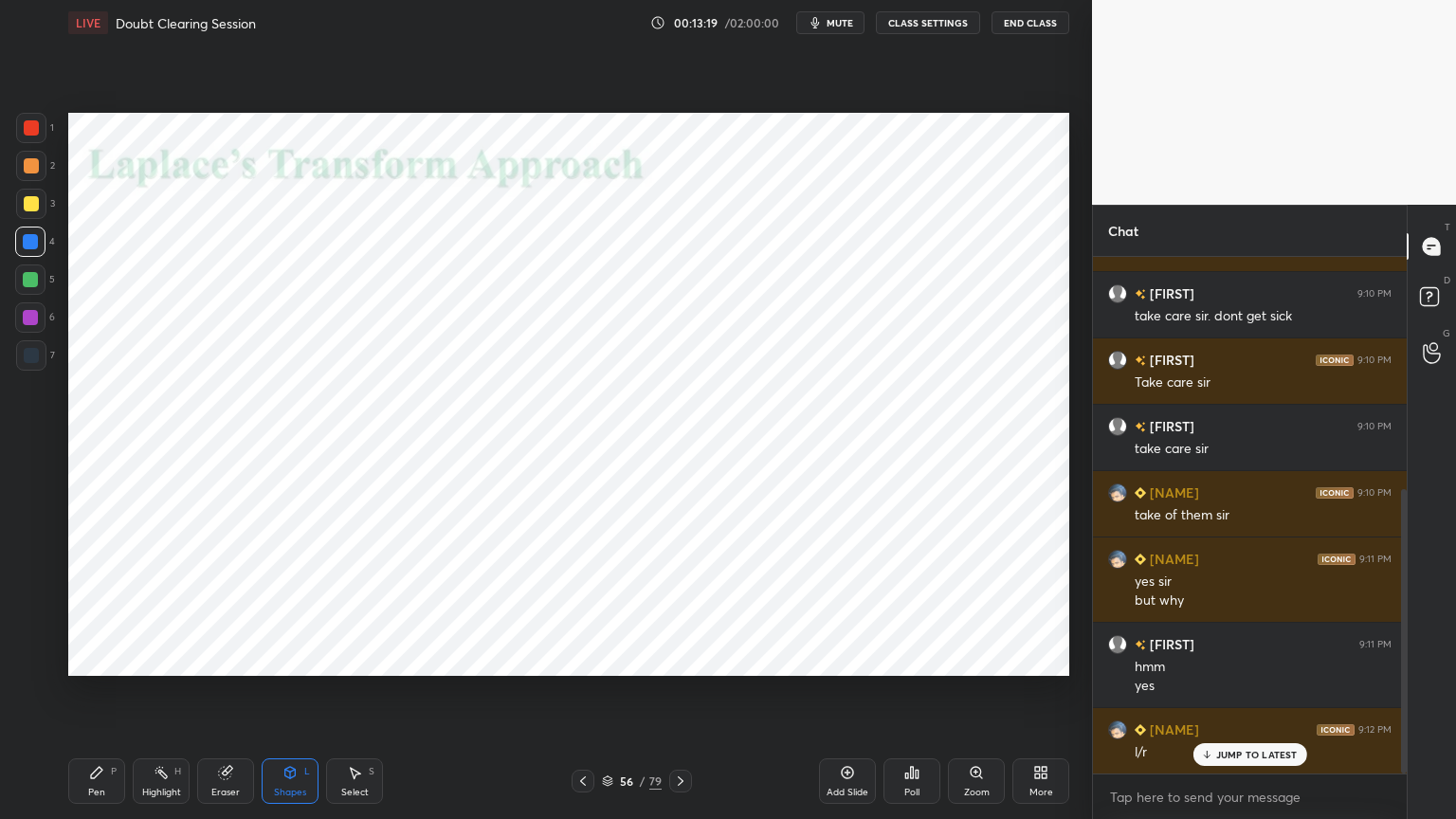 click 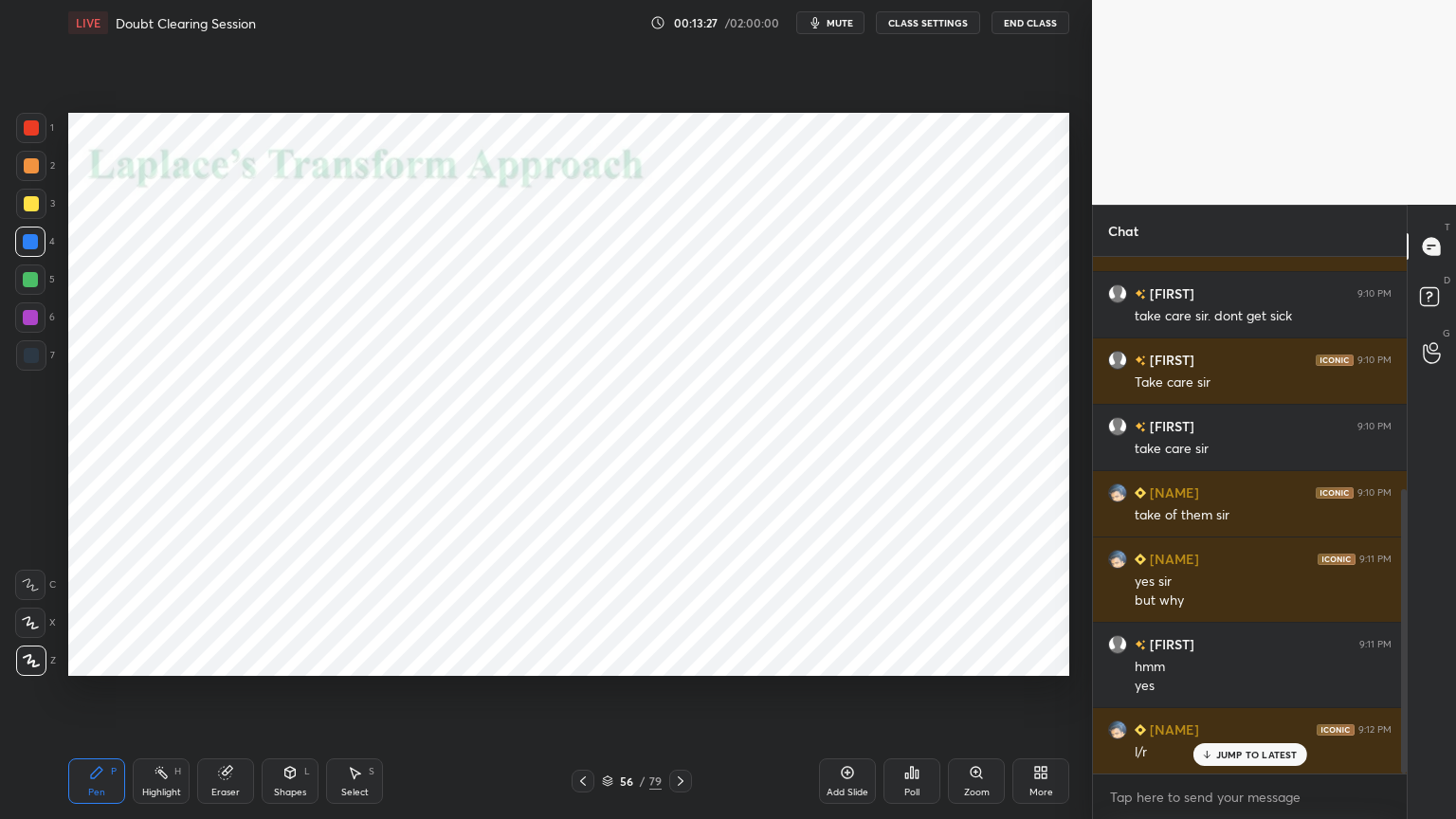 click at bounding box center (31, 355) 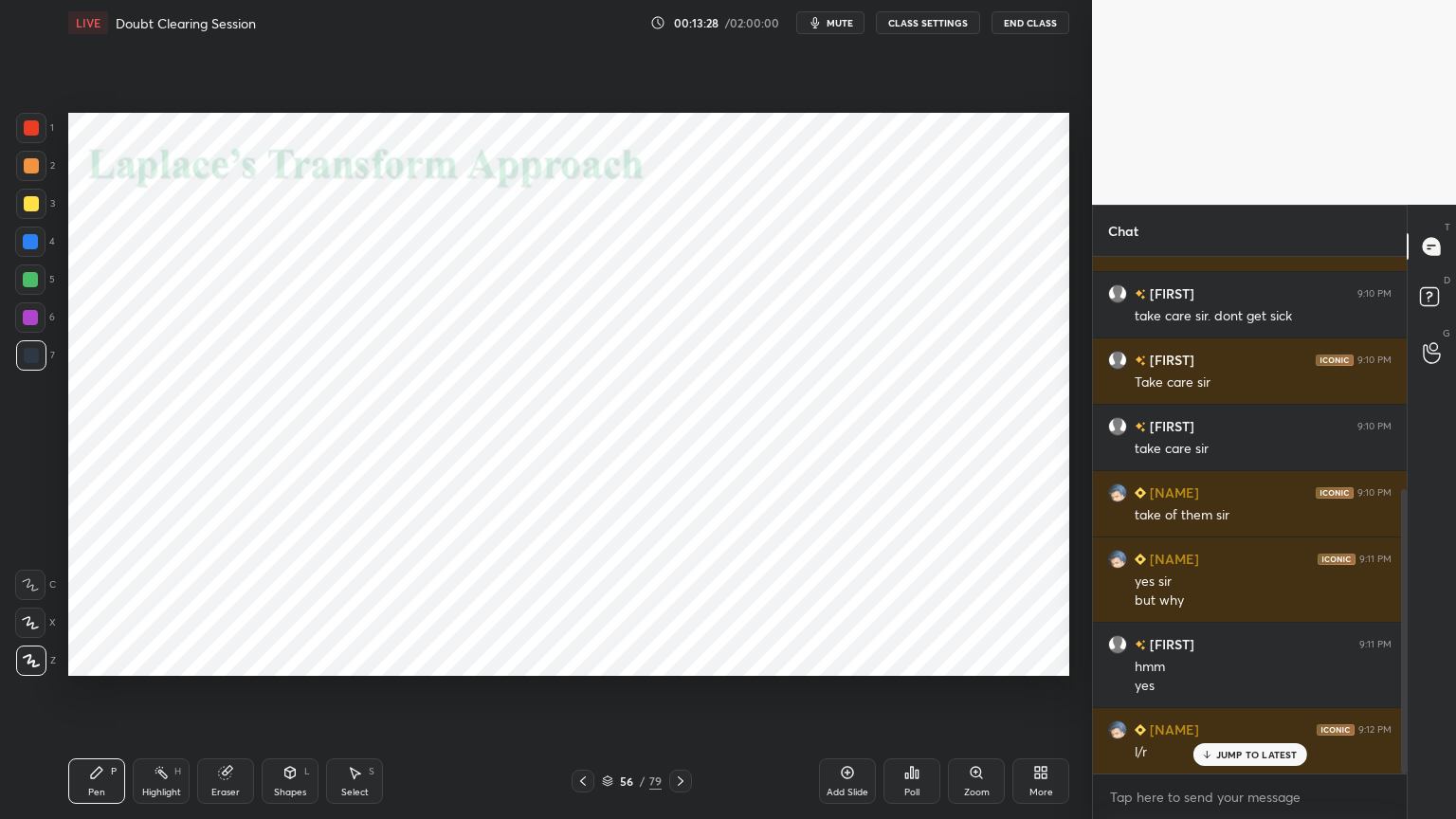 scroll, scrollTop: 440, scrollLeft: 0, axis: vertical 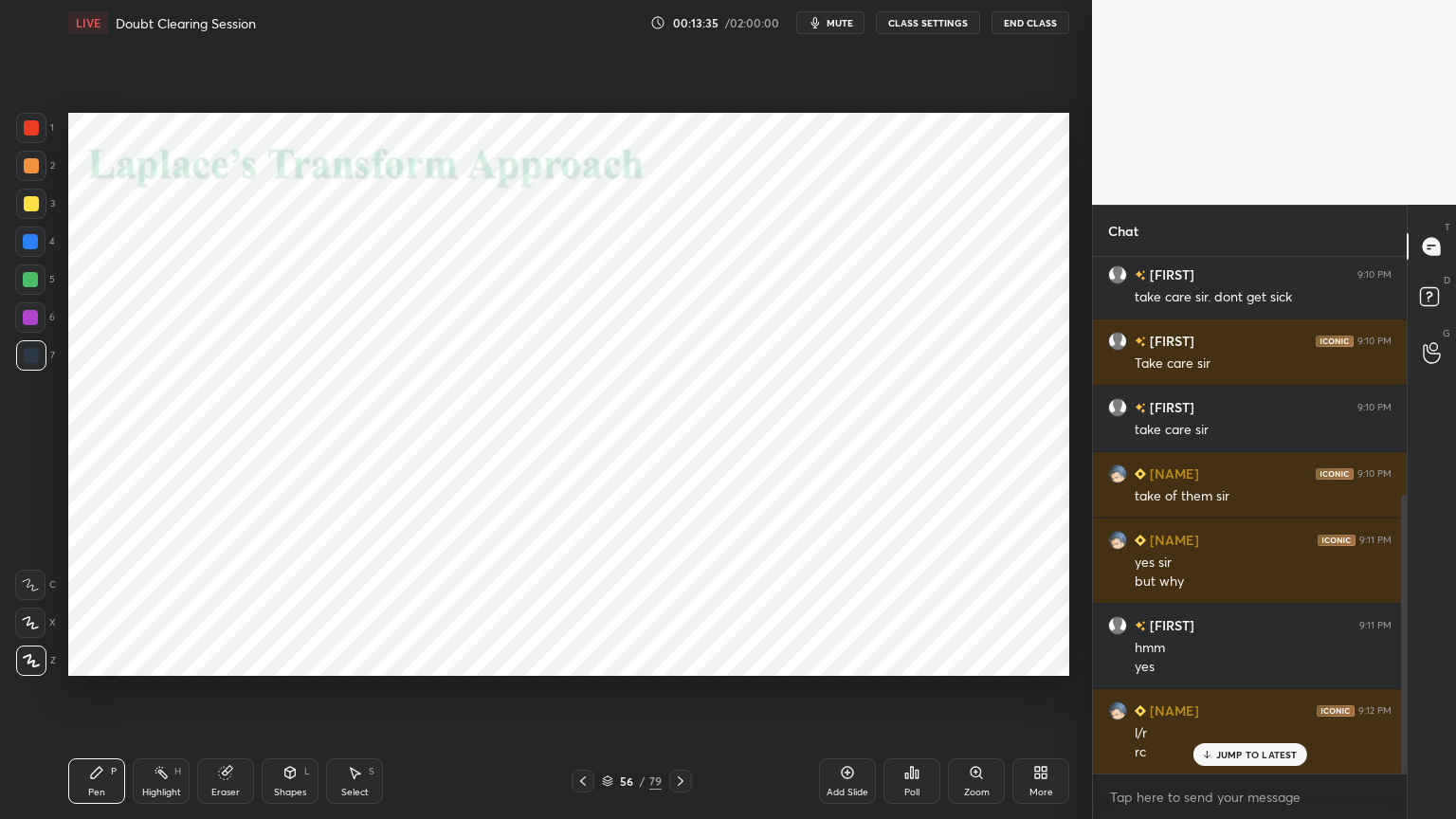 click on "Highlight" at bounding box center [161, 792] 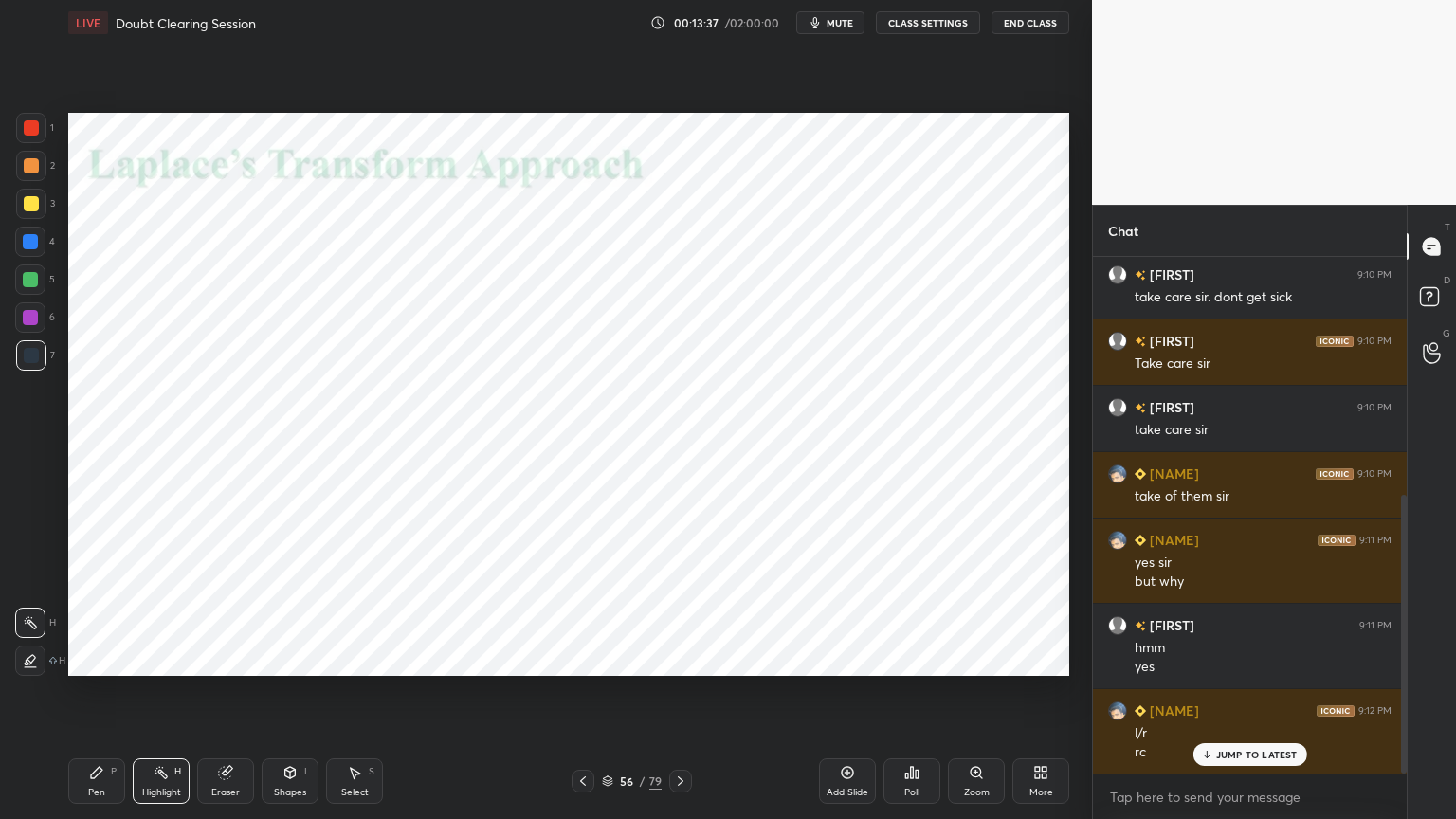 click 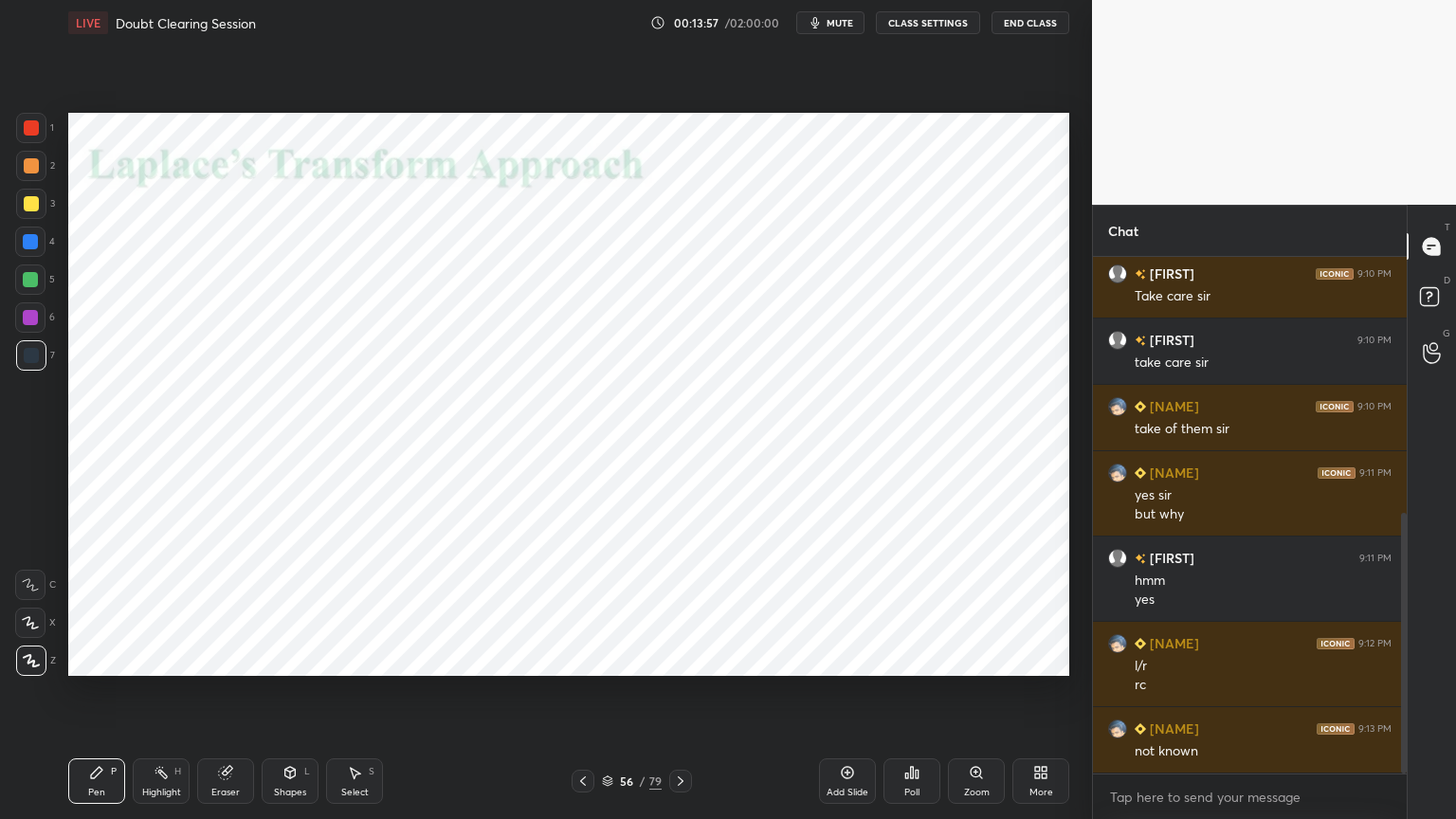 scroll, scrollTop: 573, scrollLeft: 0, axis: vertical 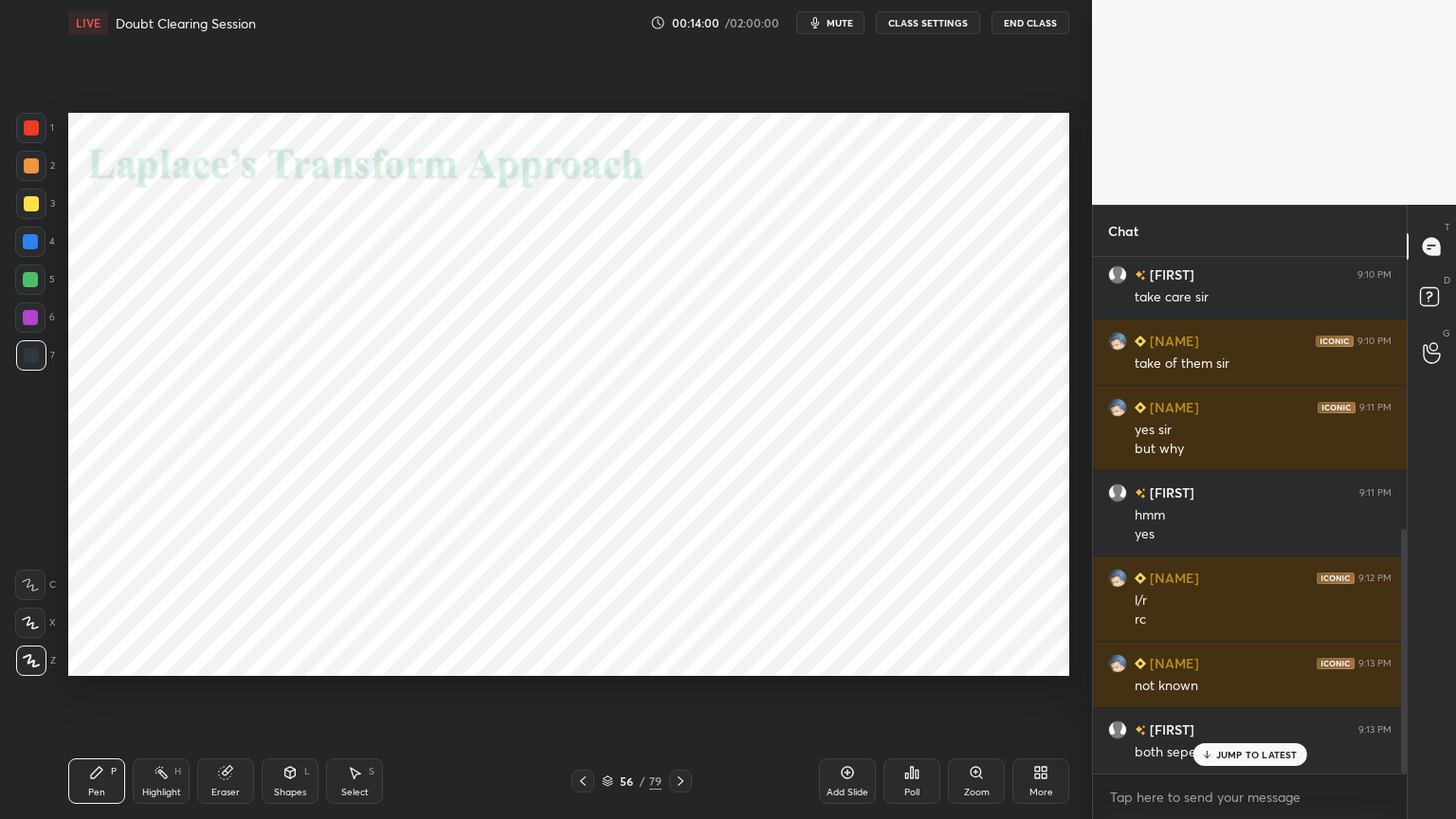 click on "JUMP TO LATEST" at bounding box center (1249, 755) 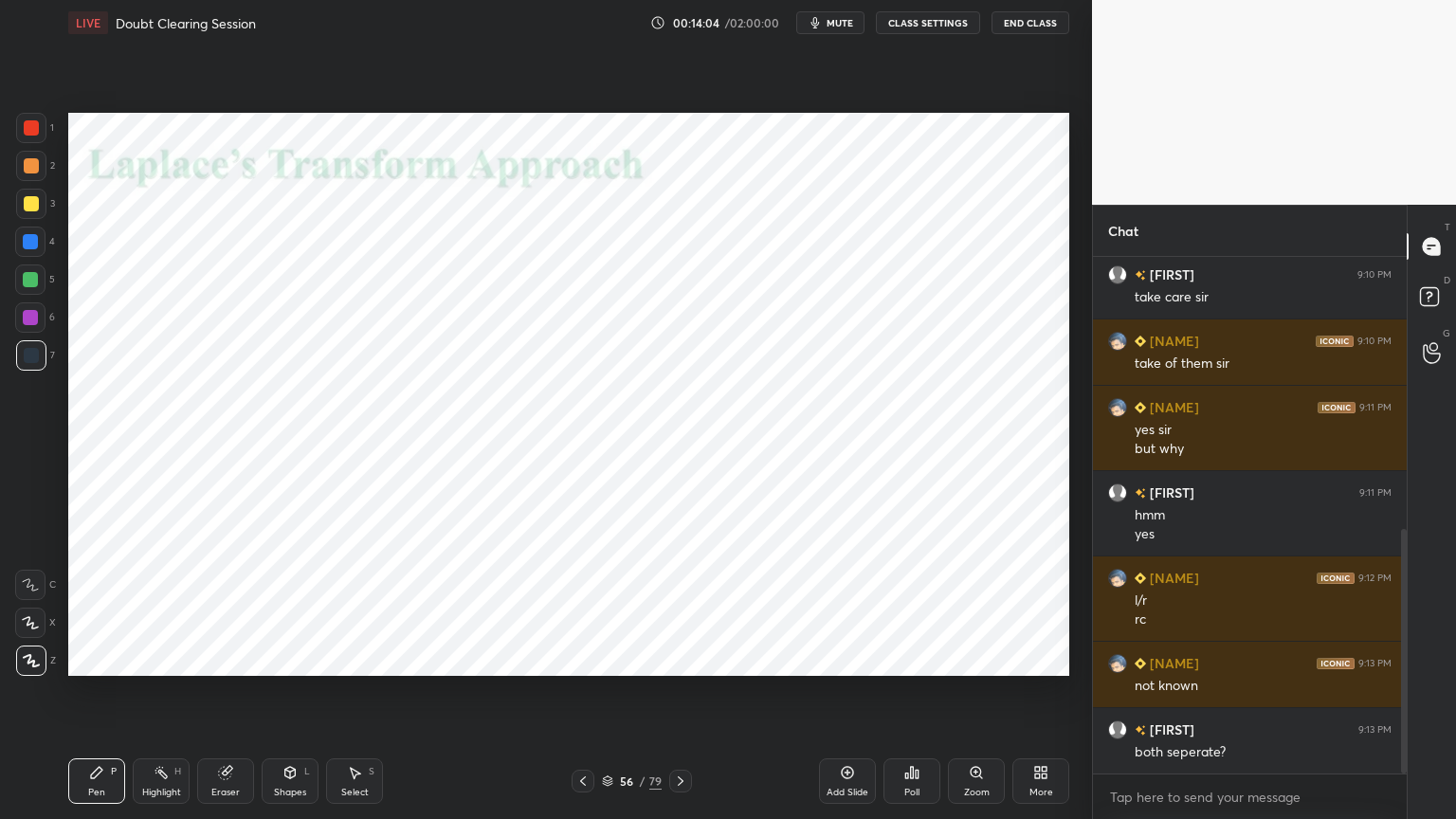 click on "Highlight" at bounding box center (161, 792) 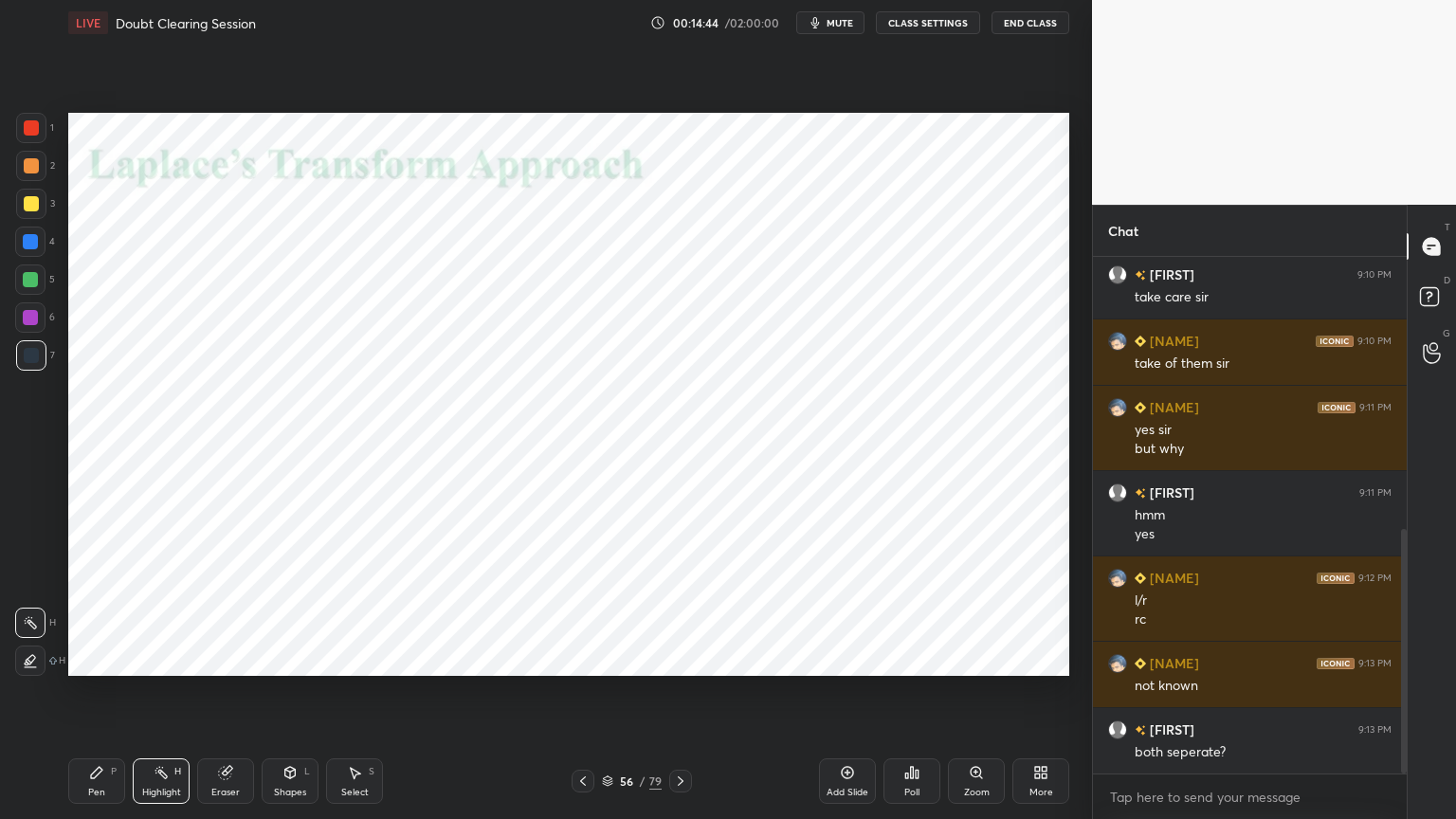 click on "Pen" at bounding box center [97, 792] 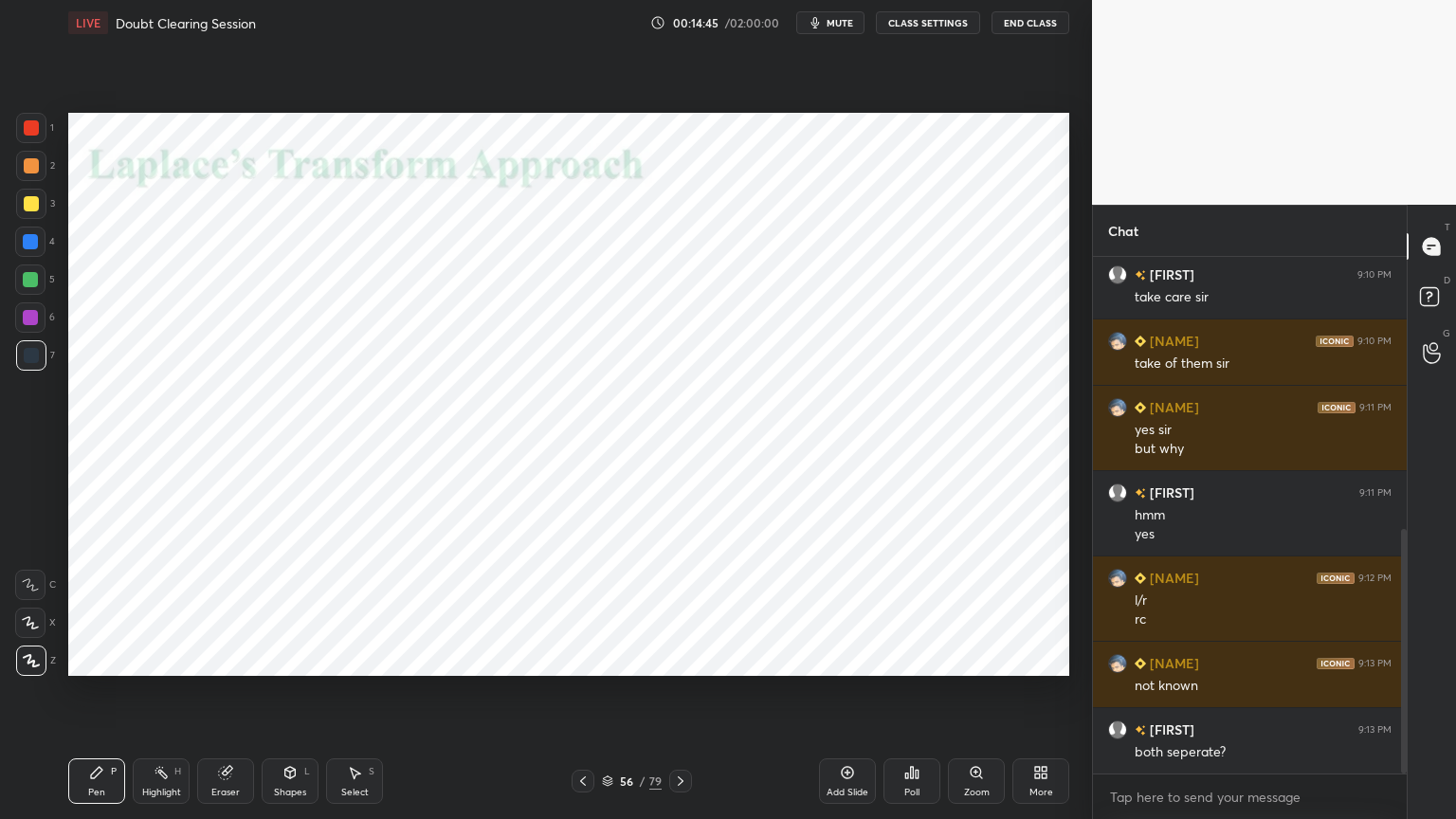 click at bounding box center (30, 318) 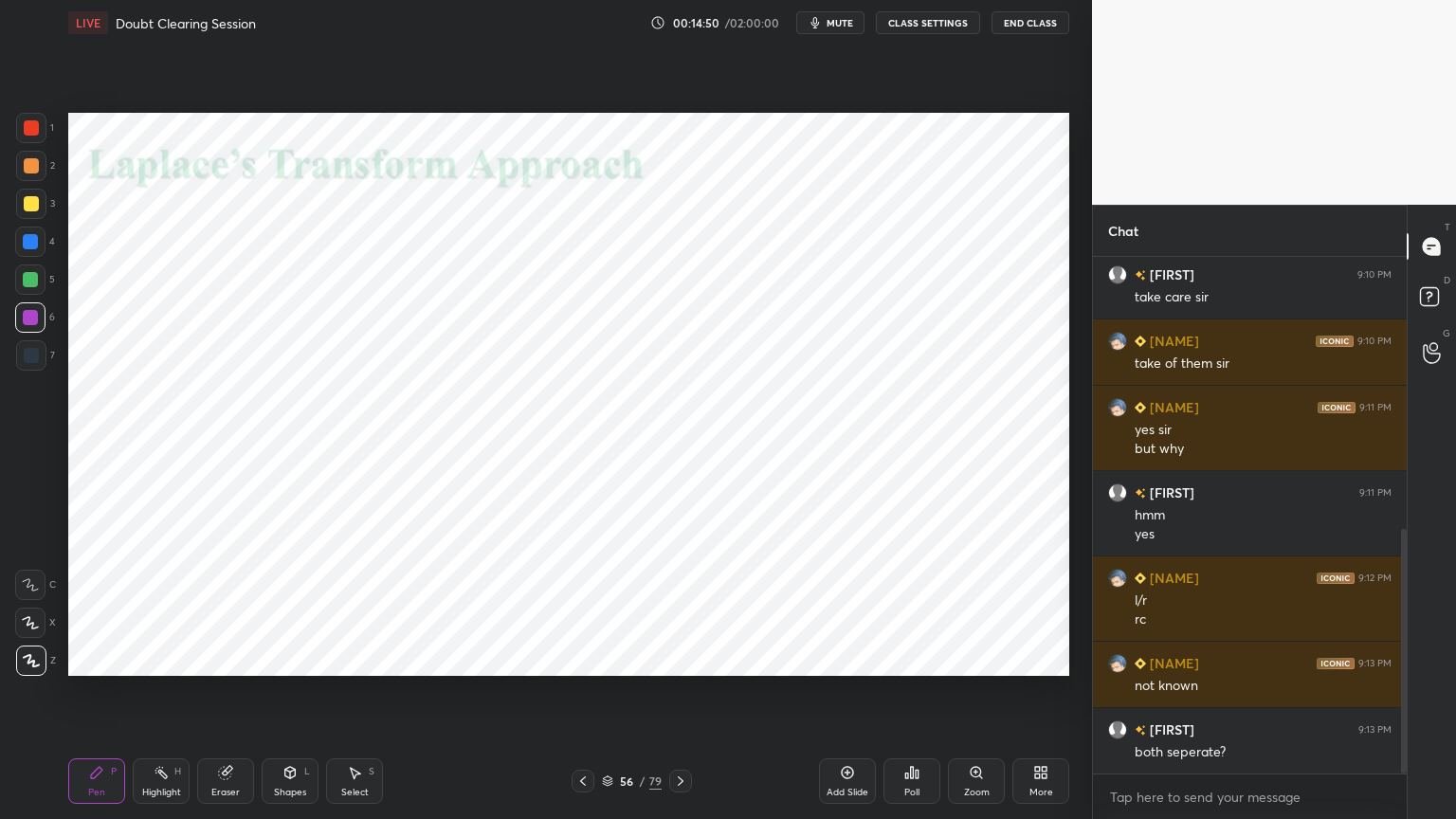 click 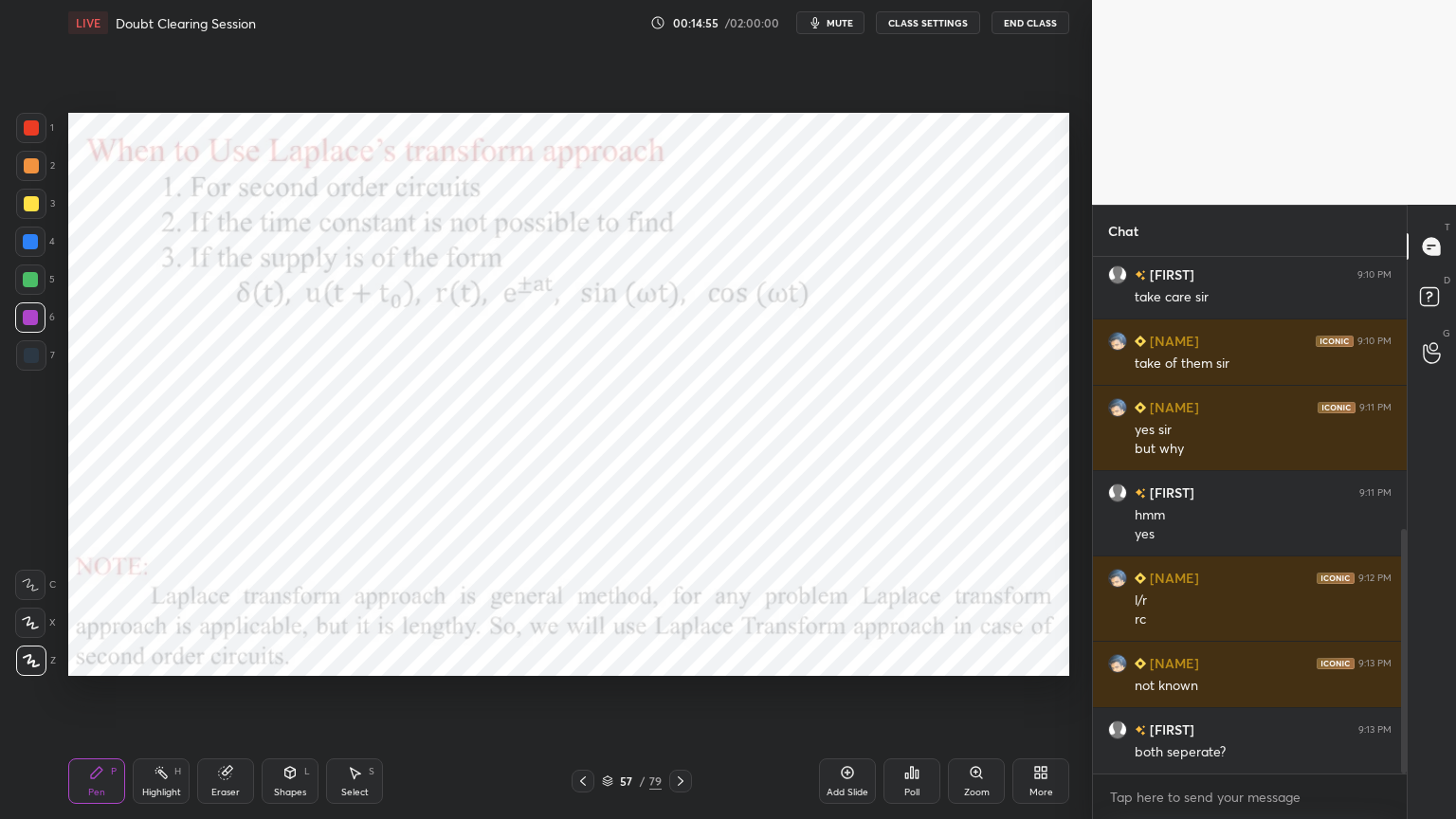 click on "Highlight H" at bounding box center [161, 781] 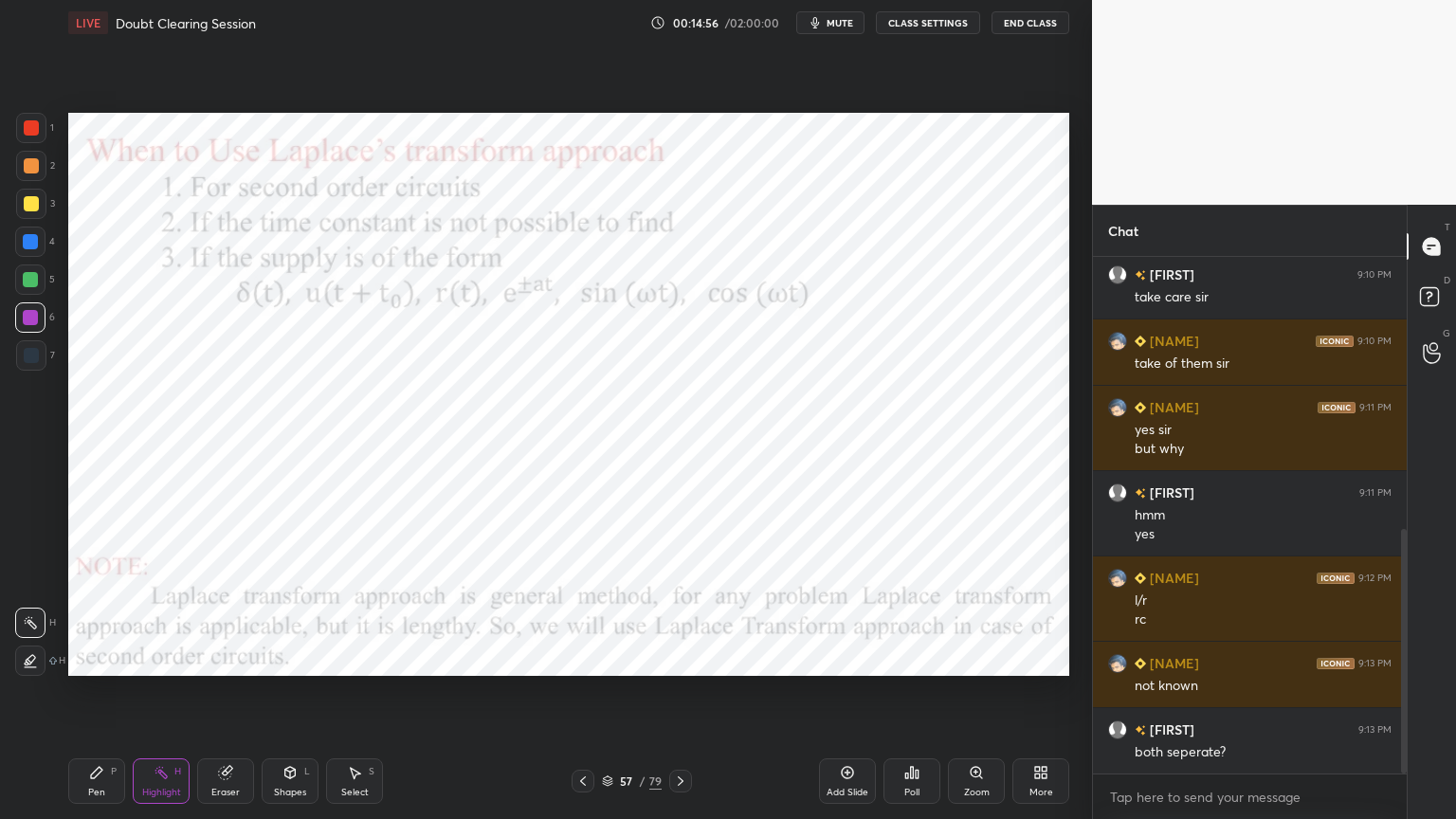 click at bounding box center [30, 242] 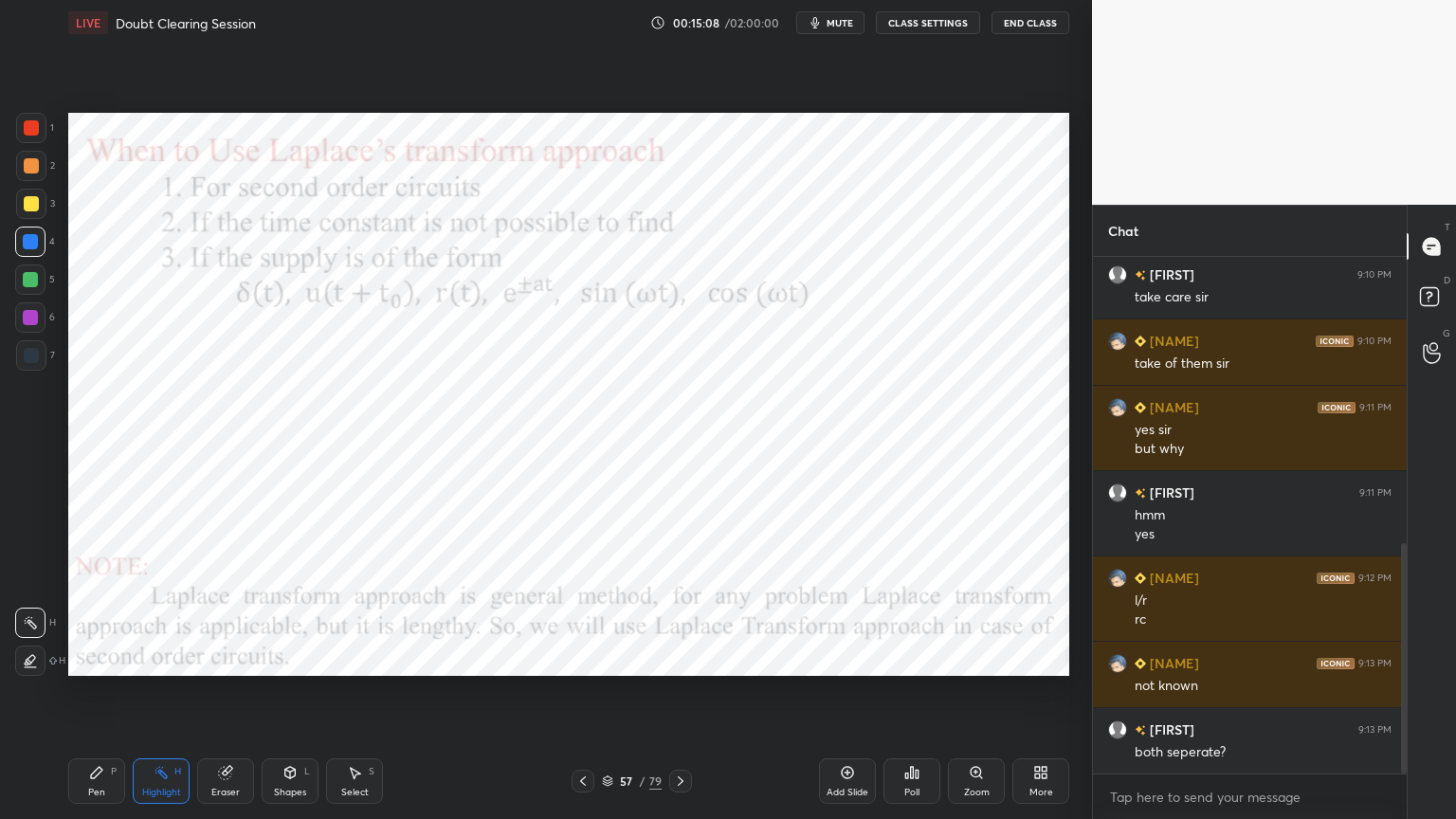 scroll, scrollTop: 640, scrollLeft: 0, axis: vertical 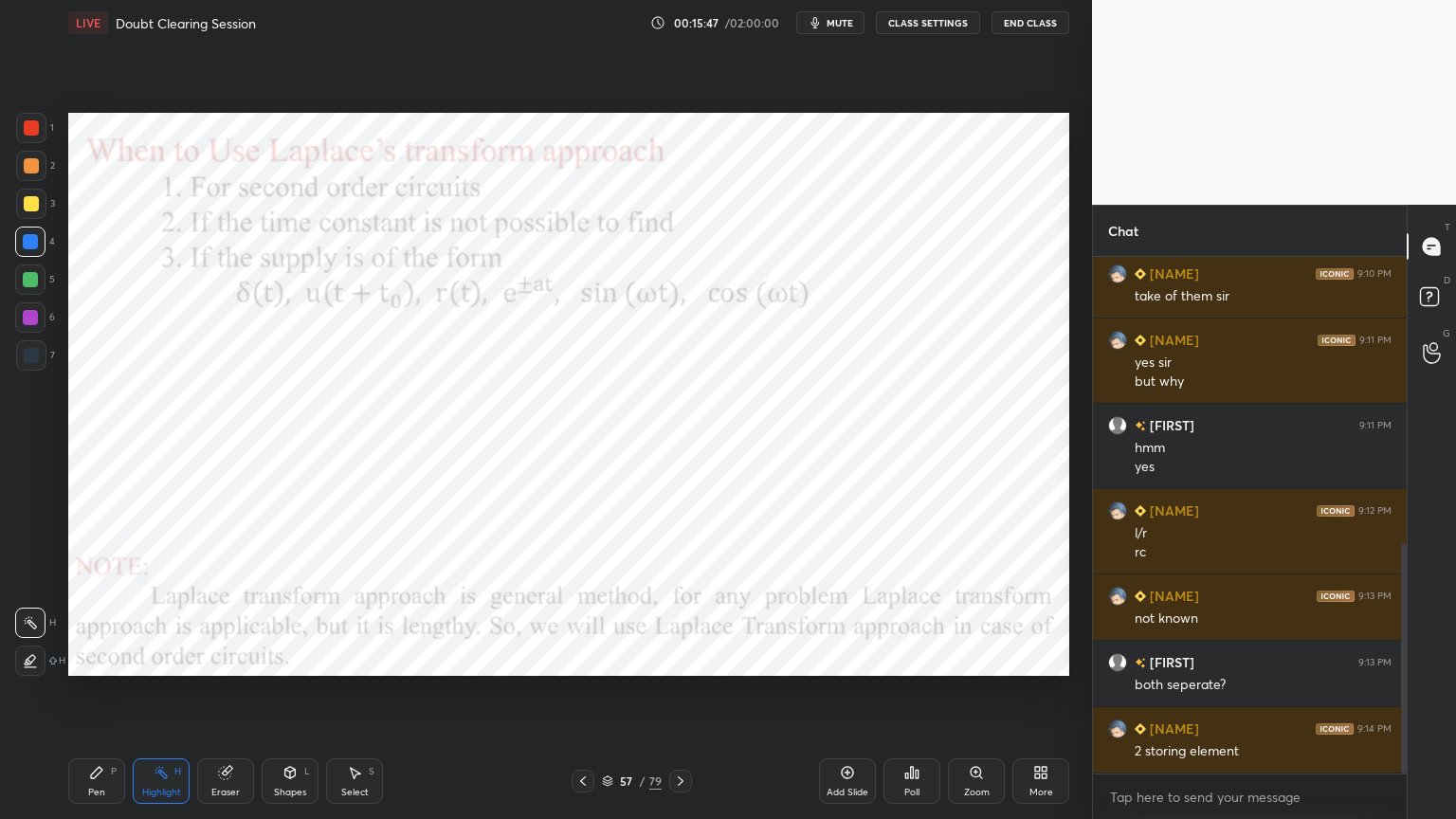 click on "Pen P" at bounding box center [97, 781] 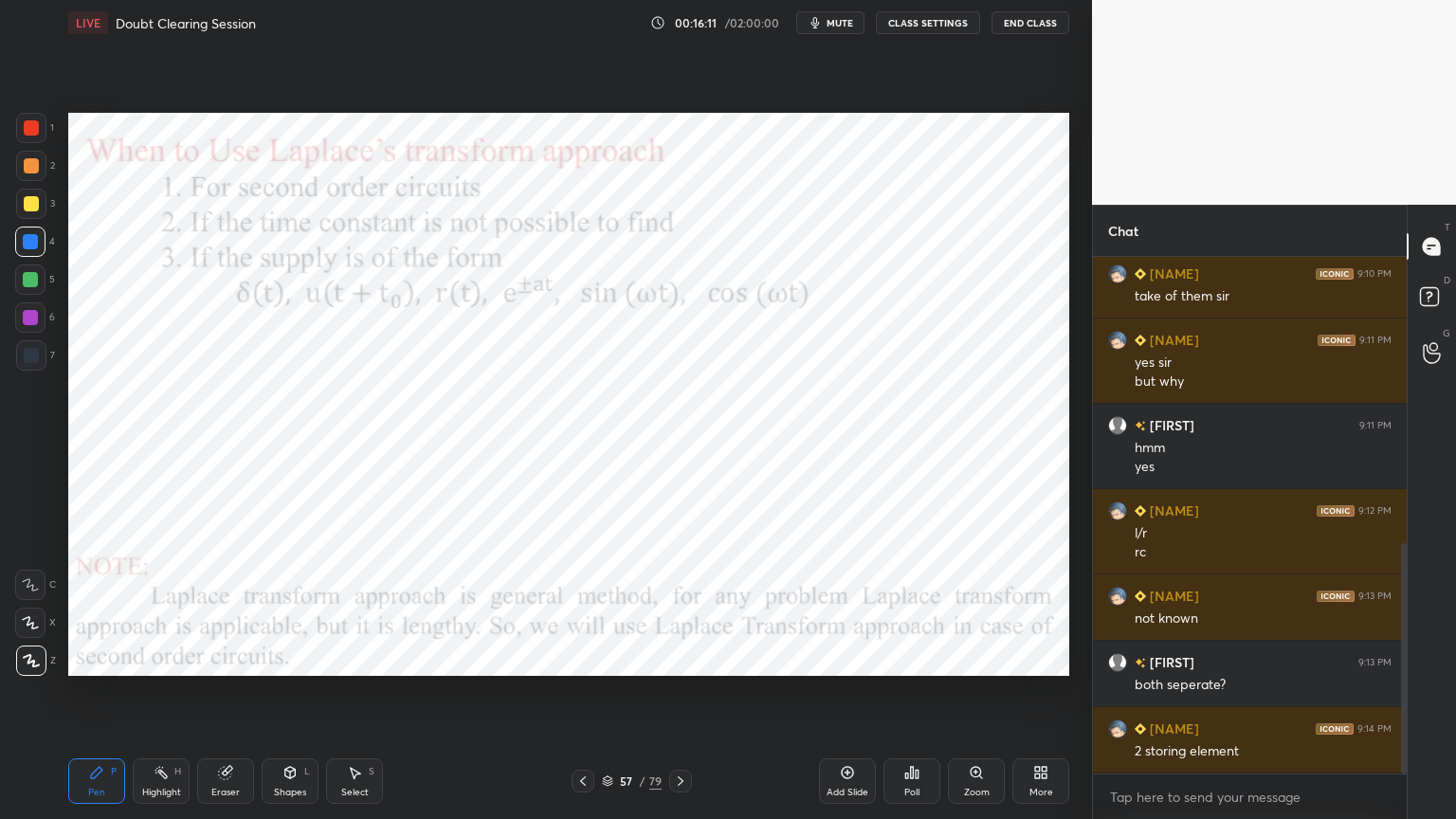 click at bounding box center [30, 318] 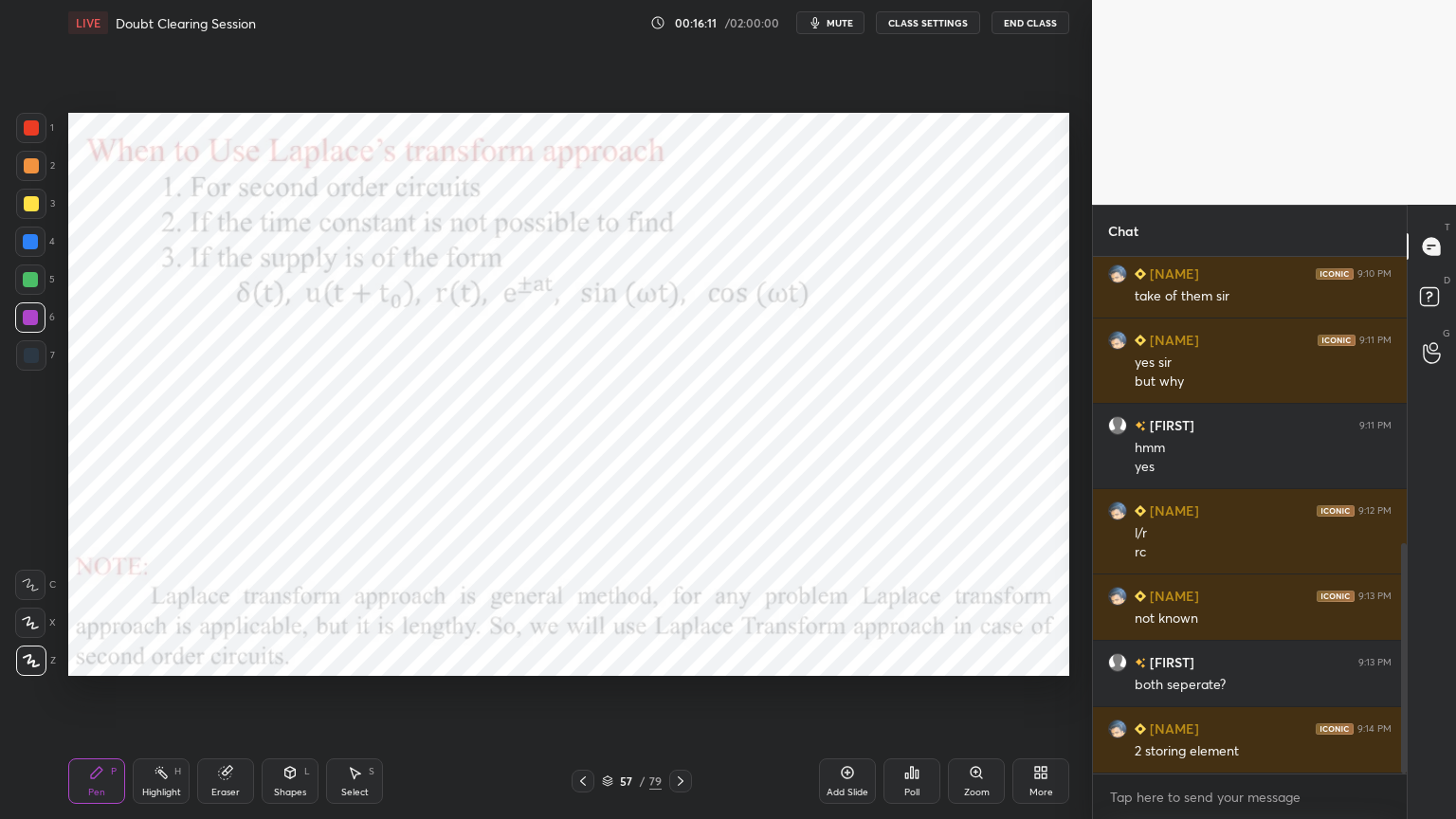 click 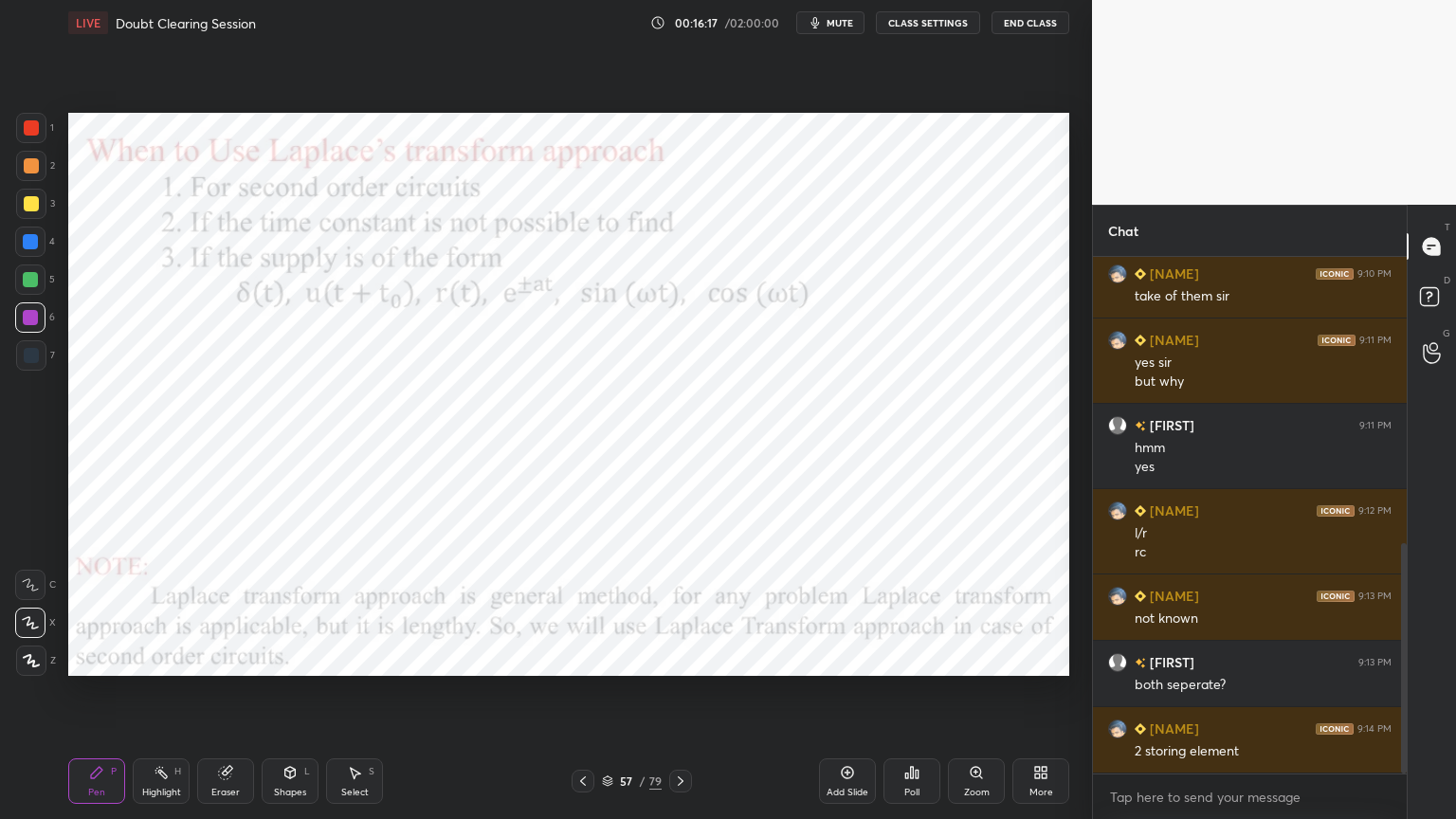 click at bounding box center [31, 661] 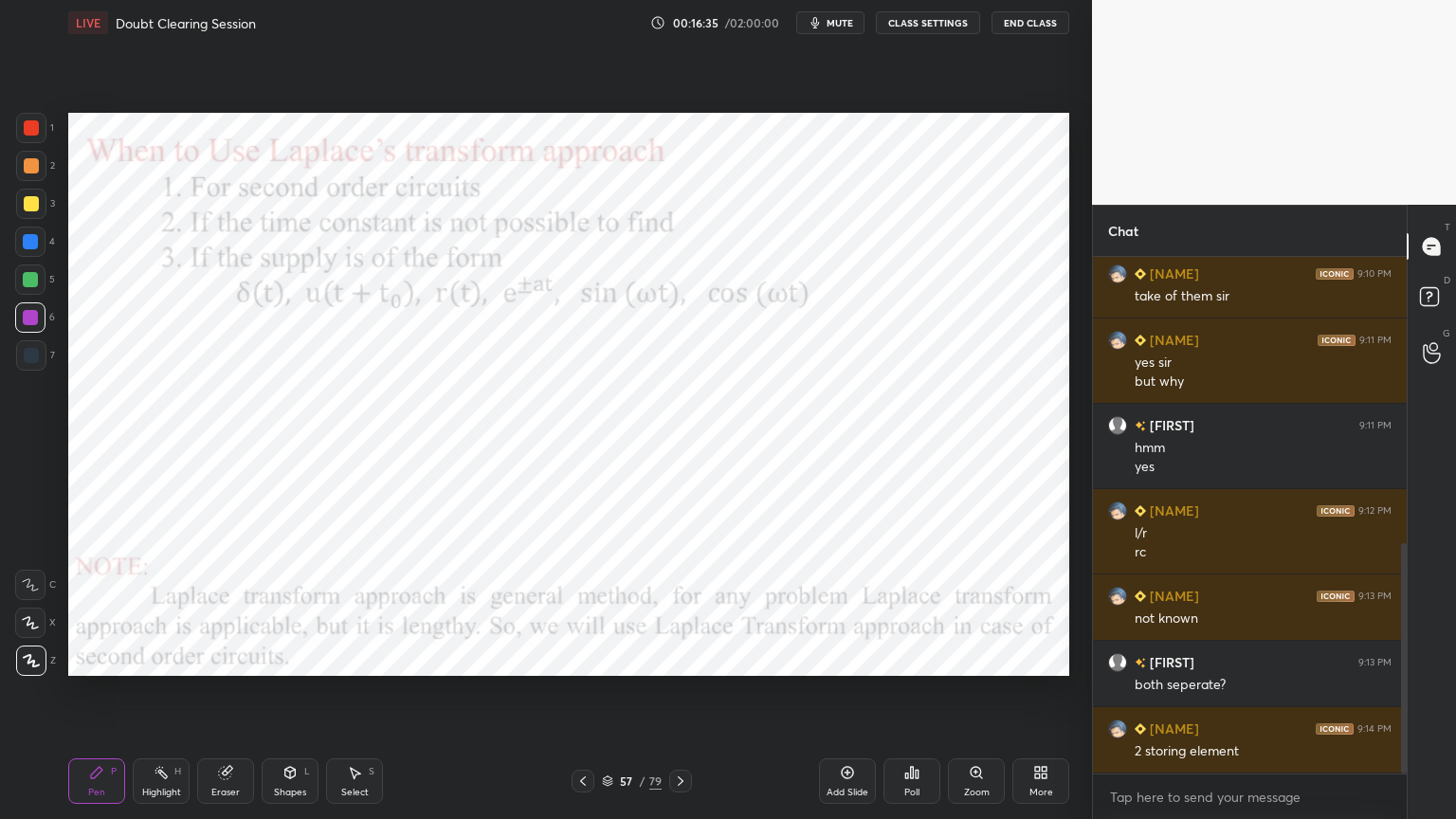 click on "Highlight H" at bounding box center [161, 781] 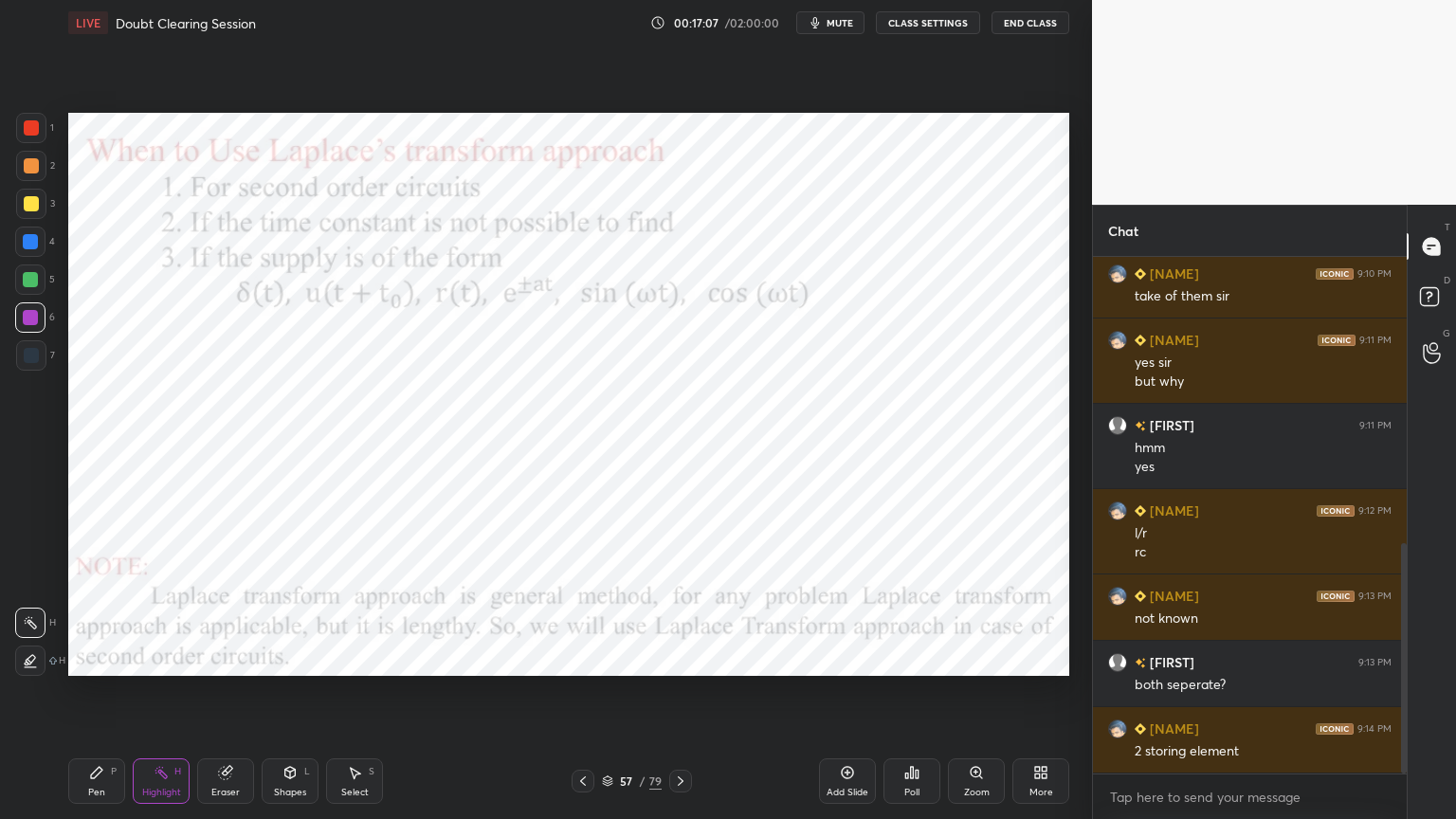 click 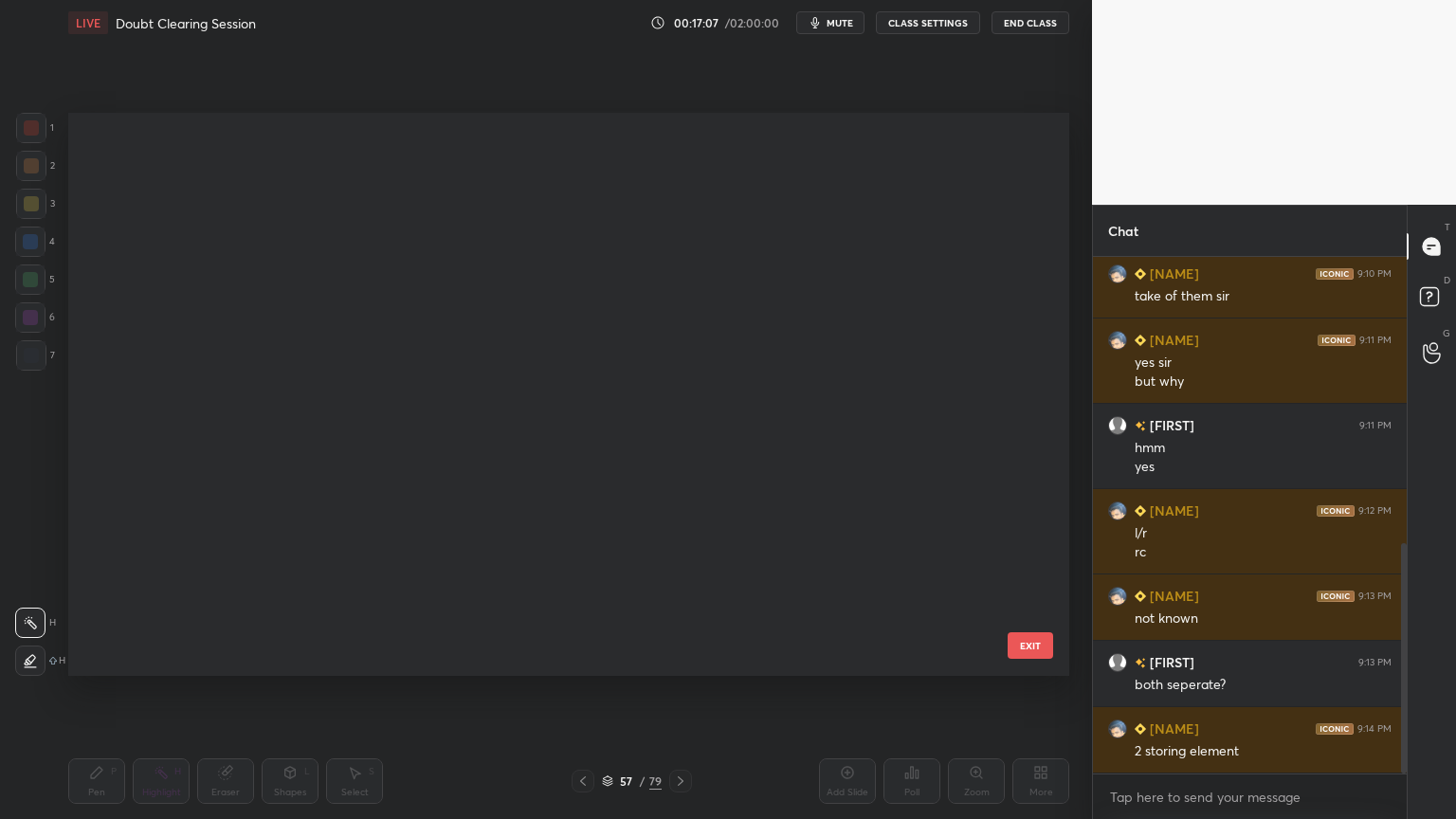 scroll, scrollTop: 2733, scrollLeft: 0, axis: vertical 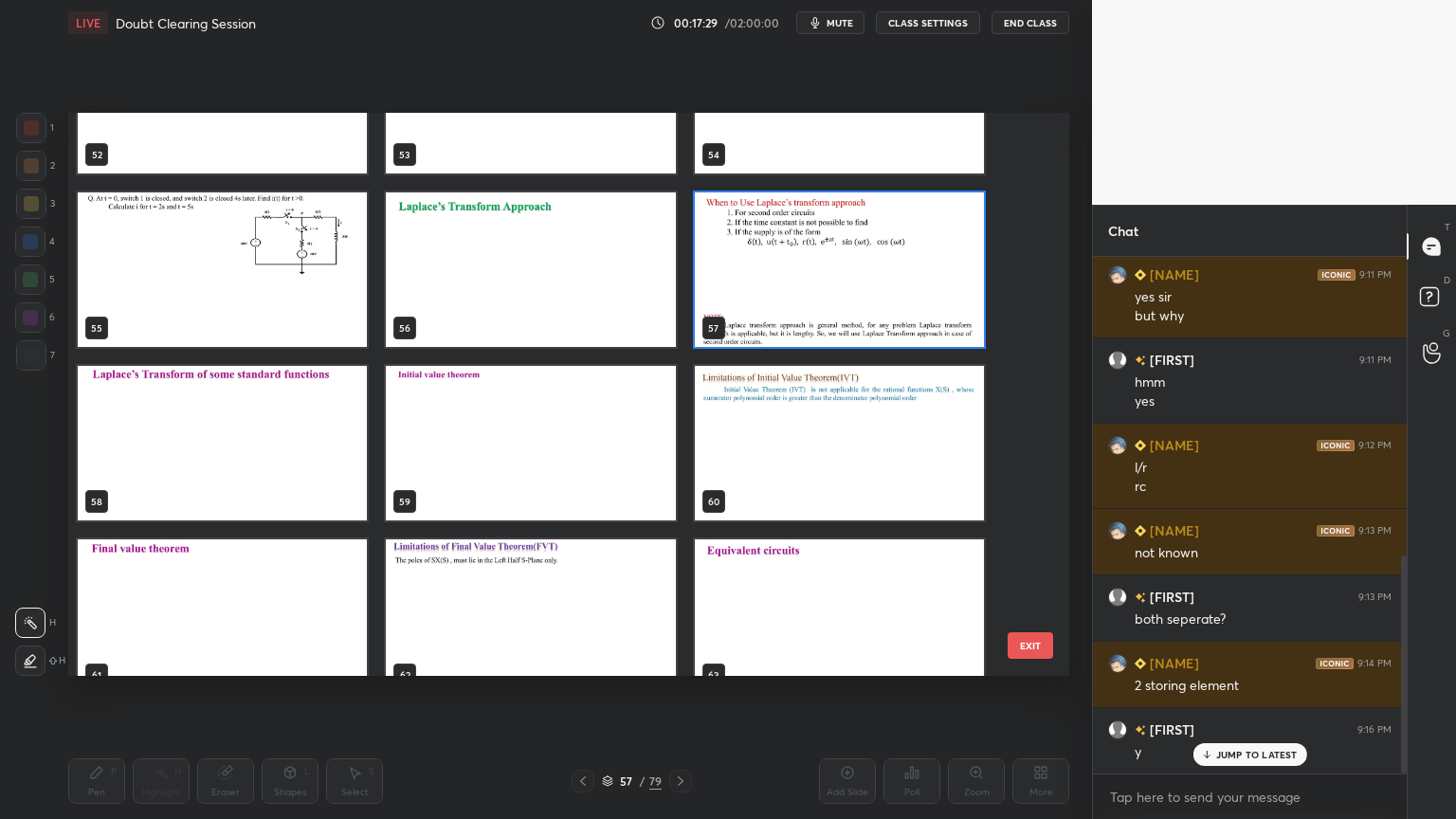 click at bounding box center [222, 443] 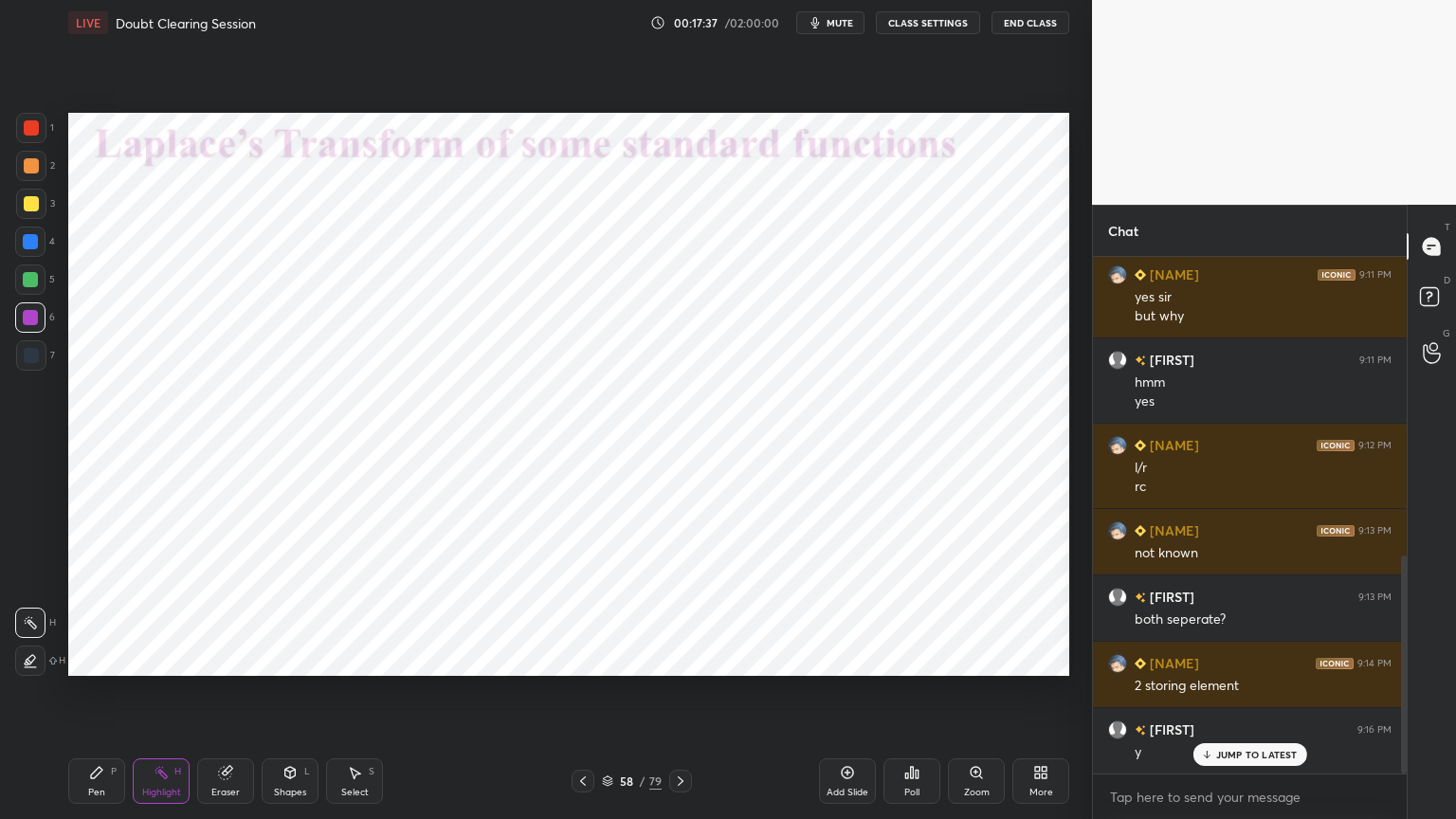 click on "Pen P" at bounding box center [97, 781] 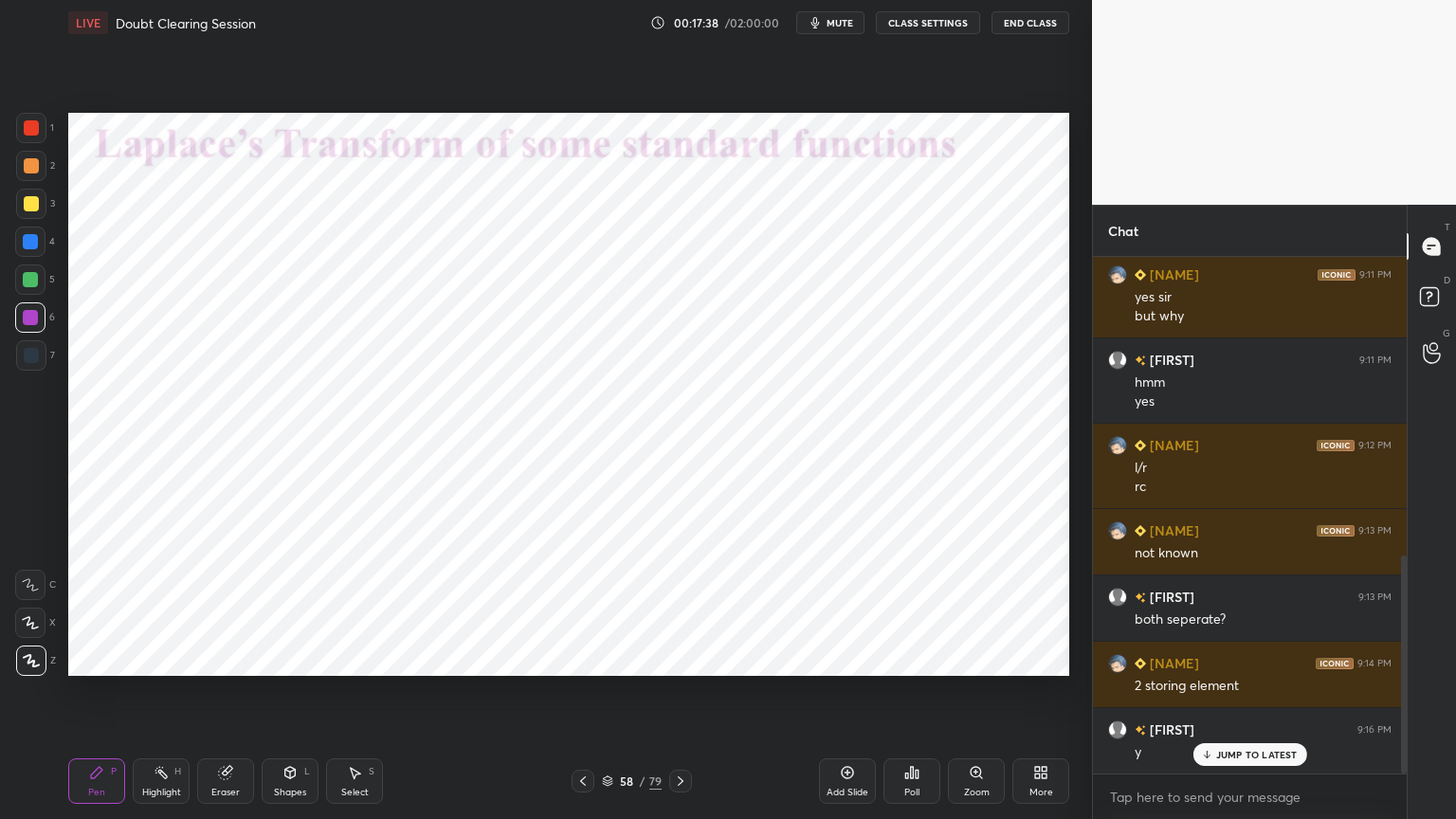 click on "Pen P" at bounding box center (97, 781) 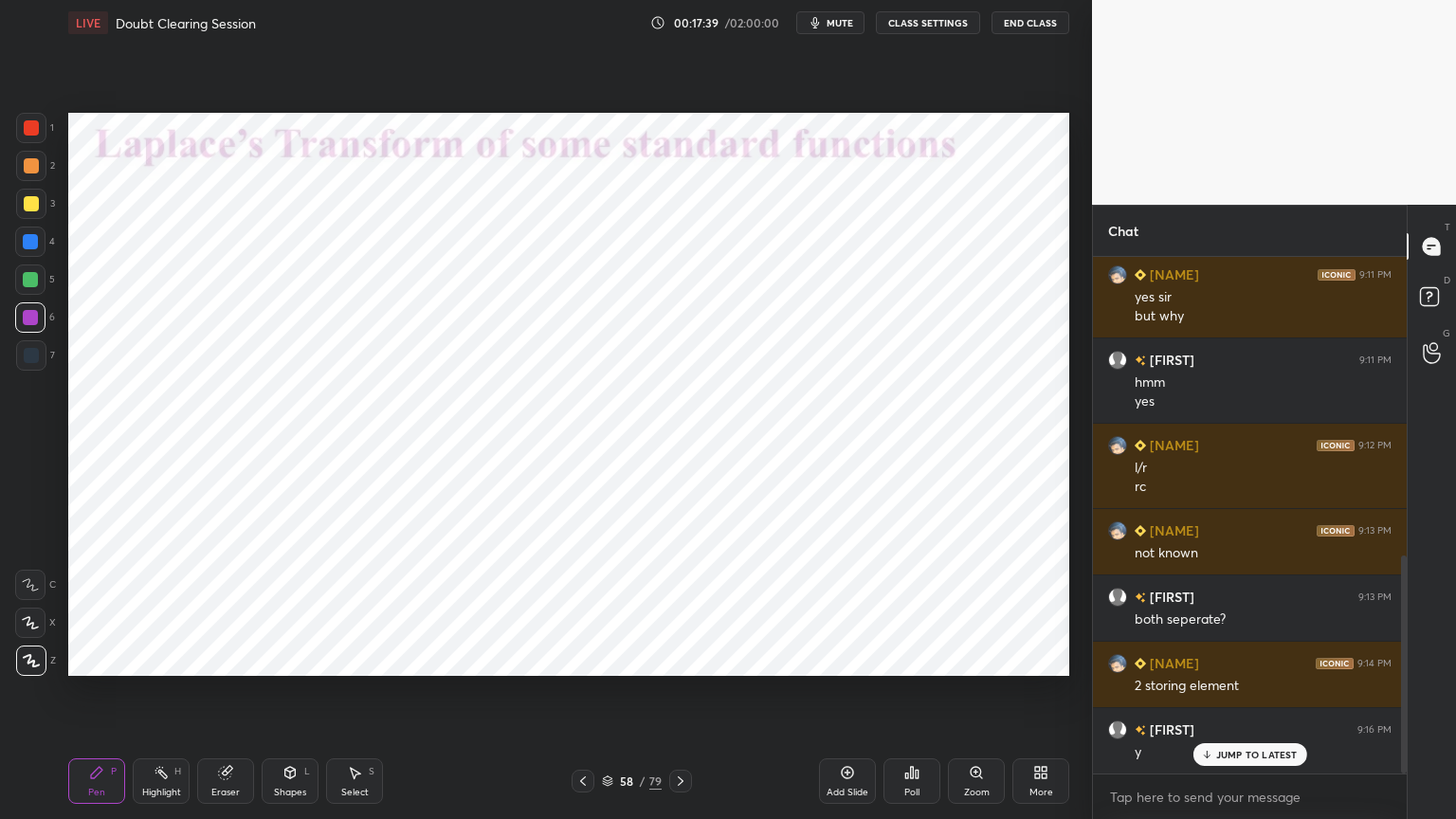click at bounding box center [30, 242] 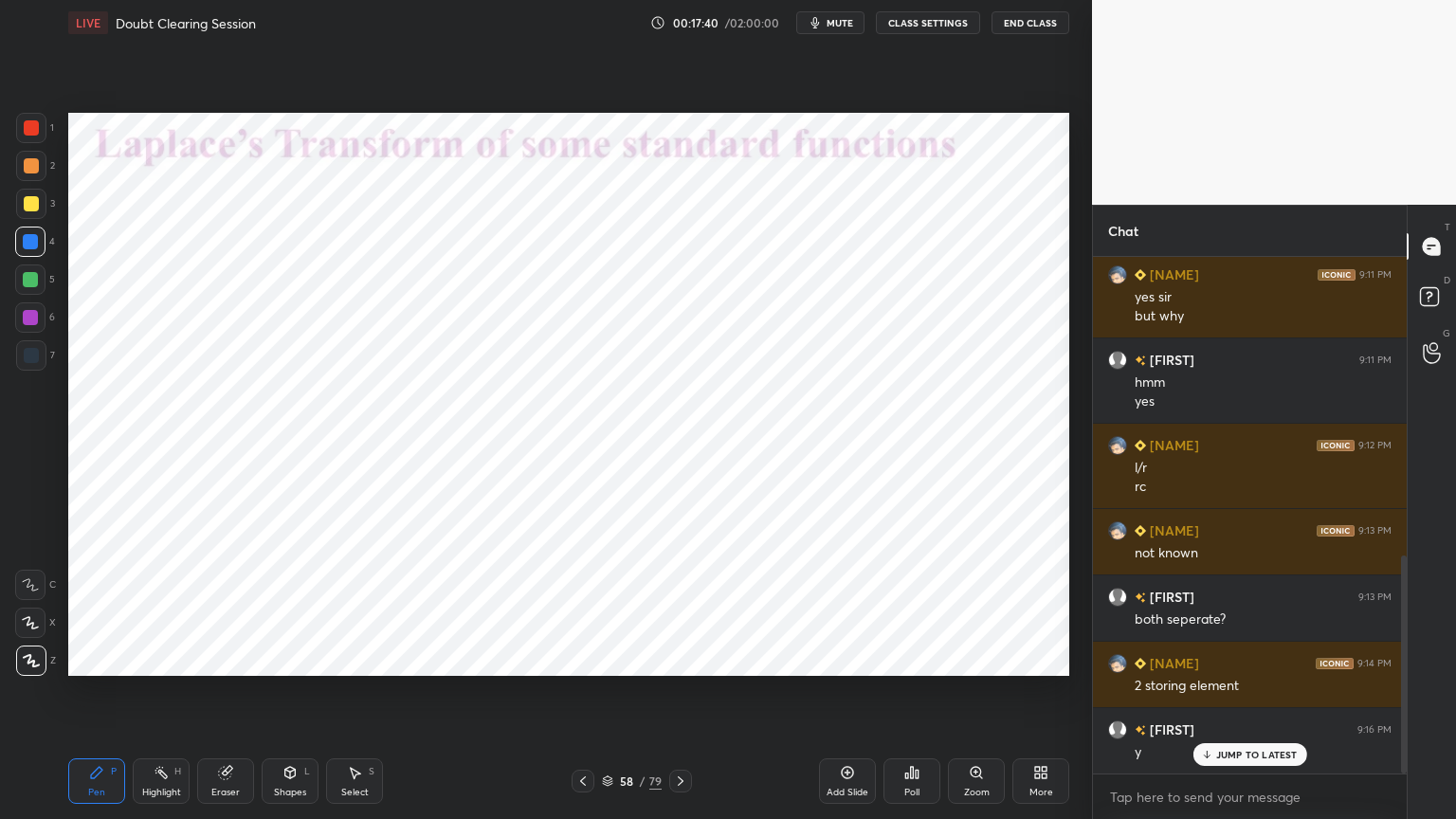 click 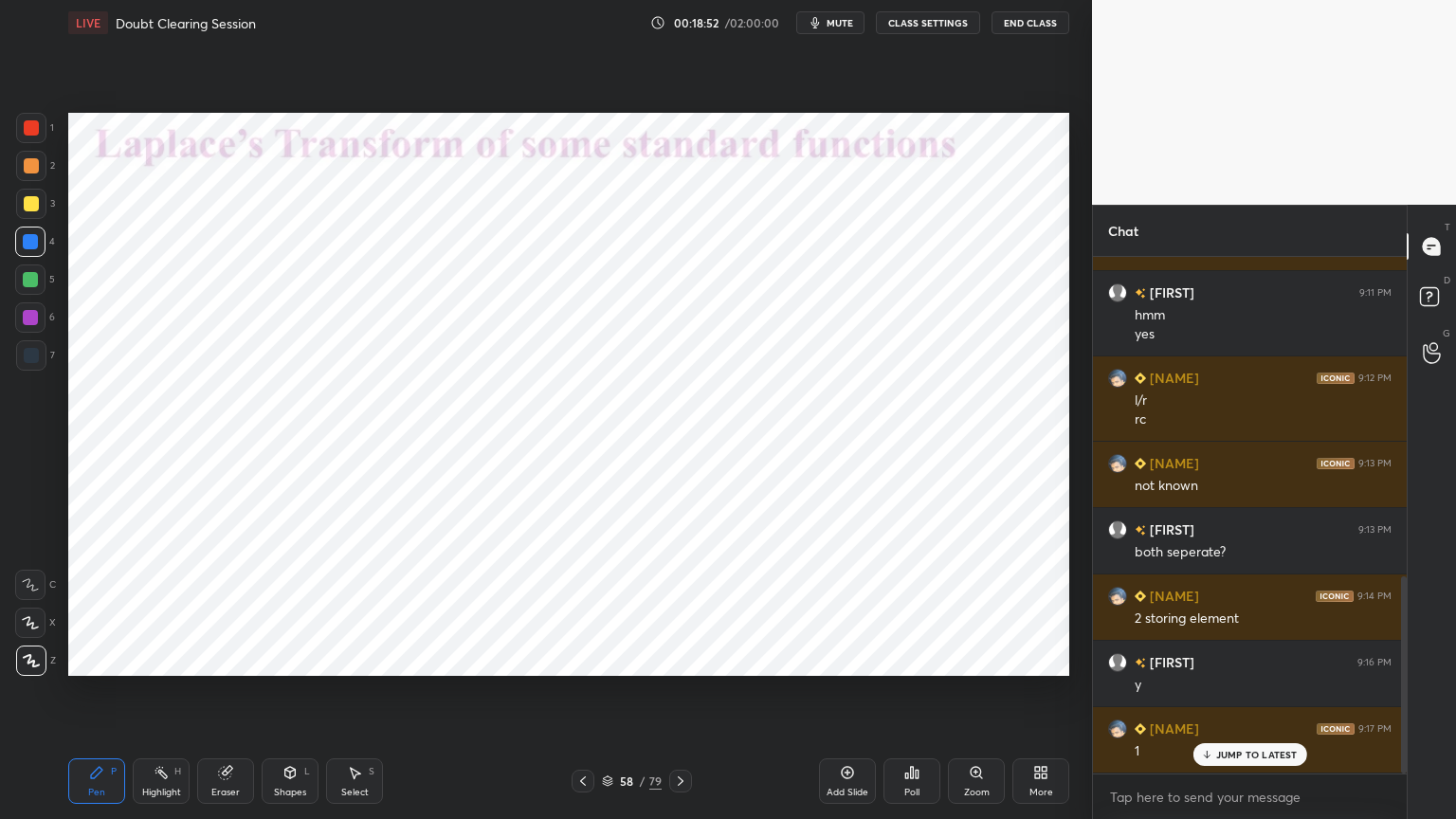 scroll, scrollTop: 838, scrollLeft: 0, axis: vertical 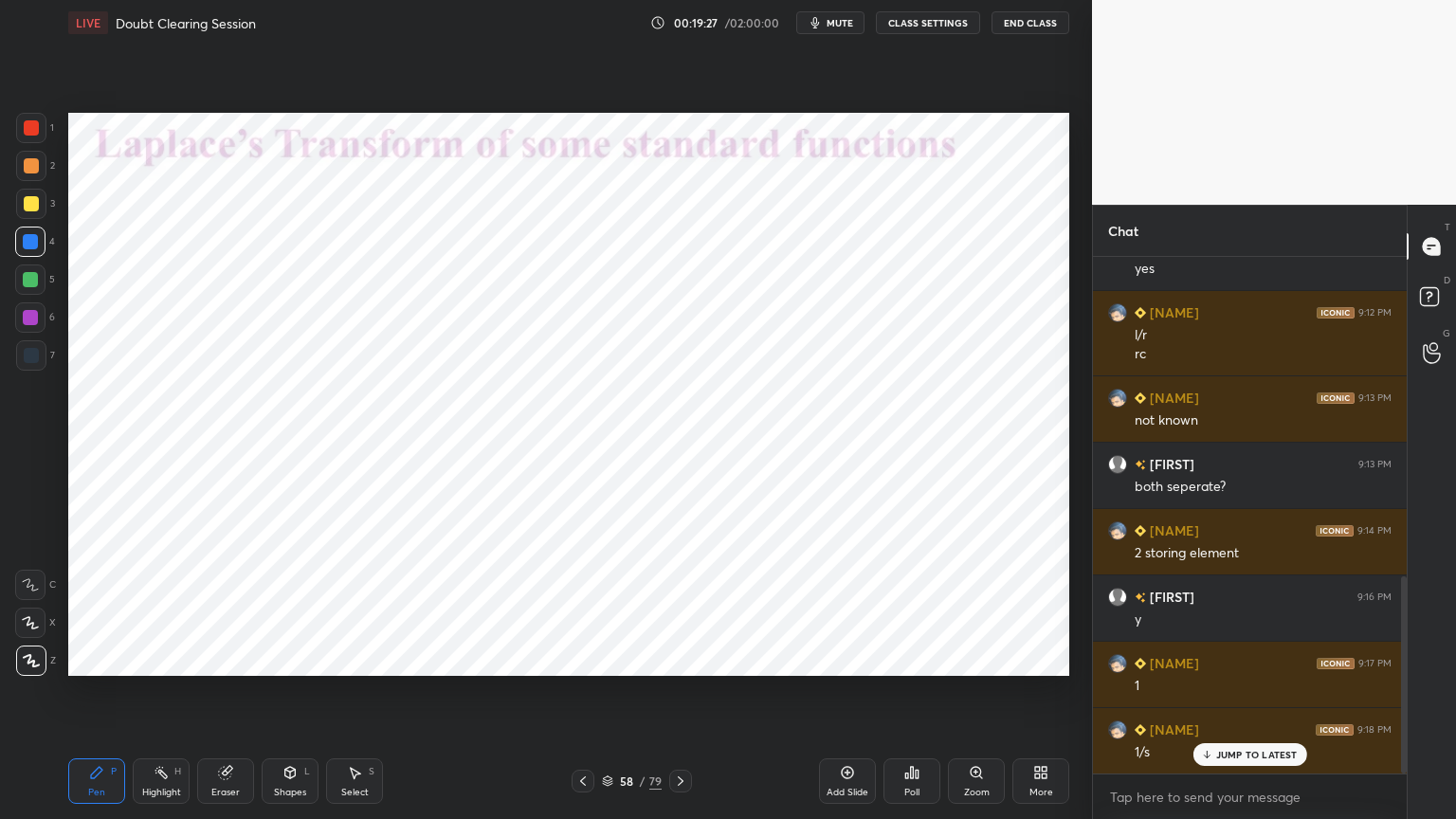 click on "Shapes L" at bounding box center [290, 781] 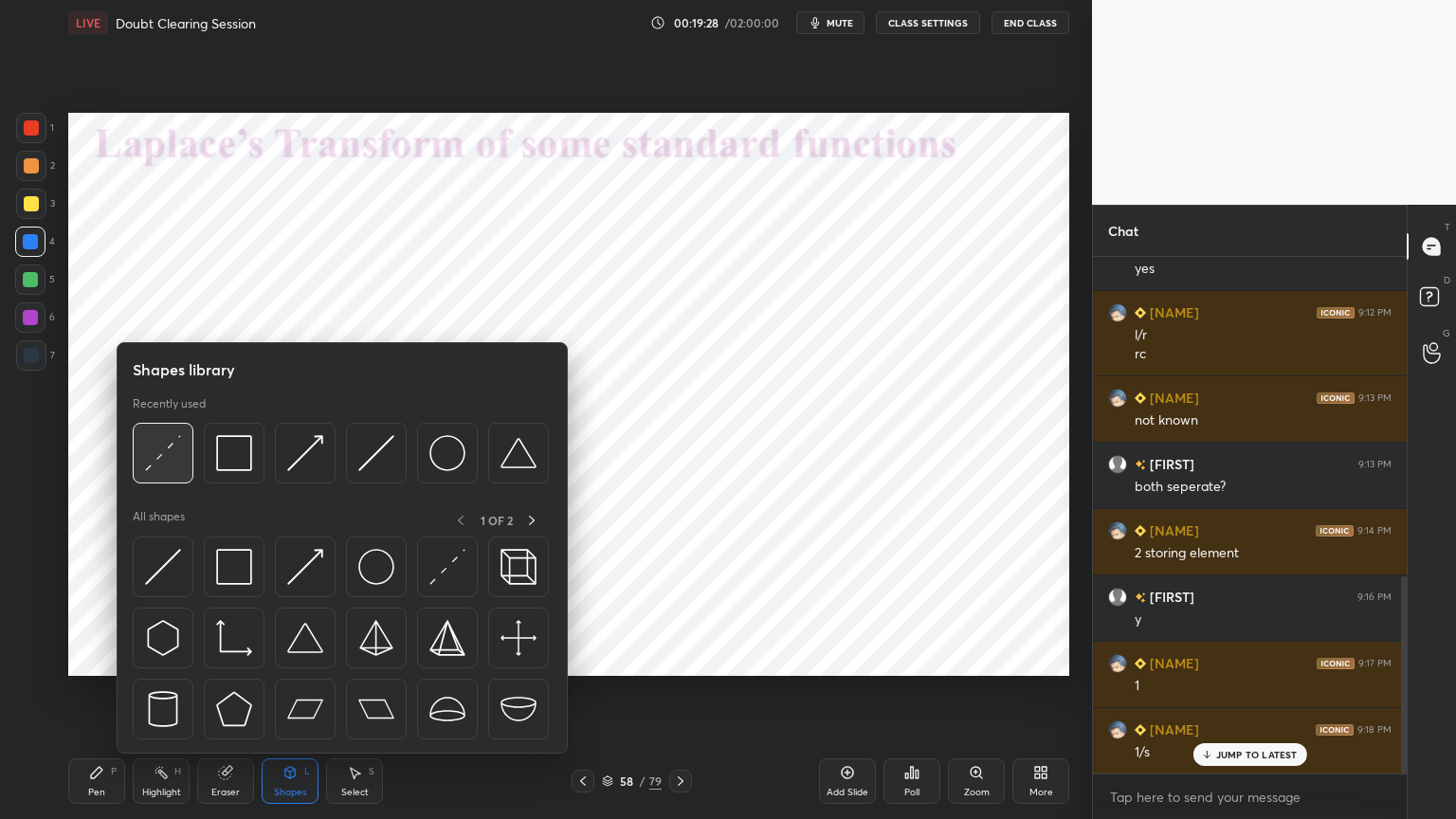click at bounding box center [163, 453] 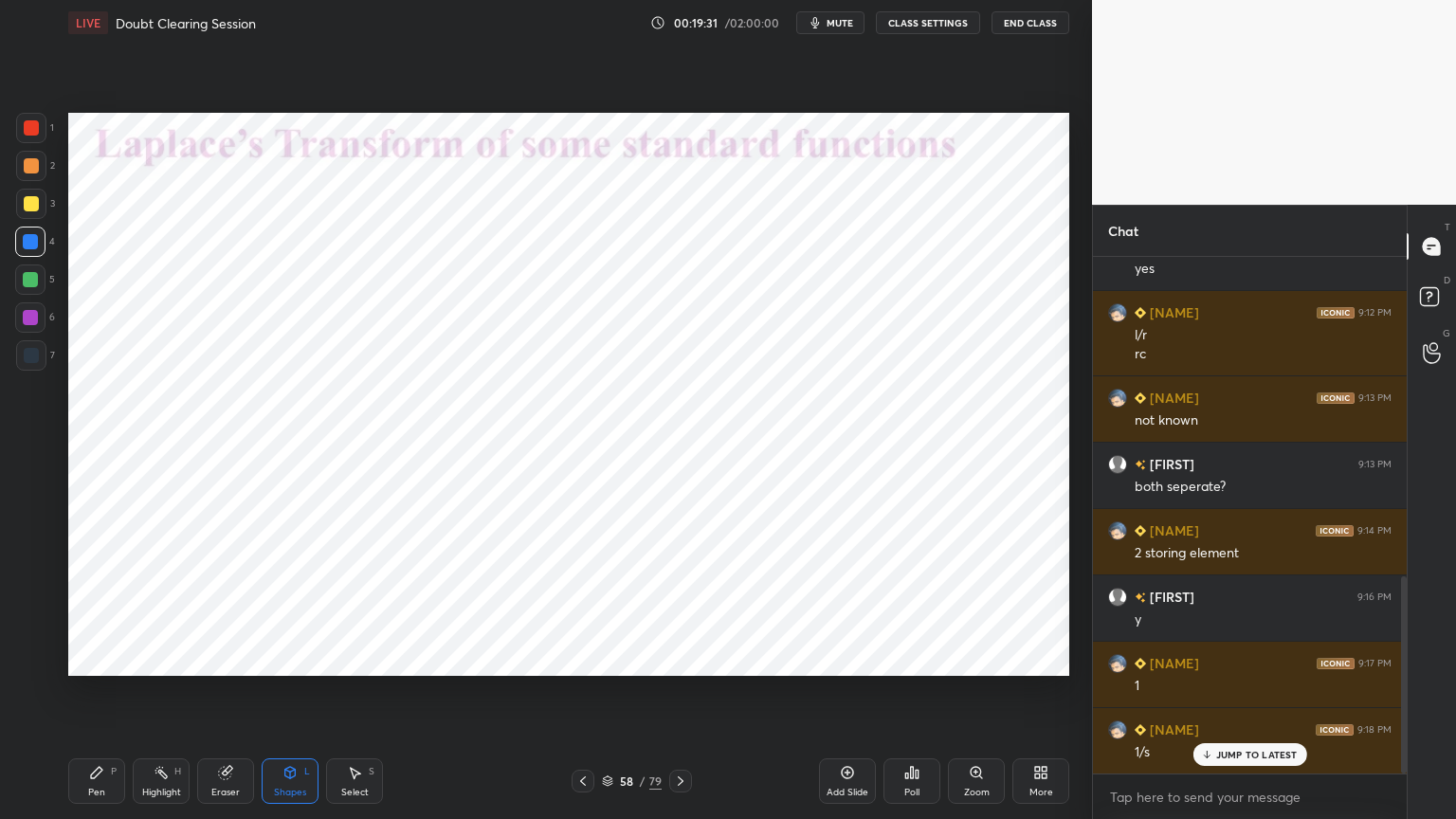 click on "Pen P" at bounding box center [97, 781] 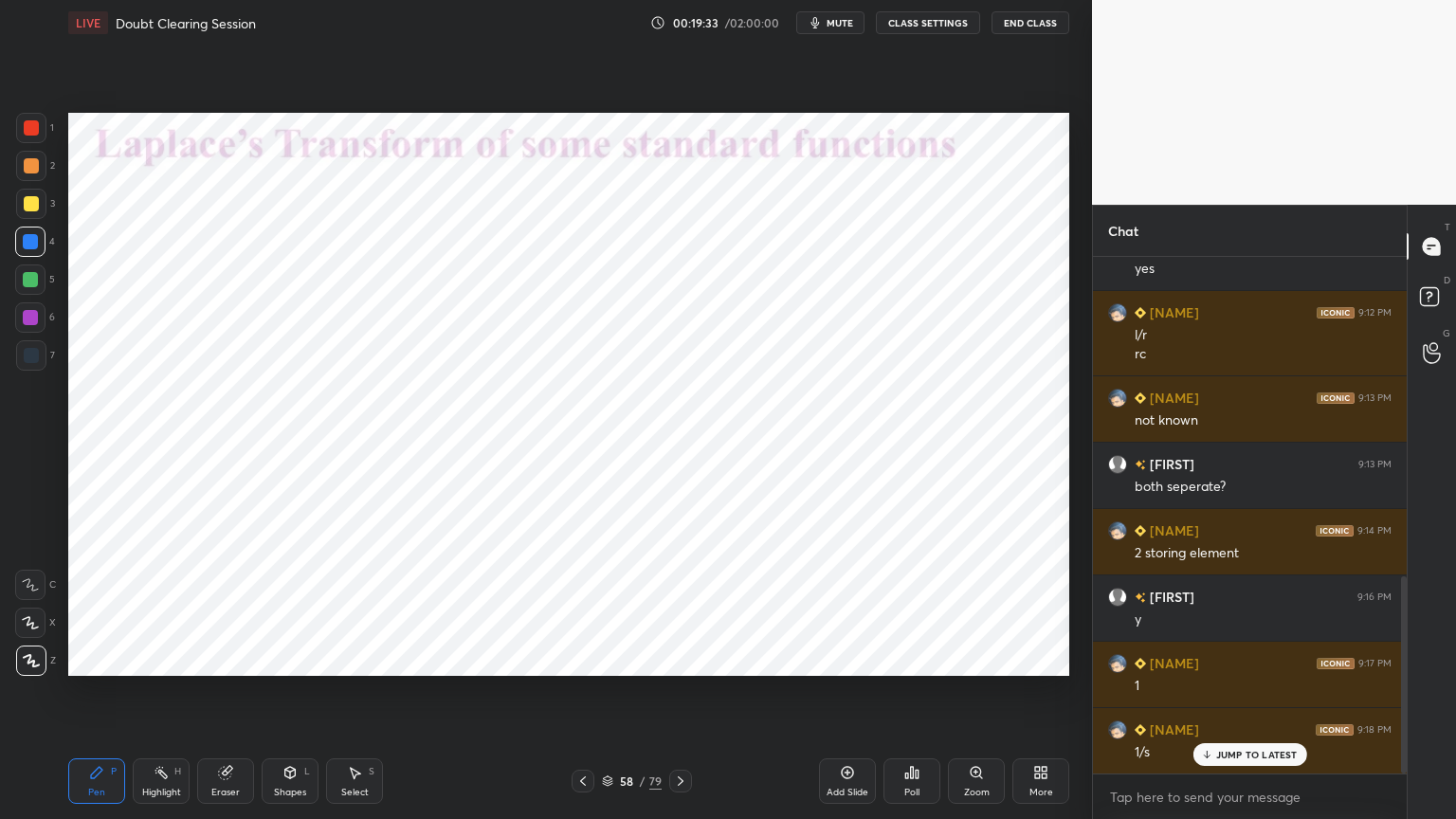 click at bounding box center [31, 355] 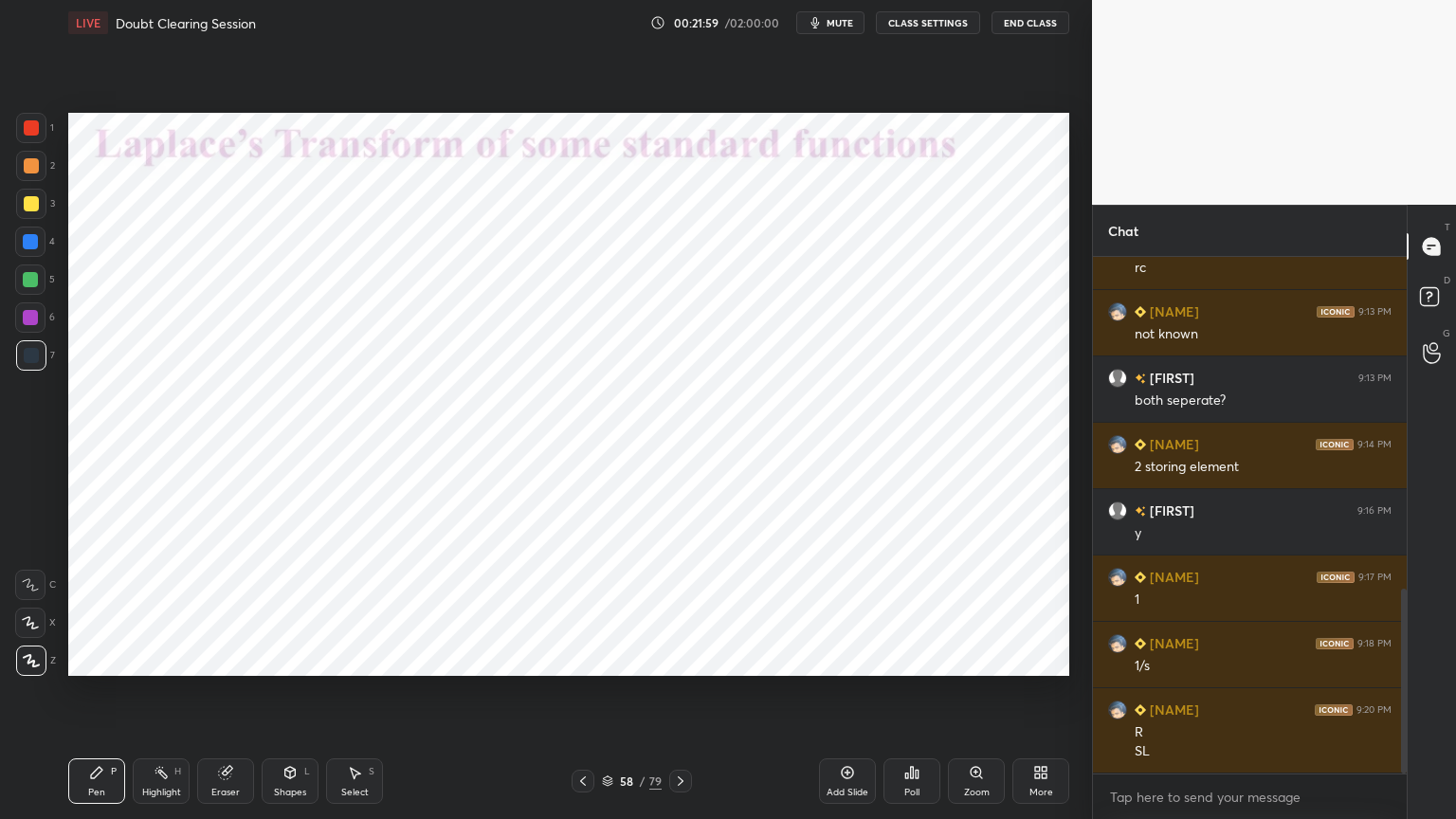 scroll, scrollTop: 990, scrollLeft: 0, axis: vertical 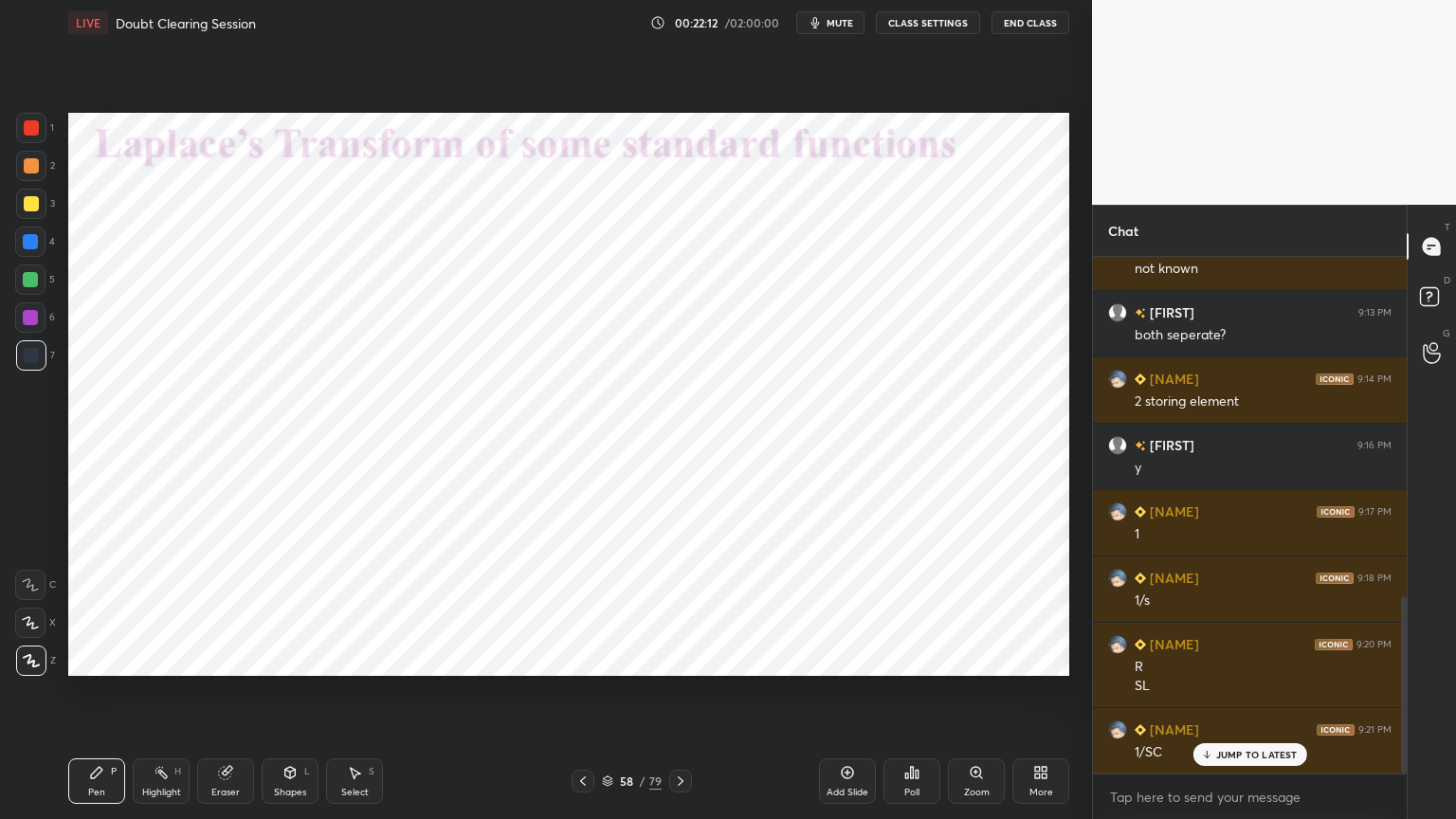 click on "Shapes" at bounding box center (290, 792) 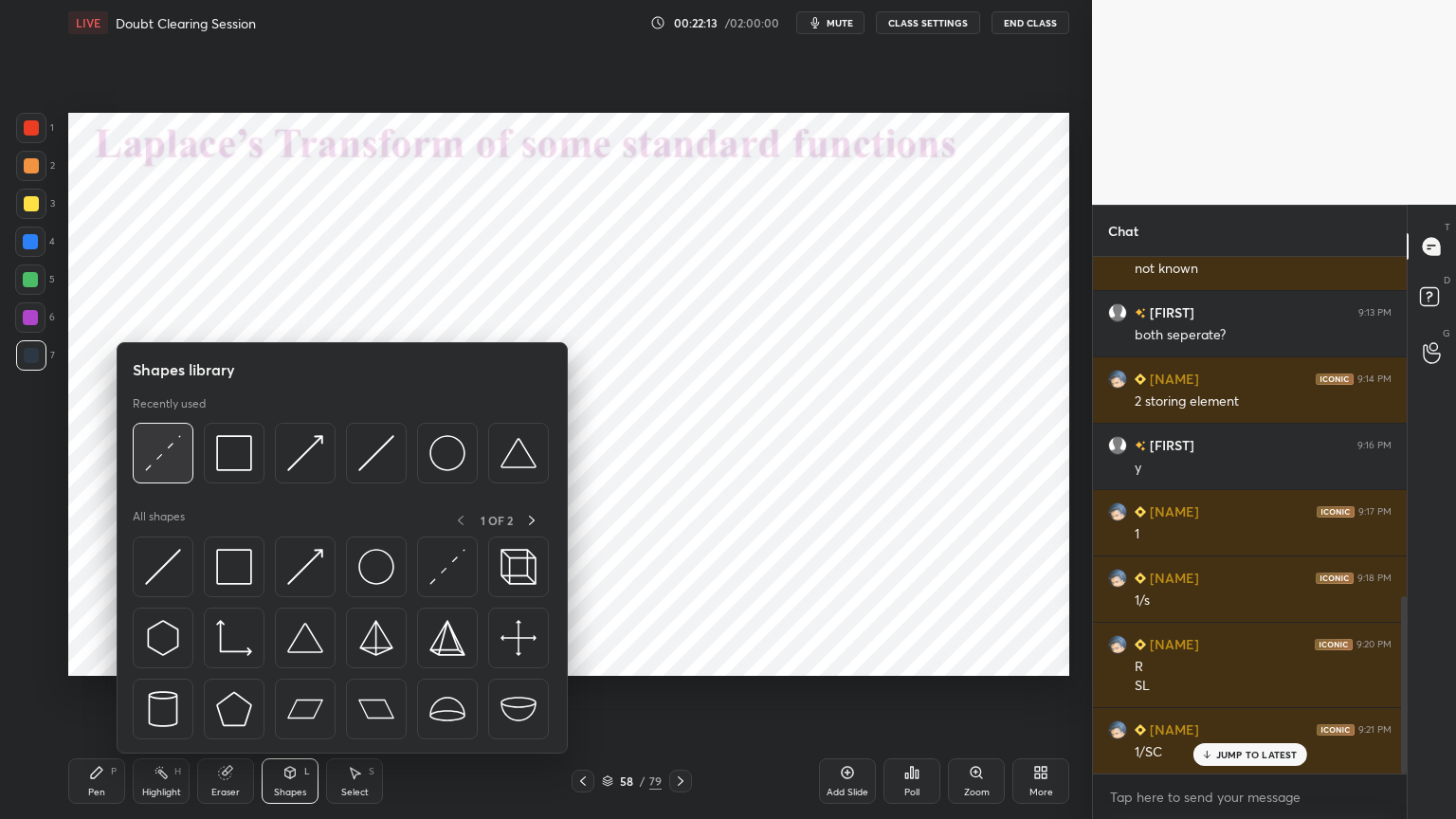 click at bounding box center [163, 453] 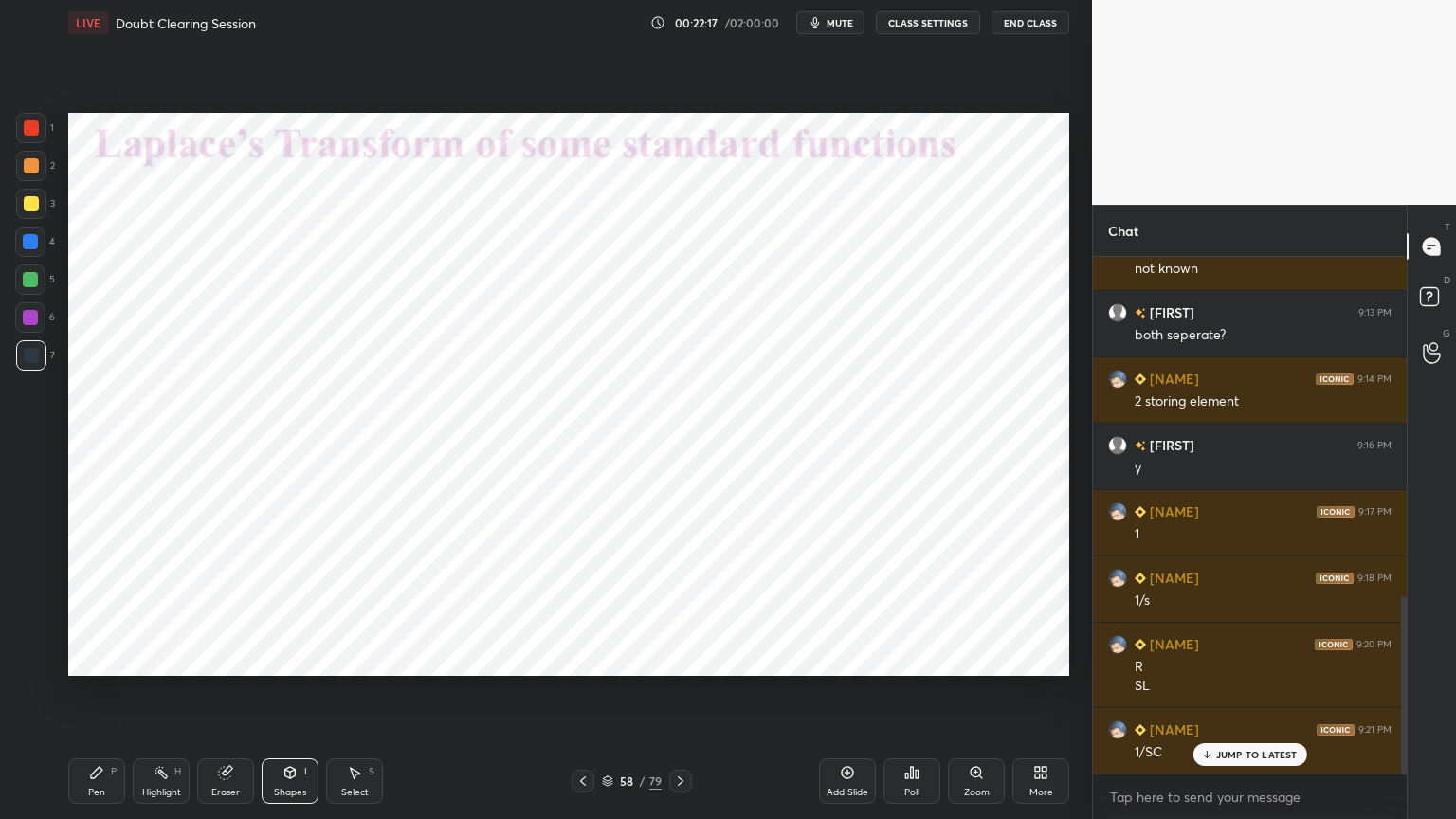 click on "Pen P" at bounding box center [97, 781] 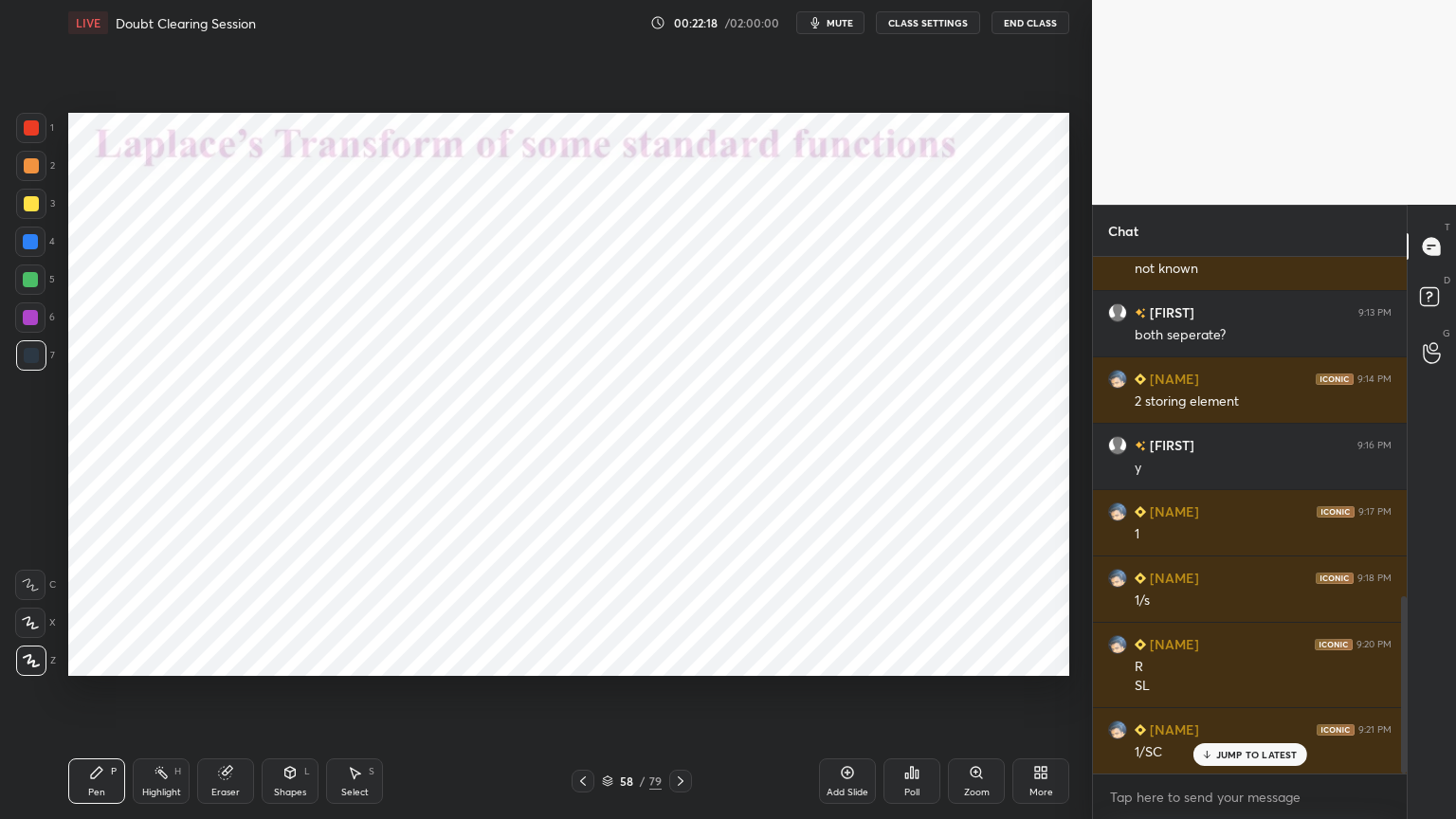 click at bounding box center (30, 318) 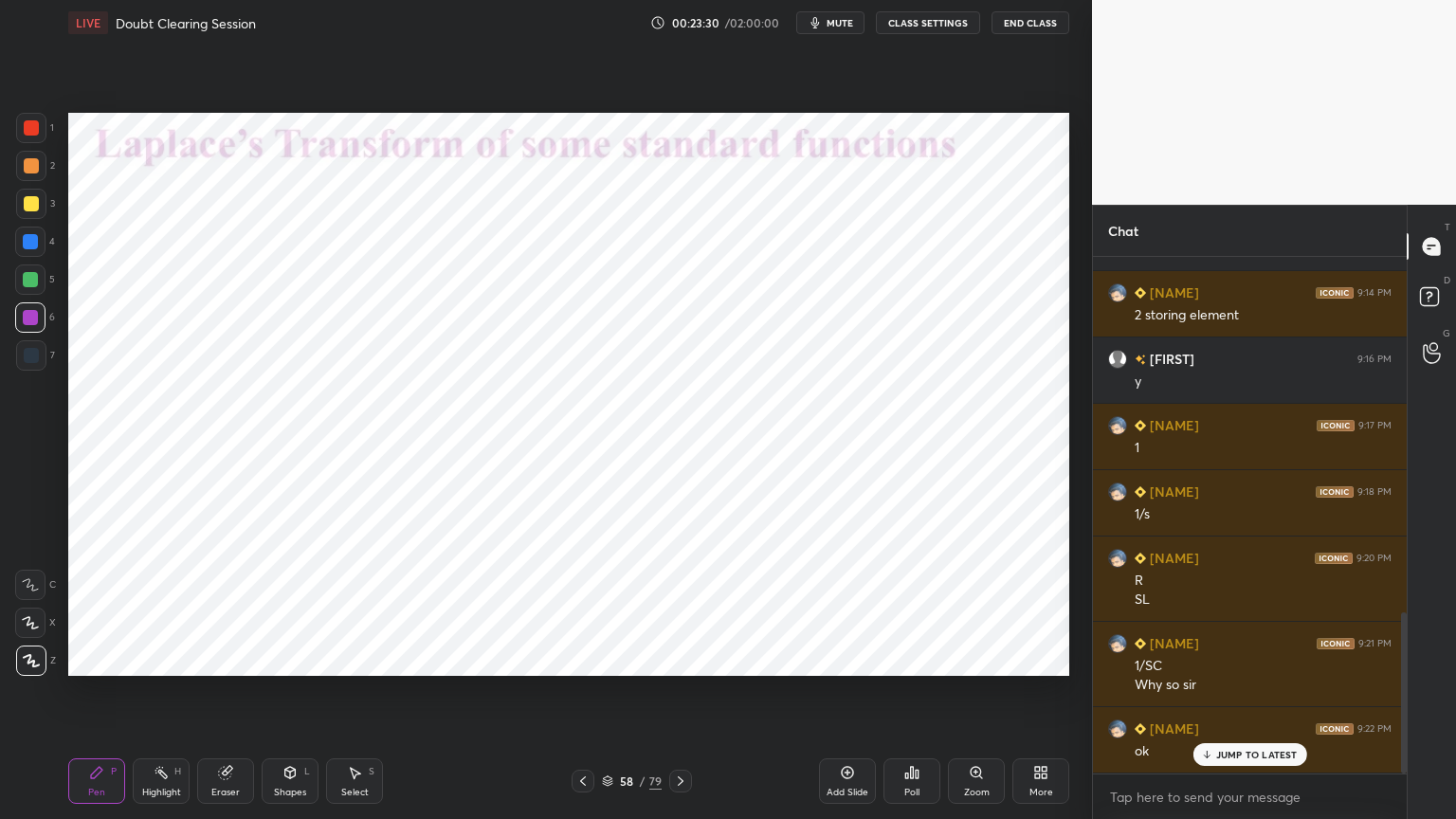 scroll, scrollTop: 1141, scrollLeft: 0, axis: vertical 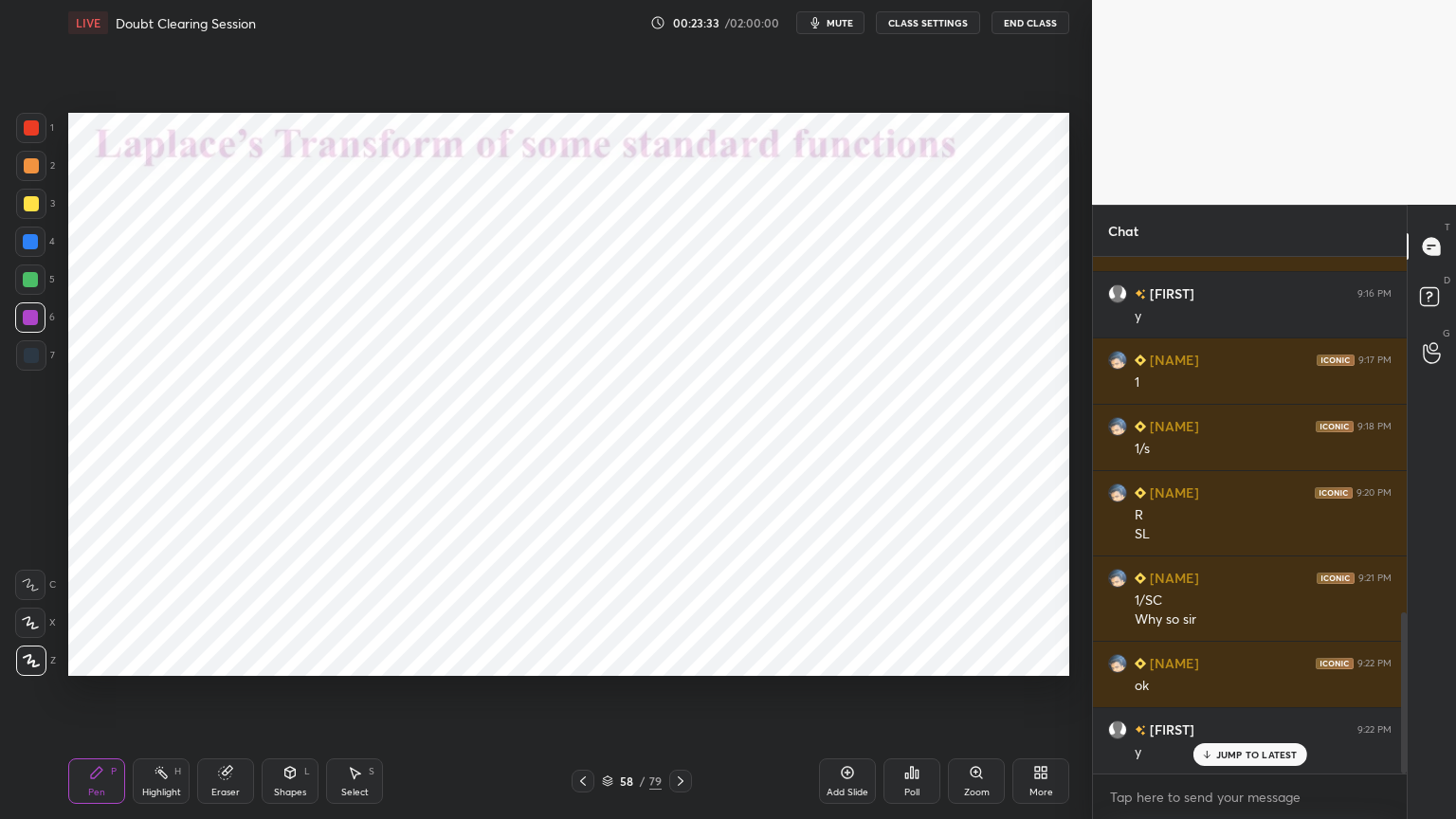 click 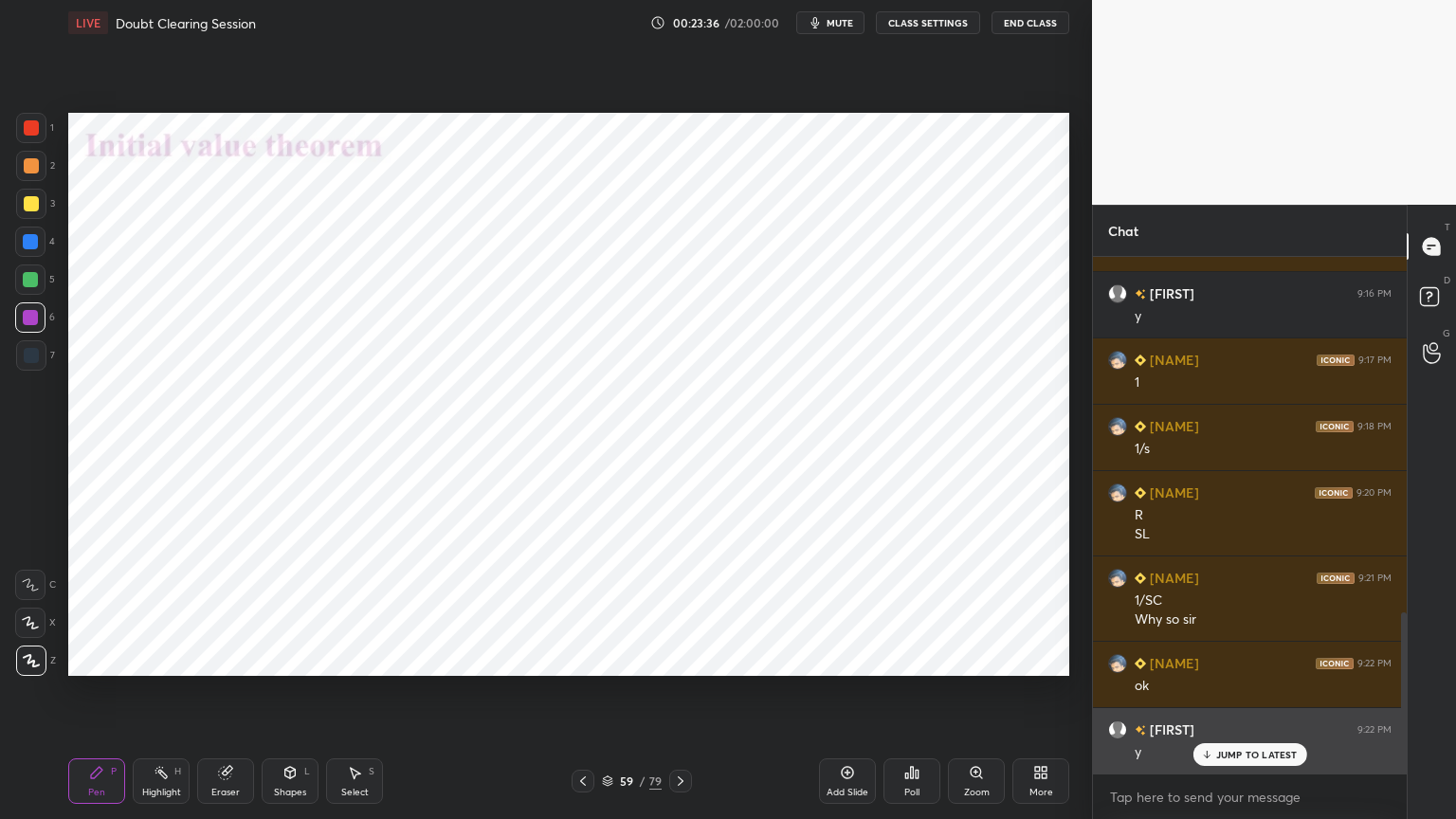 click on "JUMP TO LATEST" at bounding box center [1257, 755] 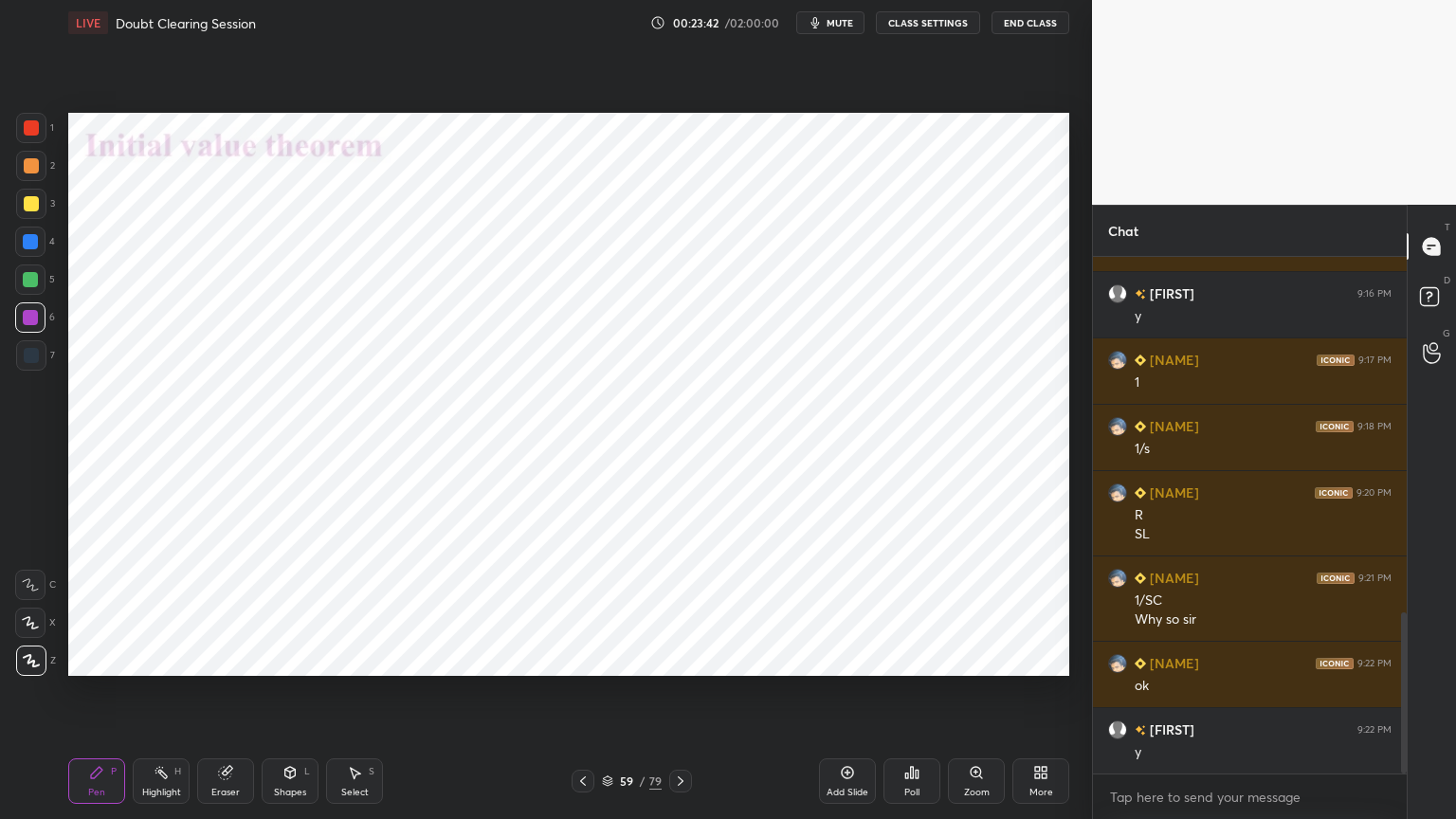 click at bounding box center (30, 242) 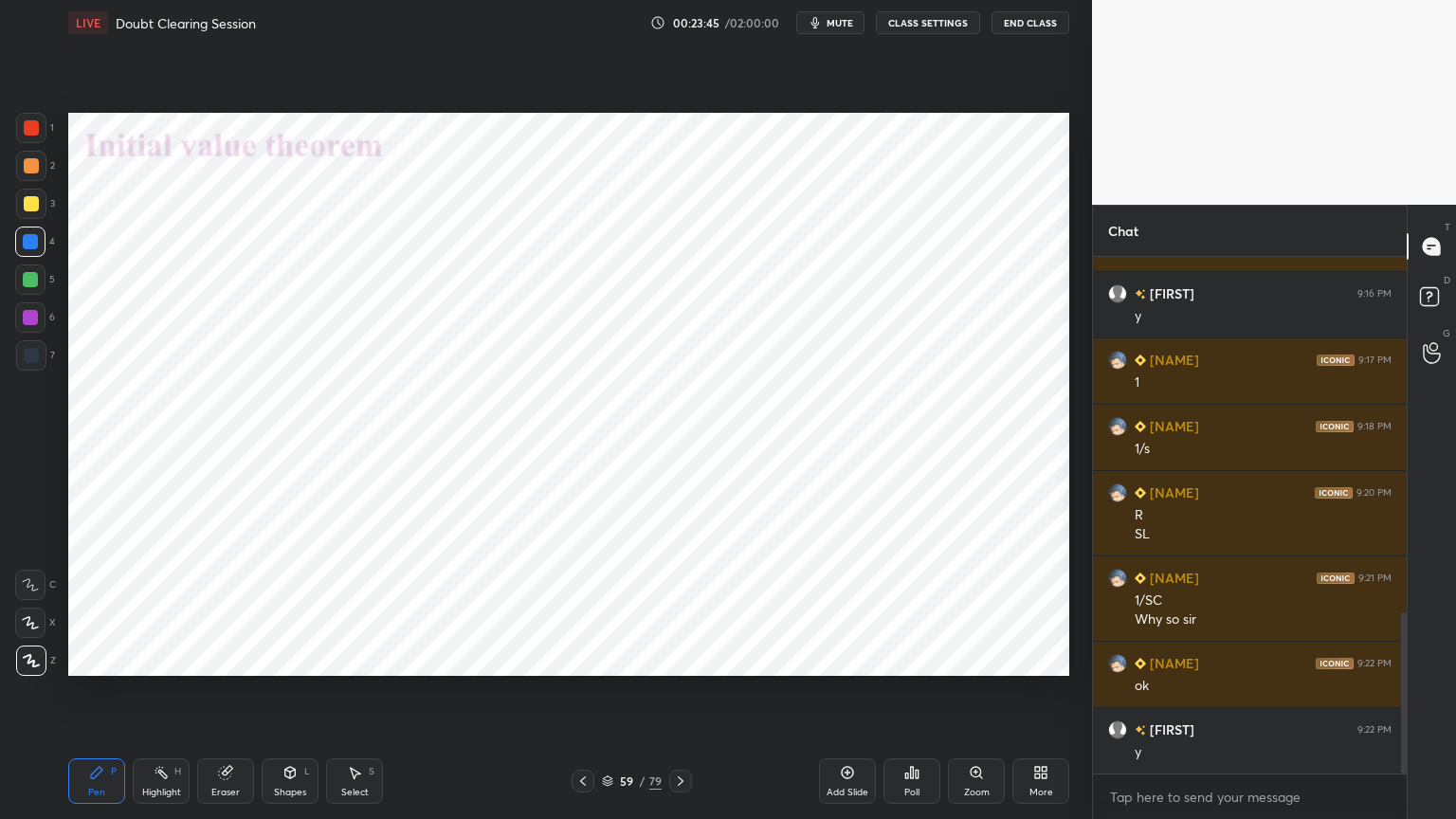 click at bounding box center [31, 661] 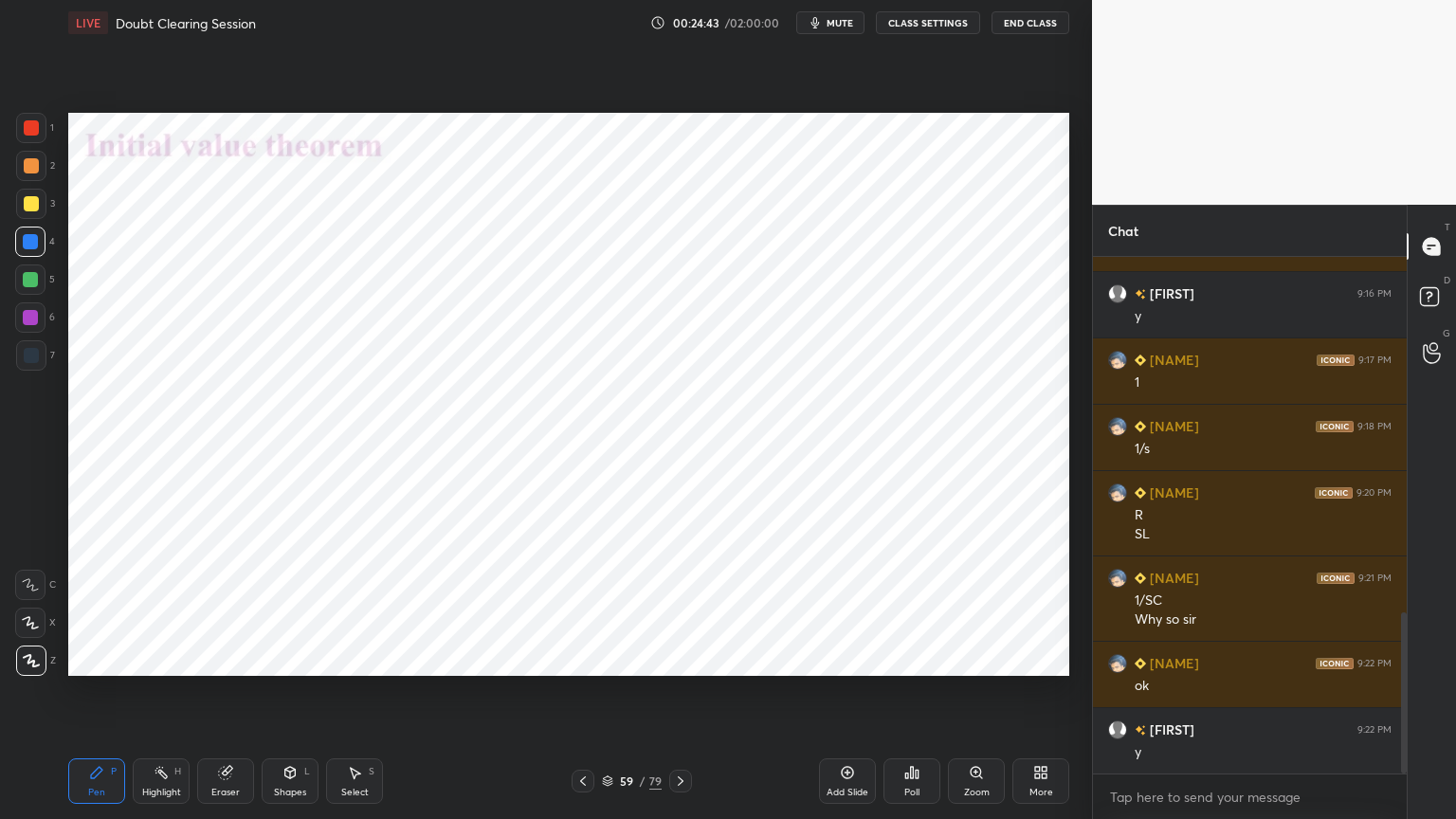 click on "Eraser" at bounding box center (226, 781) 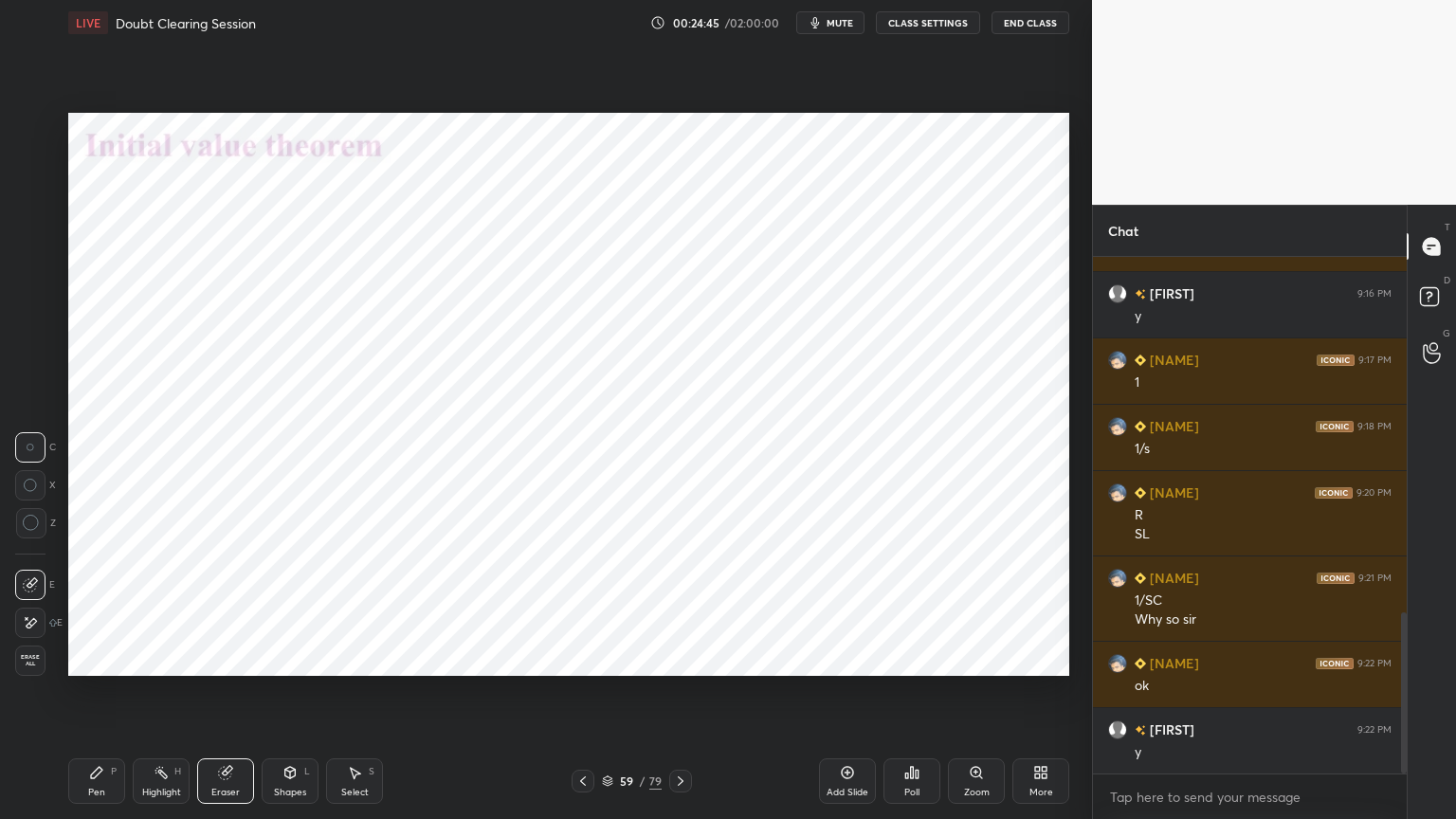 click 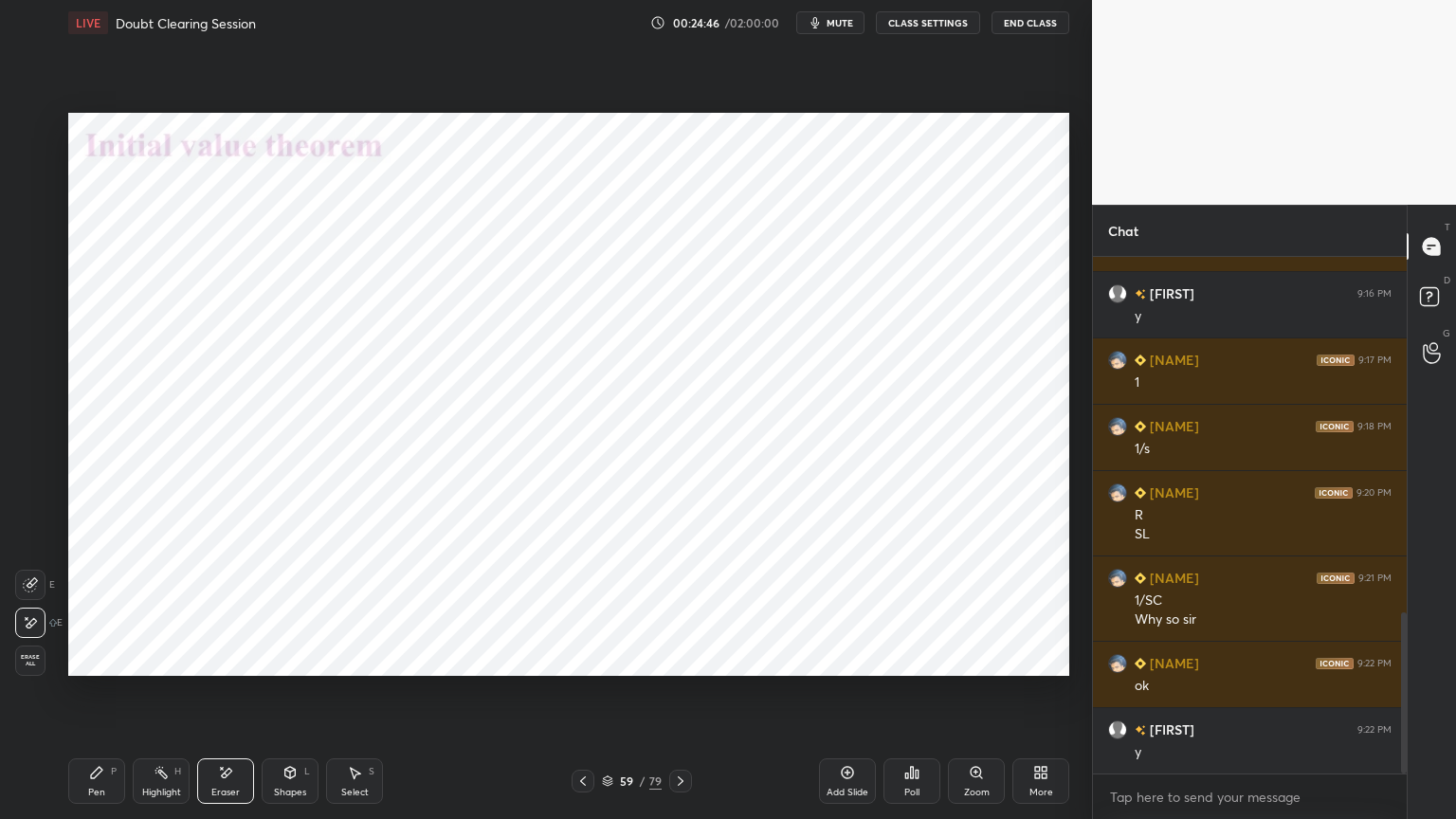 click on "Pen P" at bounding box center [97, 781] 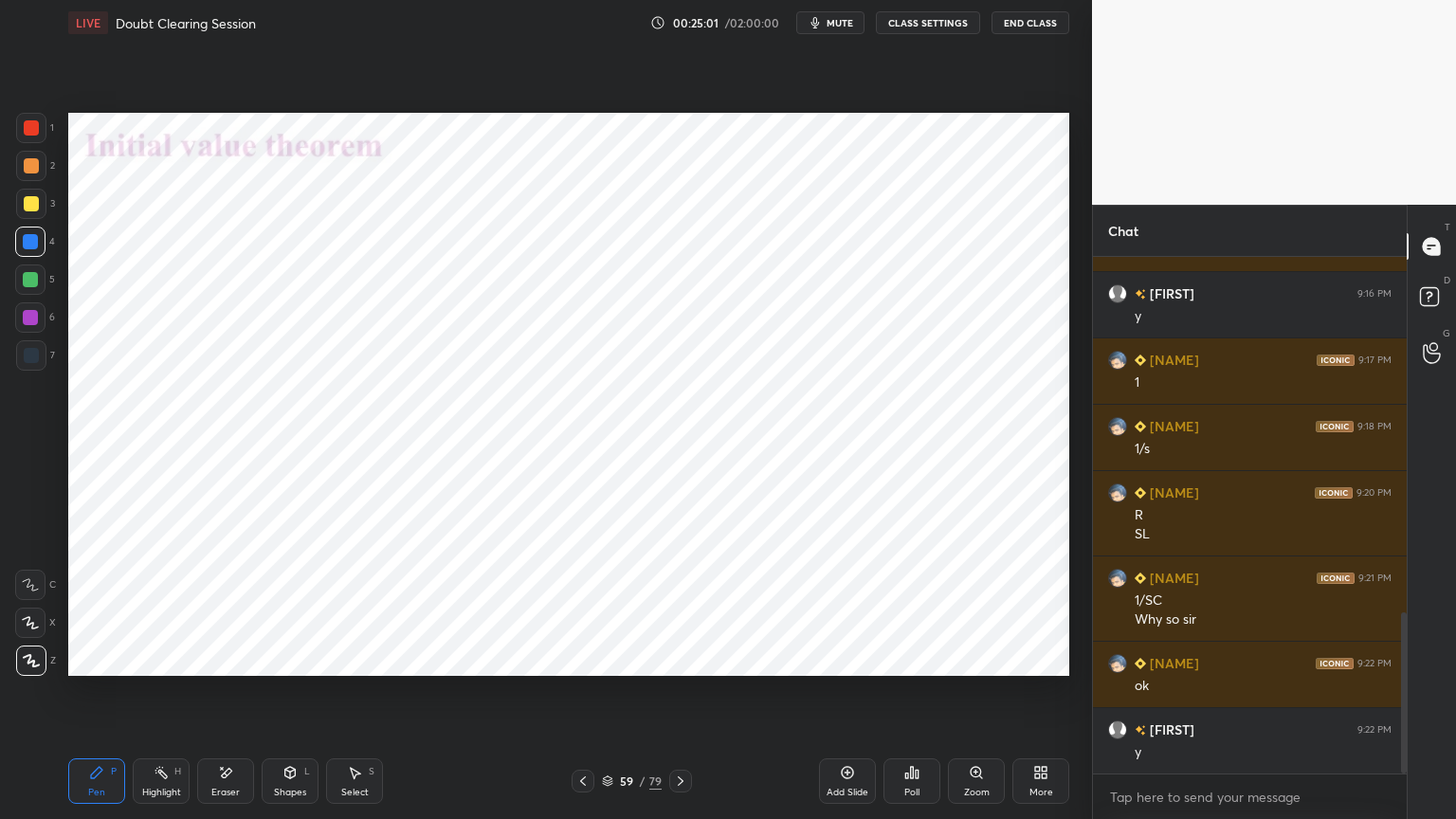 click at bounding box center (30, 318) 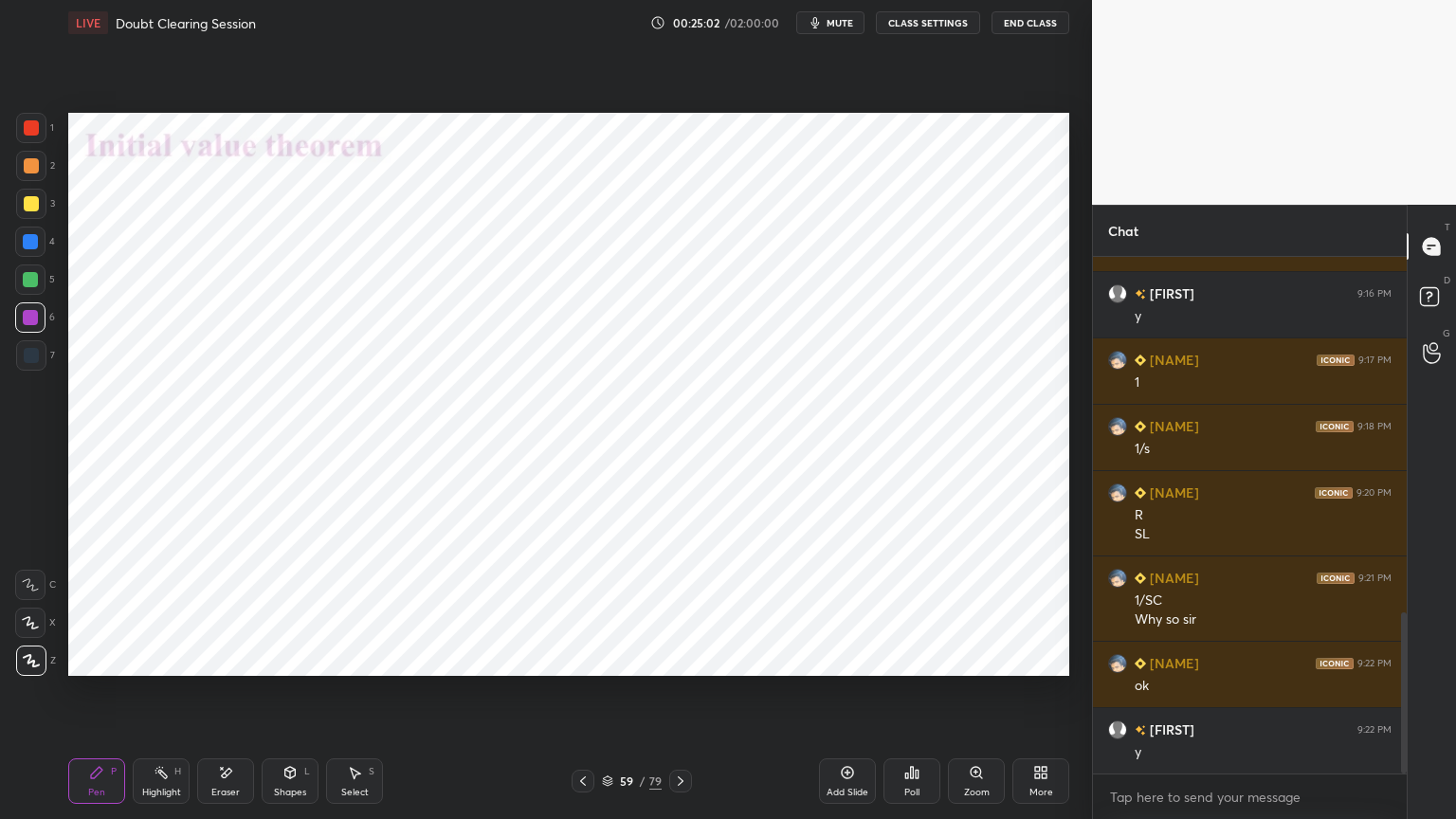 click 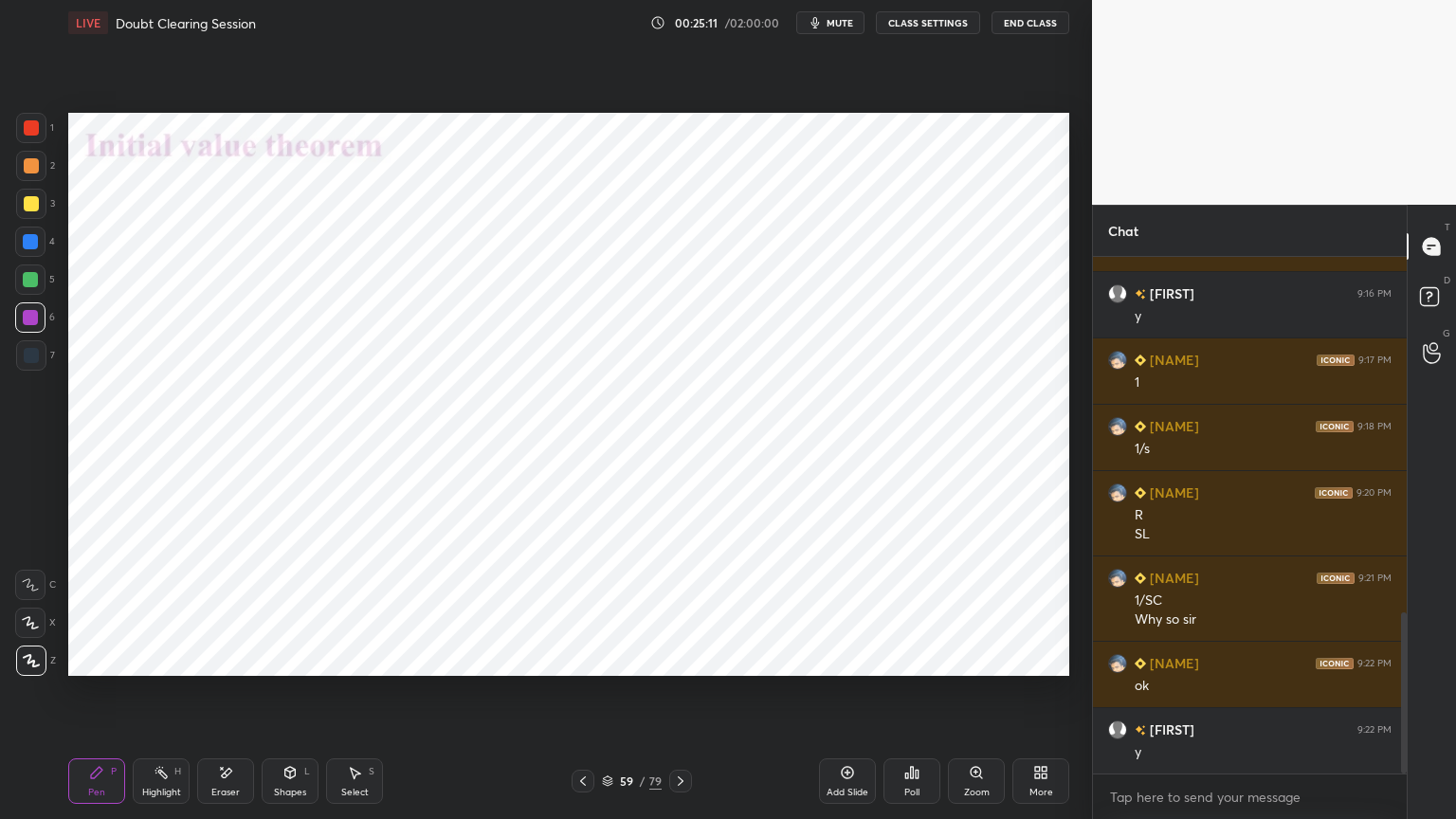 click on "Eraser" at bounding box center [226, 781] 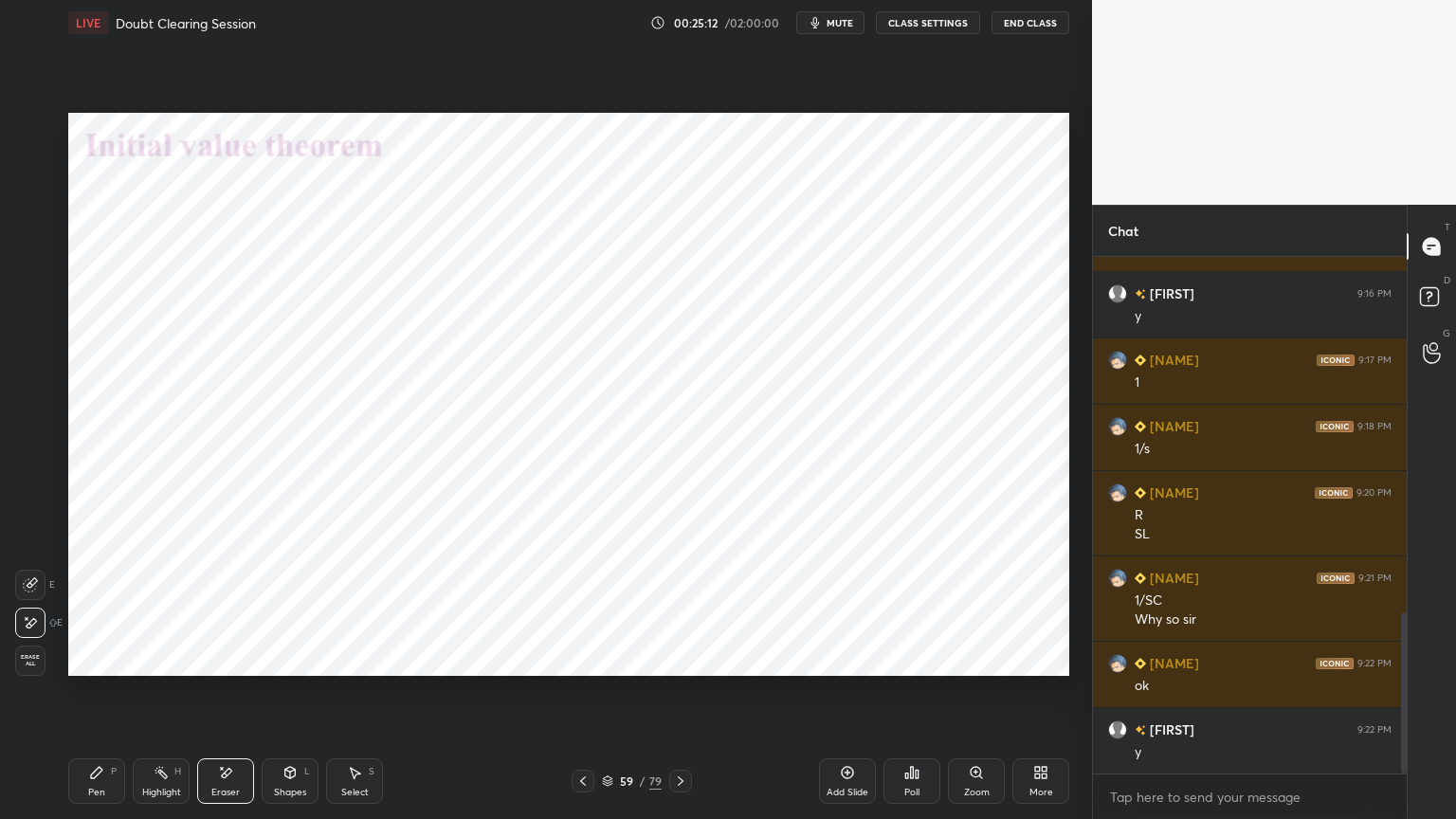 click on "Pen P" at bounding box center (97, 781) 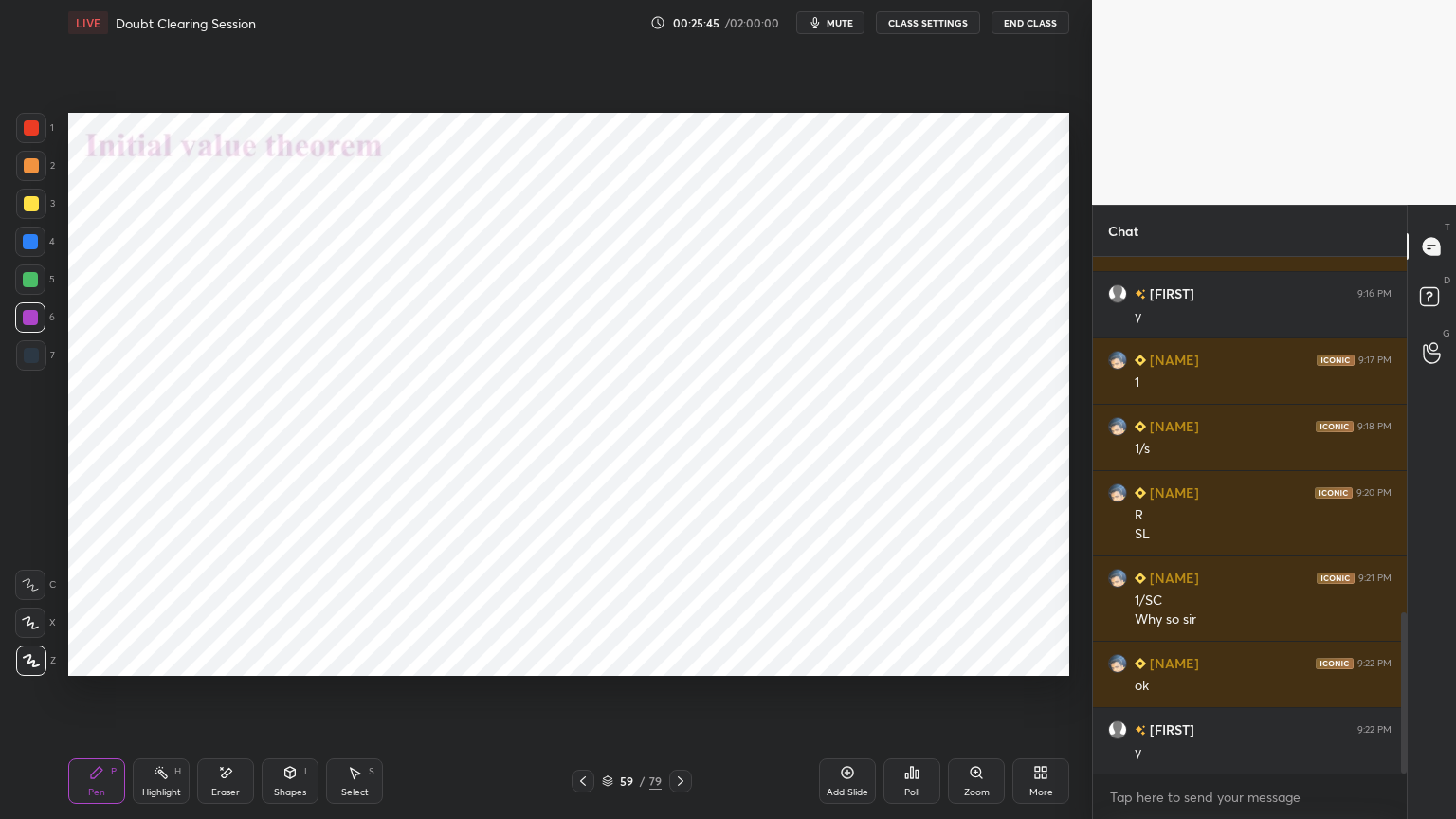 click 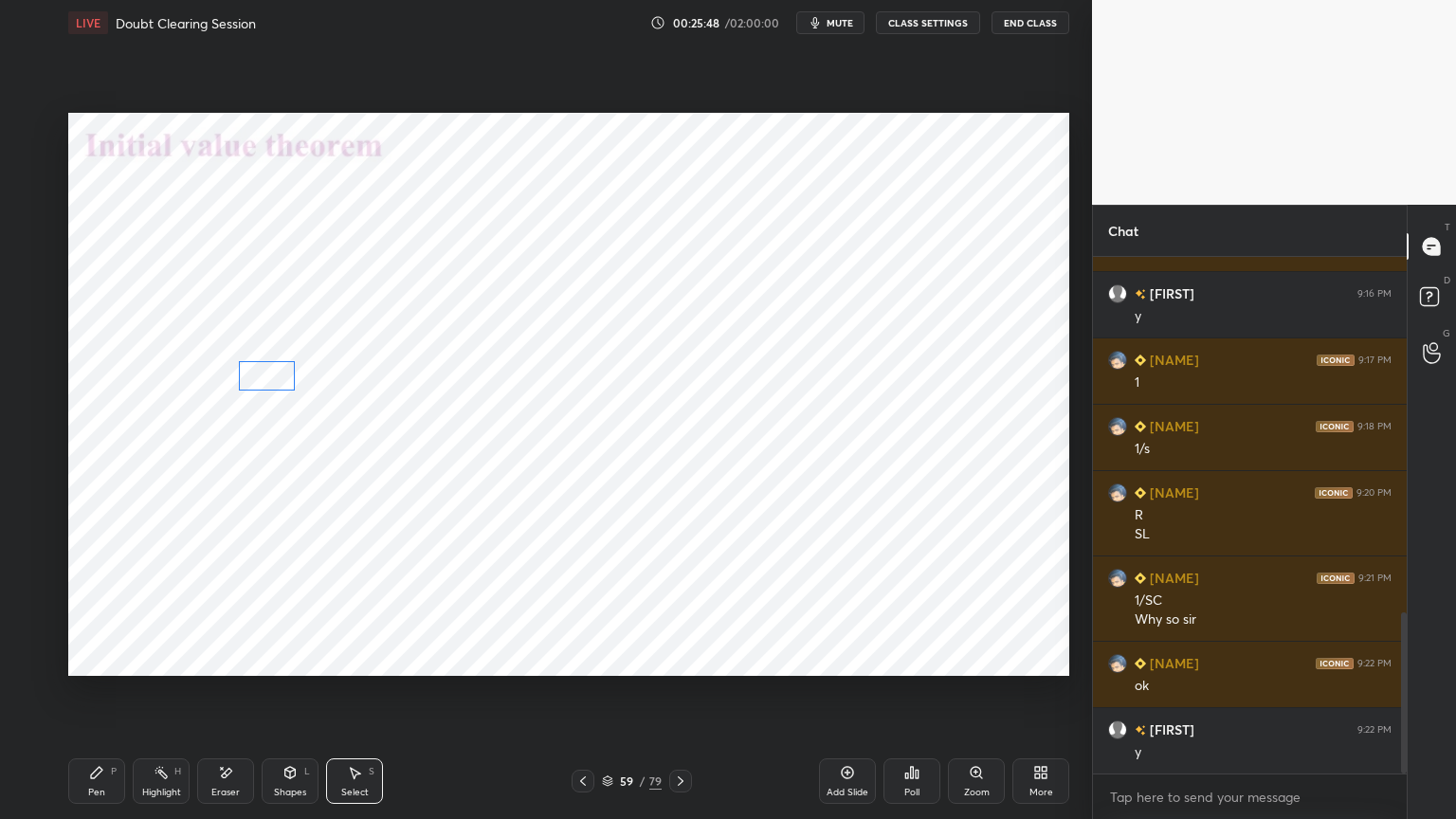 click on "0 ° Undo Copy Duplicate Duplicate to new slide Delete" at bounding box center [569, 394] 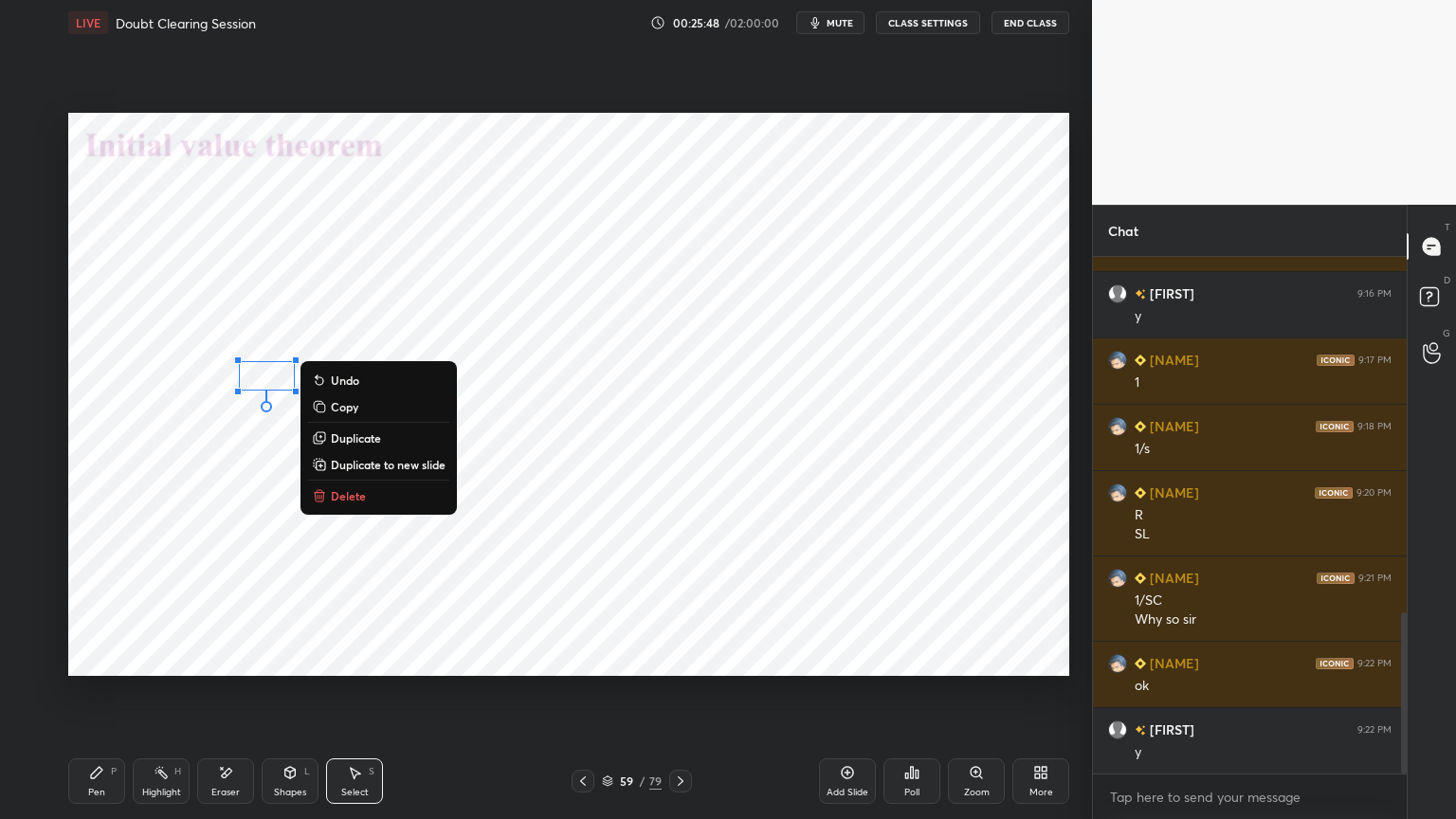 click on "0 ° Undo Copy Duplicate Duplicate to new slide Delete" at bounding box center (569, 394) 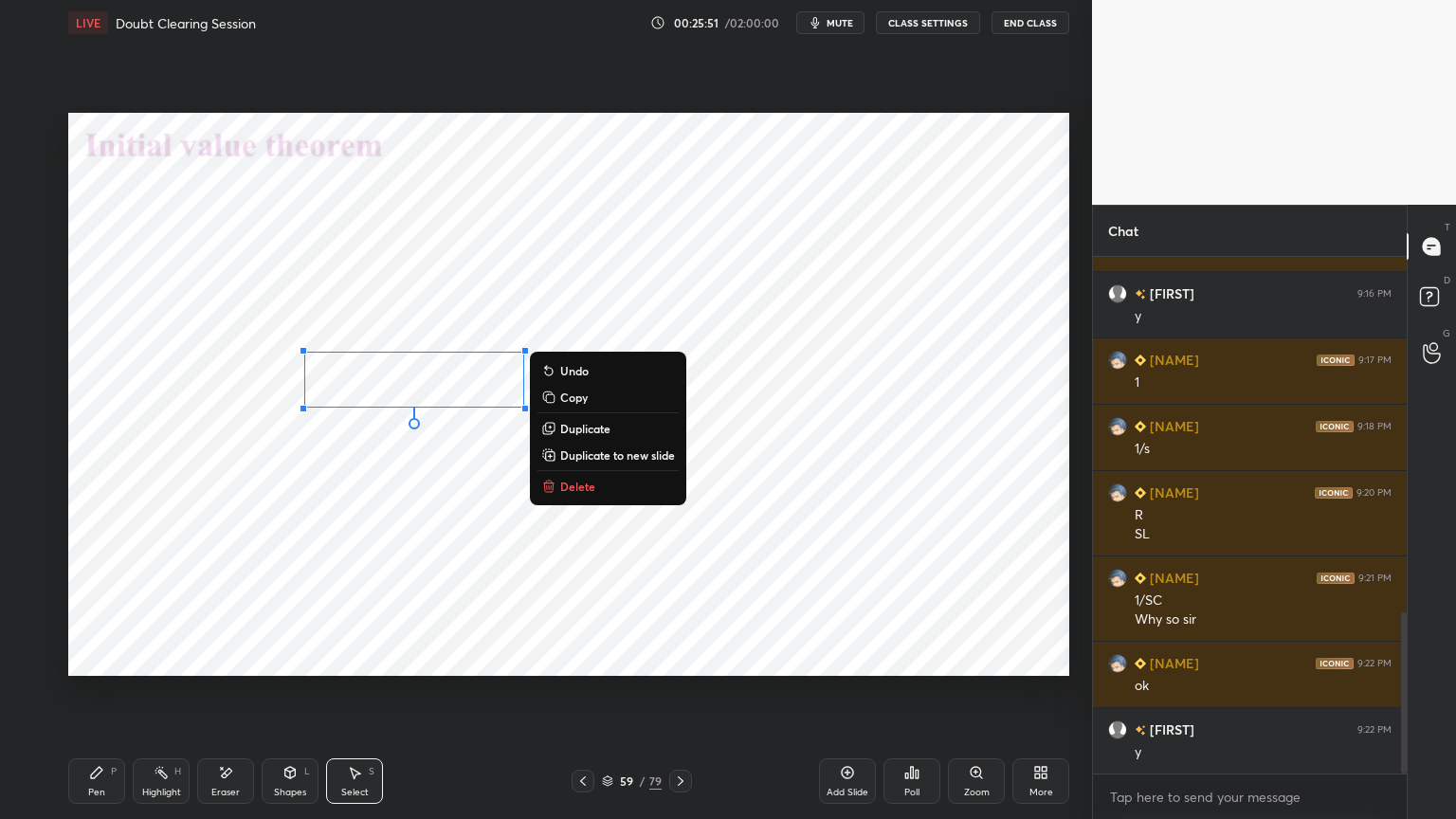 click on "0 ° Undo Copy Duplicate Duplicate to new slide Delete" at bounding box center [569, 394] 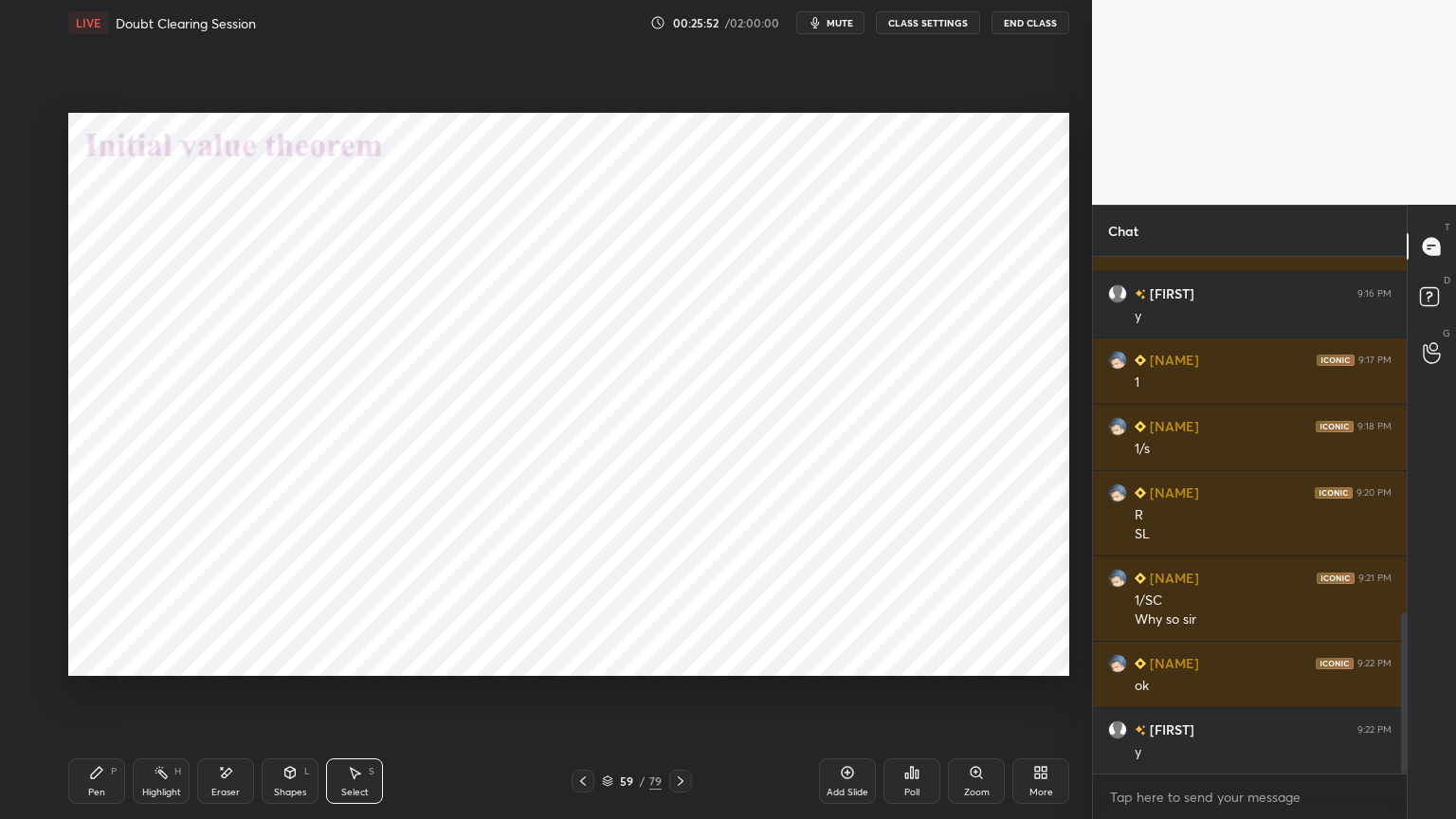 click on "Shapes" at bounding box center (290, 792) 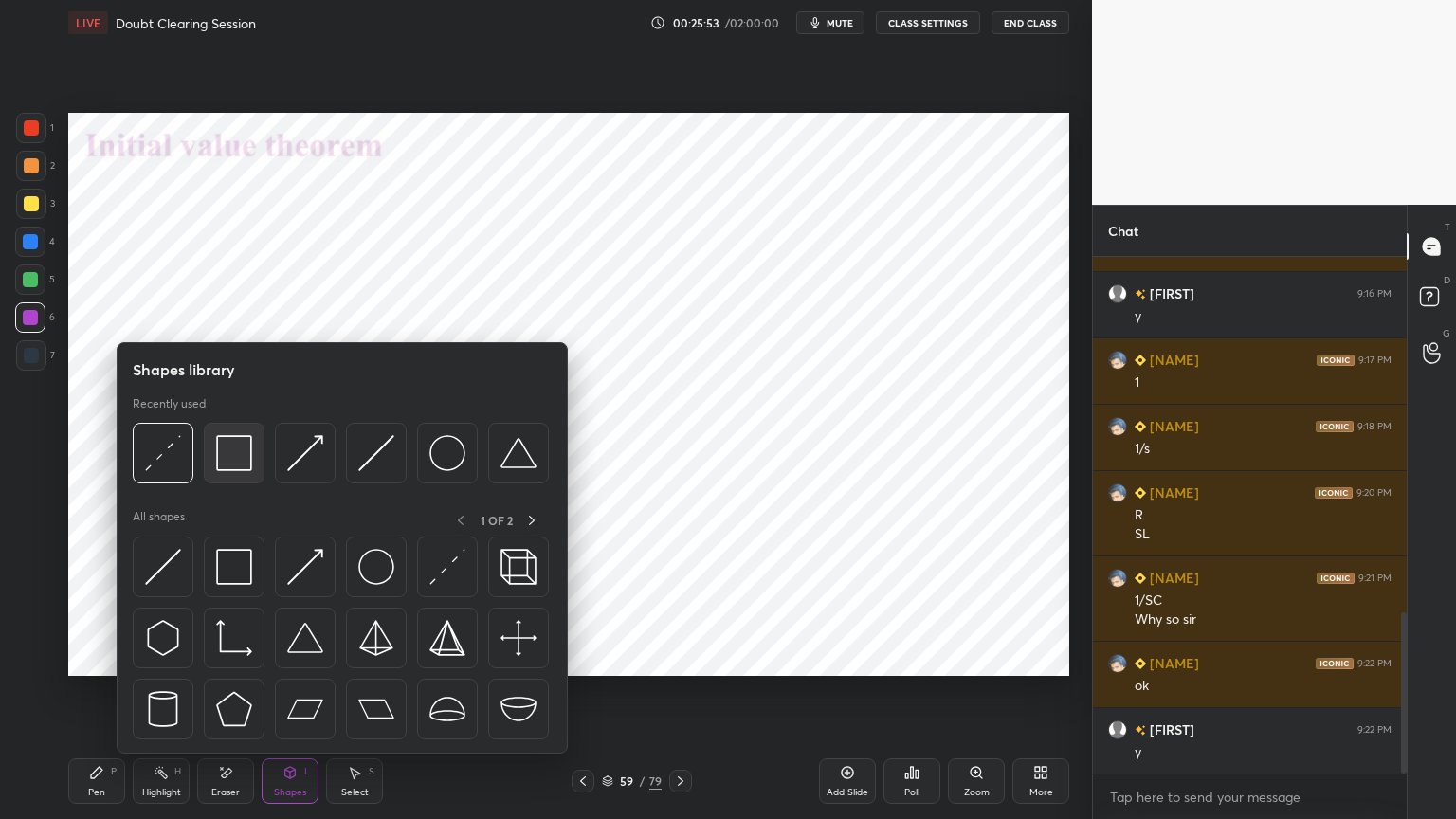 click at bounding box center (234, 453) 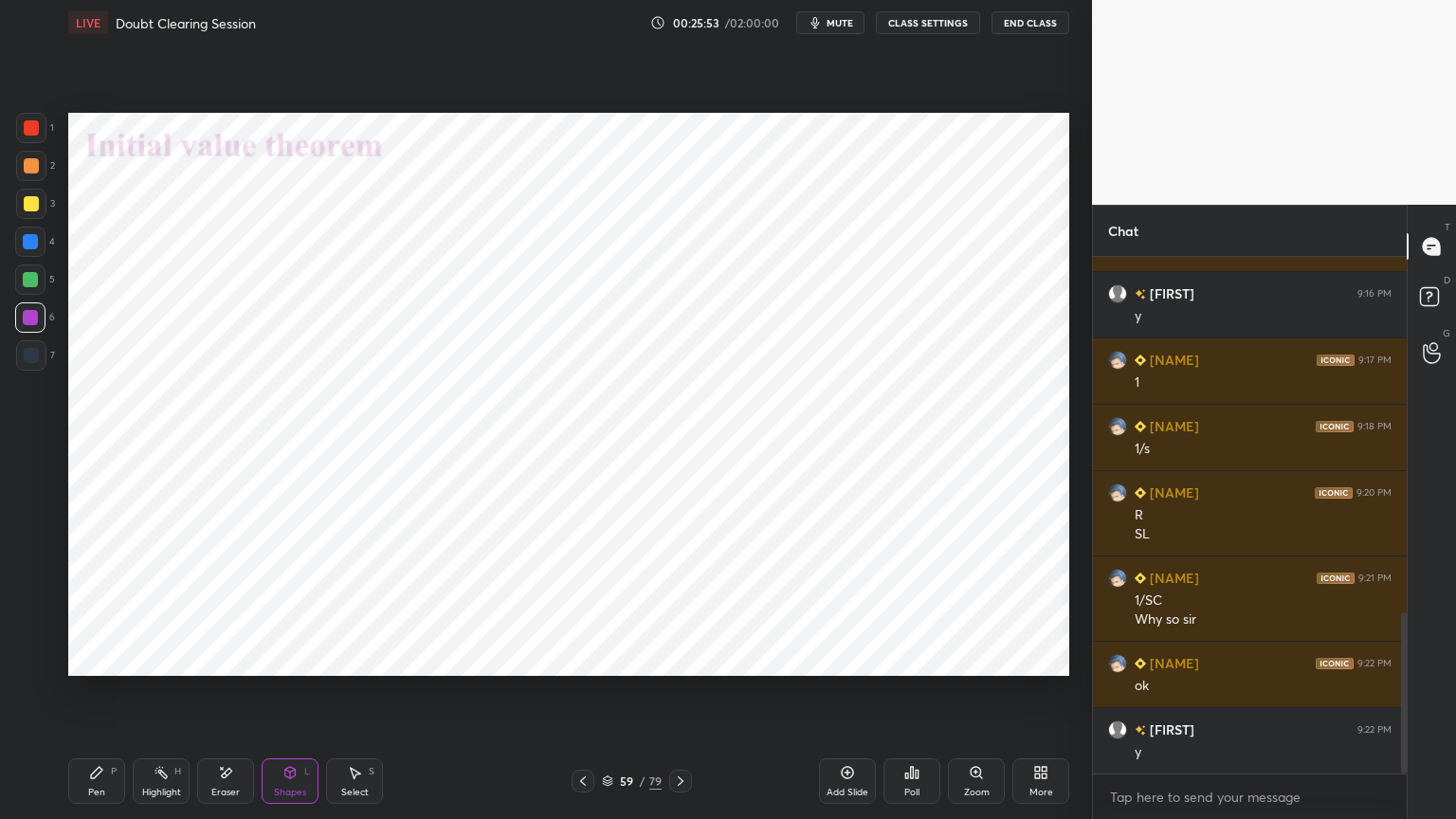 click at bounding box center (30, 280) 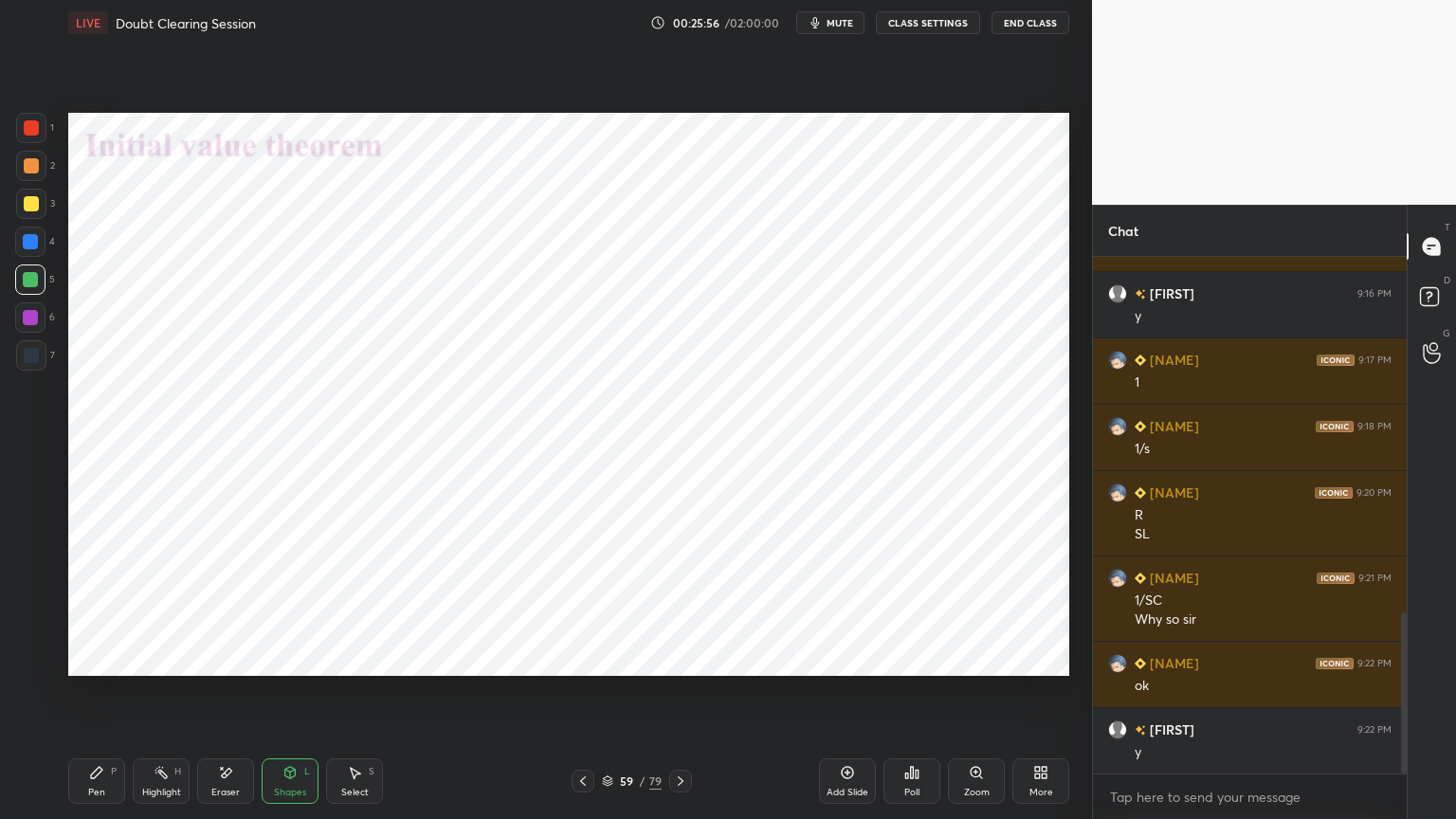 click on "Pen P" at bounding box center [97, 781] 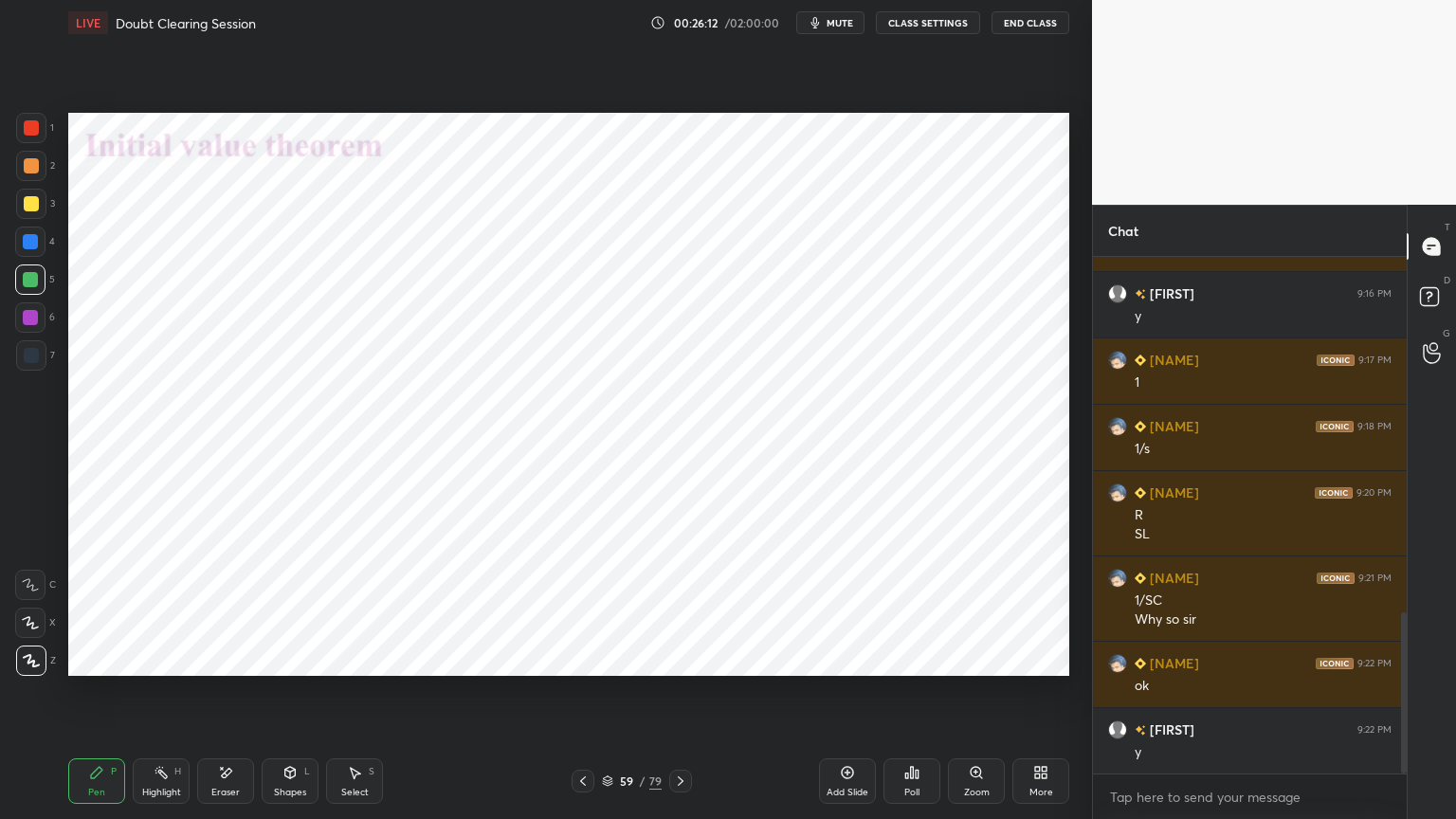 click at bounding box center [31, 661] 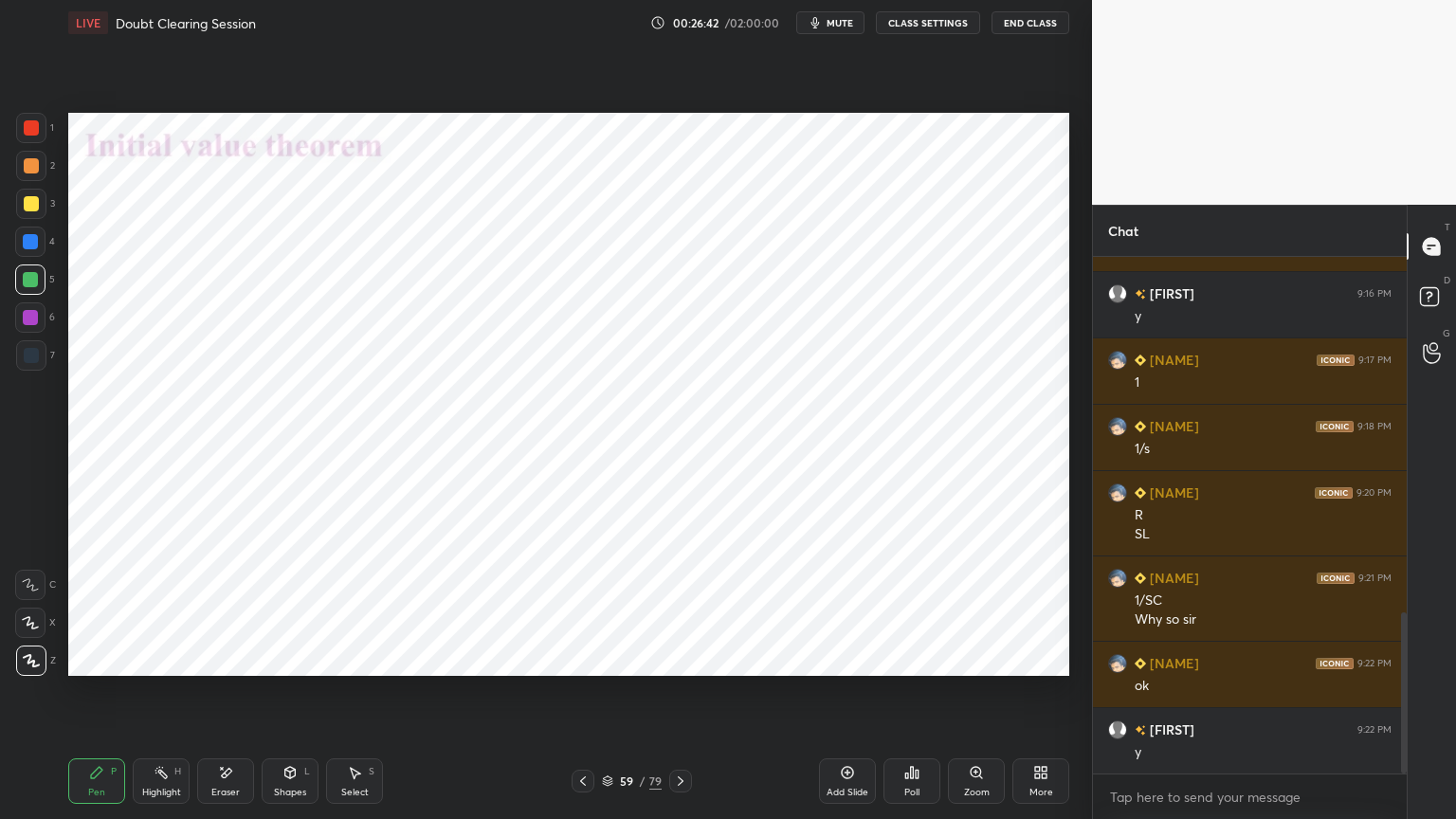 click at bounding box center (30, 318) 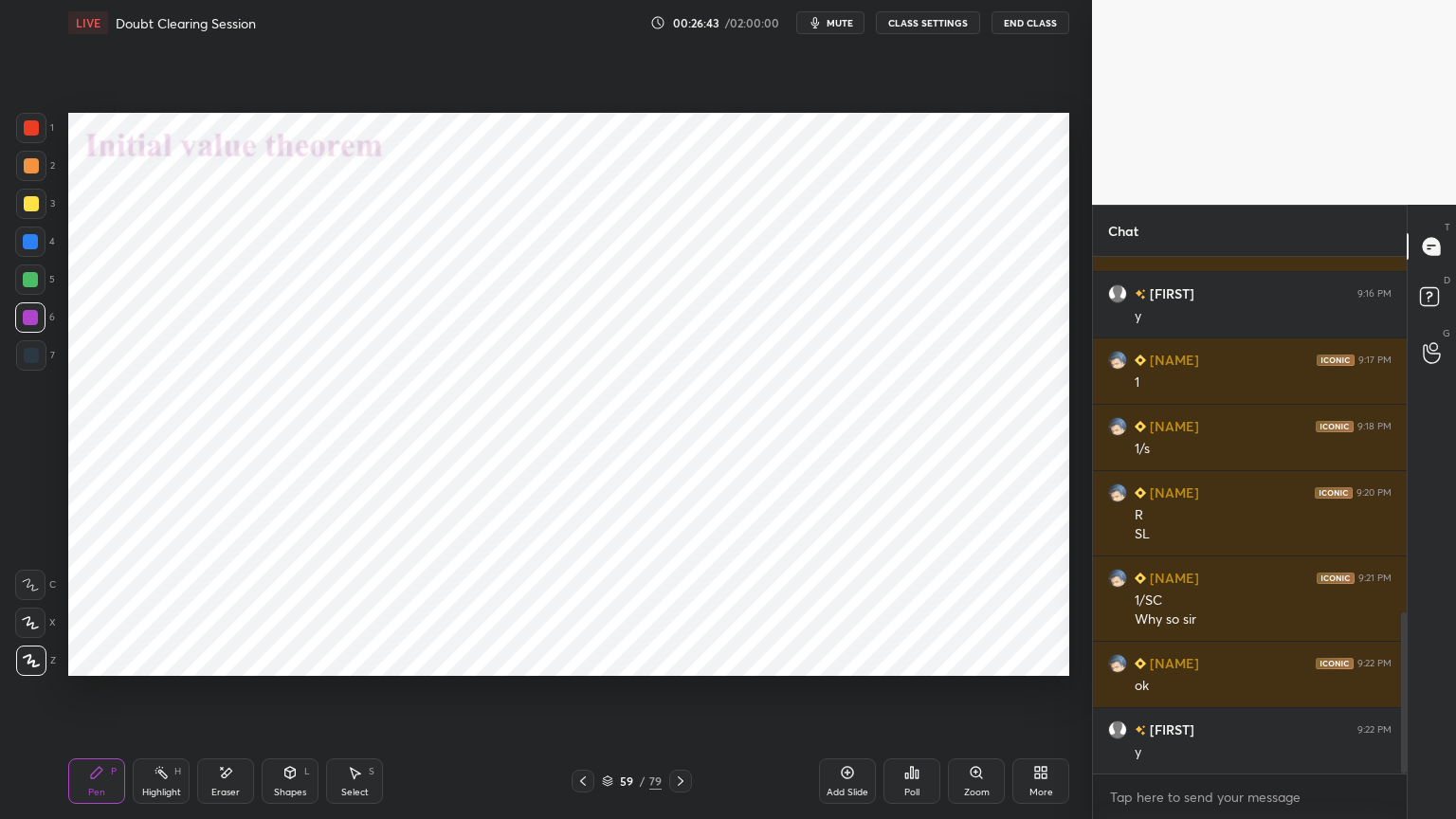 click 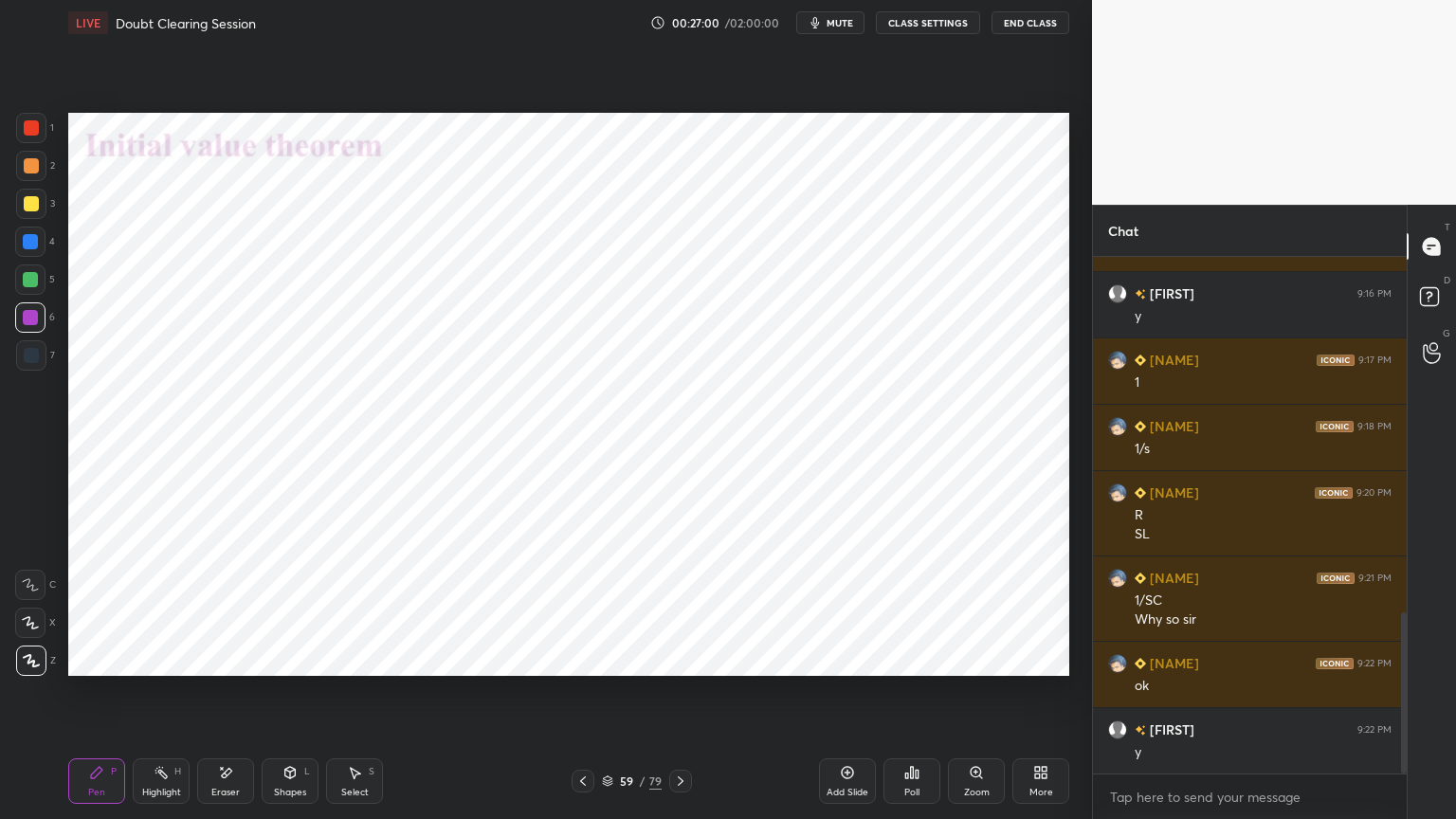 click 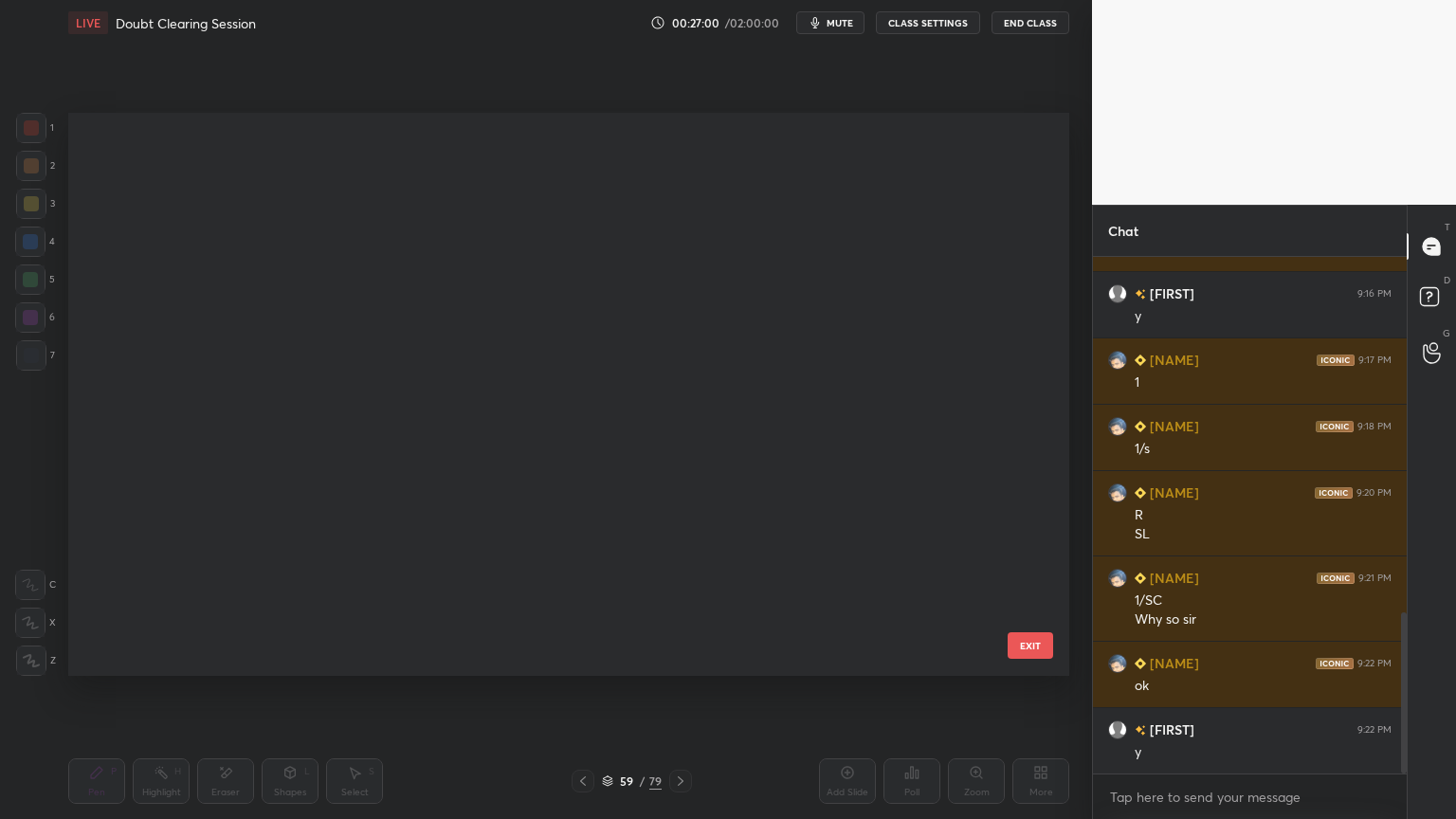 scroll, scrollTop: 2906, scrollLeft: 0, axis: vertical 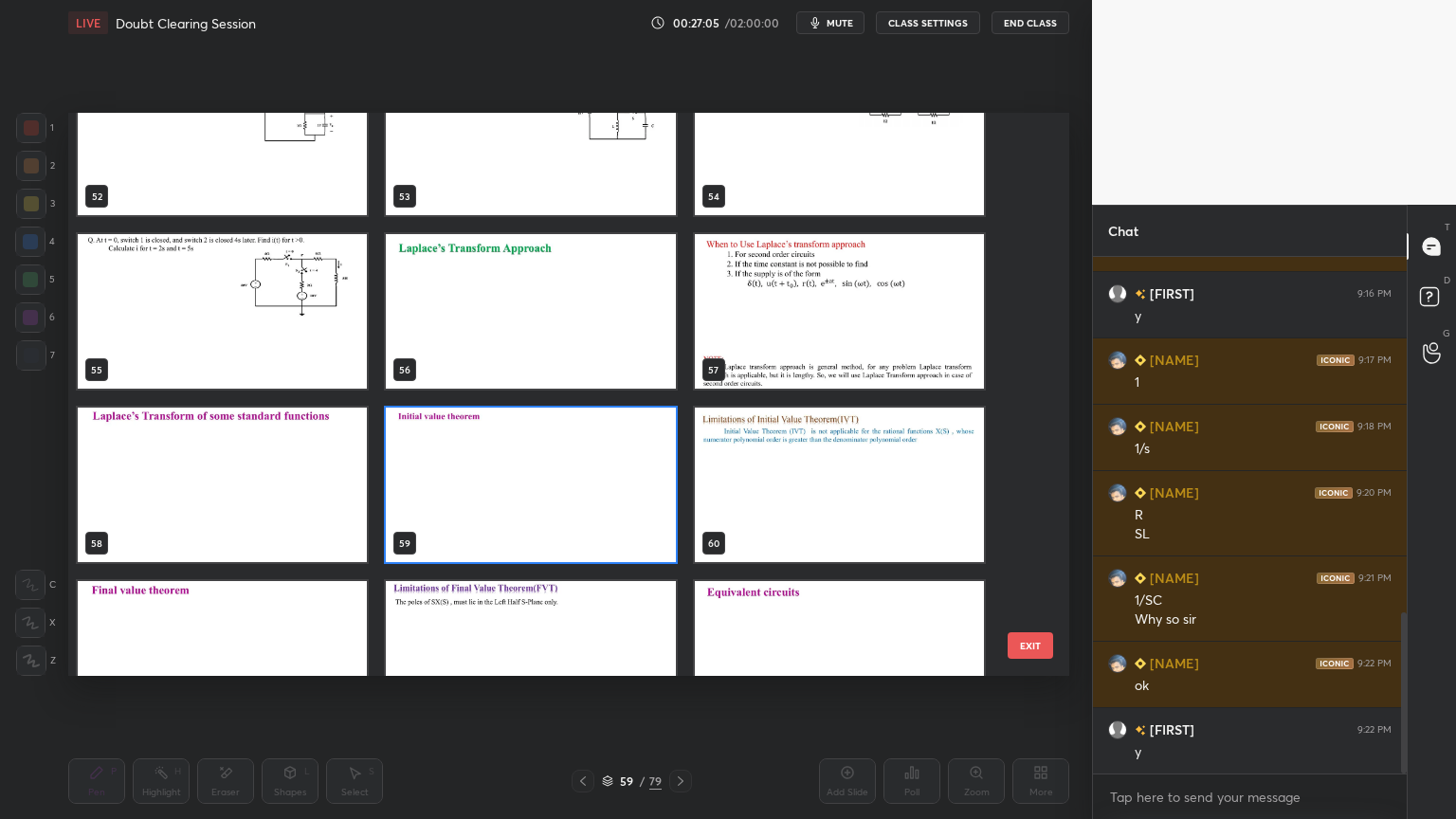 click at bounding box center (839, 484) 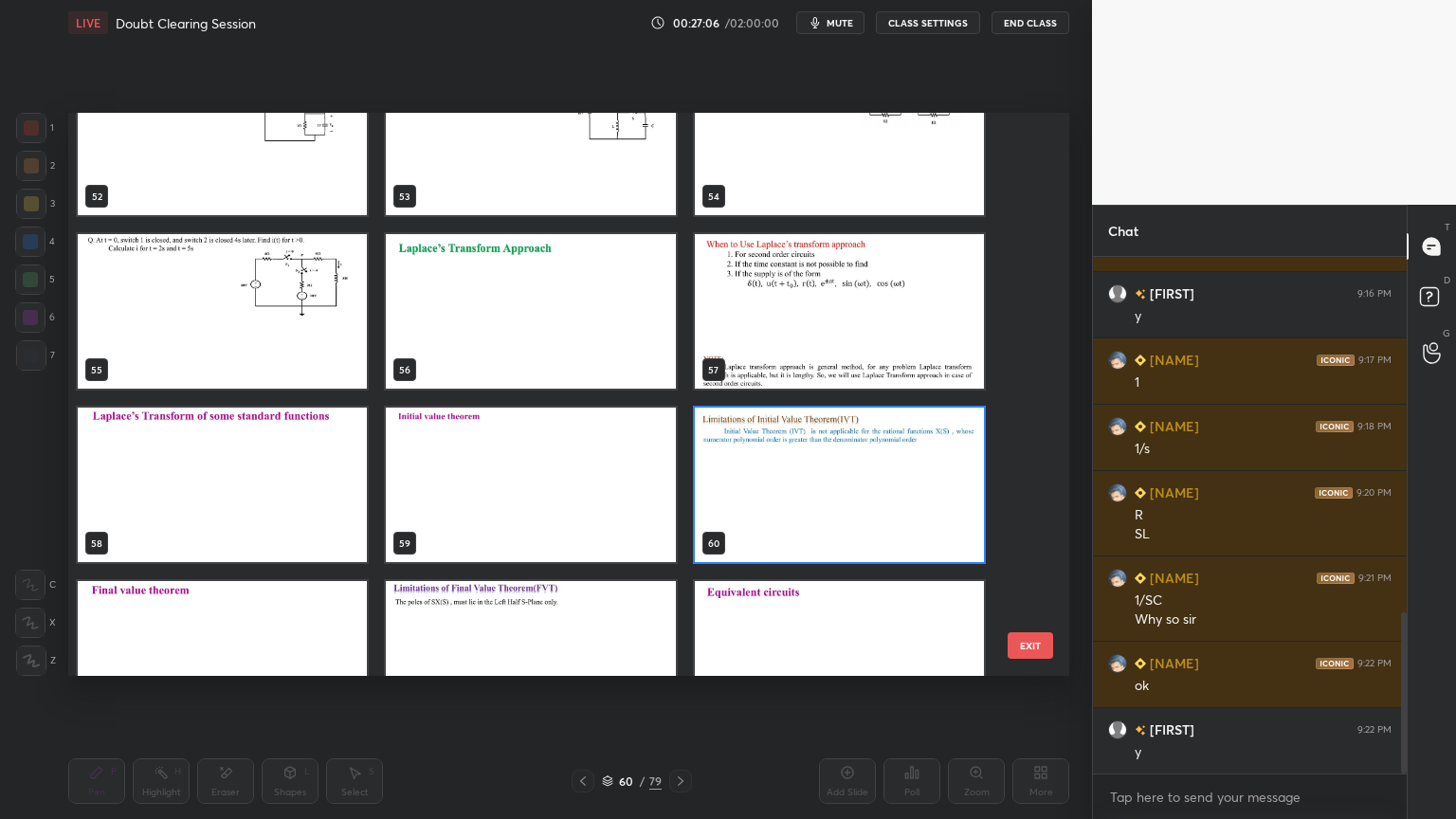click at bounding box center [839, 484] 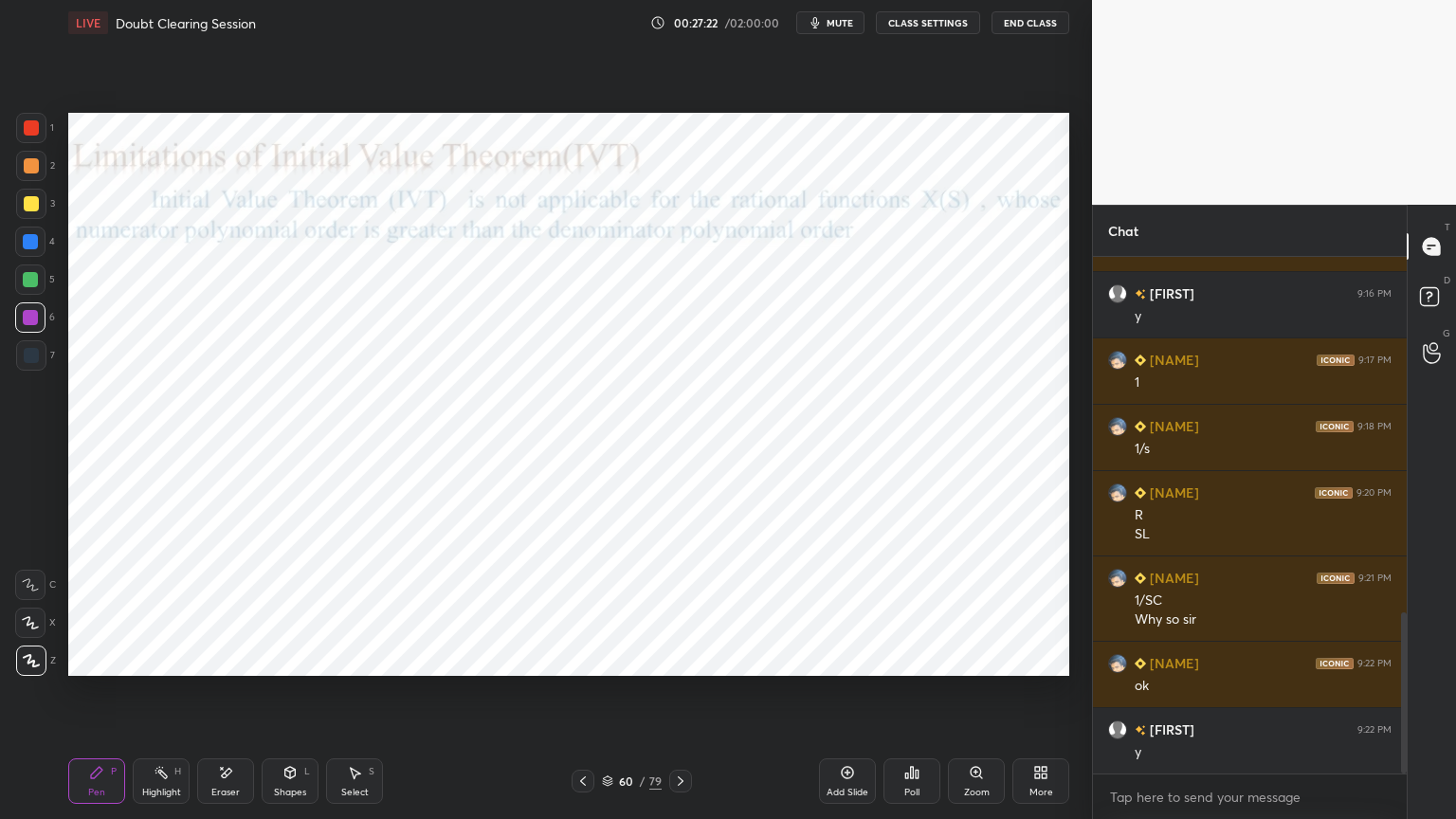click on "Pen P Highlight H Eraser Shapes L Select S 60 / 79 Add Slide Poll Zoom More" at bounding box center [569, 781] 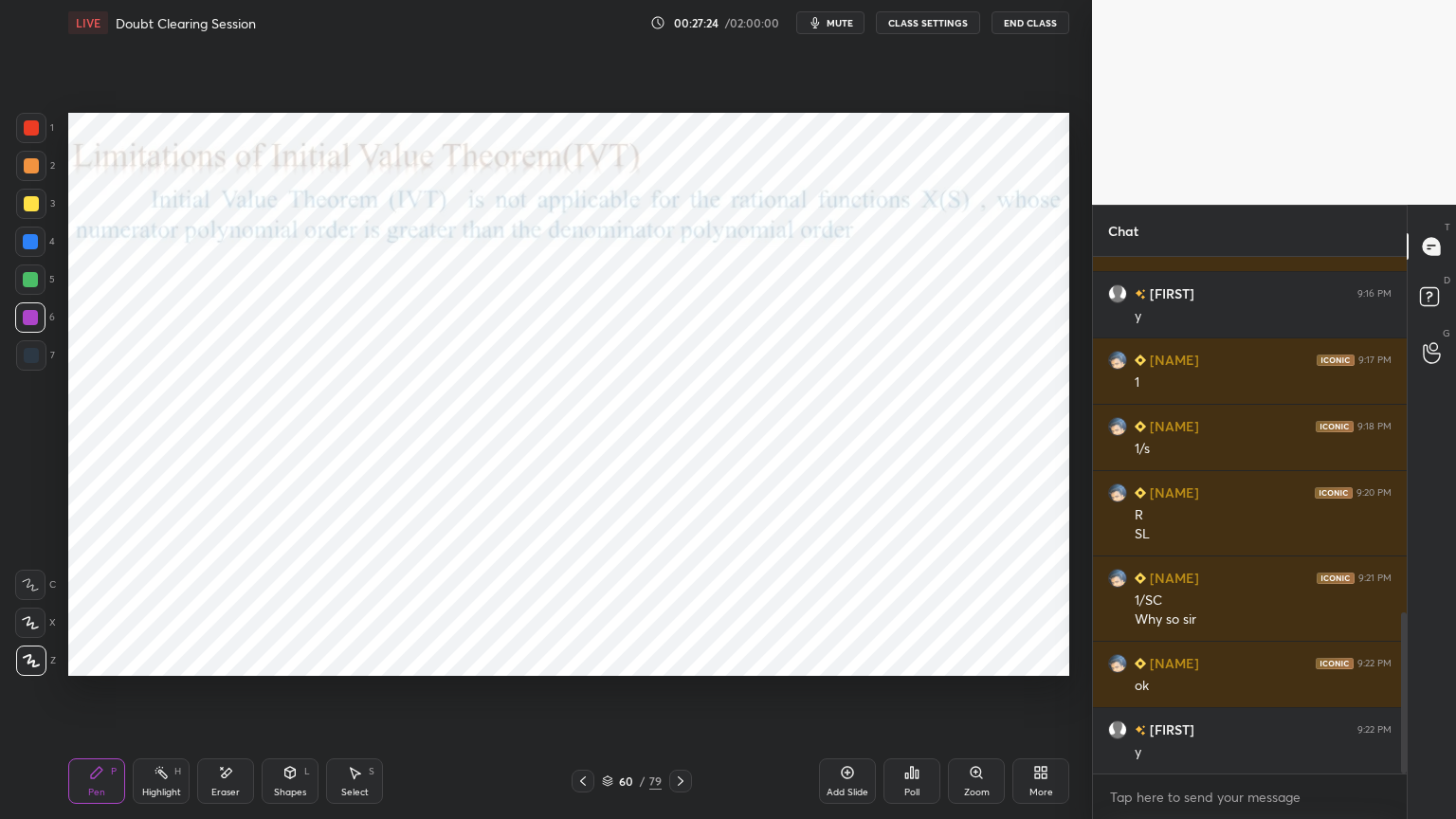 click on "Shapes" at bounding box center [290, 792] 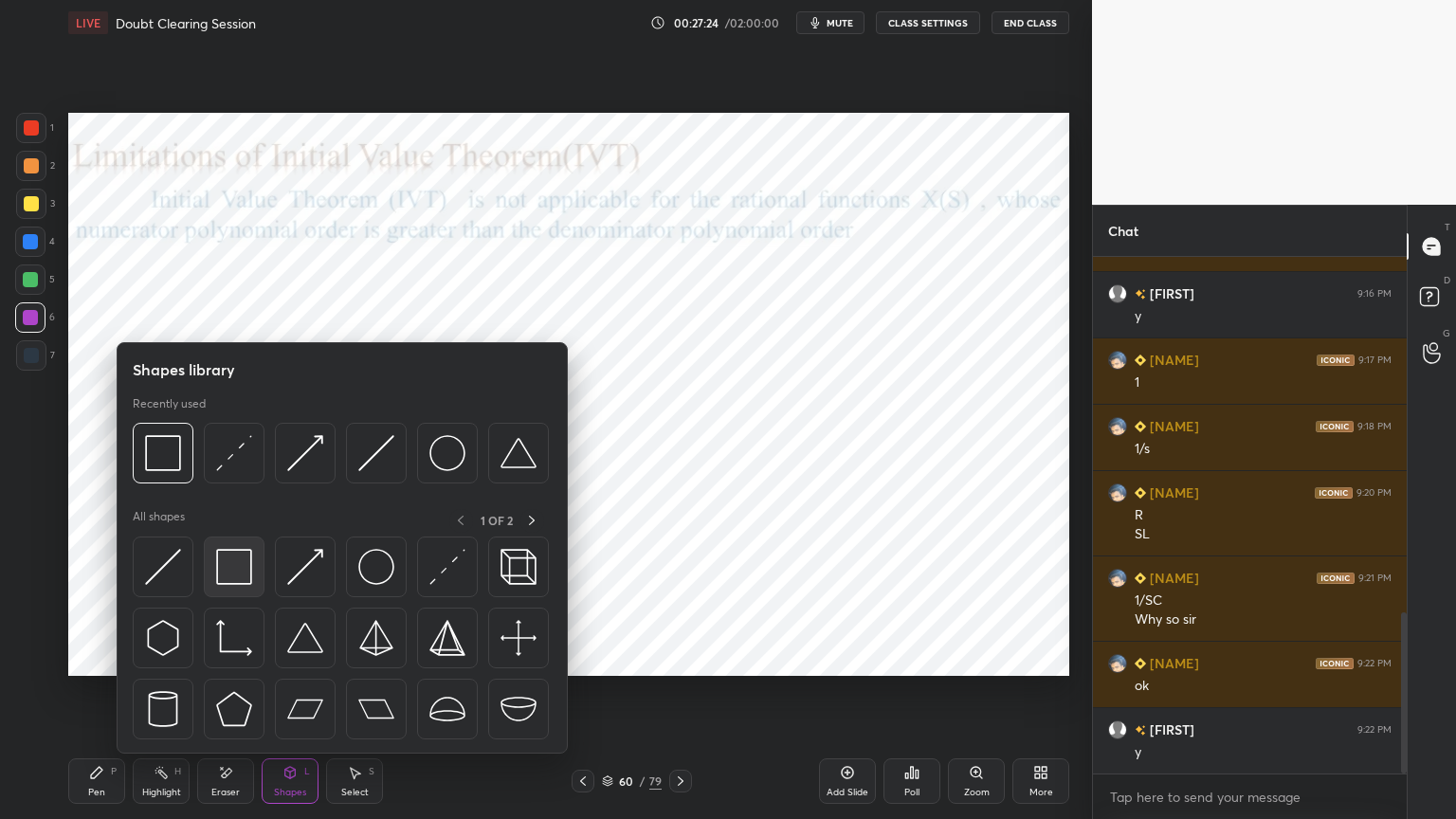 click at bounding box center (234, 567) 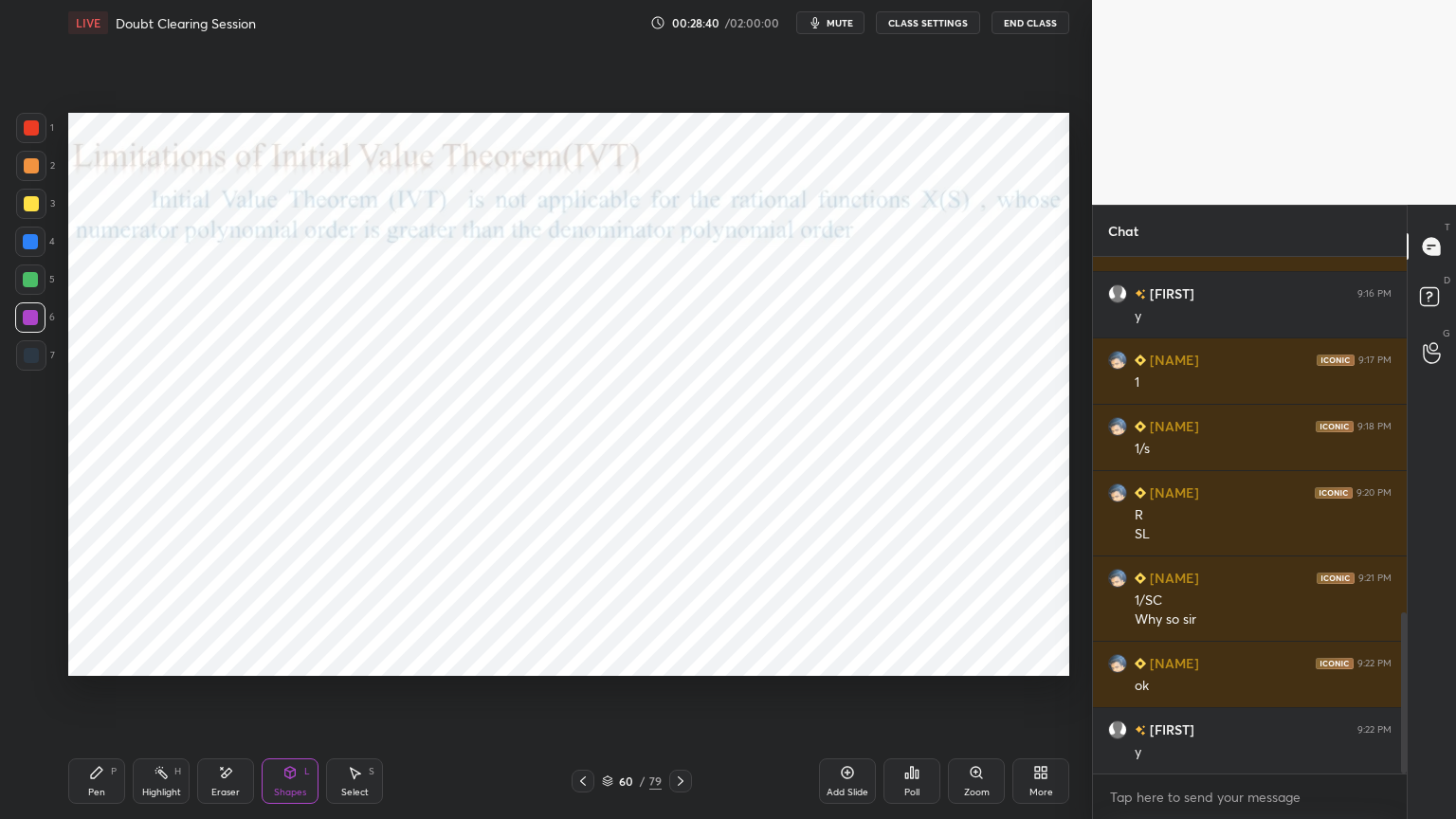 click on "Pen P" at bounding box center (97, 781) 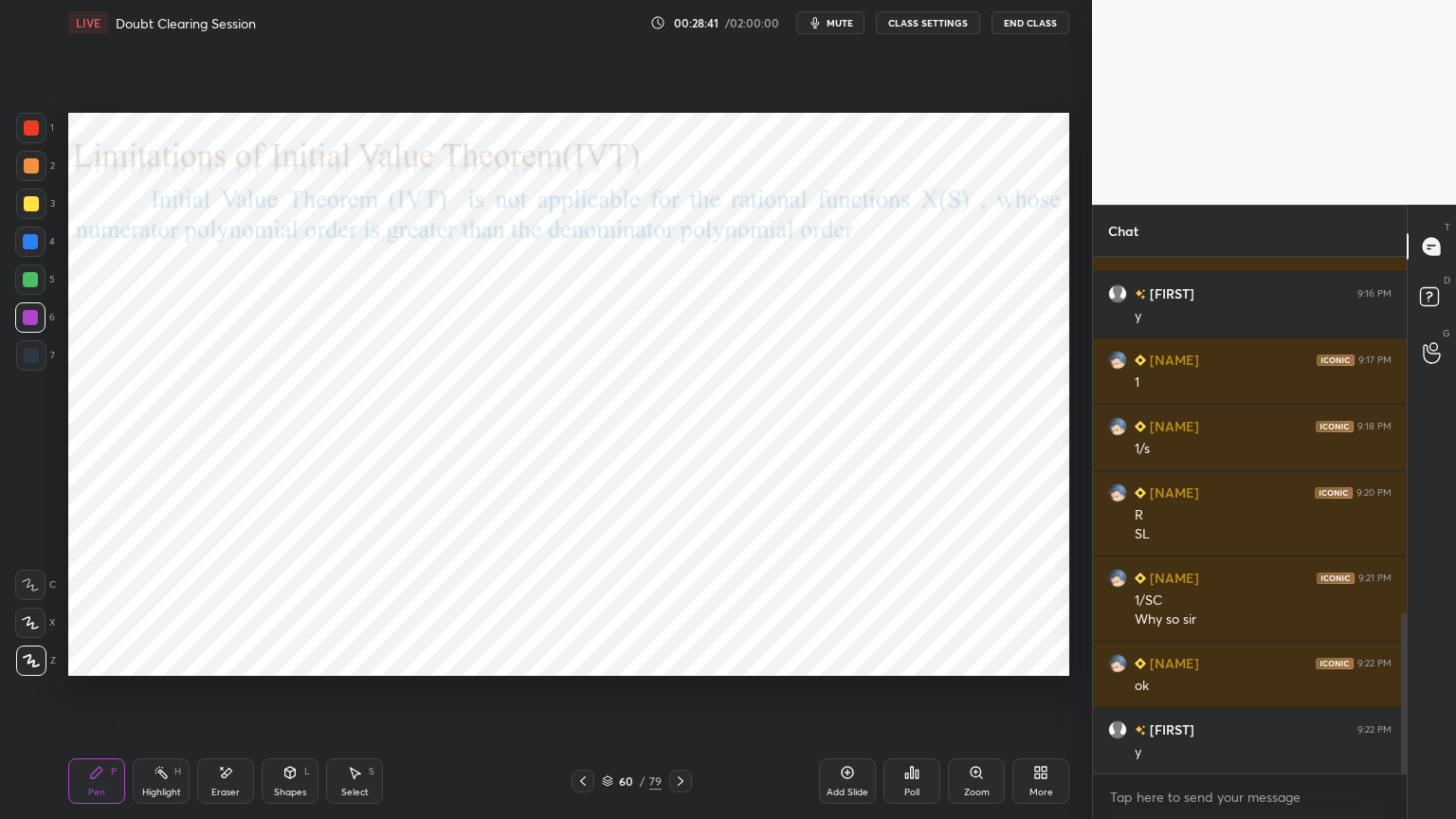 click at bounding box center [30, 242] 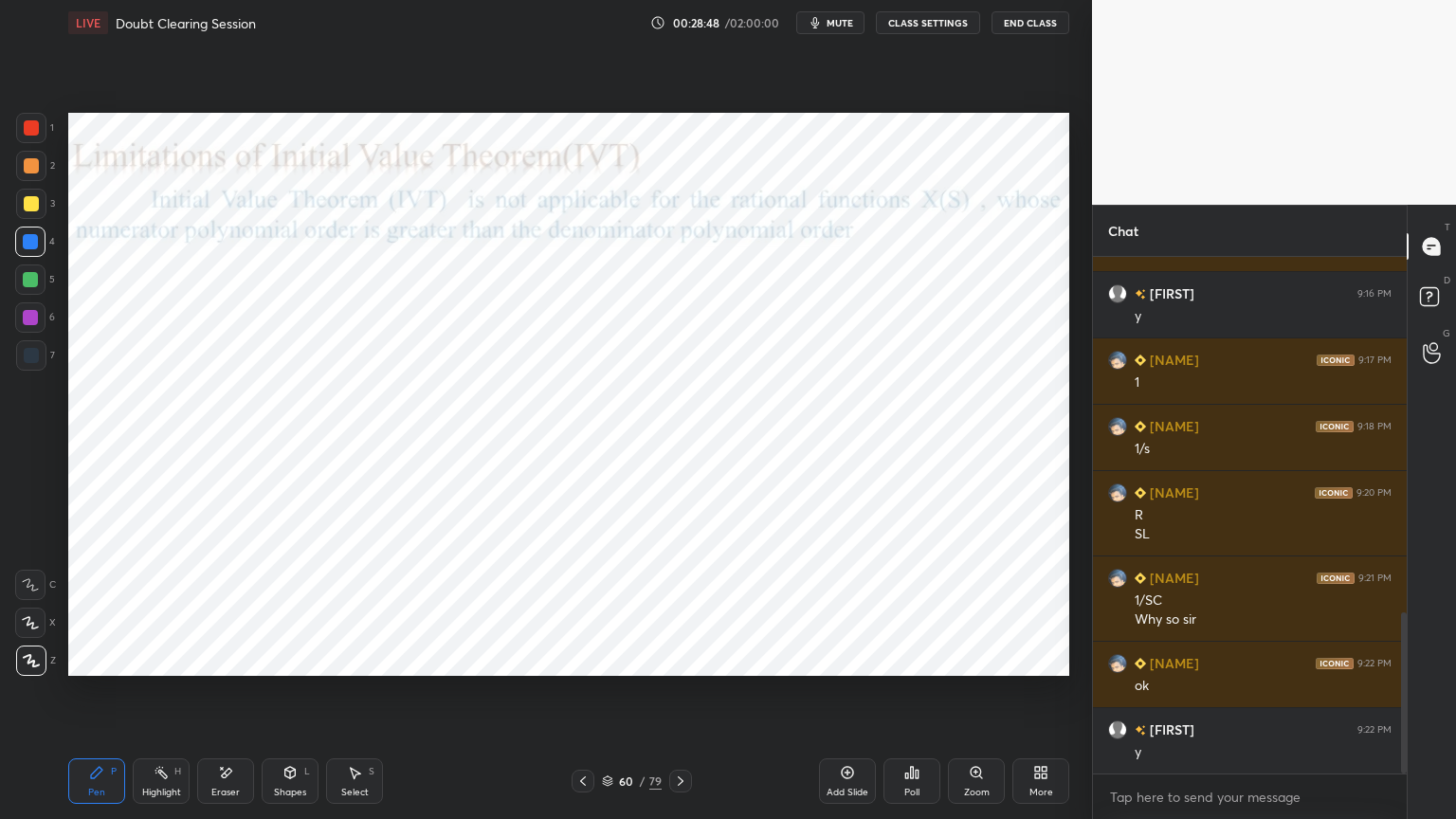 click at bounding box center [30, 318] 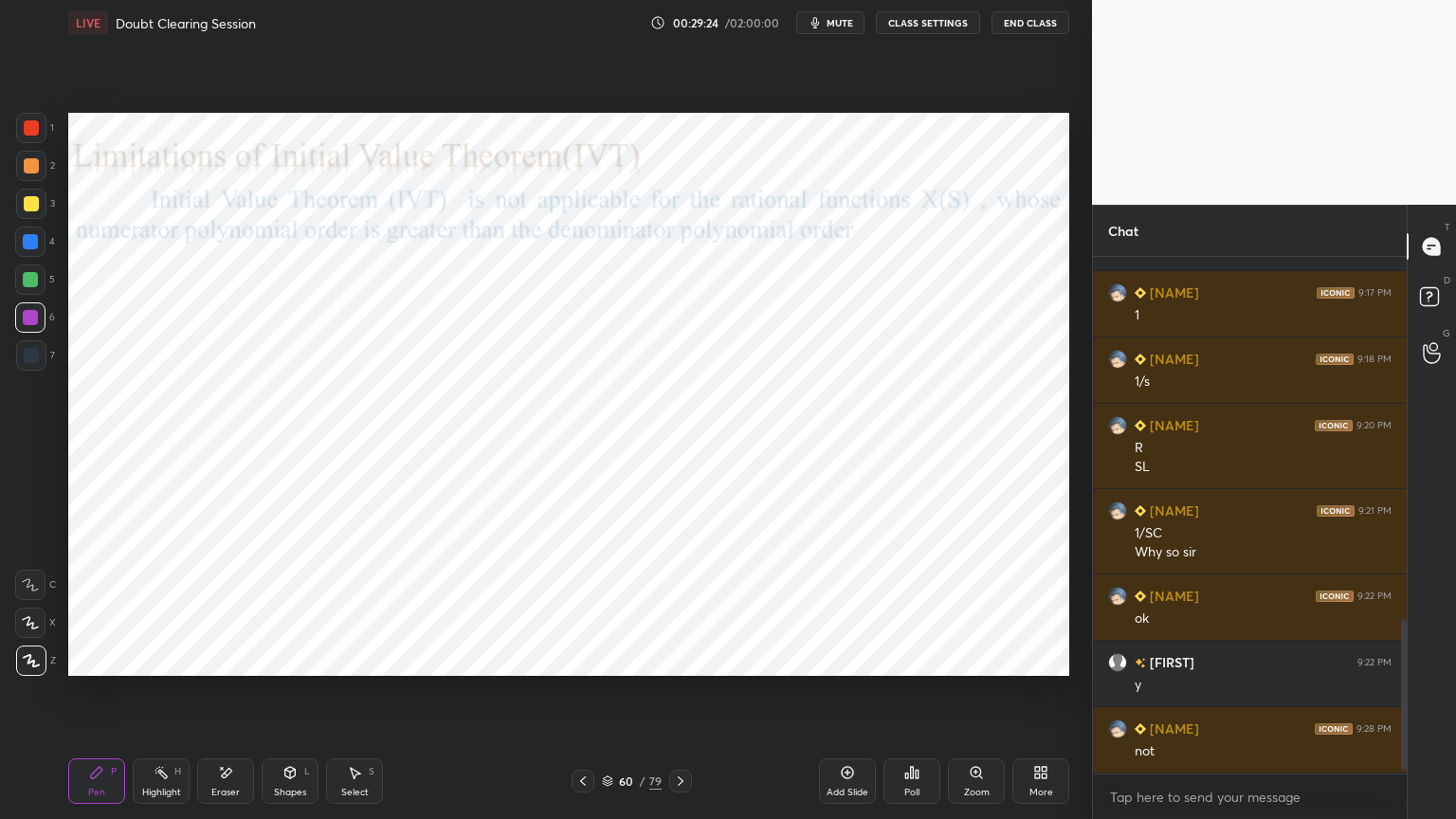 scroll, scrollTop: 1274, scrollLeft: 0, axis: vertical 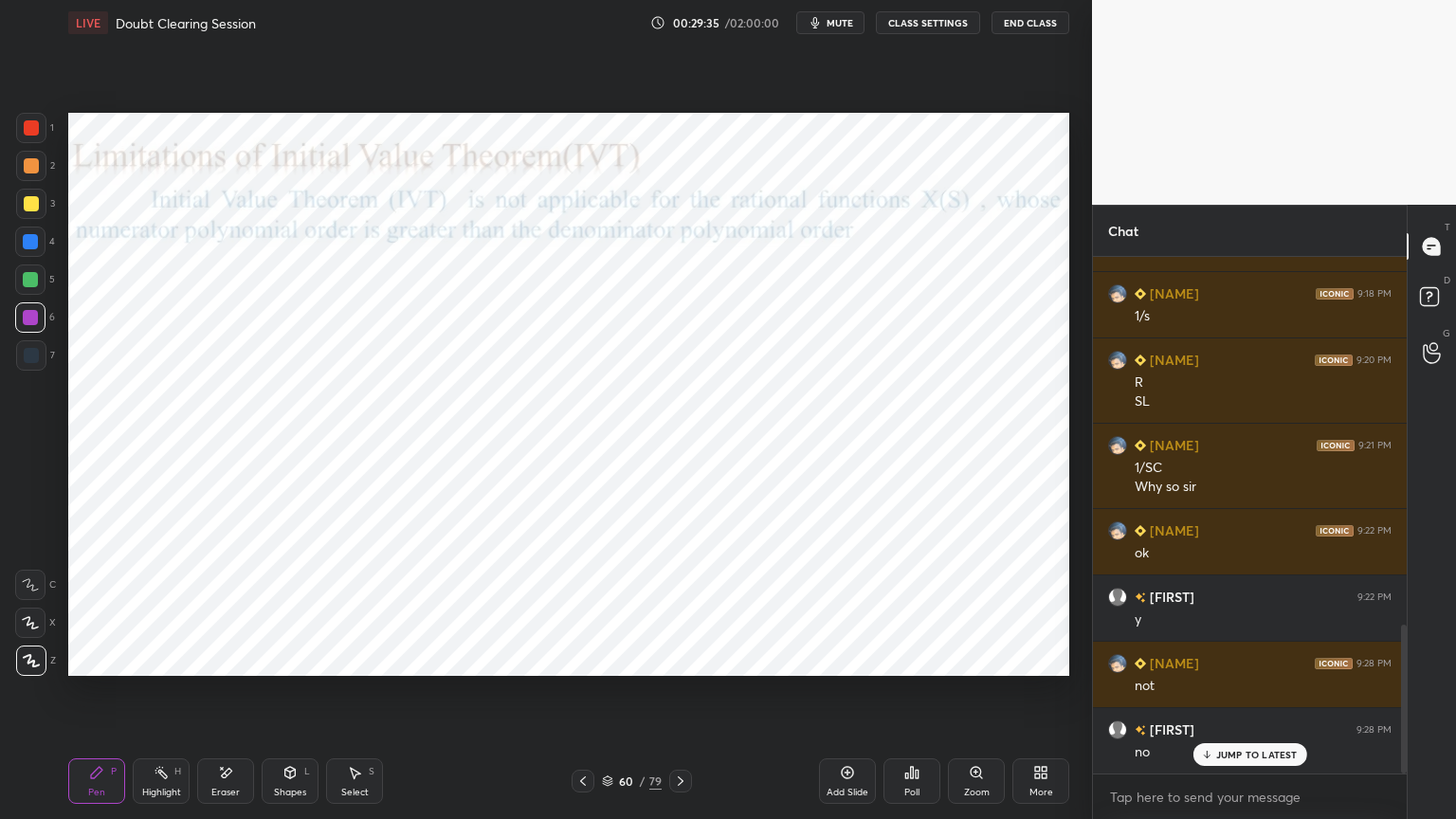 click at bounding box center (30, 242) 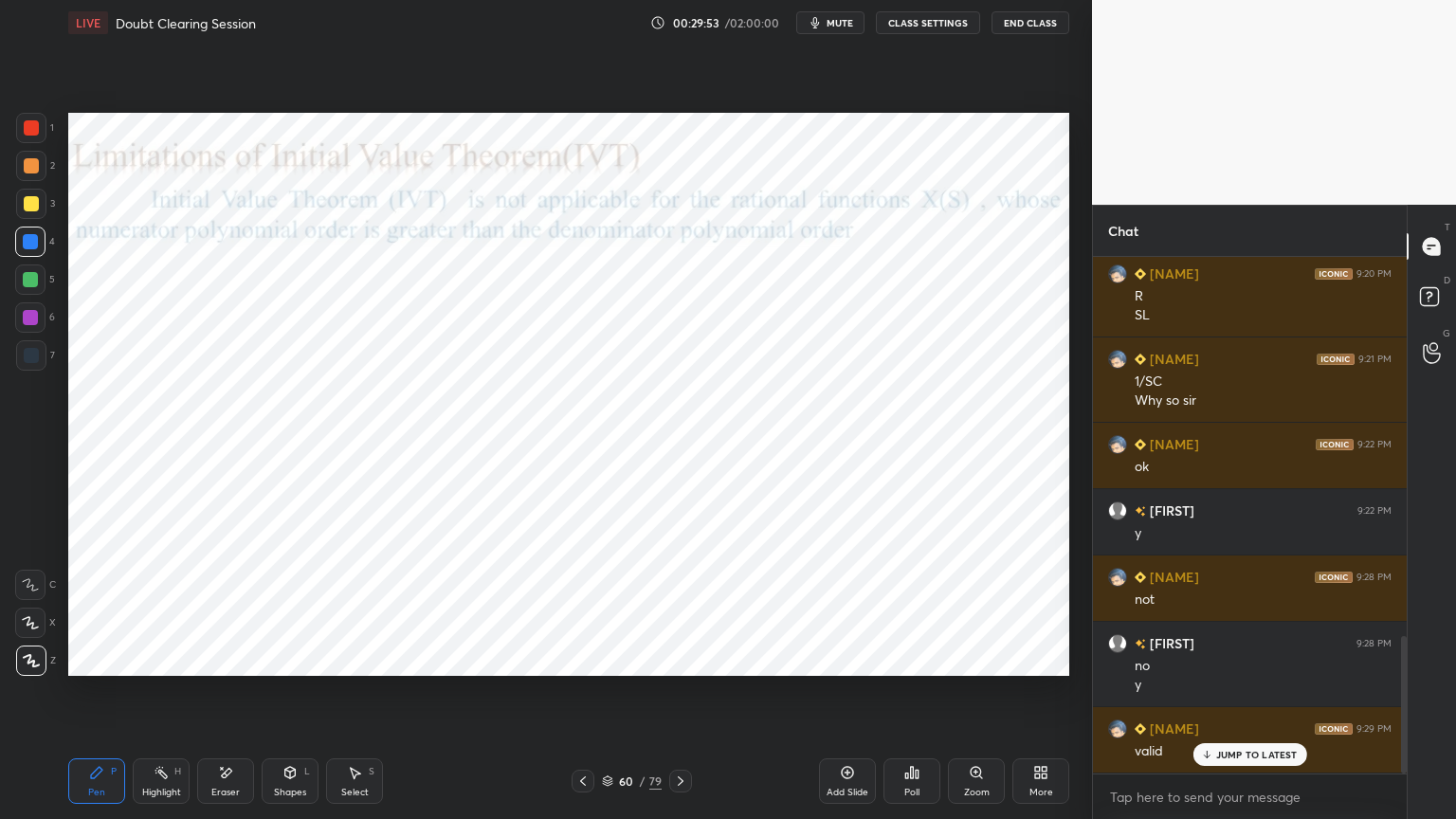 scroll, scrollTop: 1426, scrollLeft: 0, axis: vertical 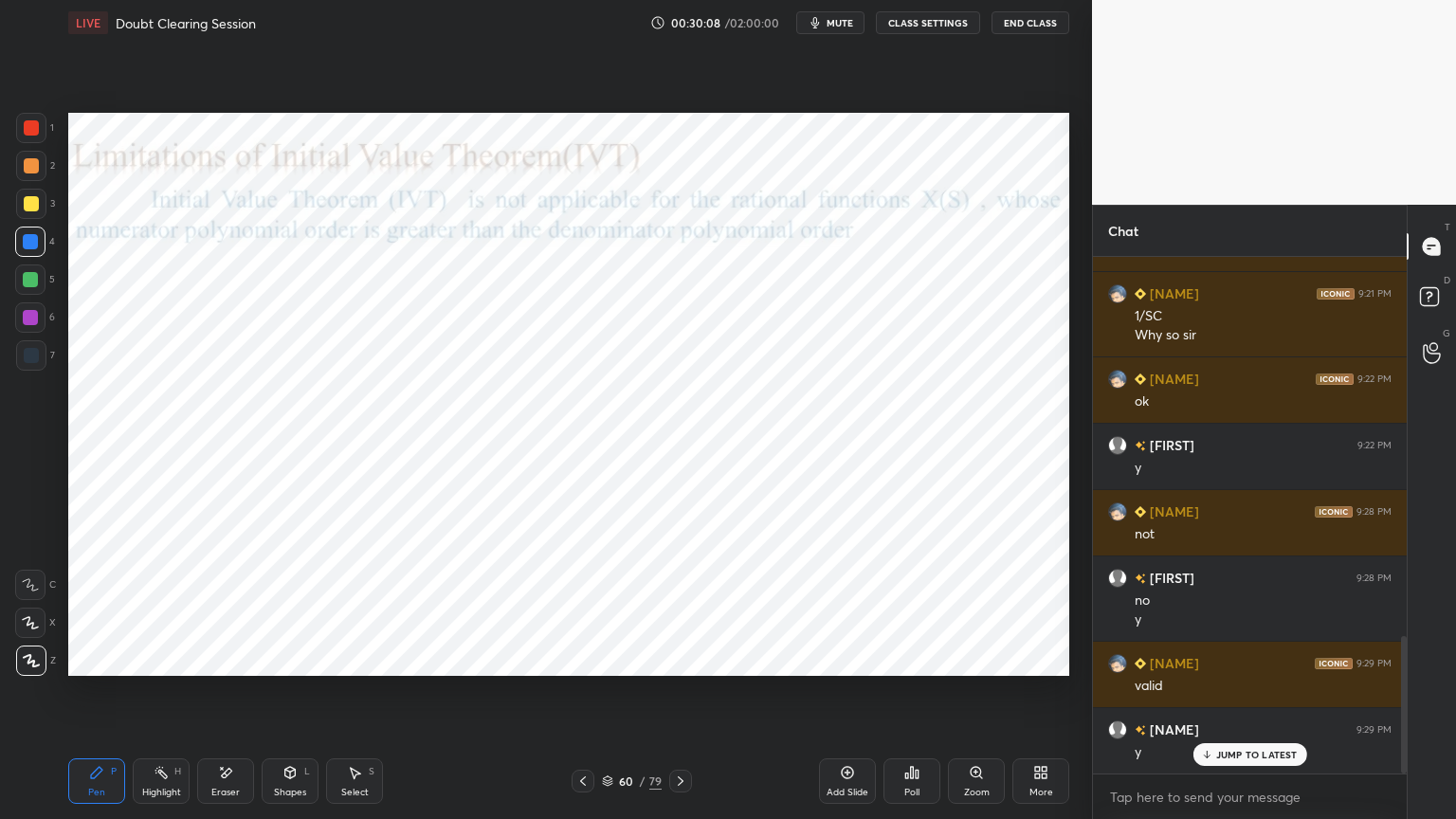 click 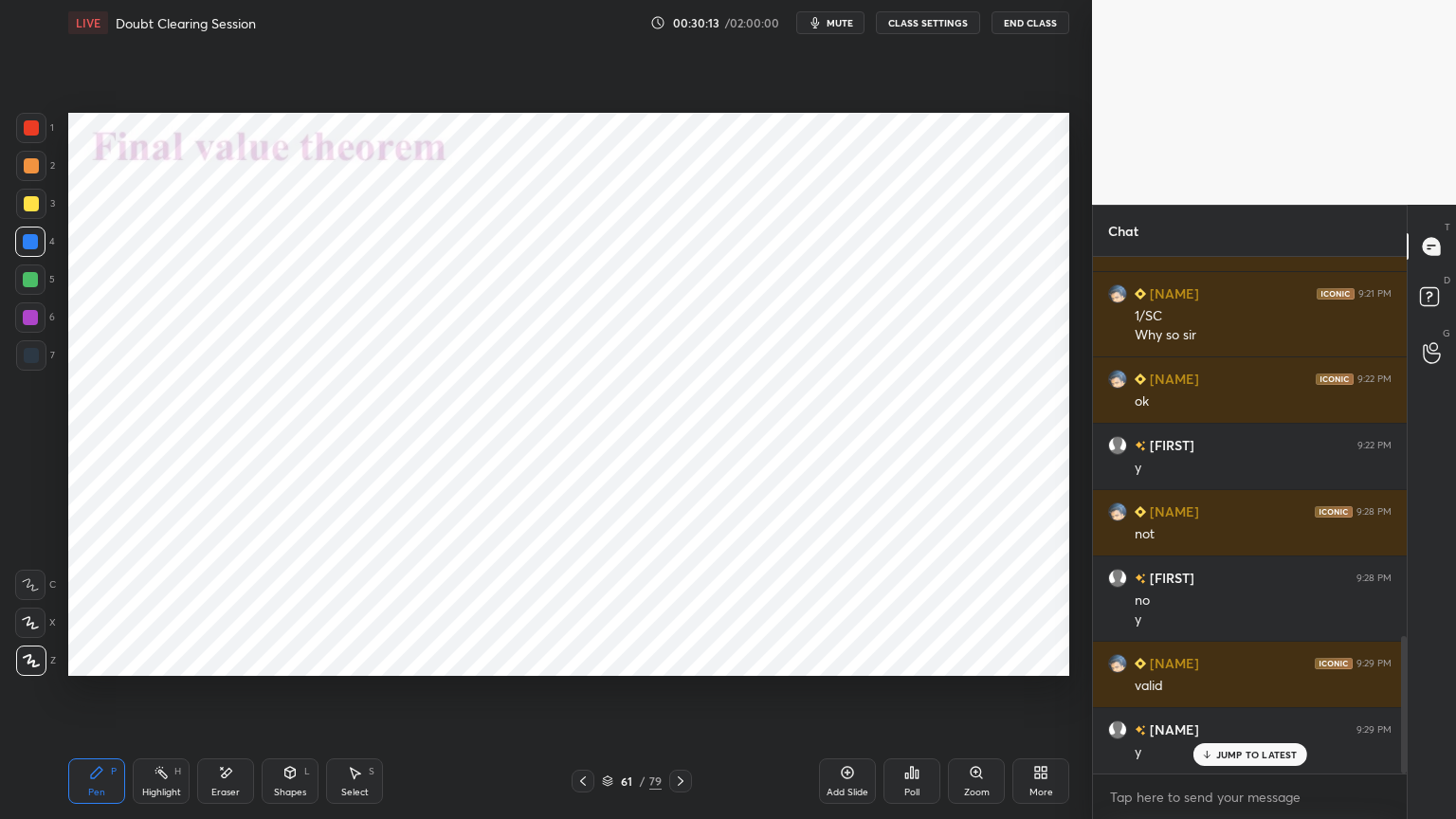 click at bounding box center (31, 355) 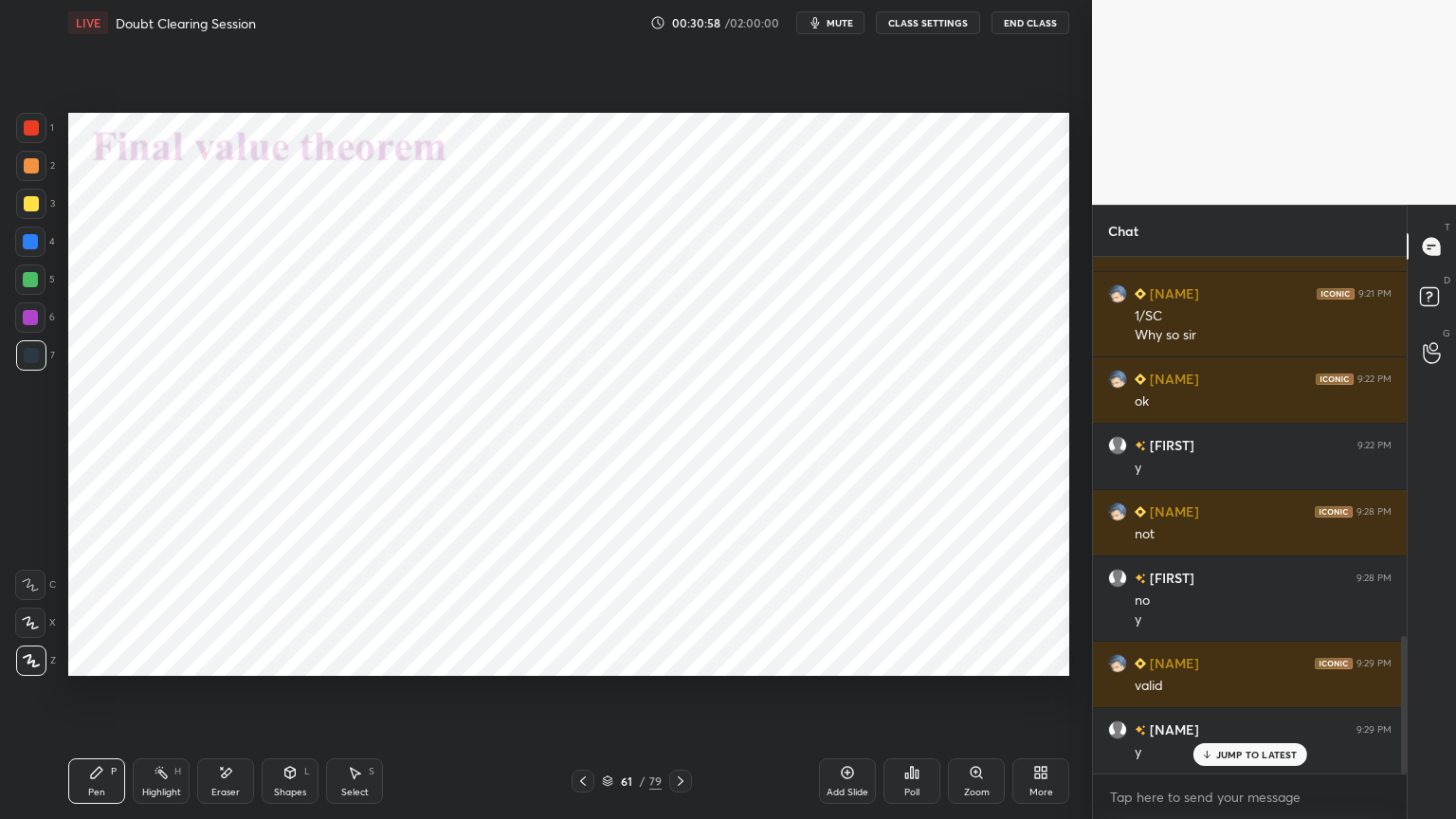 click at bounding box center (30, 318) 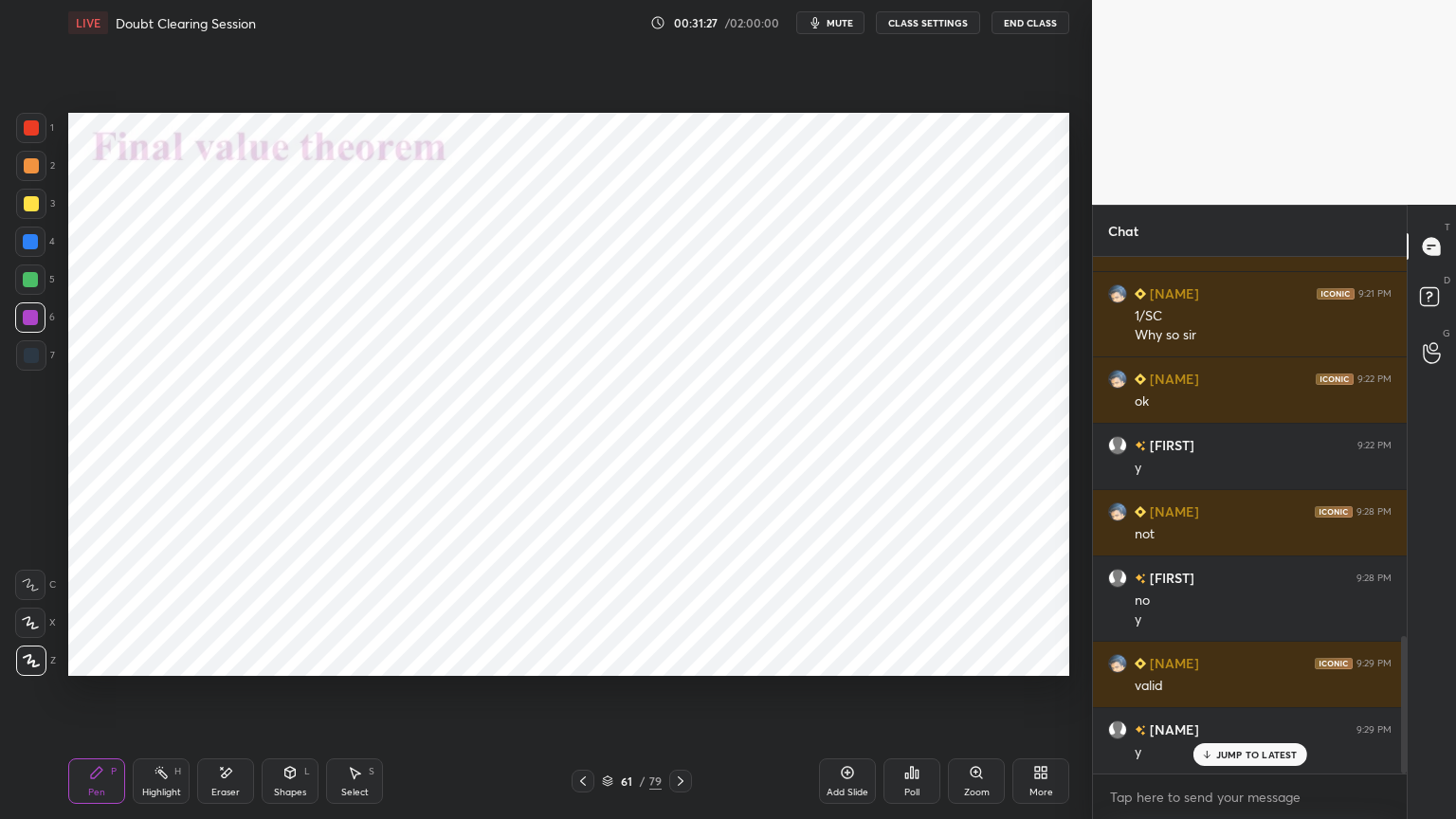 click 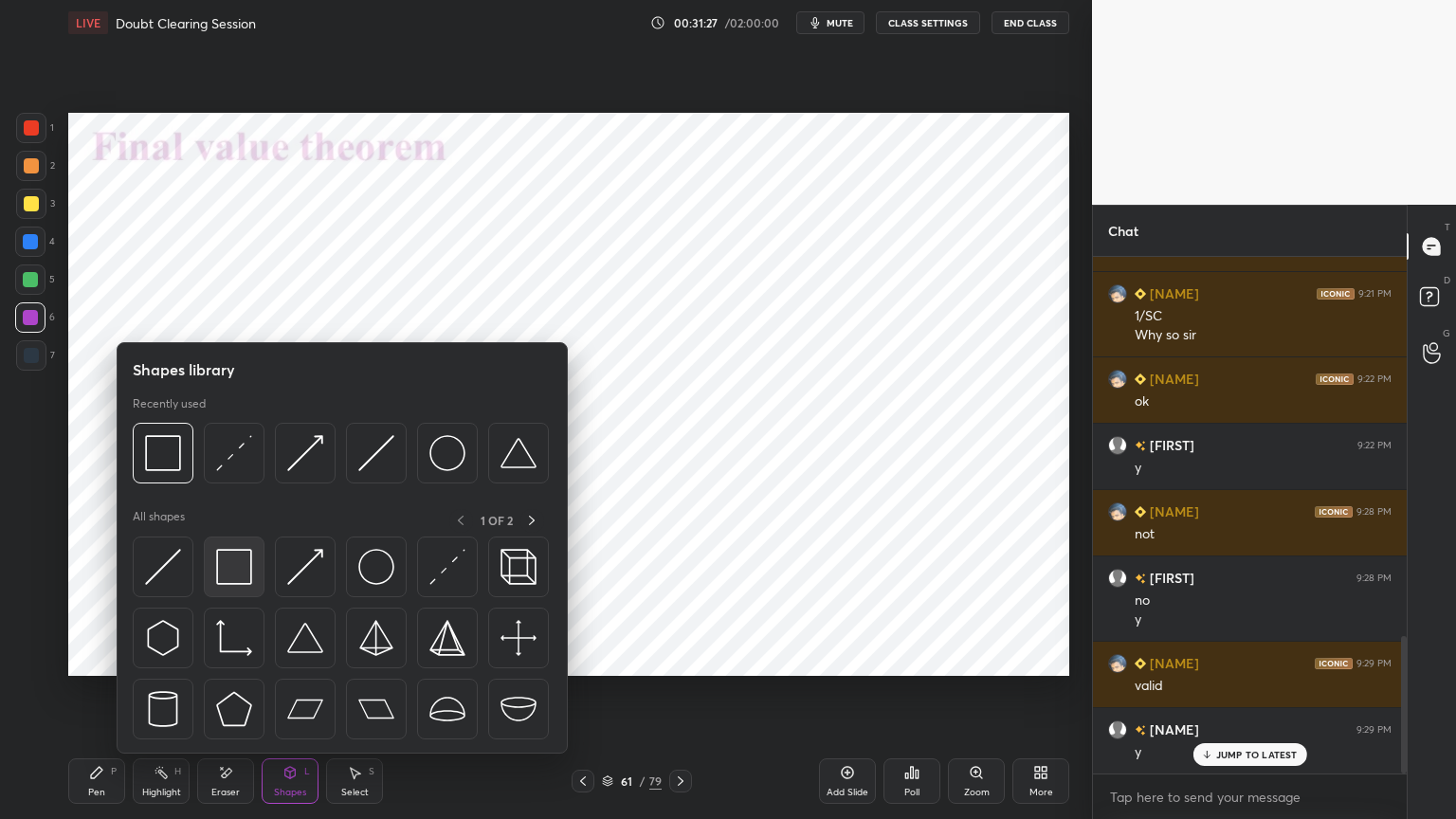 click at bounding box center [234, 567] 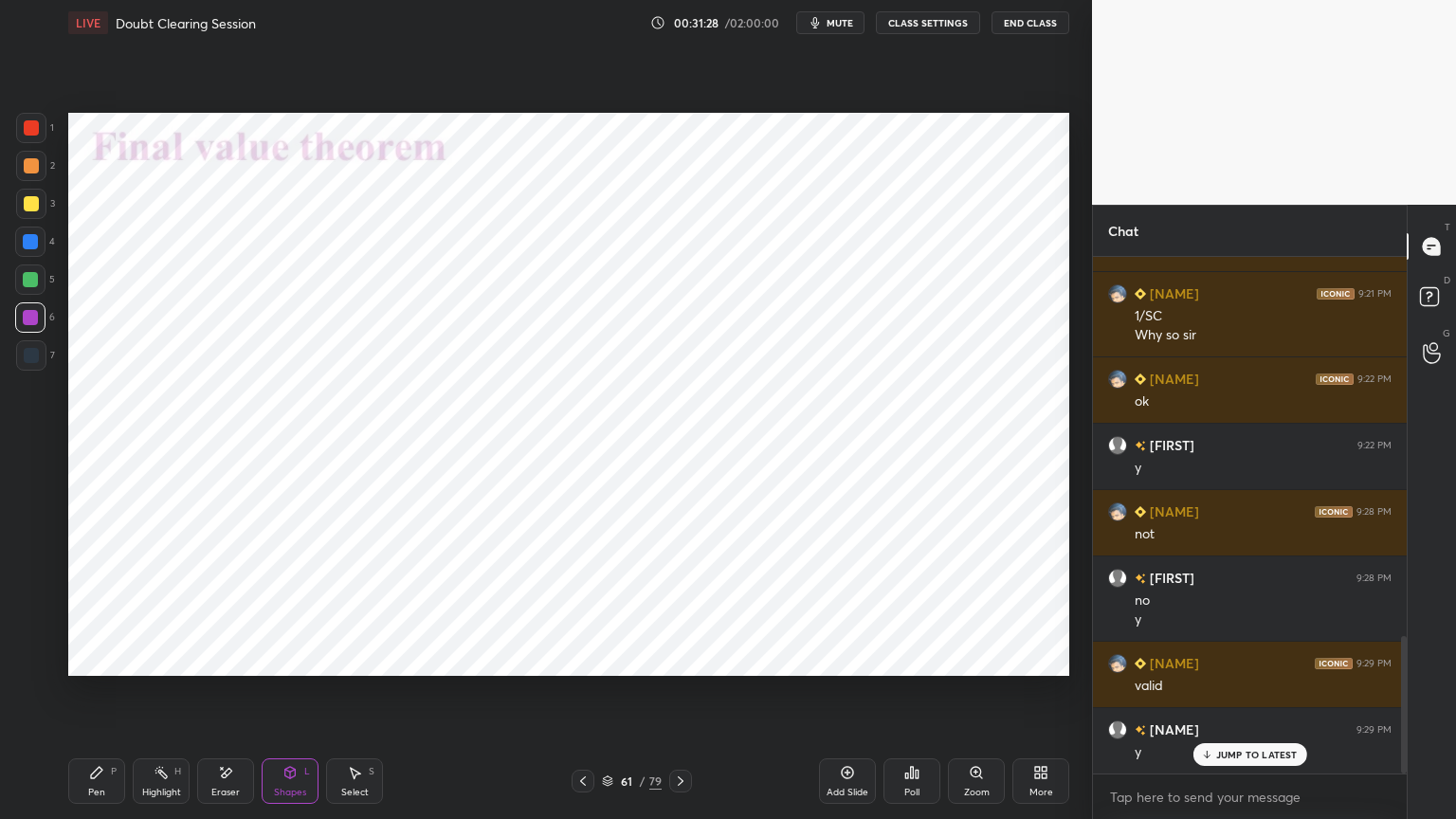 click at bounding box center (30, 280) 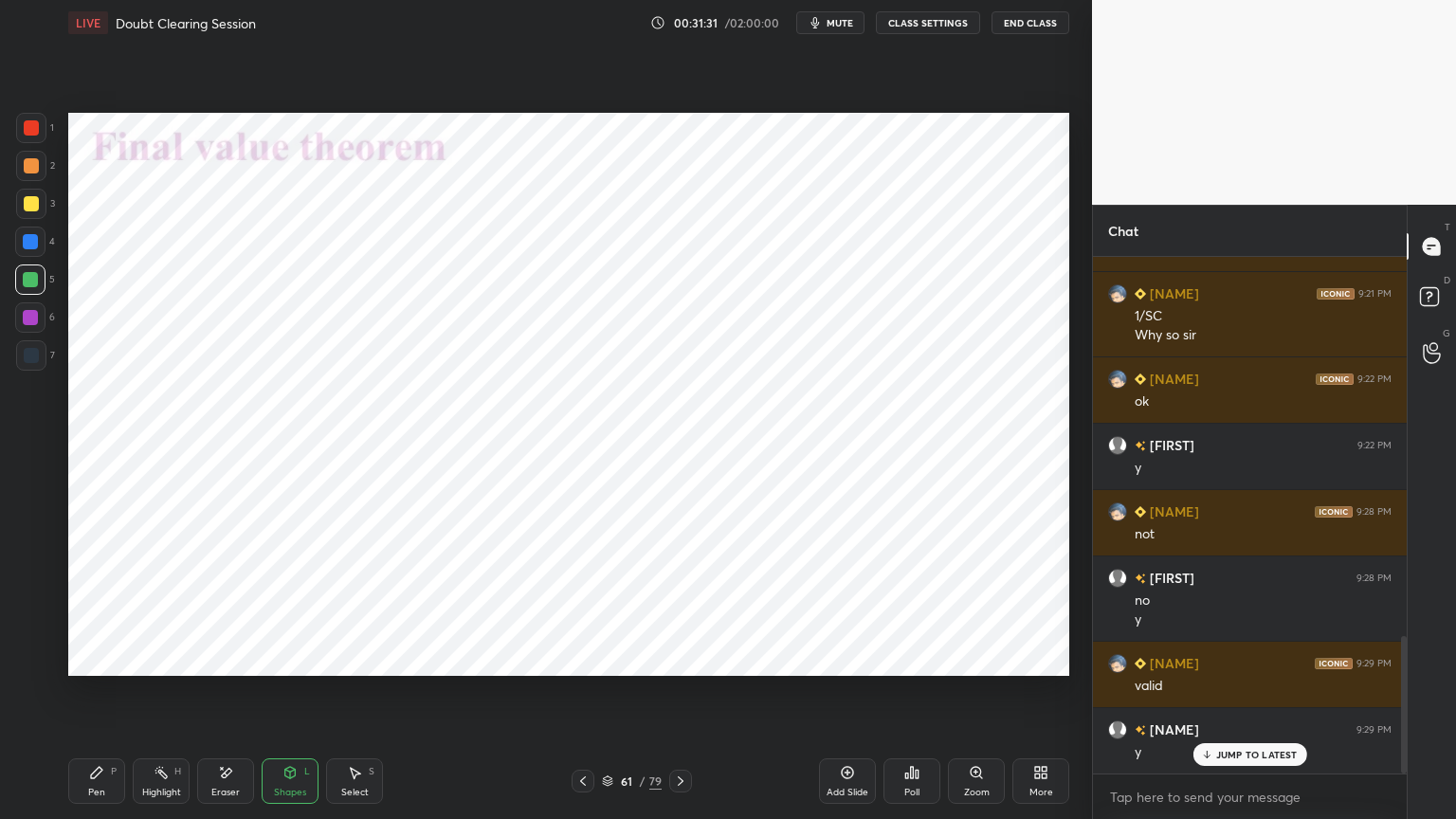 click on "Pen P" at bounding box center (97, 781) 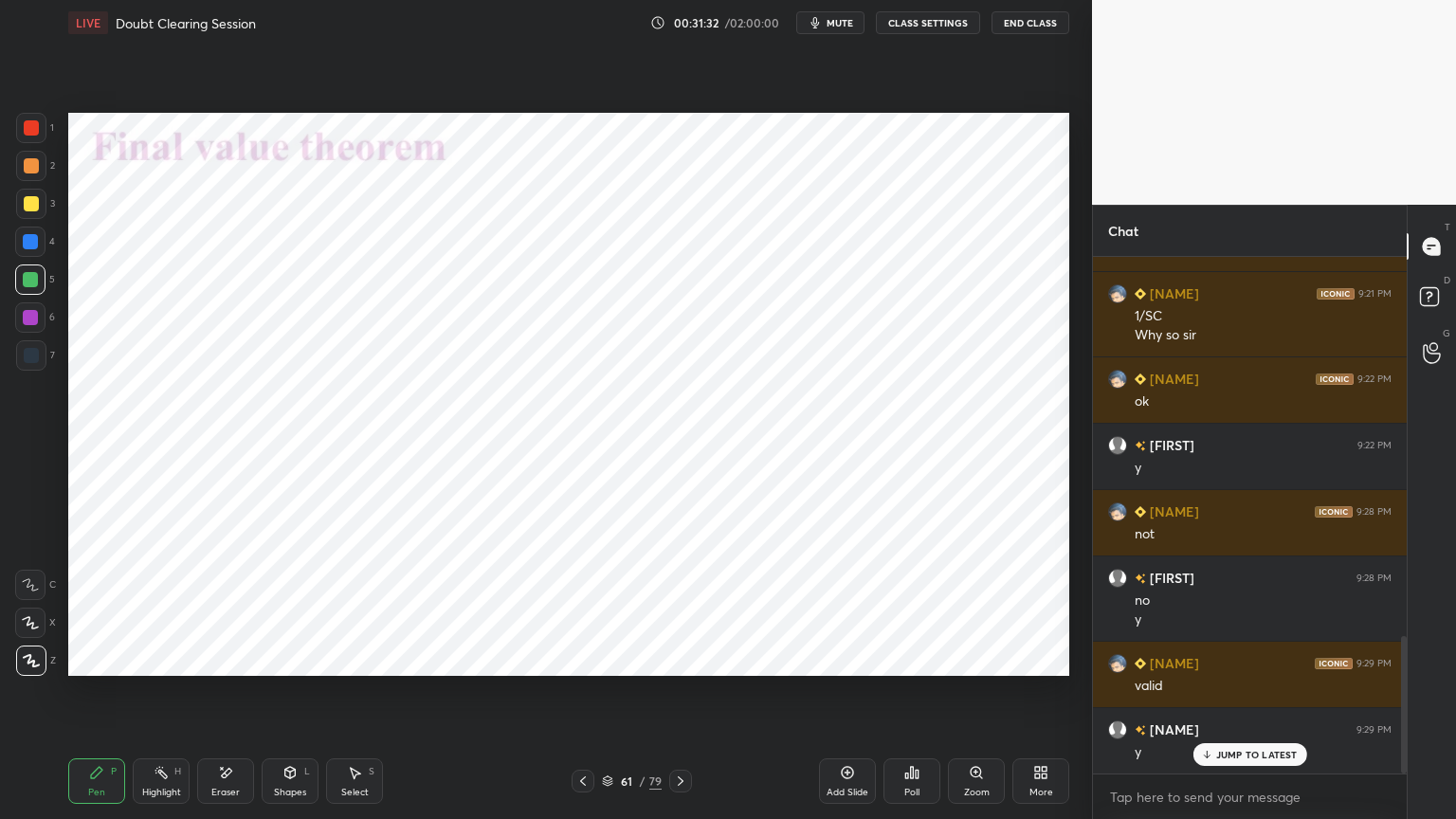 click at bounding box center (30, 242) 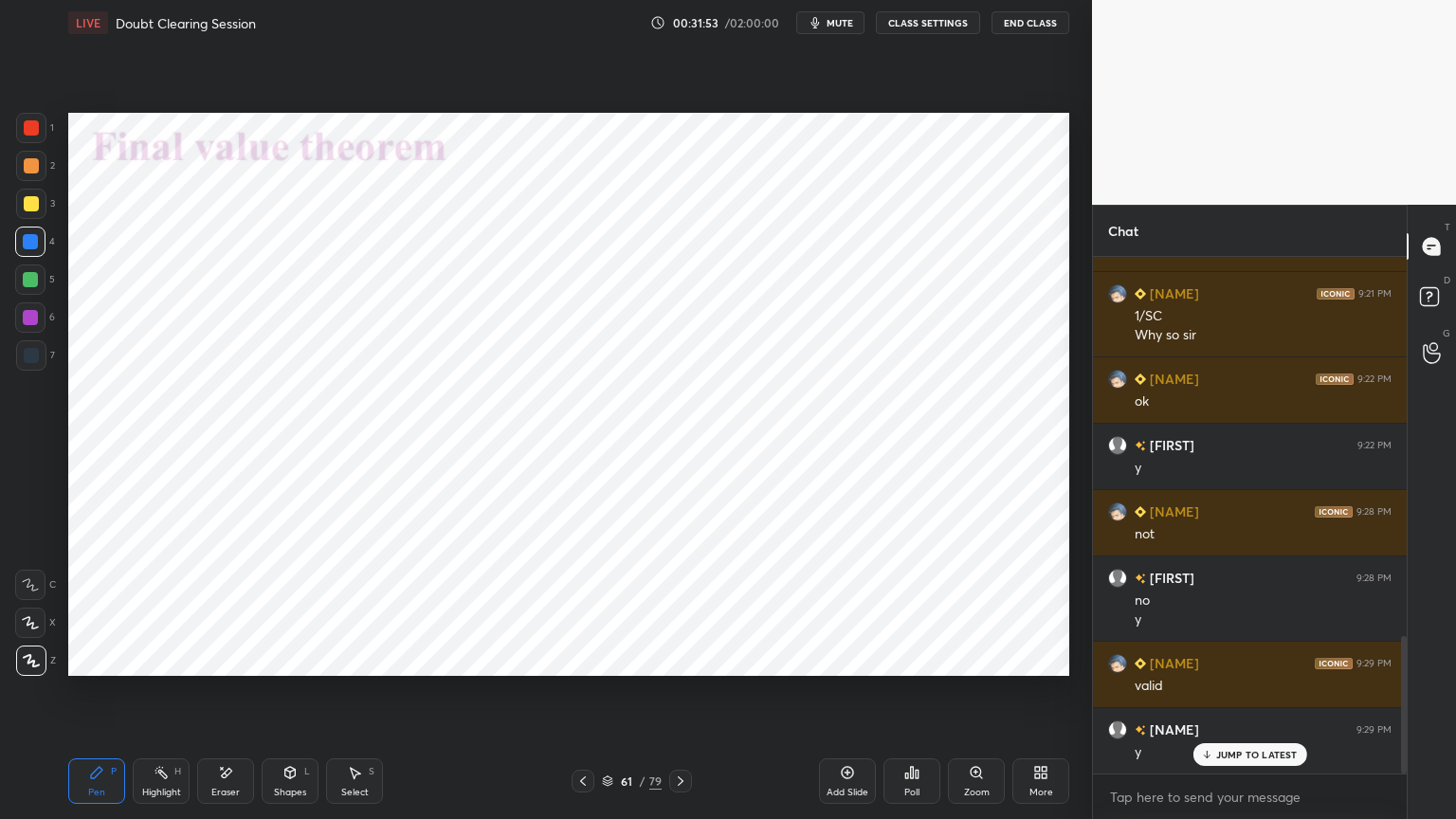 click 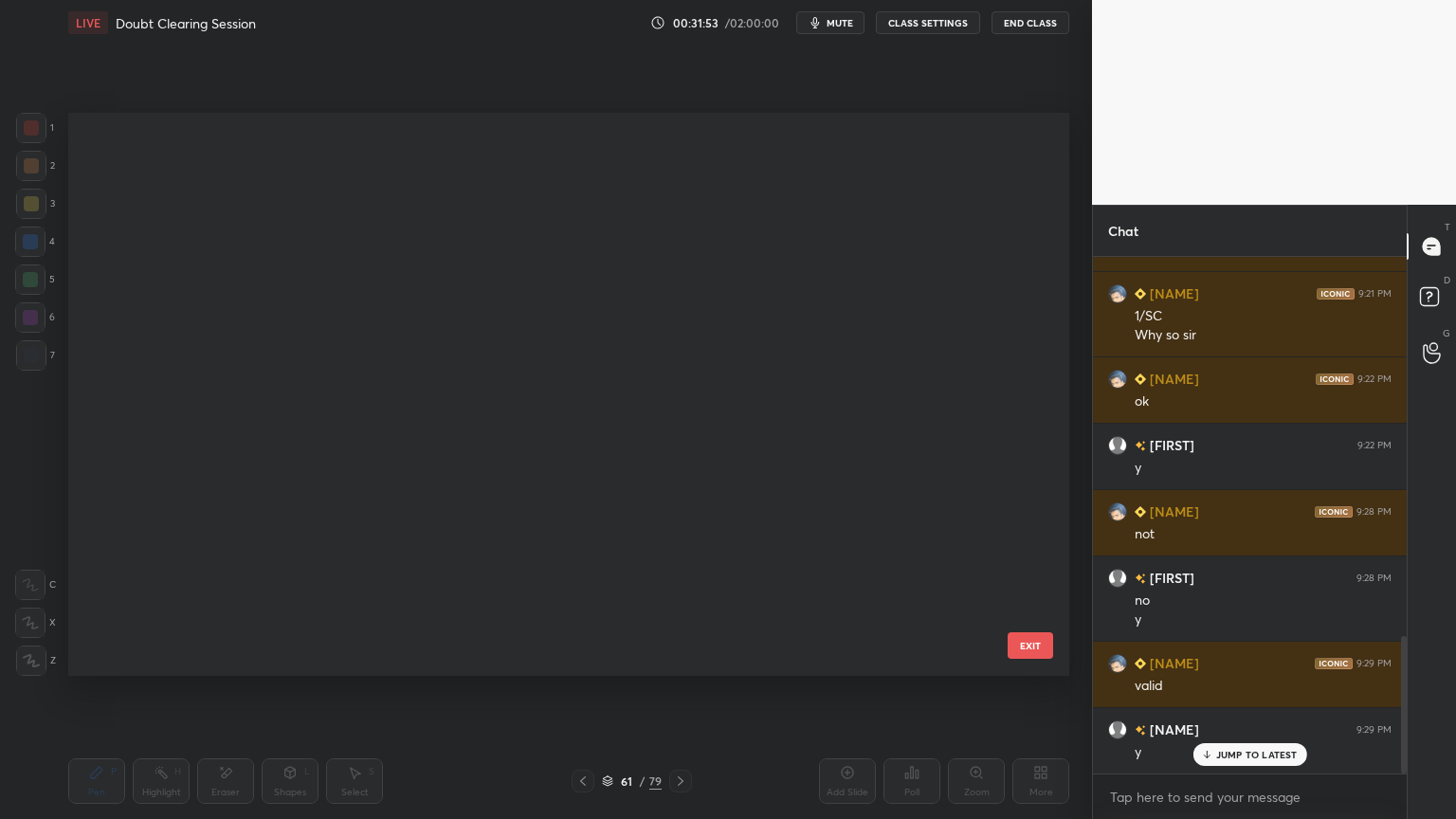 scroll, scrollTop: 3079, scrollLeft: 0, axis: vertical 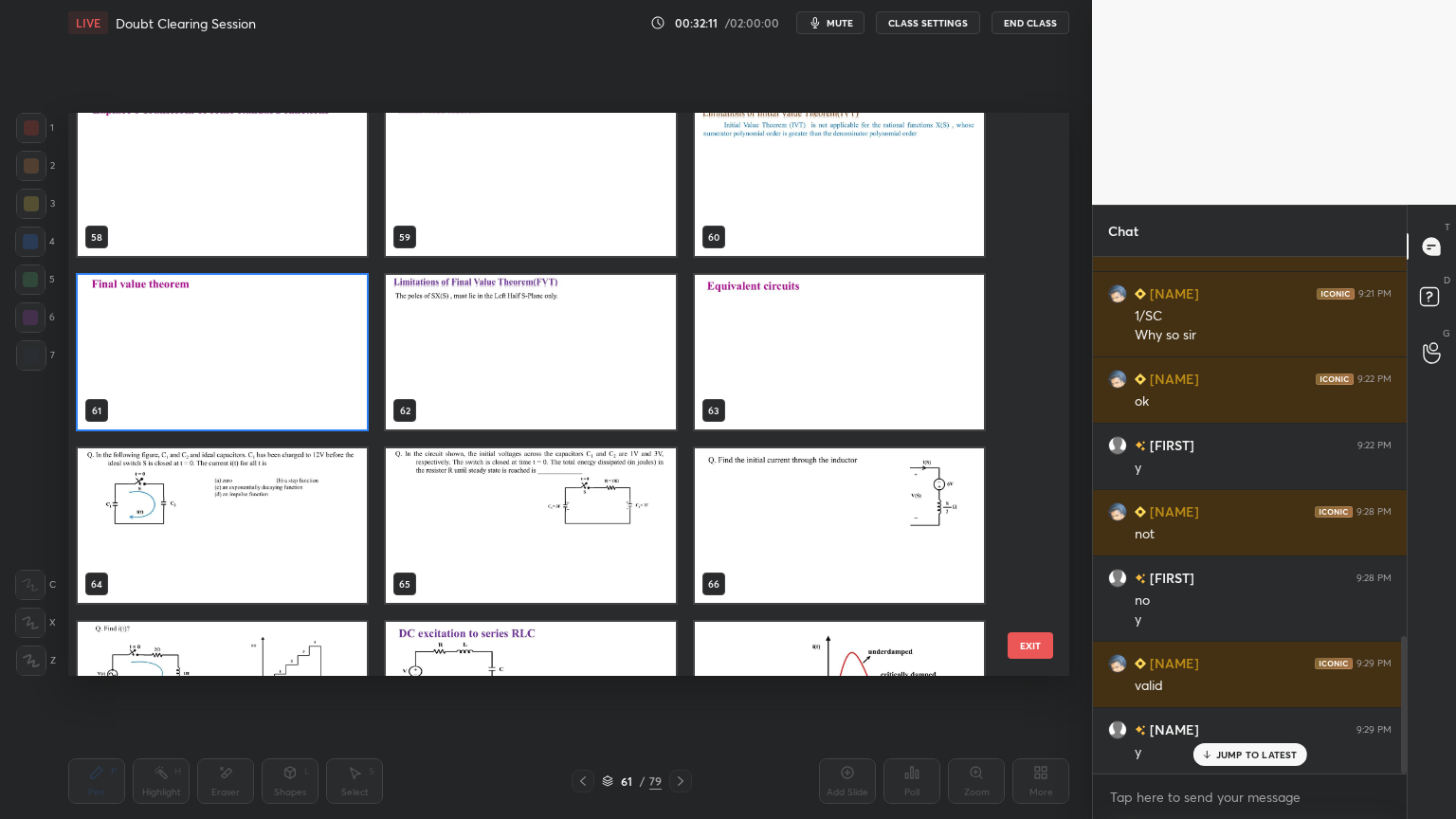 click at bounding box center [530, 352] 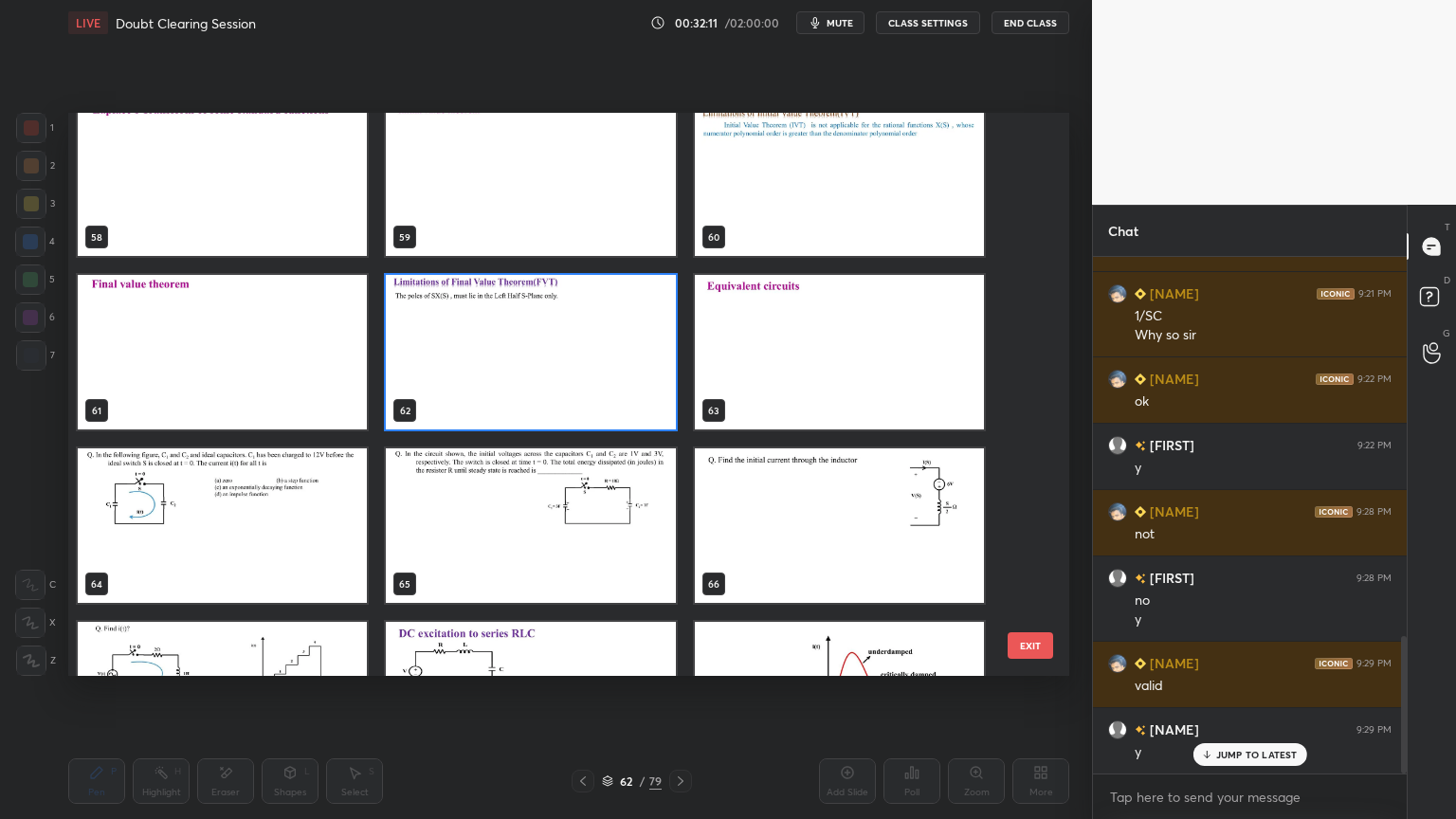 click at bounding box center (530, 352) 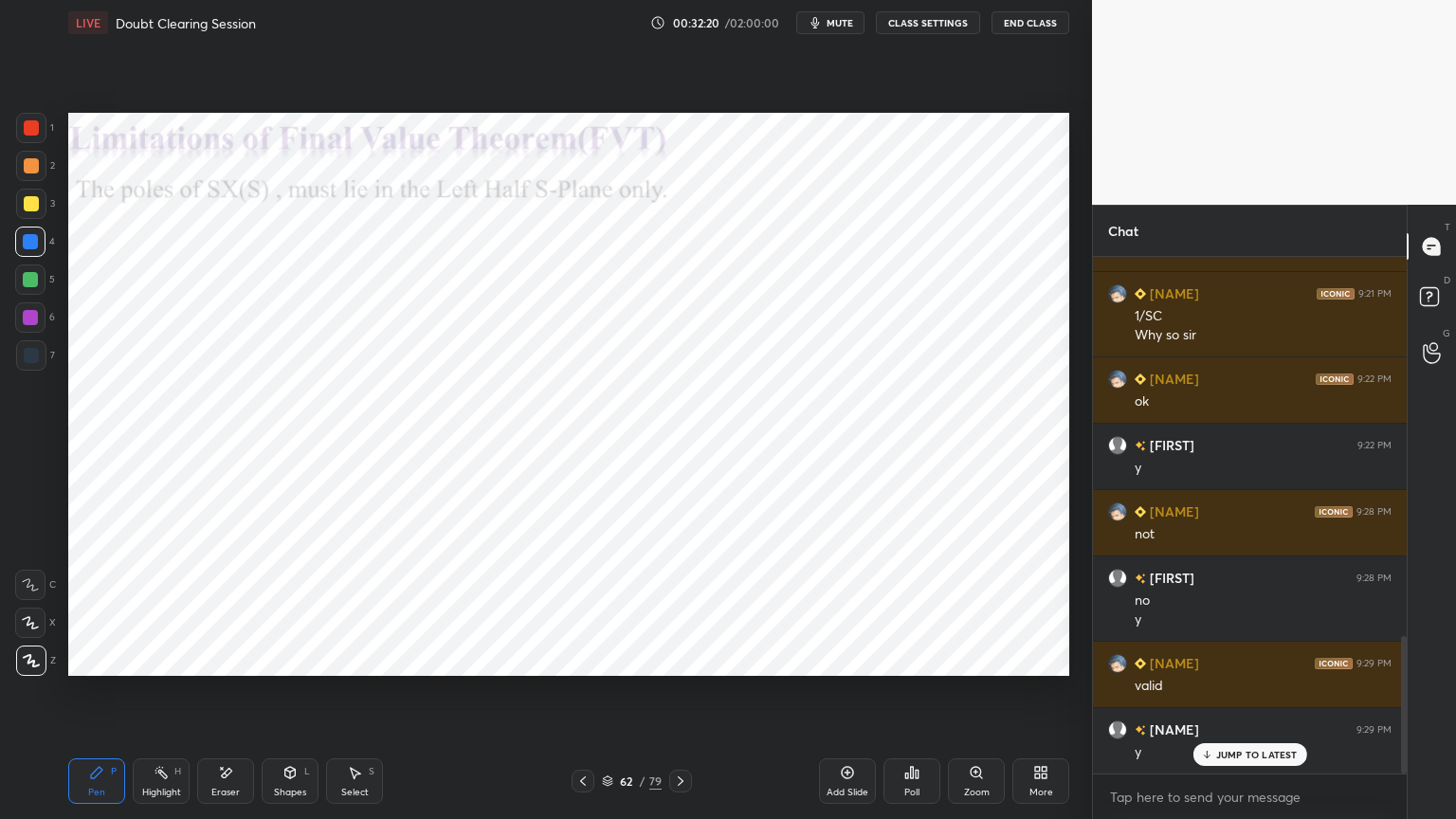 click at bounding box center (30, 318) 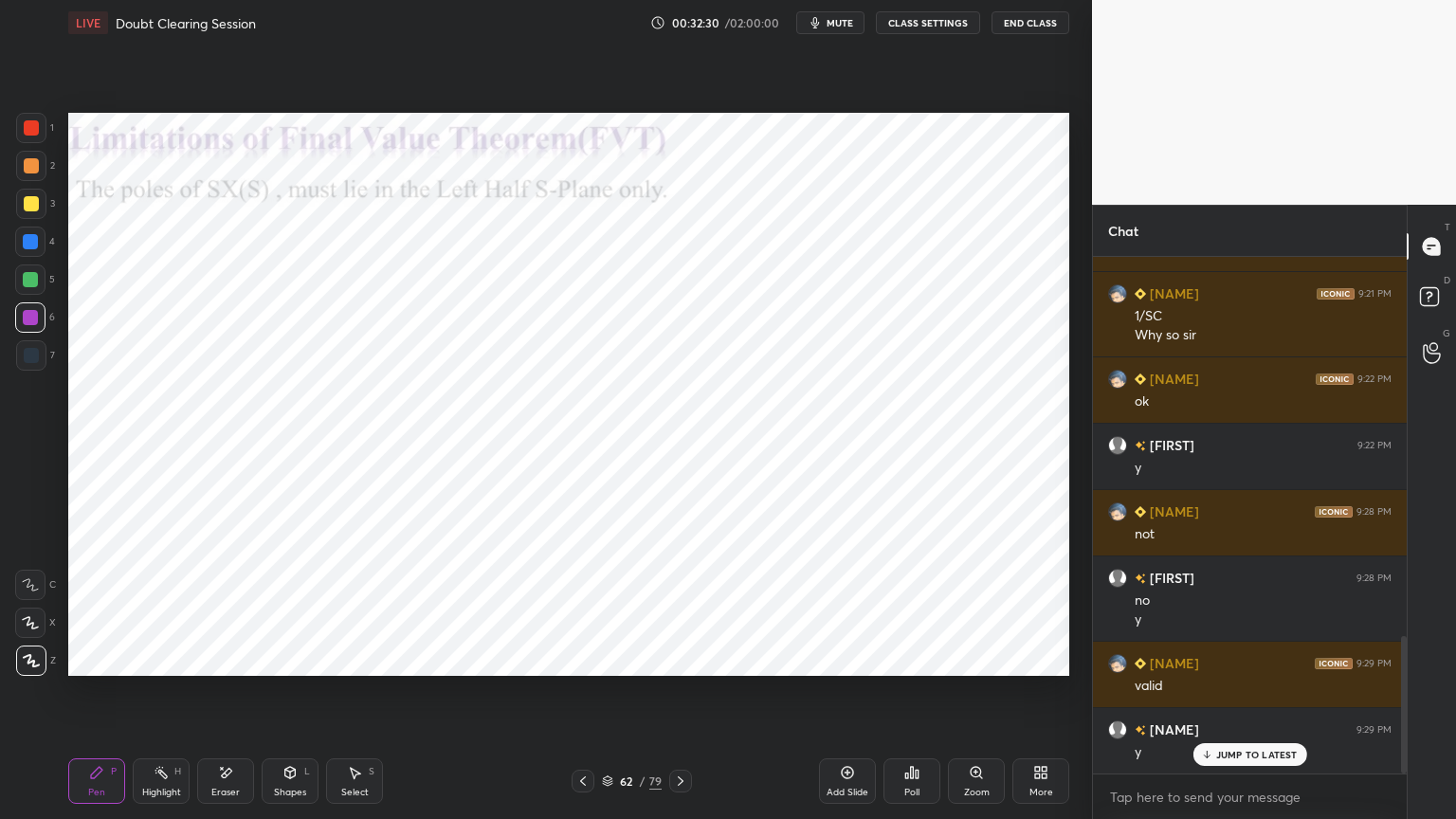 click 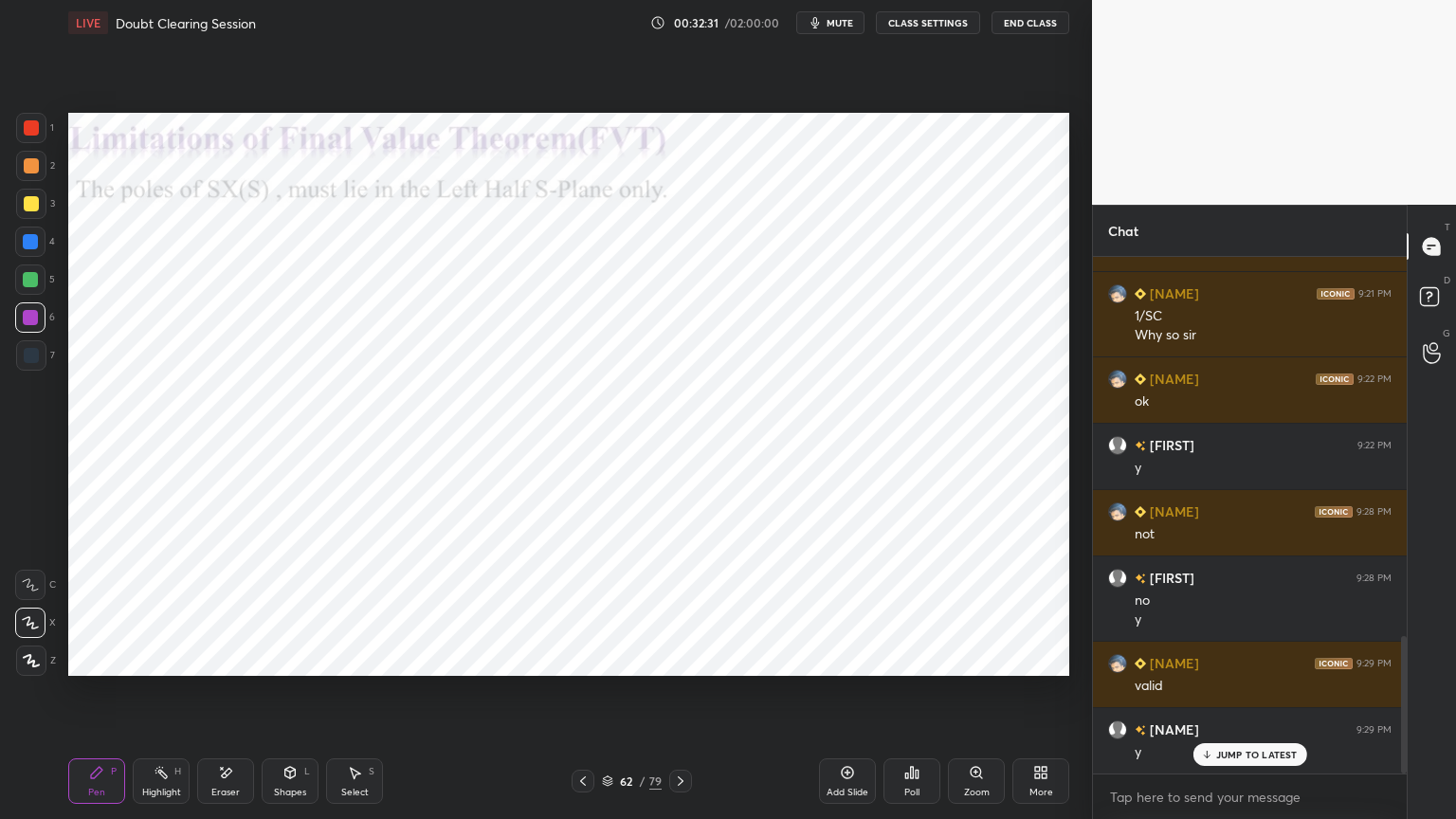 click on "Z" at bounding box center [36, 657] 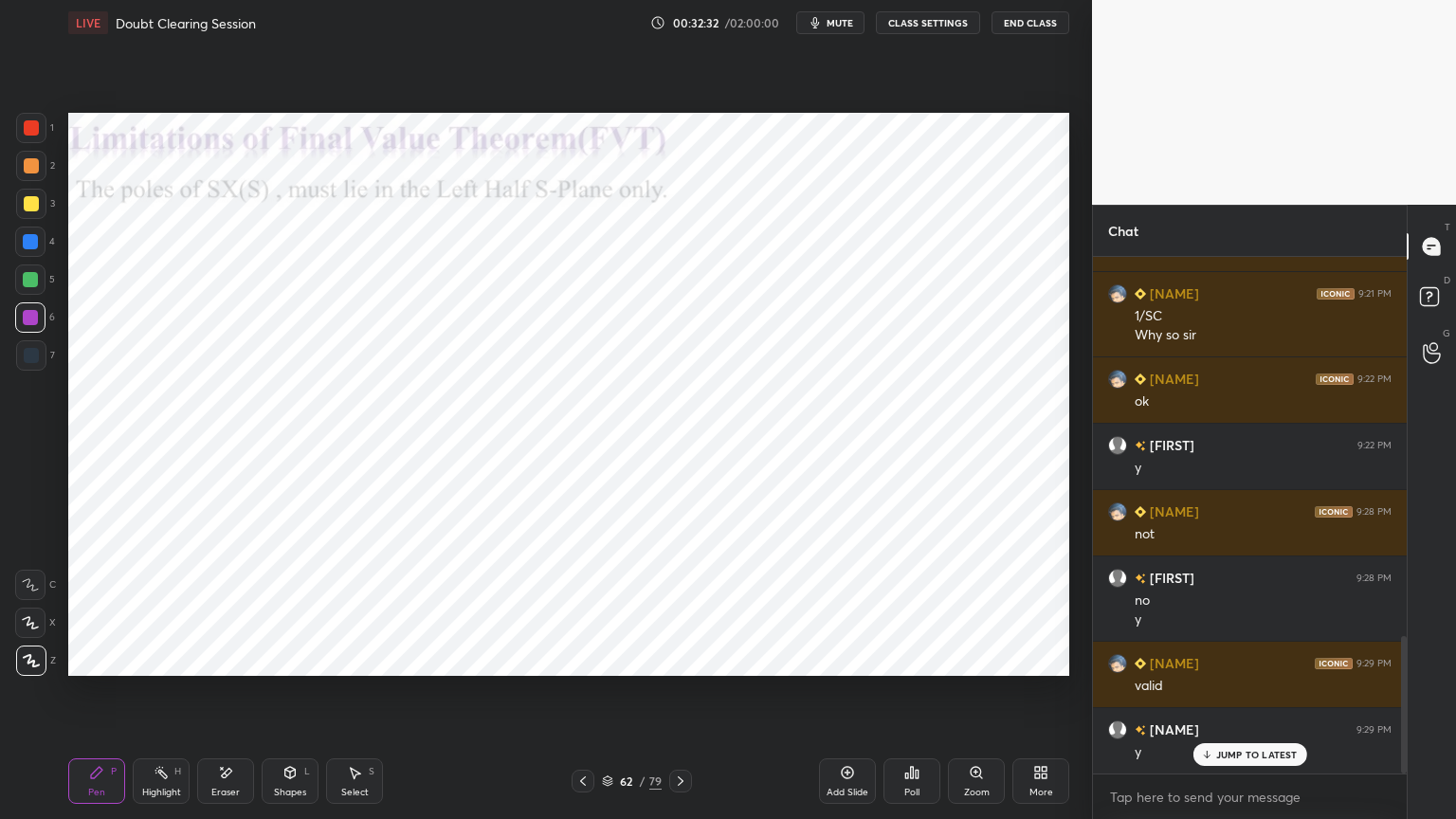 click at bounding box center (30, 242) 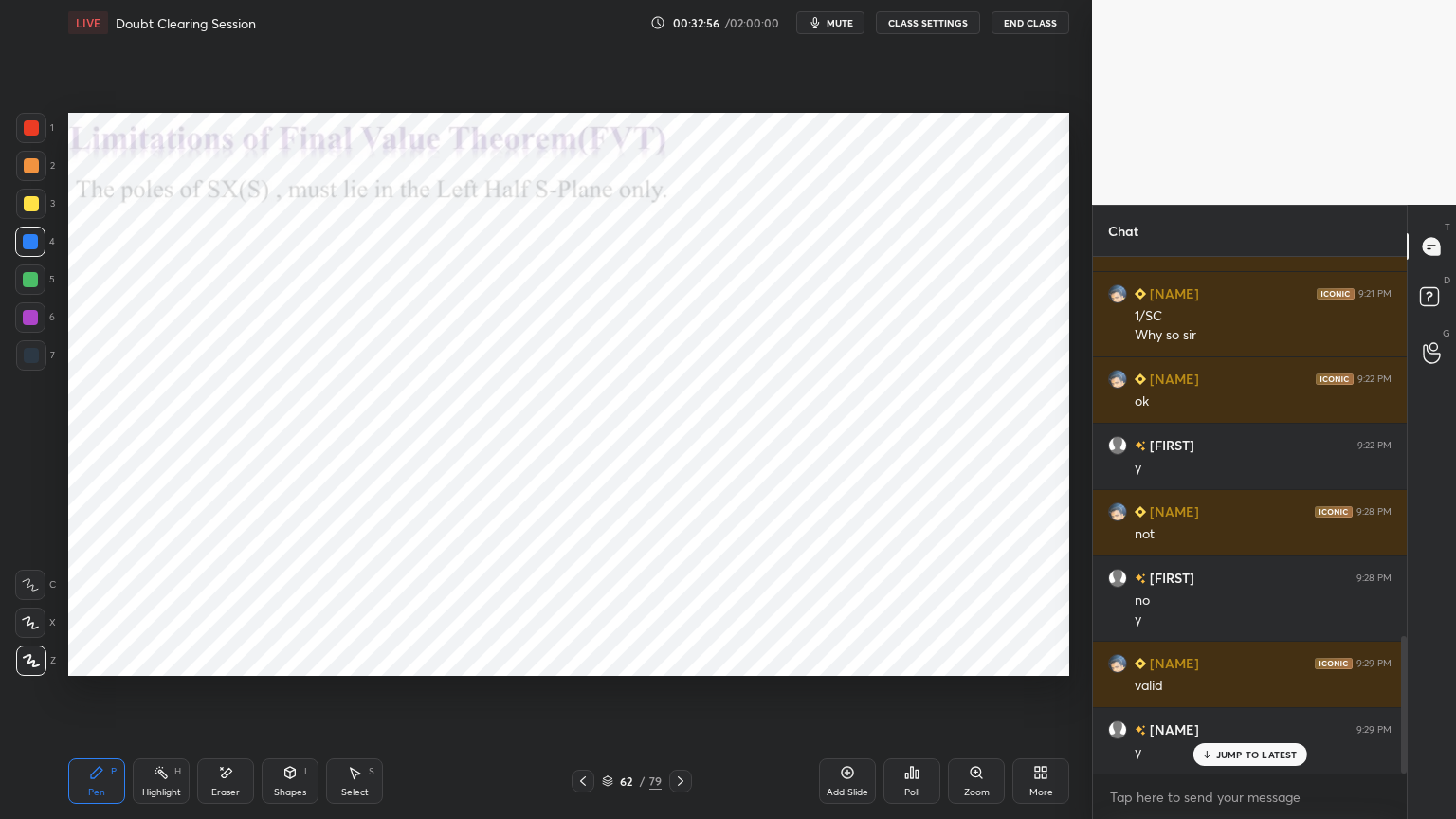 click at bounding box center [30, 318] 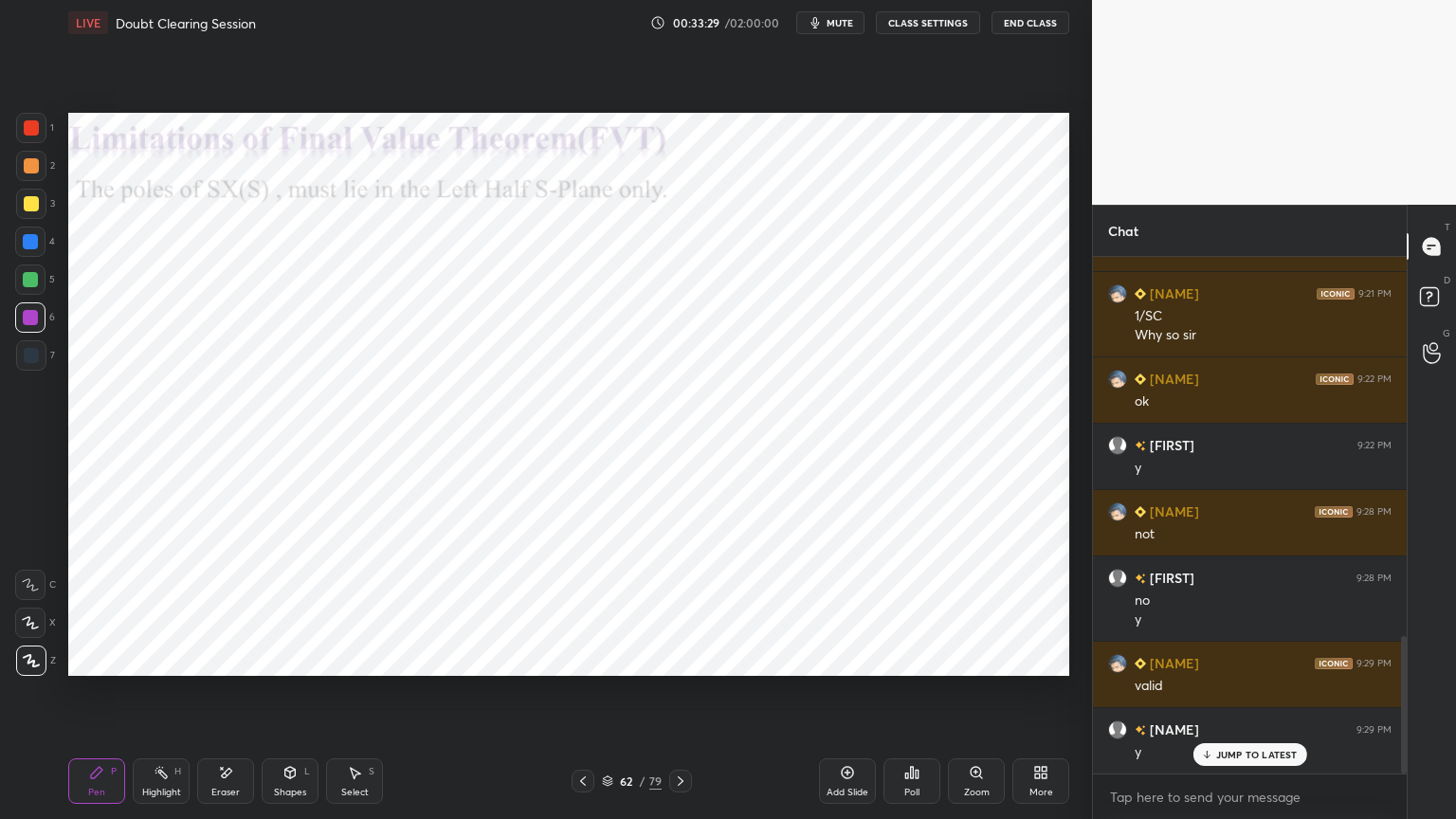 click at bounding box center (31, 355) 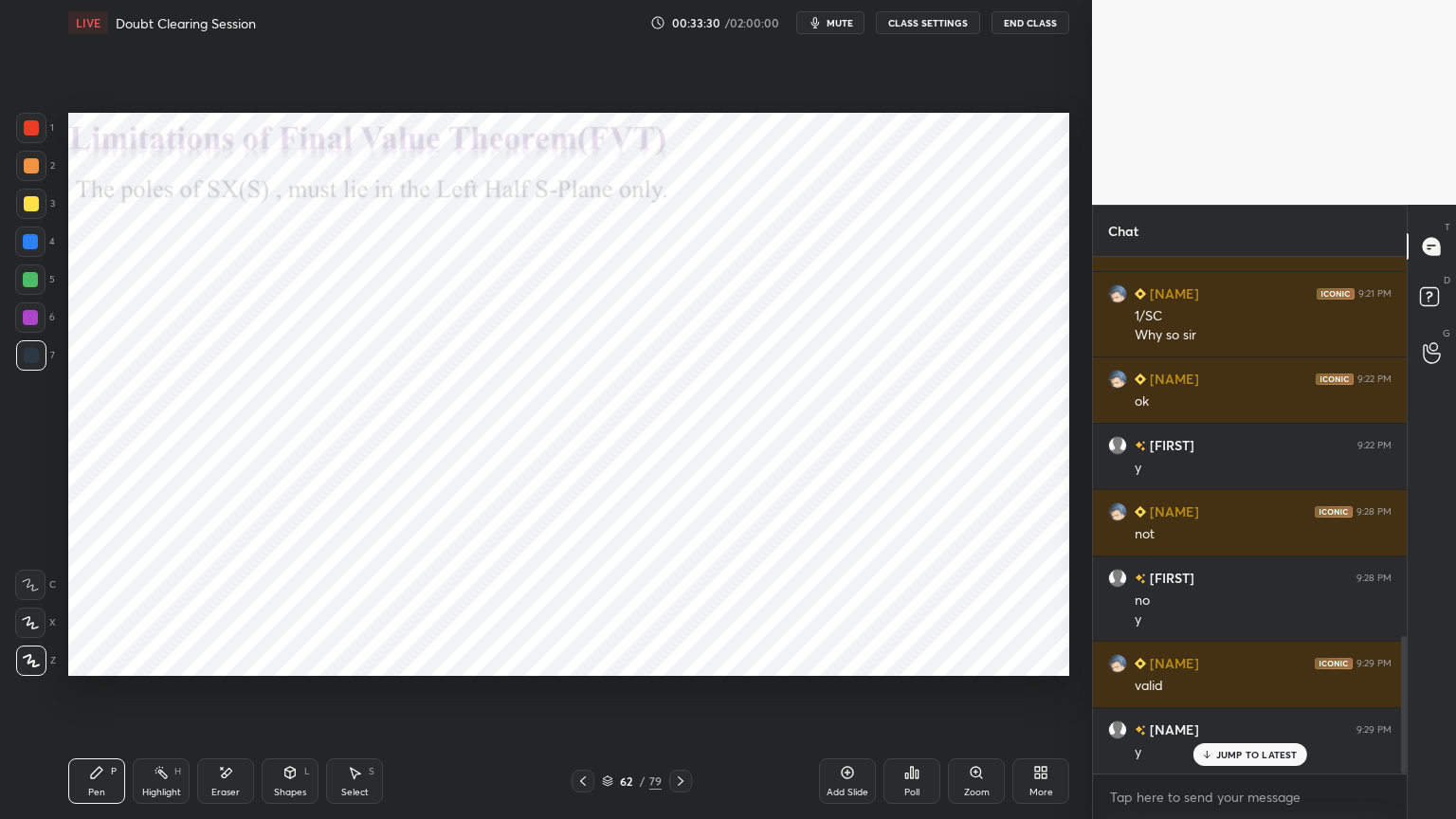 click at bounding box center [31, 355] 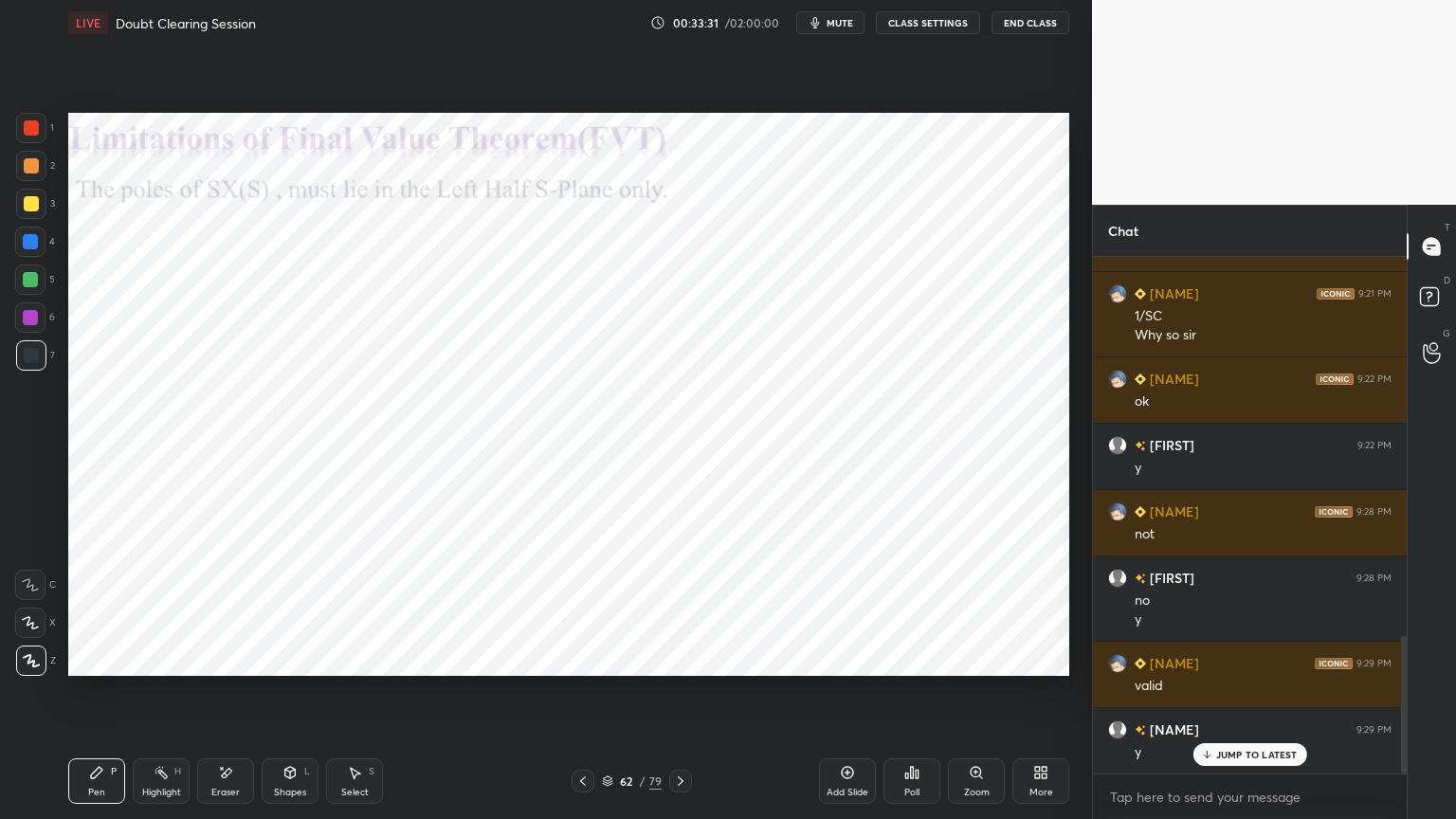 click on "Highlight H" at bounding box center (161, 781) 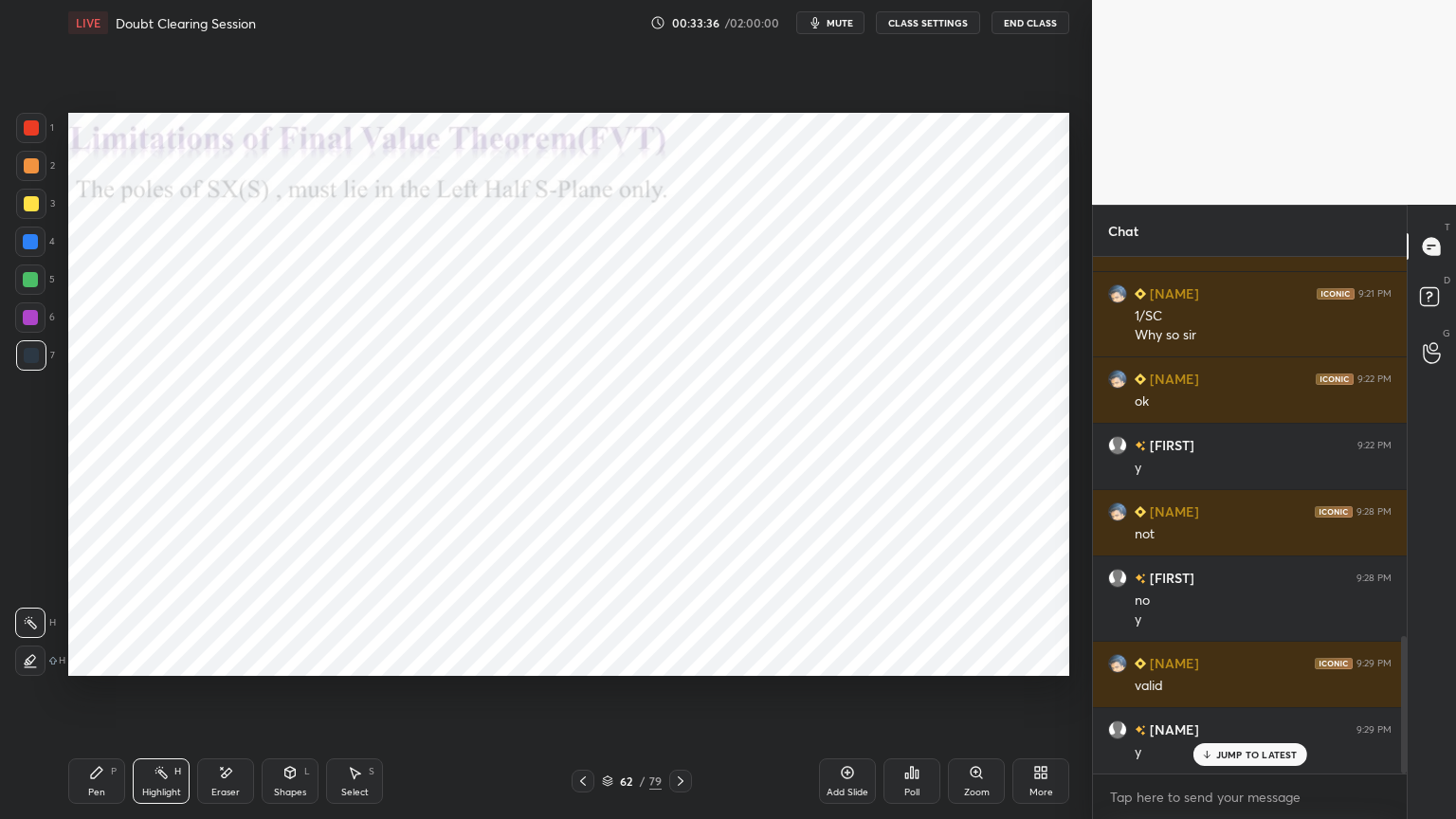 click on "Pen P" at bounding box center (97, 781) 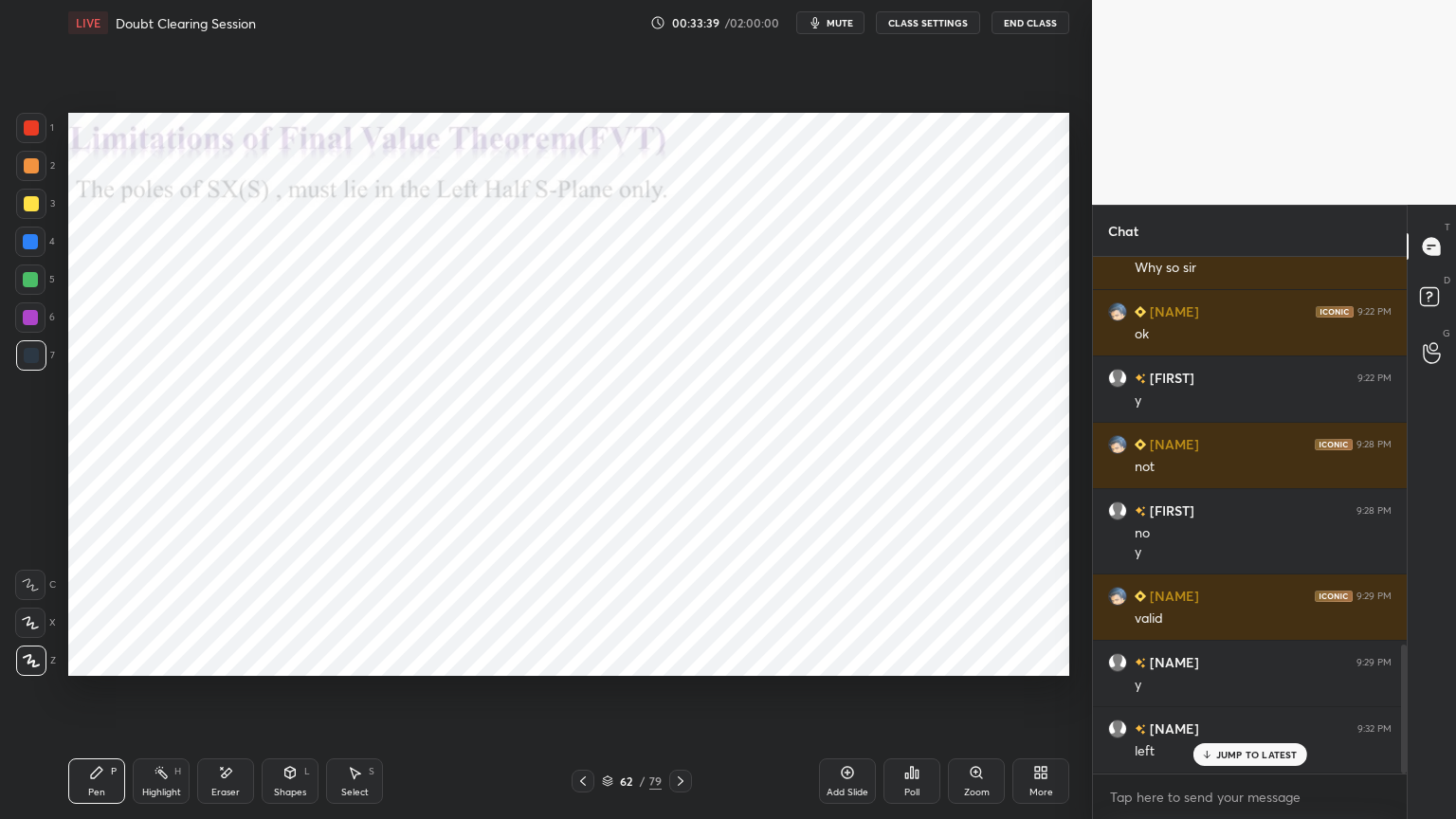 scroll, scrollTop: 1558, scrollLeft: 0, axis: vertical 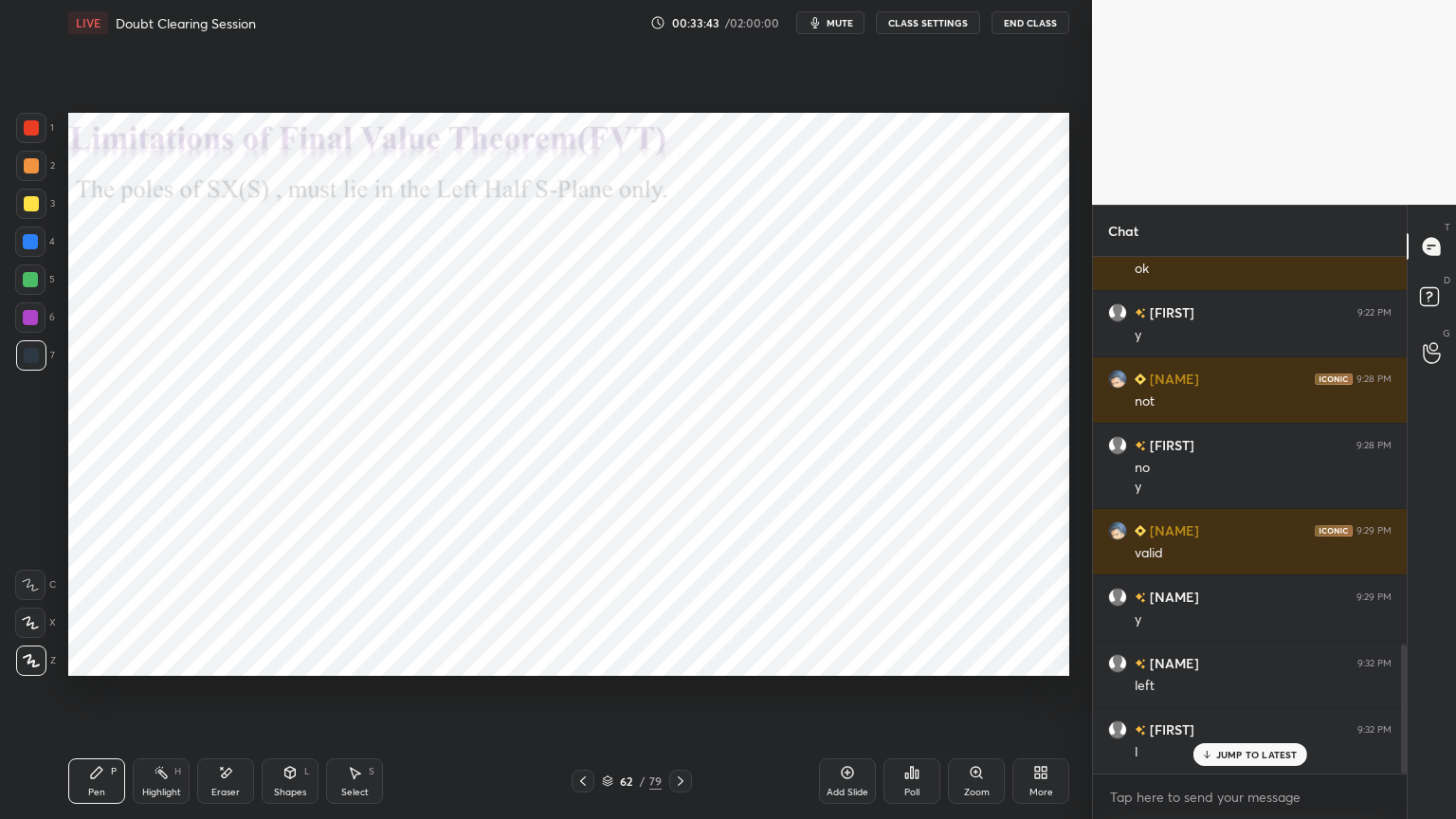 click 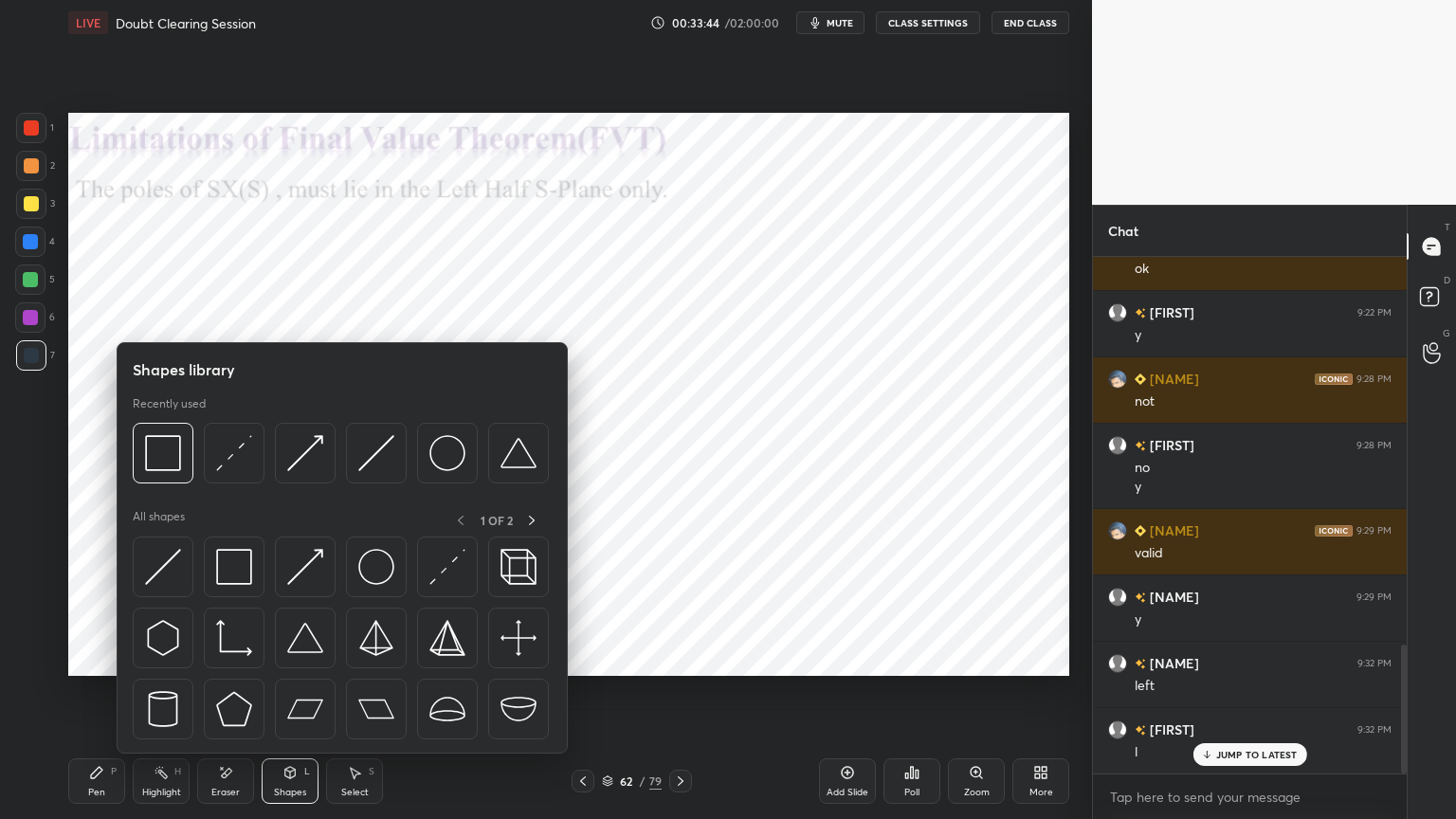 click on "Pen P" at bounding box center (97, 781) 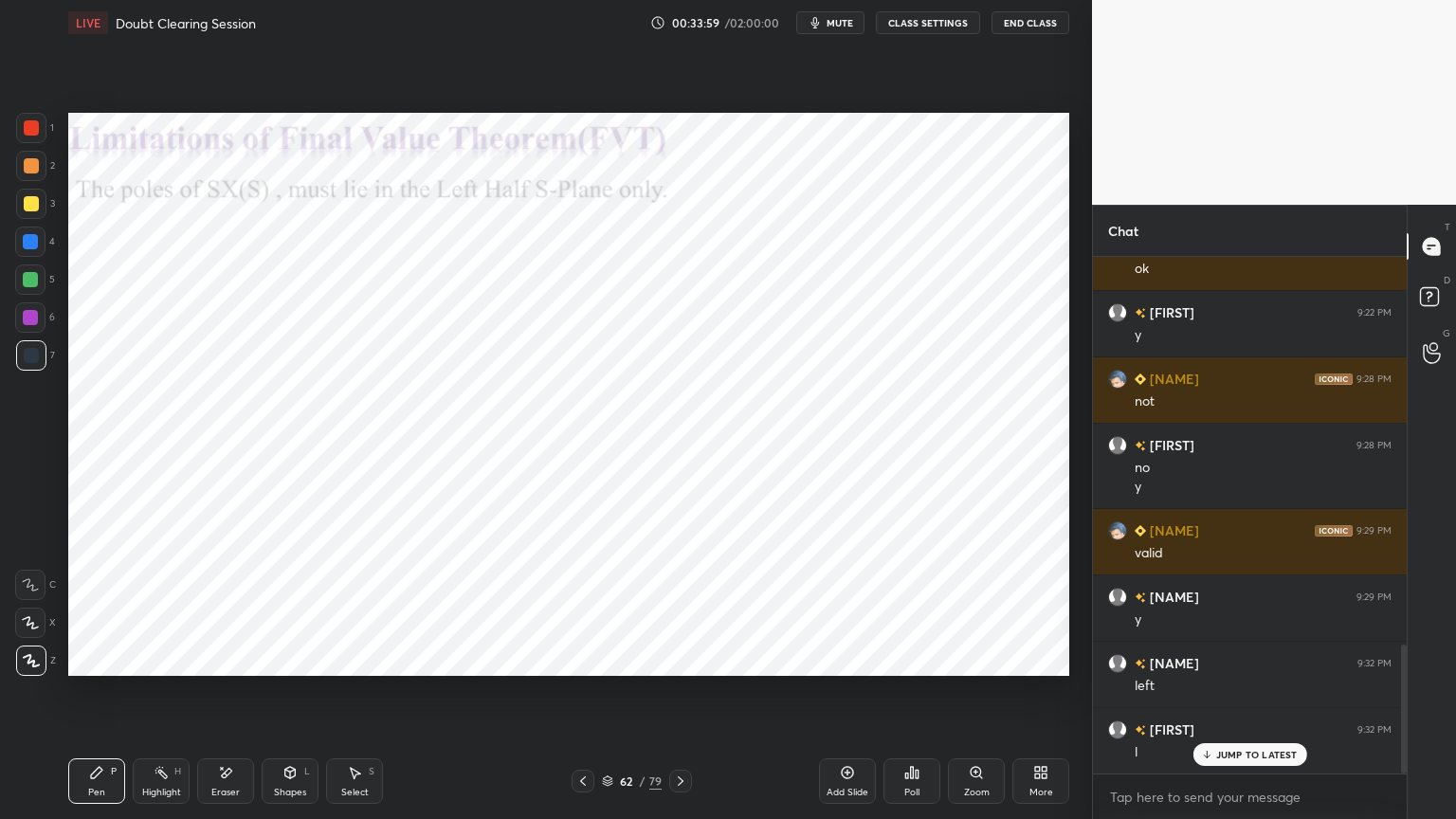click on "Select" at bounding box center (355, 792) 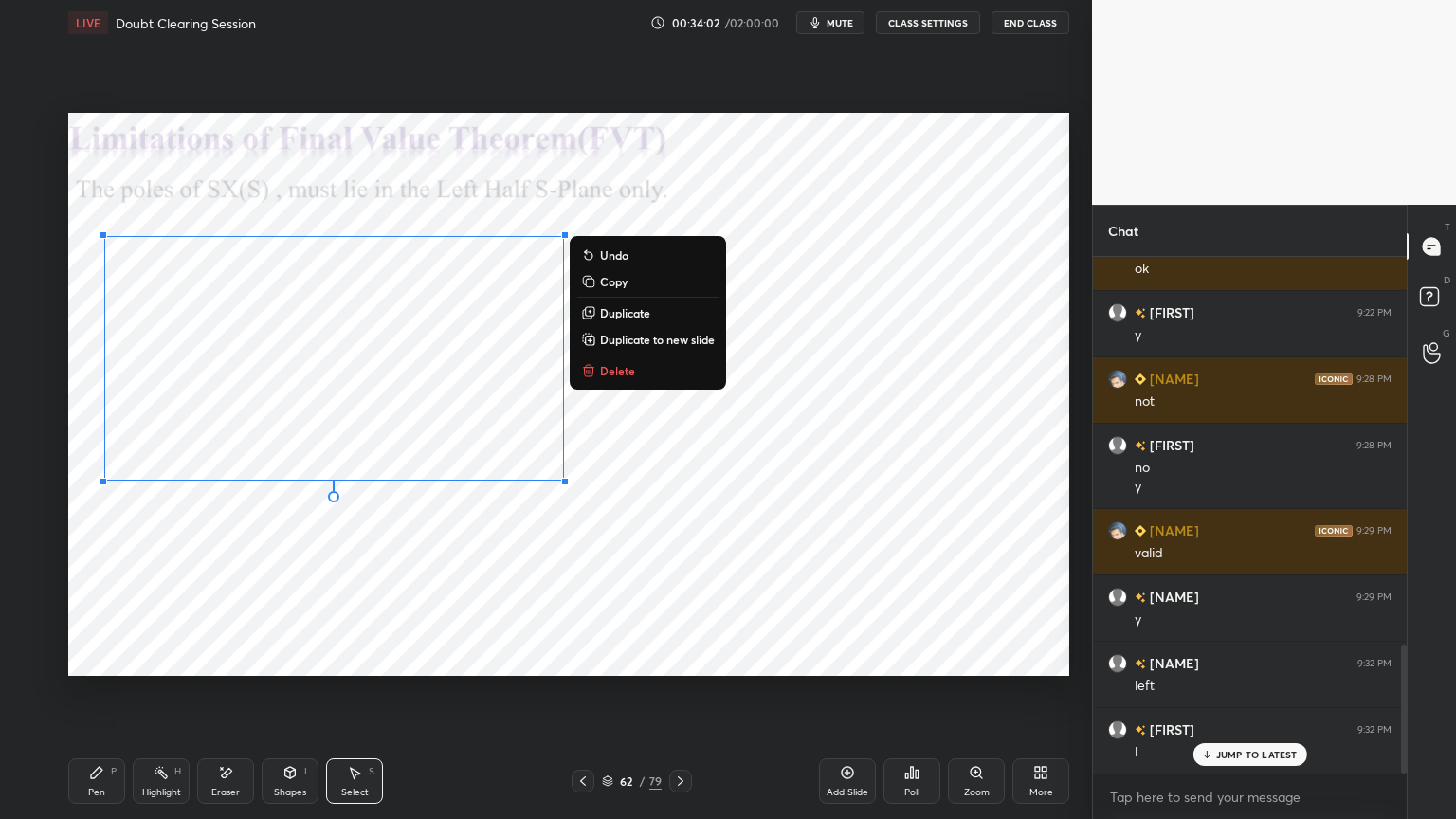 click on "0 ° Undo Copy Duplicate Duplicate to new slide Delete" at bounding box center [569, 394] 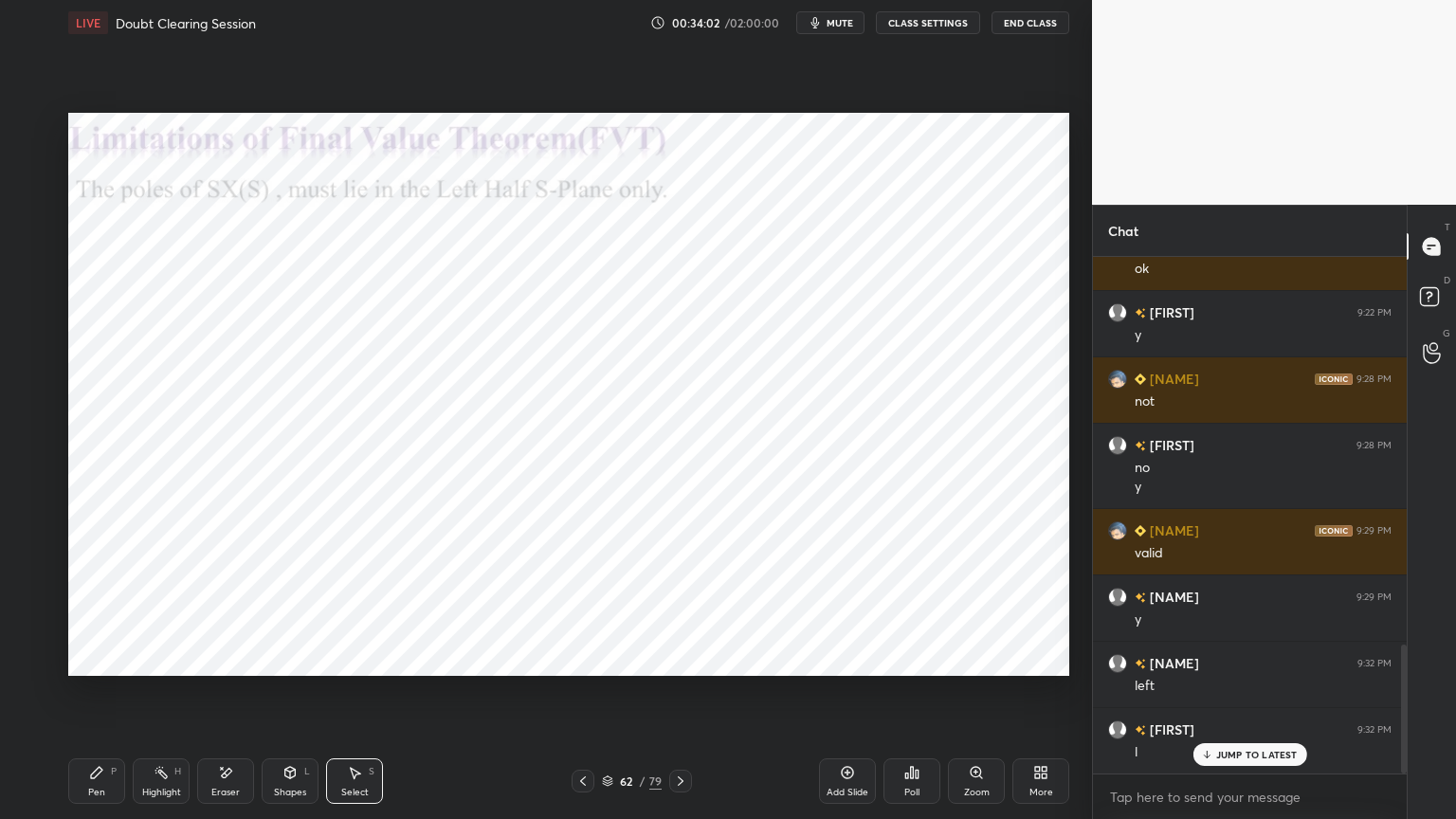 click on "Shapes" at bounding box center [290, 792] 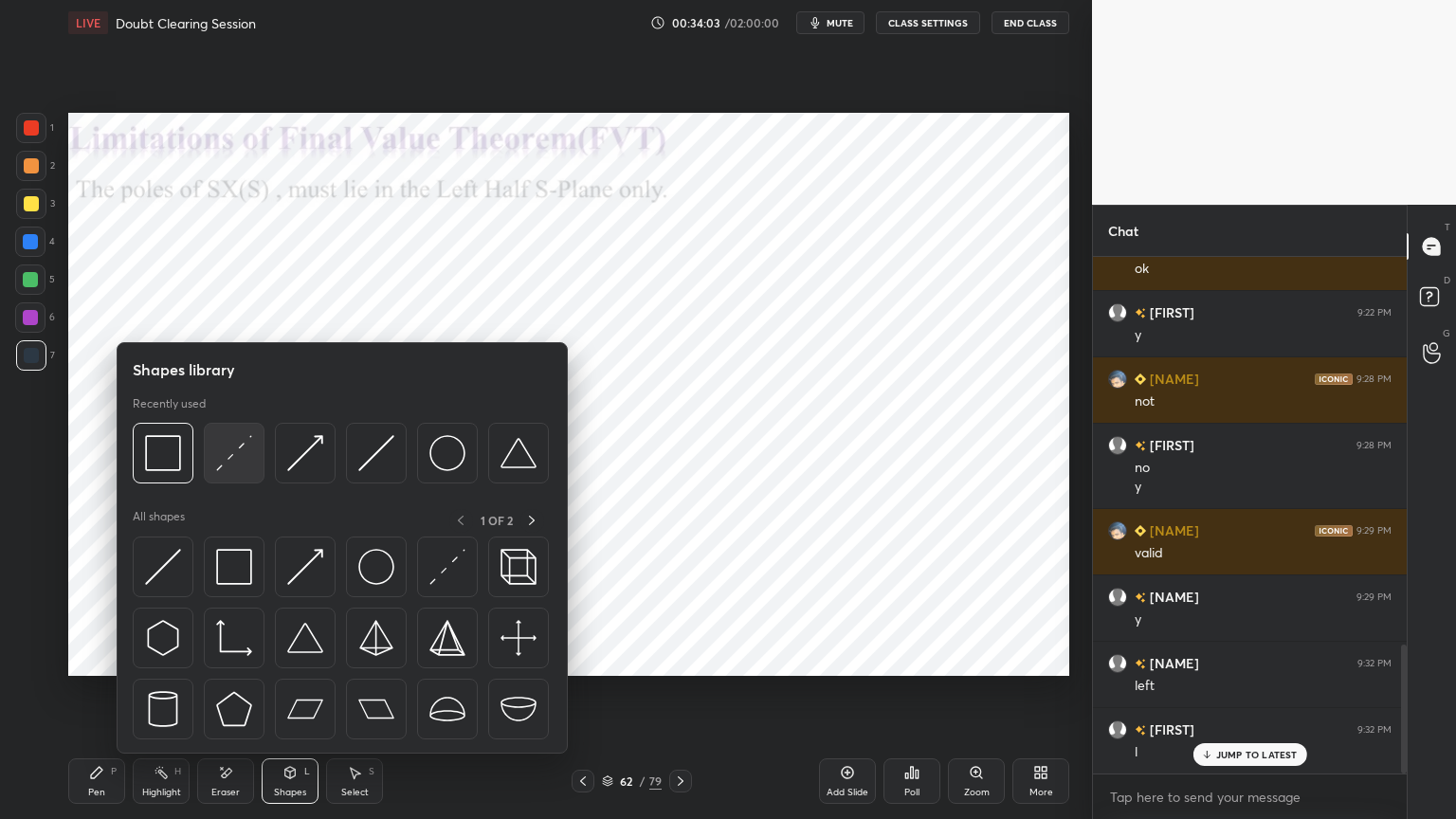 click at bounding box center [234, 453] 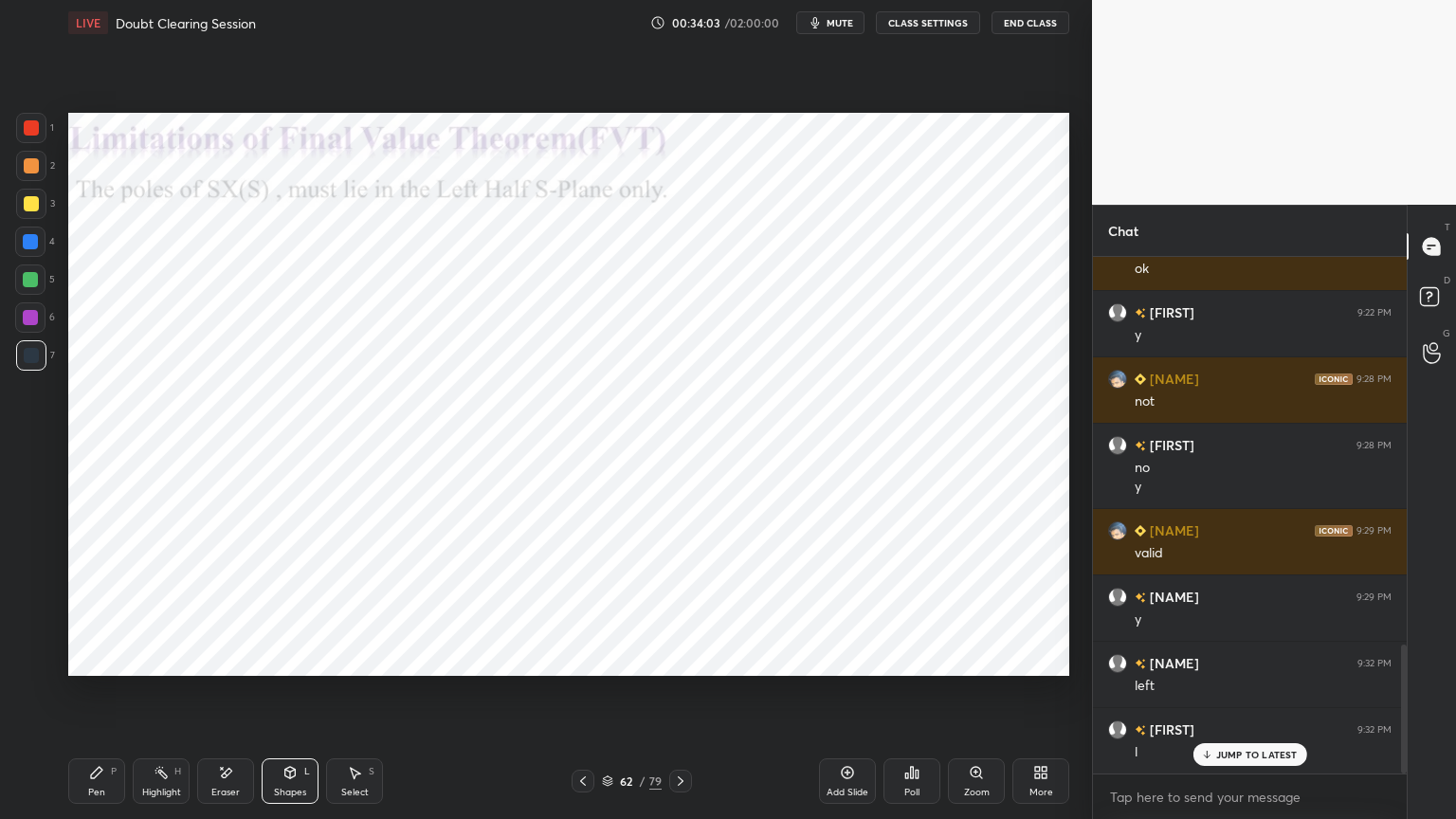 scroll, scrollTop: 1626, scrollLeft: 0, axis: vertical 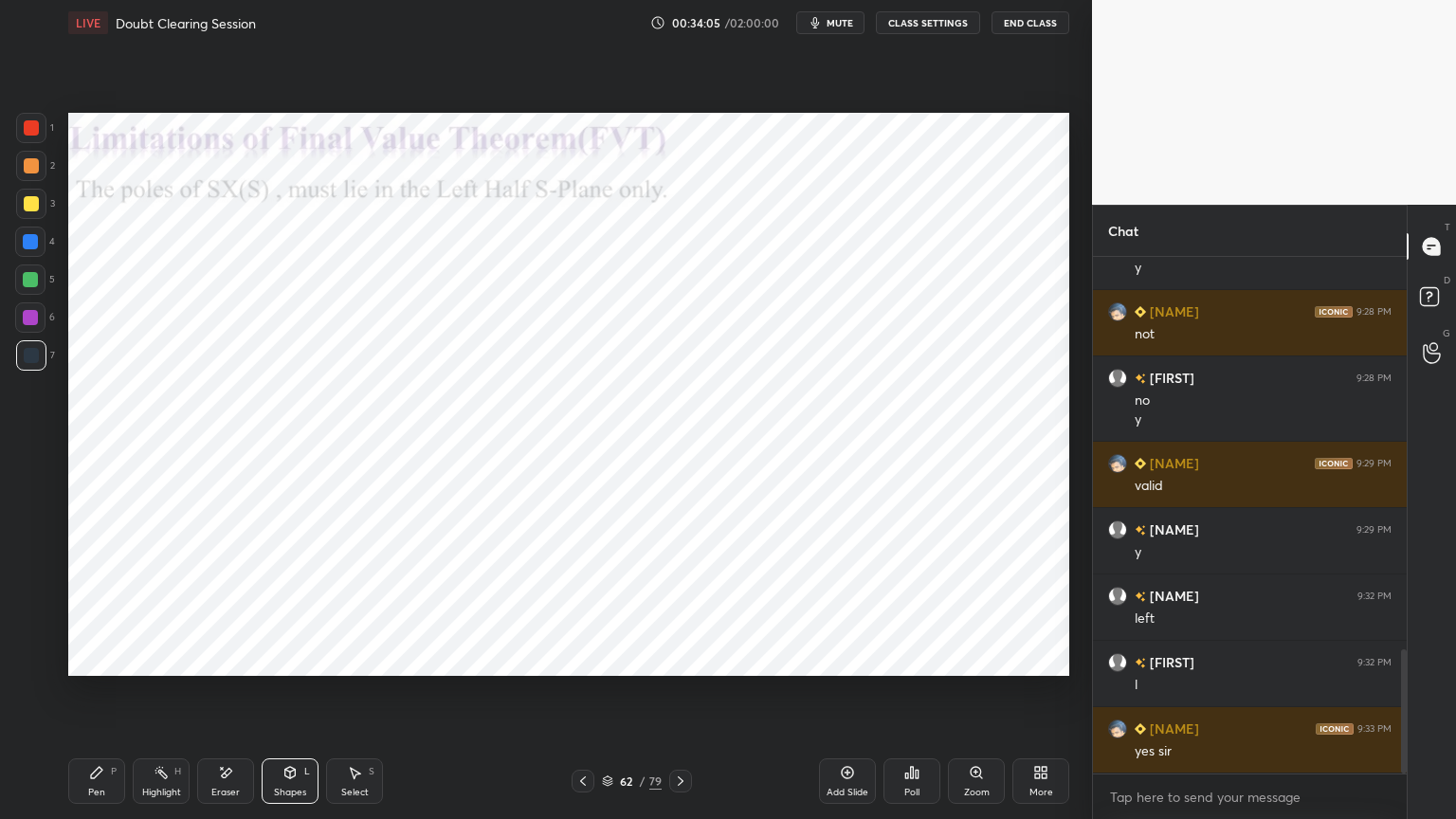 click on "Pen" at bounding box center (97, 792) 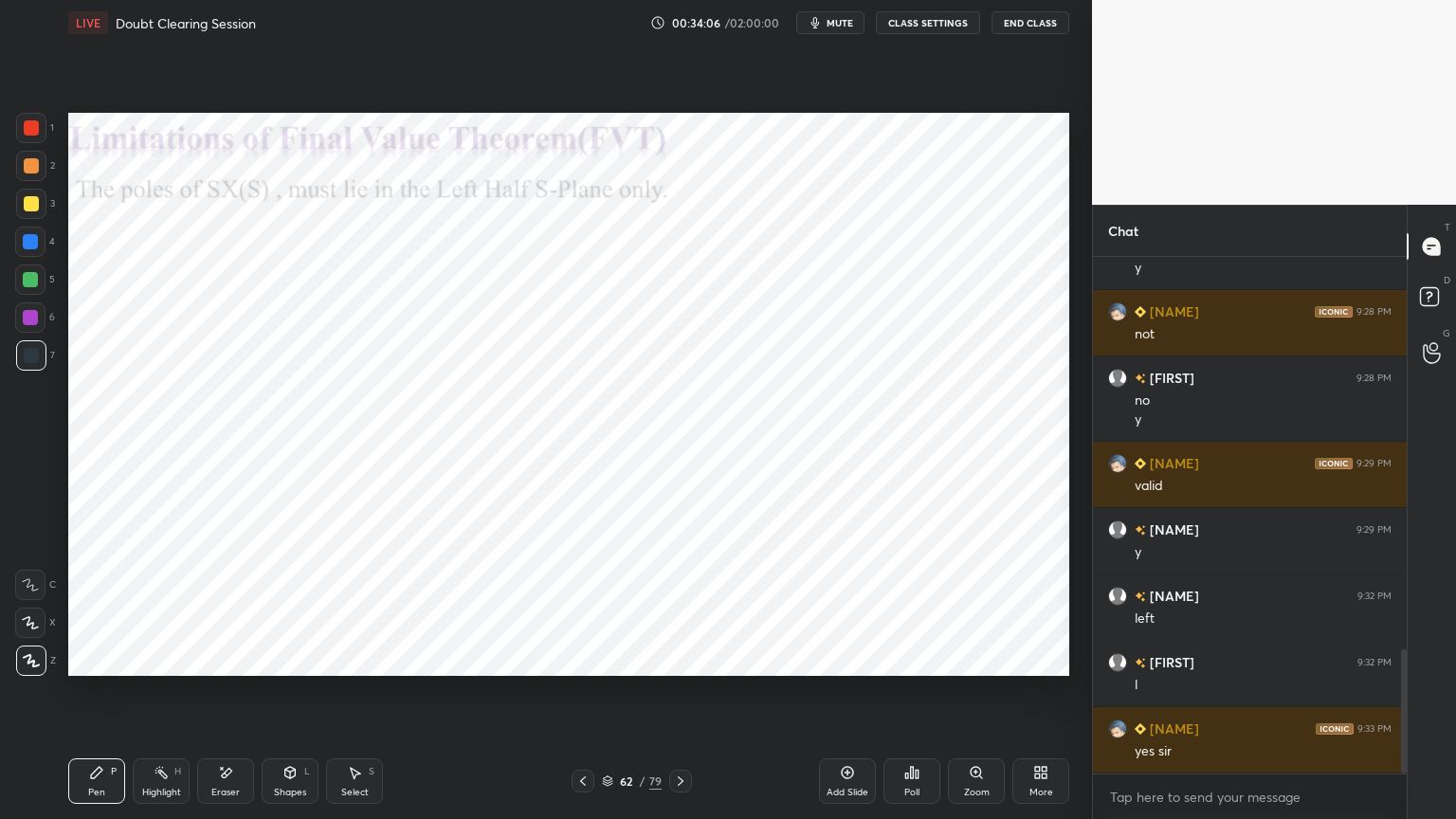 click at bounding box center [30, 318] 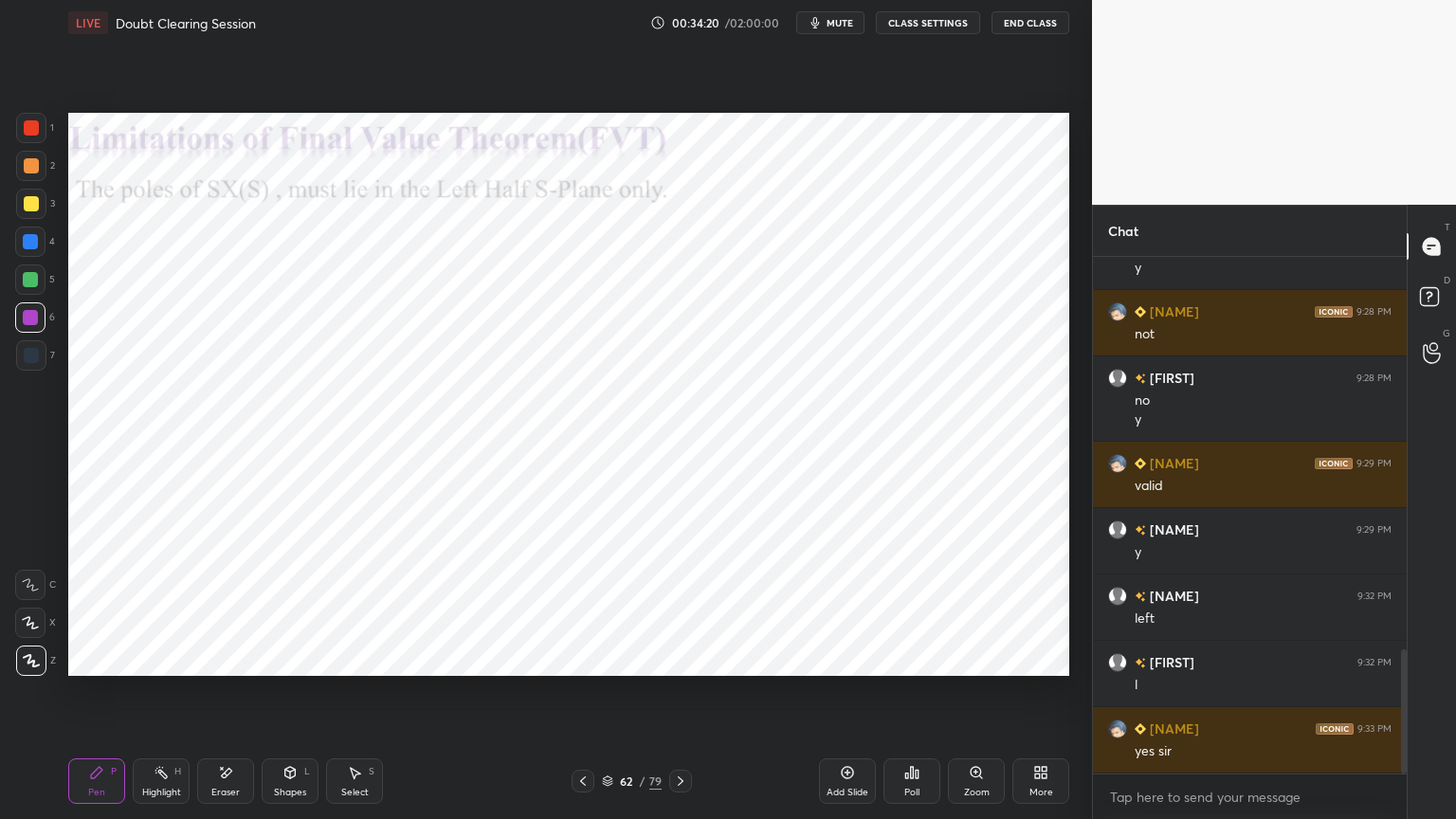 click at bounding box center (31, 355) 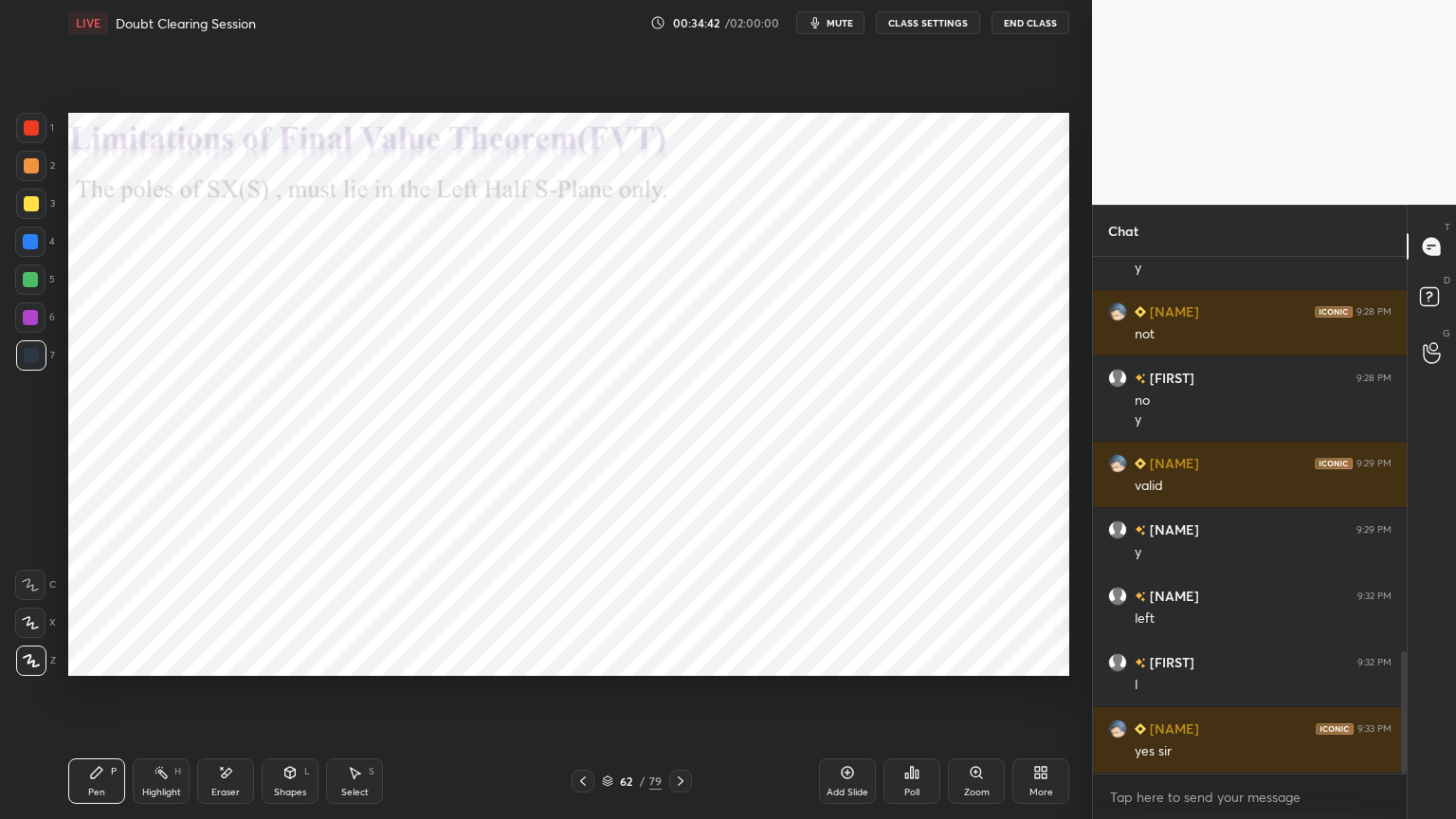 scroll, scrollTop: 1671, scrollLeft: 0, axis: vertical 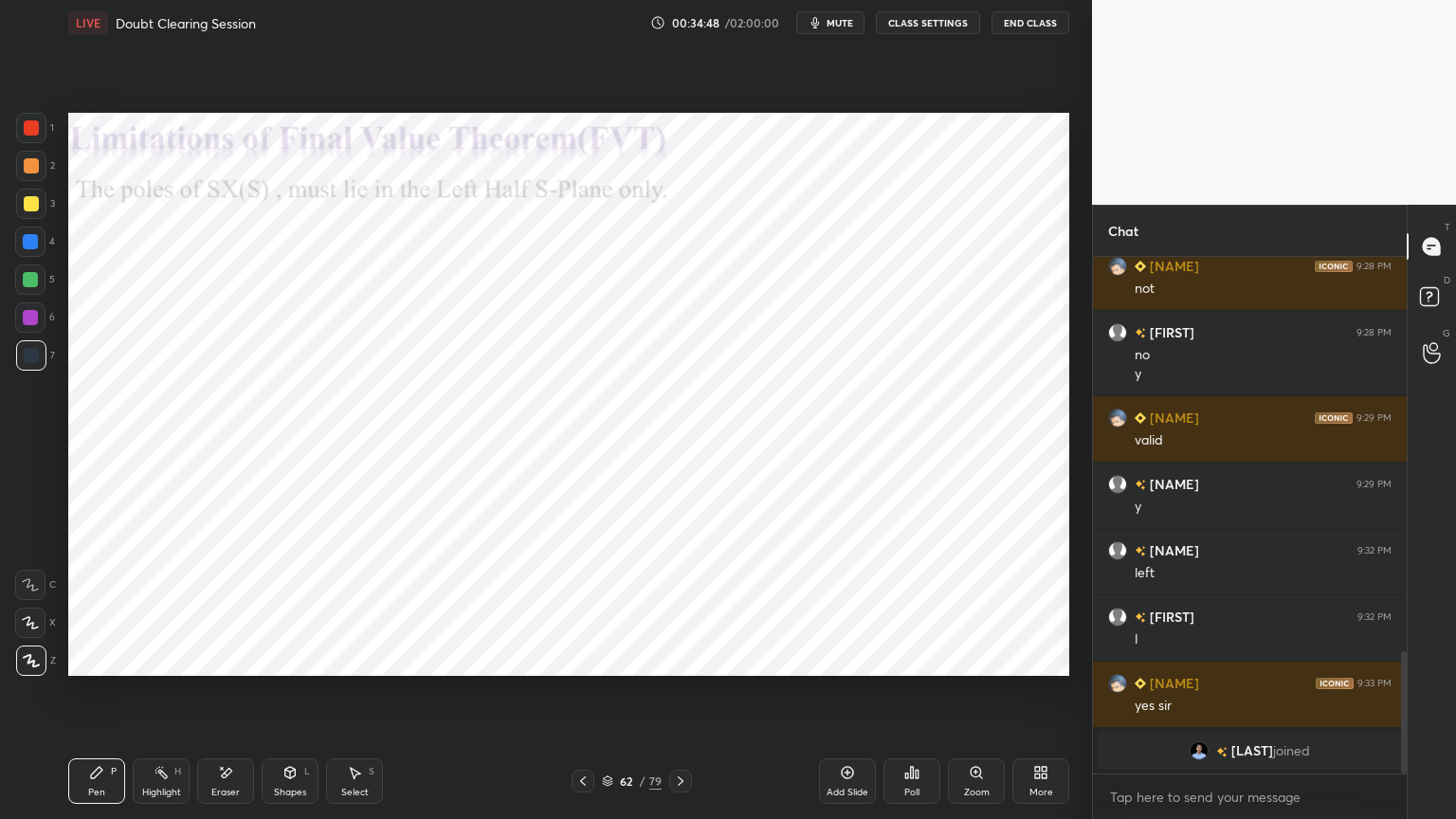 click at bounding box center (30, 318) 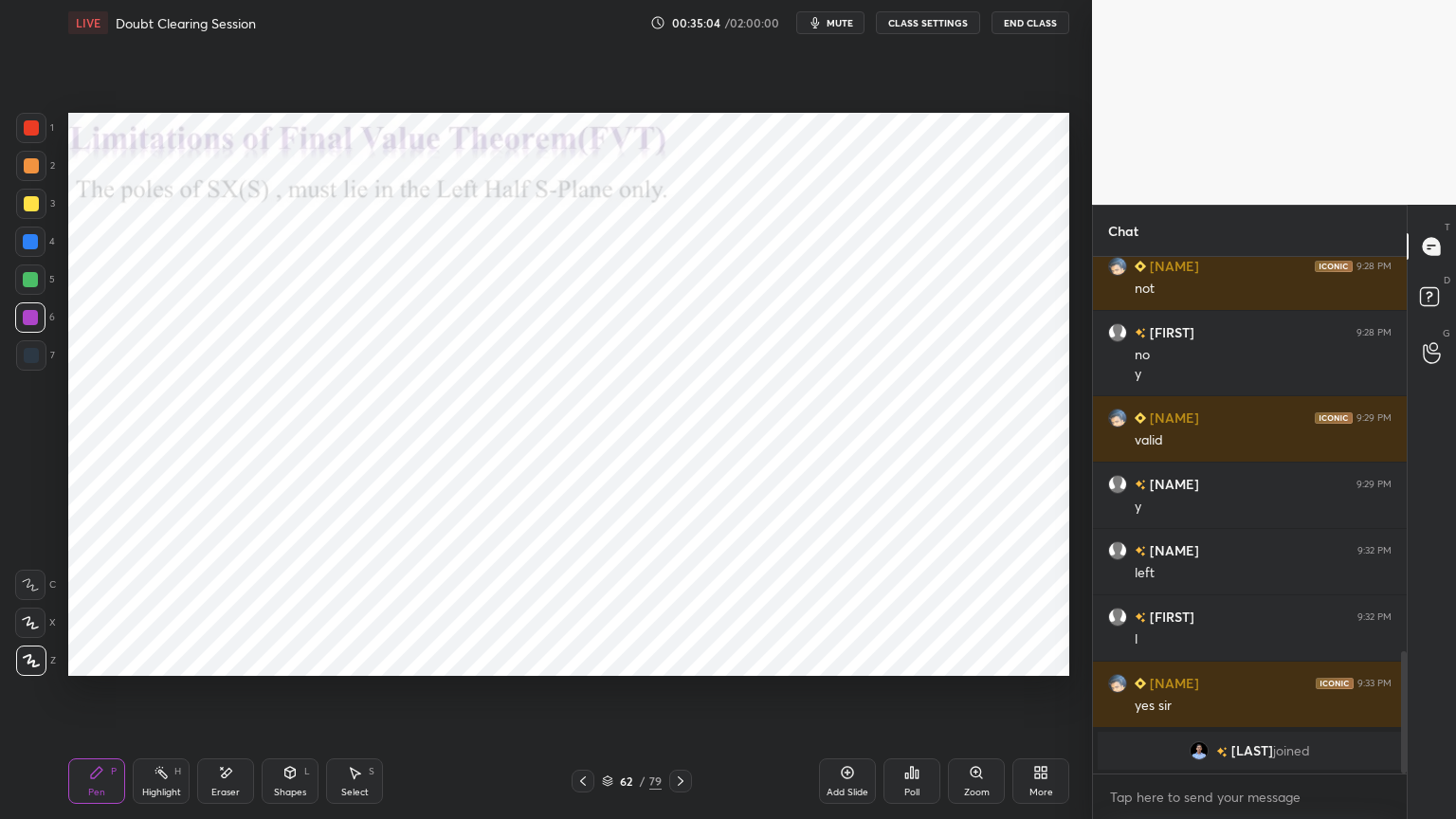 scroll, scrollTop: 1576, scrollLeft: 0, axis: vertical 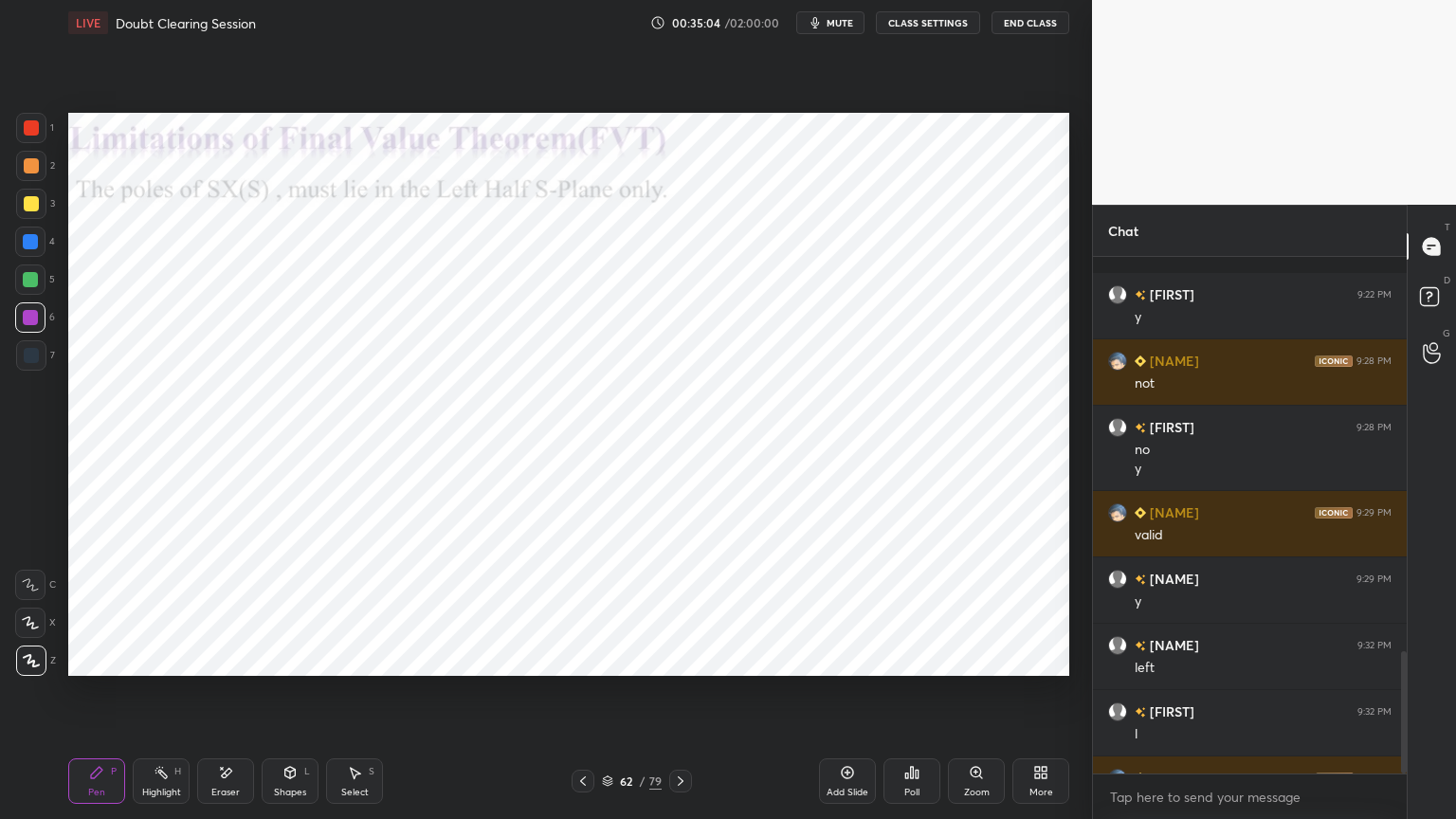 click at bounding box center [31, 355] 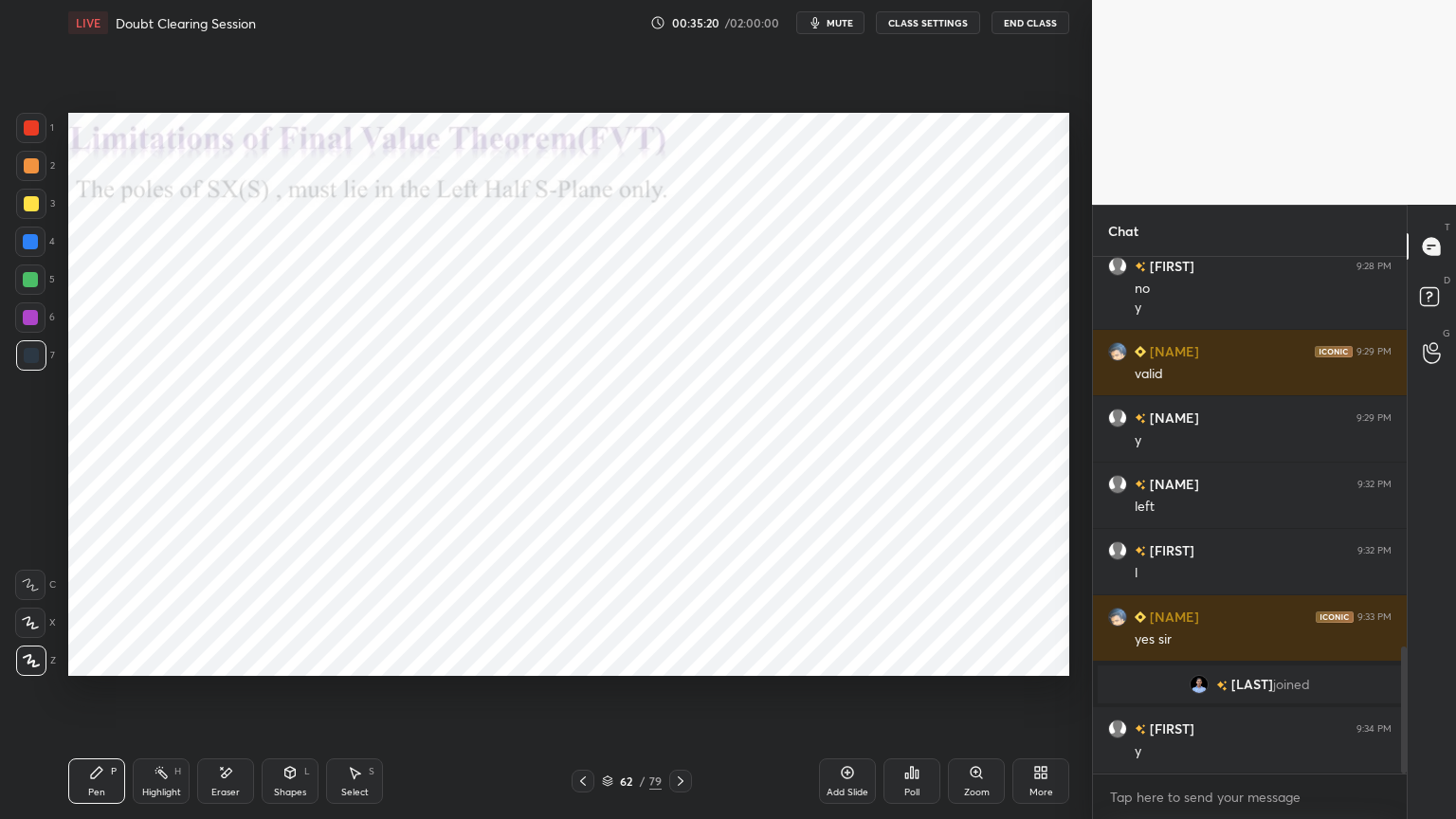 scroll, scrollTop: 1642, scrollLeft: 0, axis: vertical 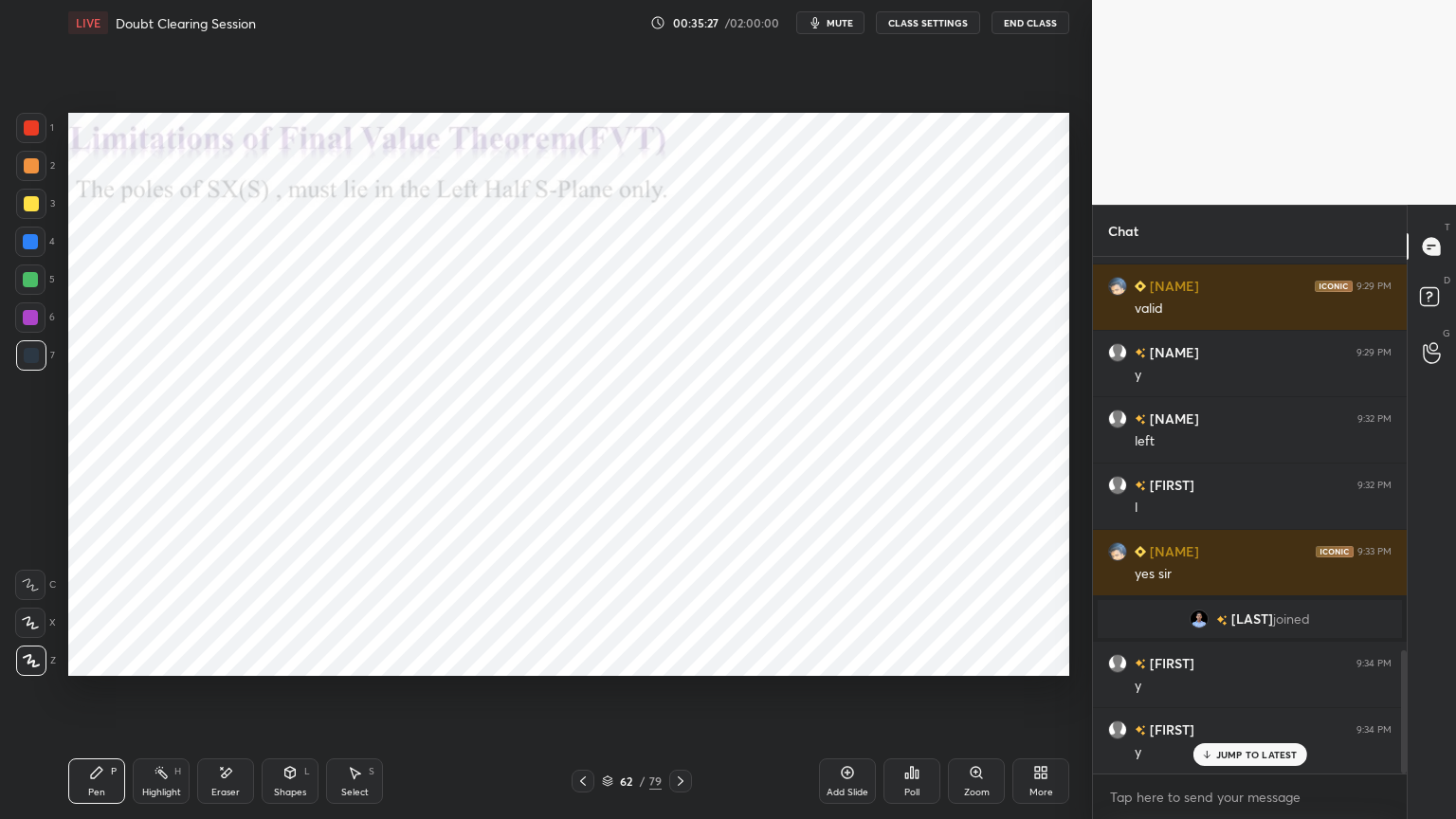 click on "Highlight H" at bounding box center [161, 781] 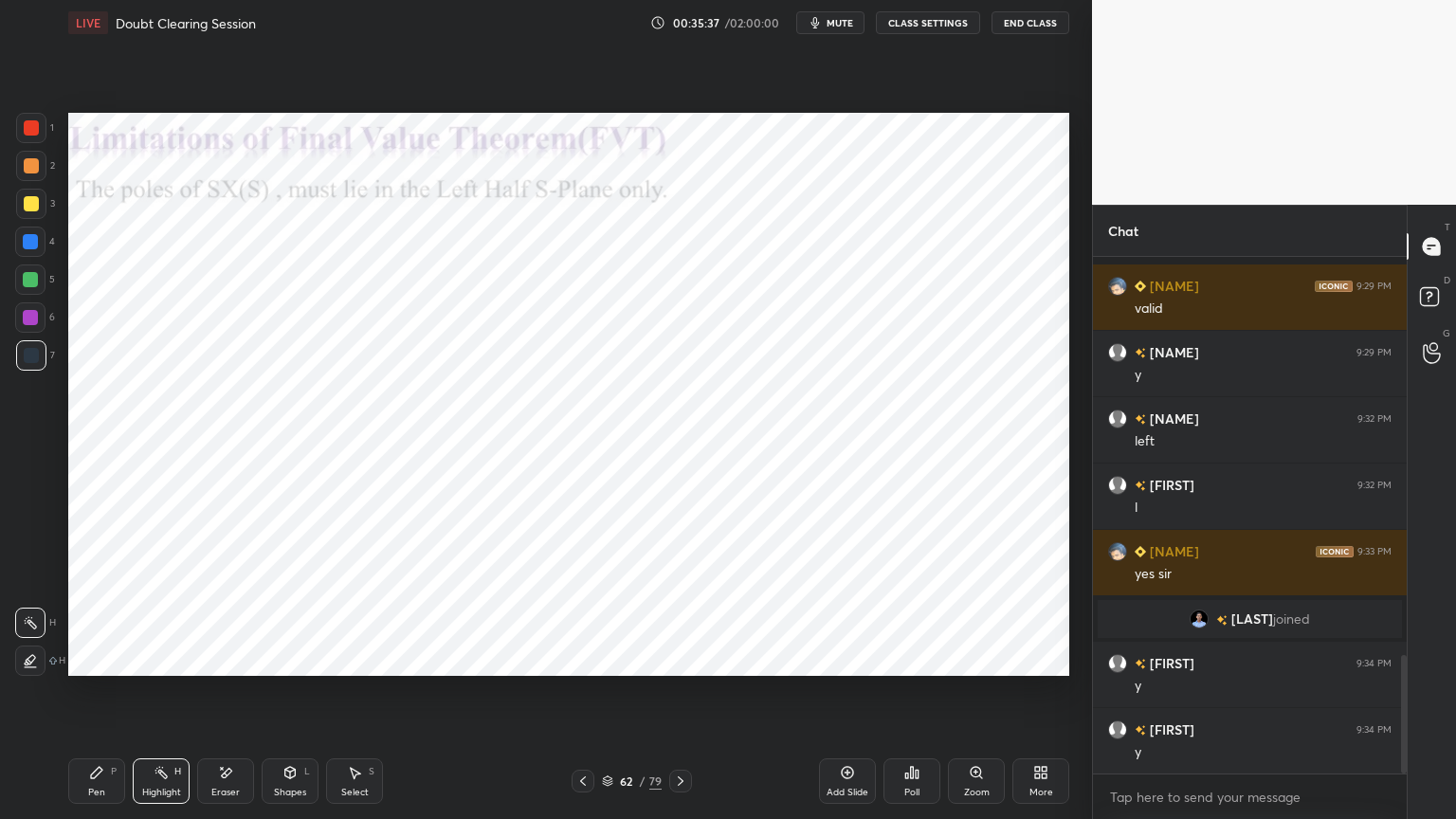 scroll, scrollTop: 1743, scrollLeft: 0, axis: vertical 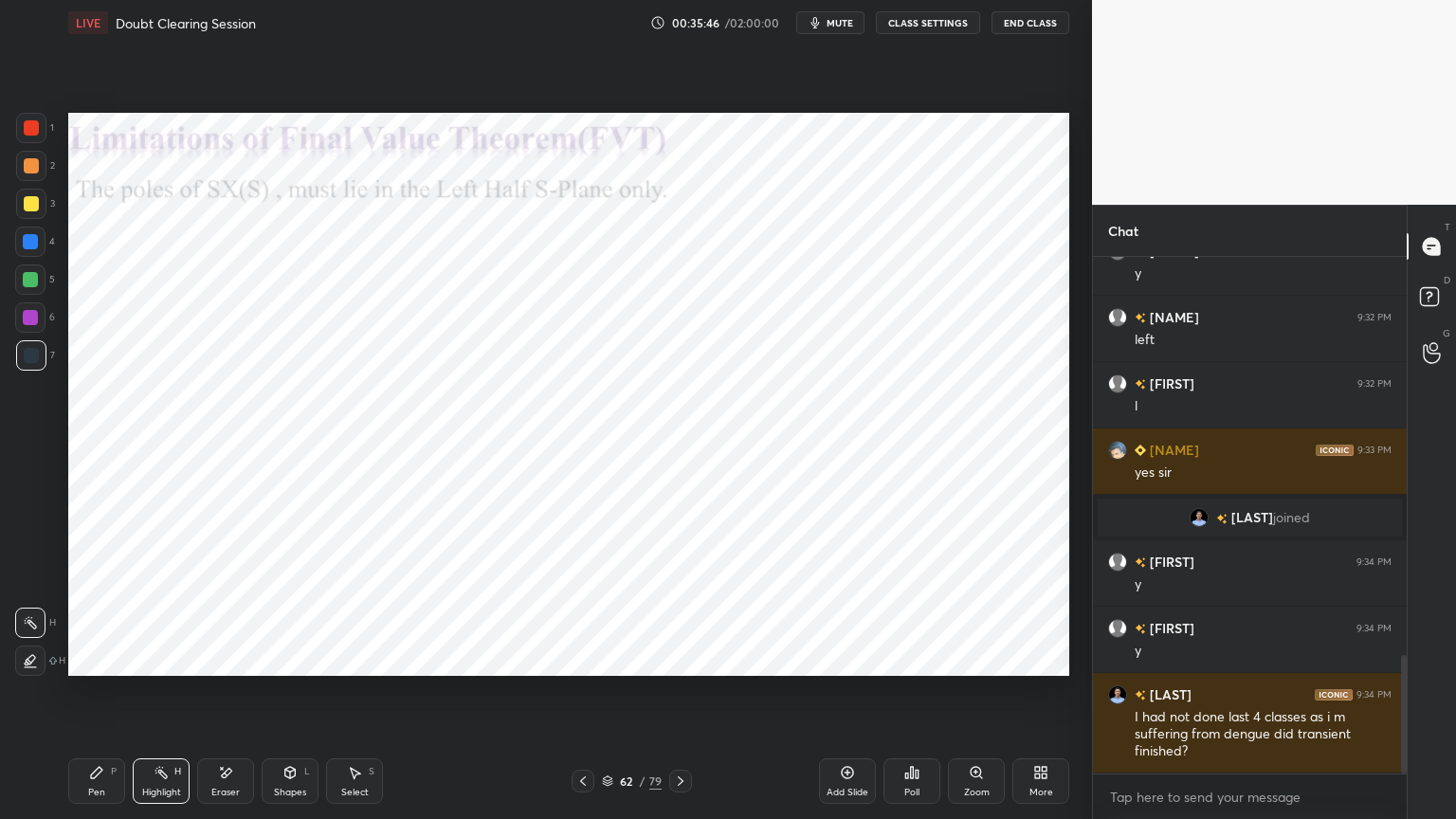 click on "Highlight" at bounding box center [161, 792] 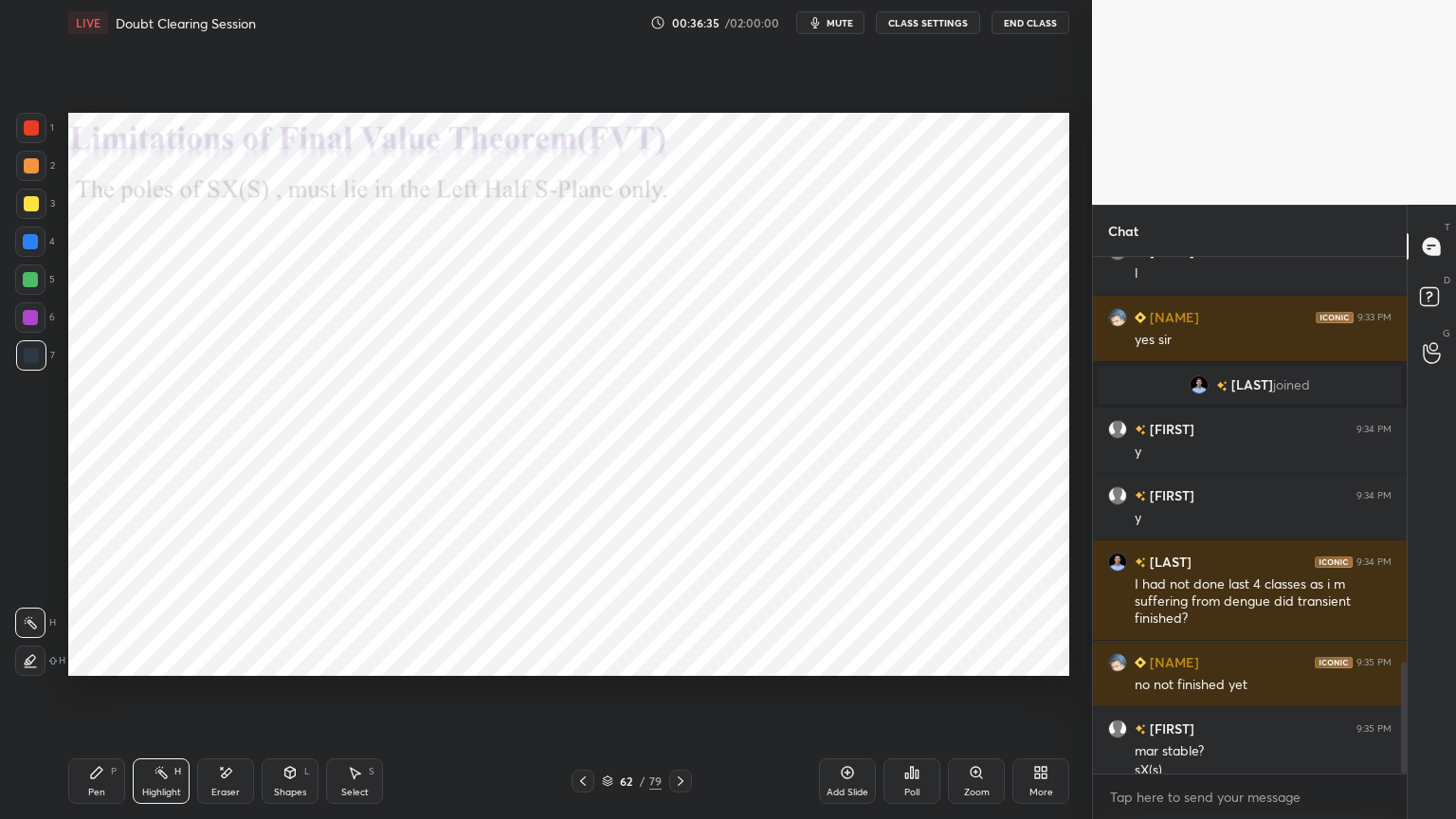 scroll, scrollTop: 1895, scrollLeft: 0, axis: vertical 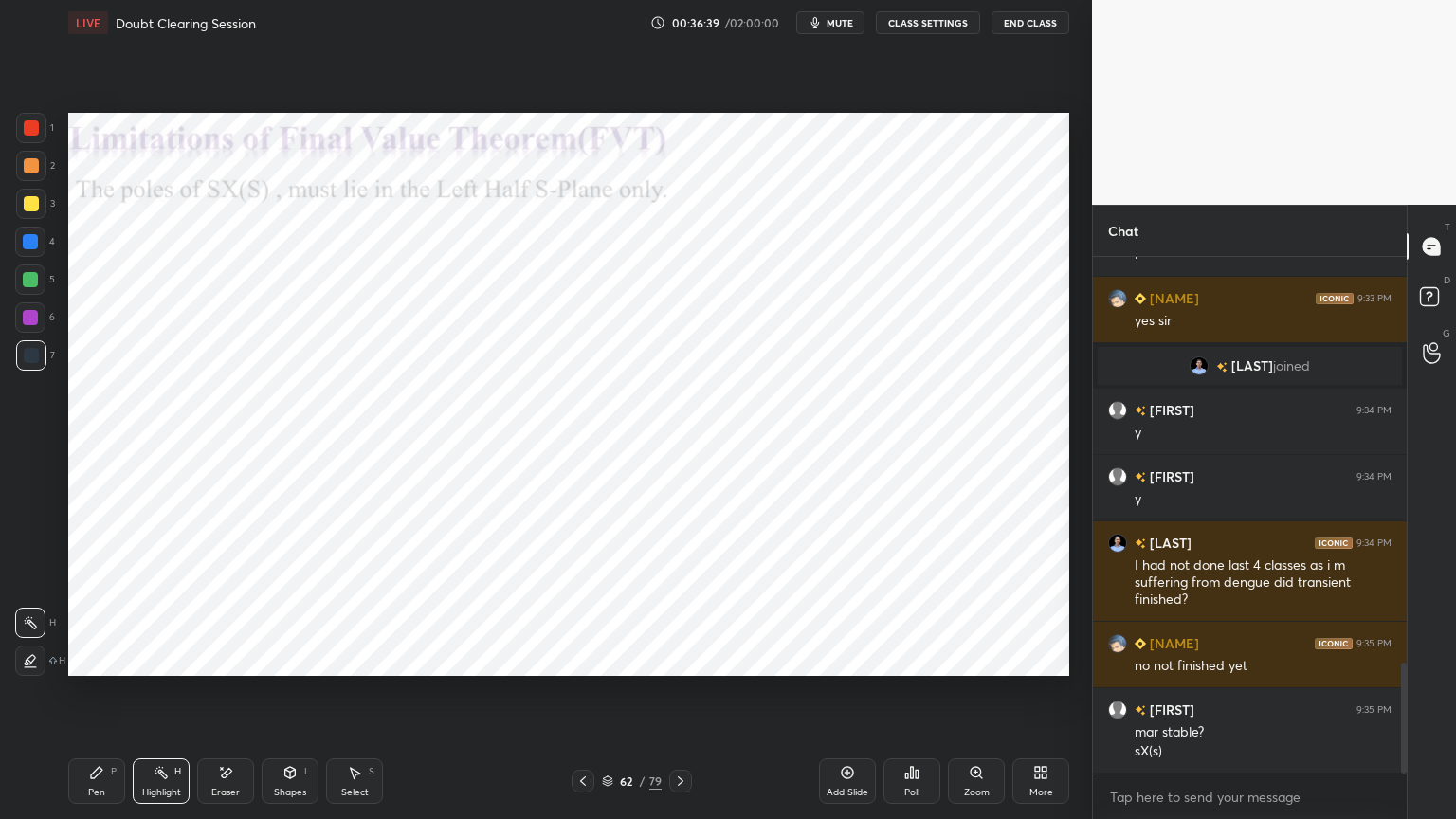 click on "Highlight H" at bounding box center (161, 781) 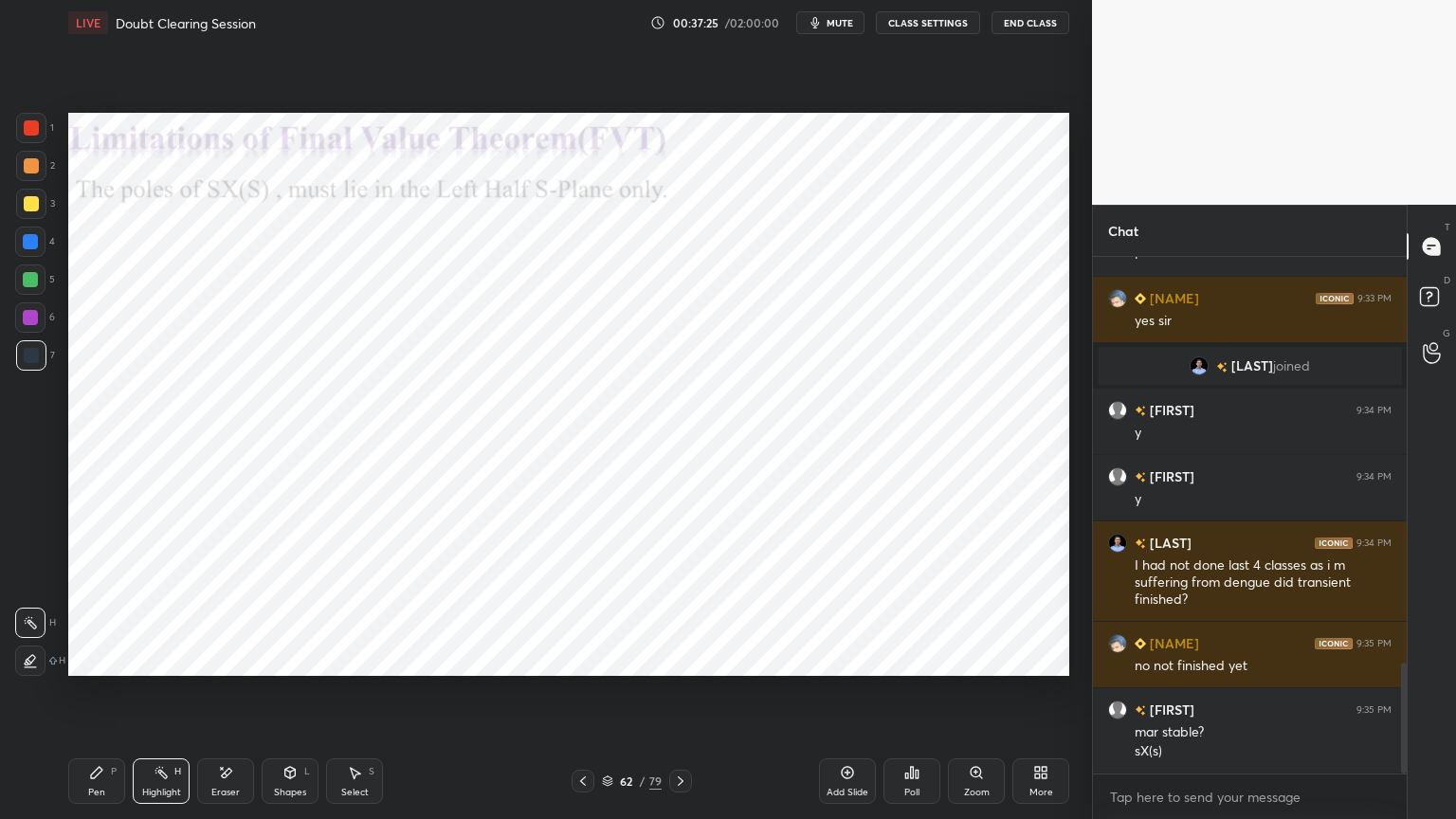 click at bounding box center [30, 318] 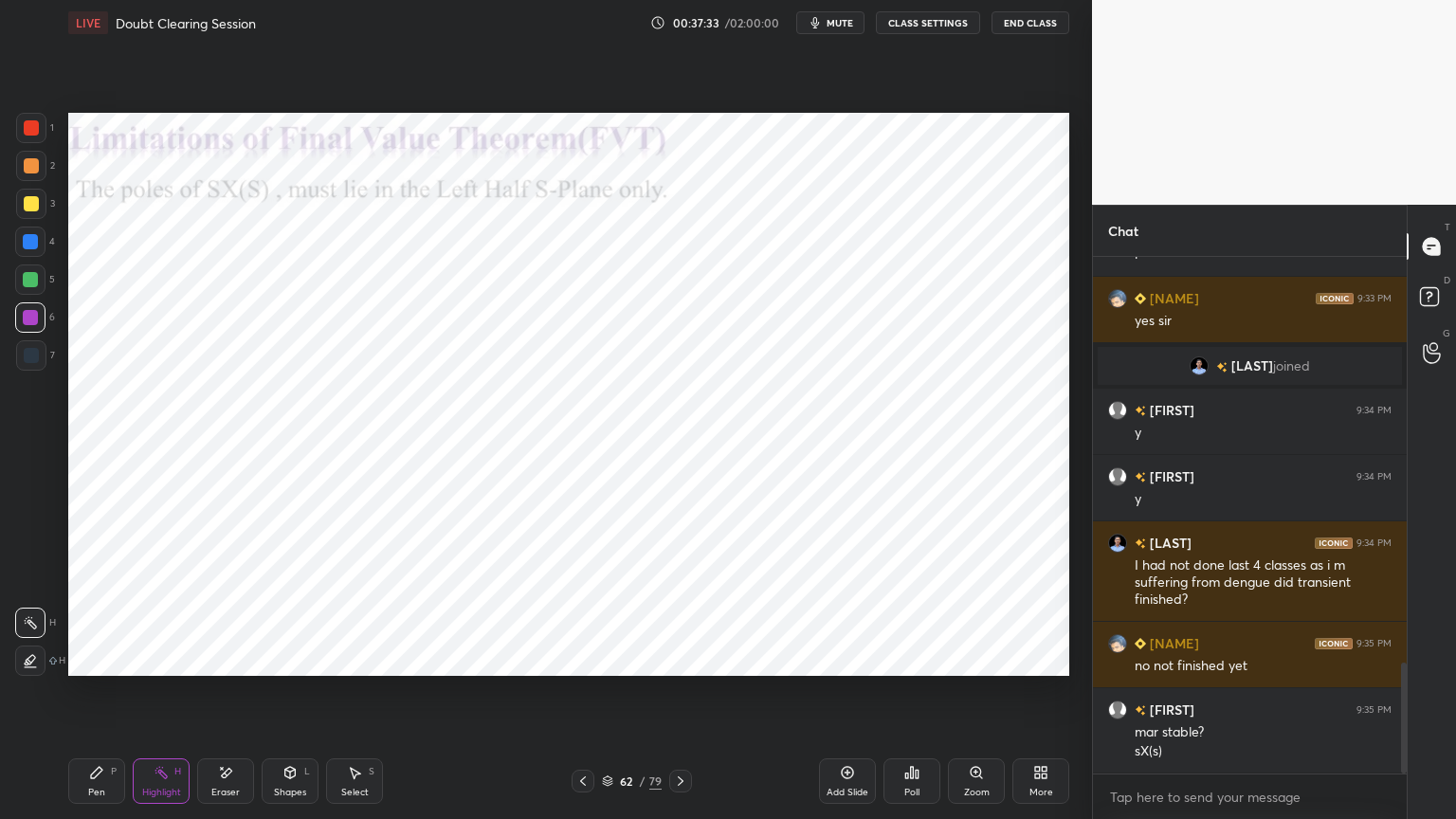 click 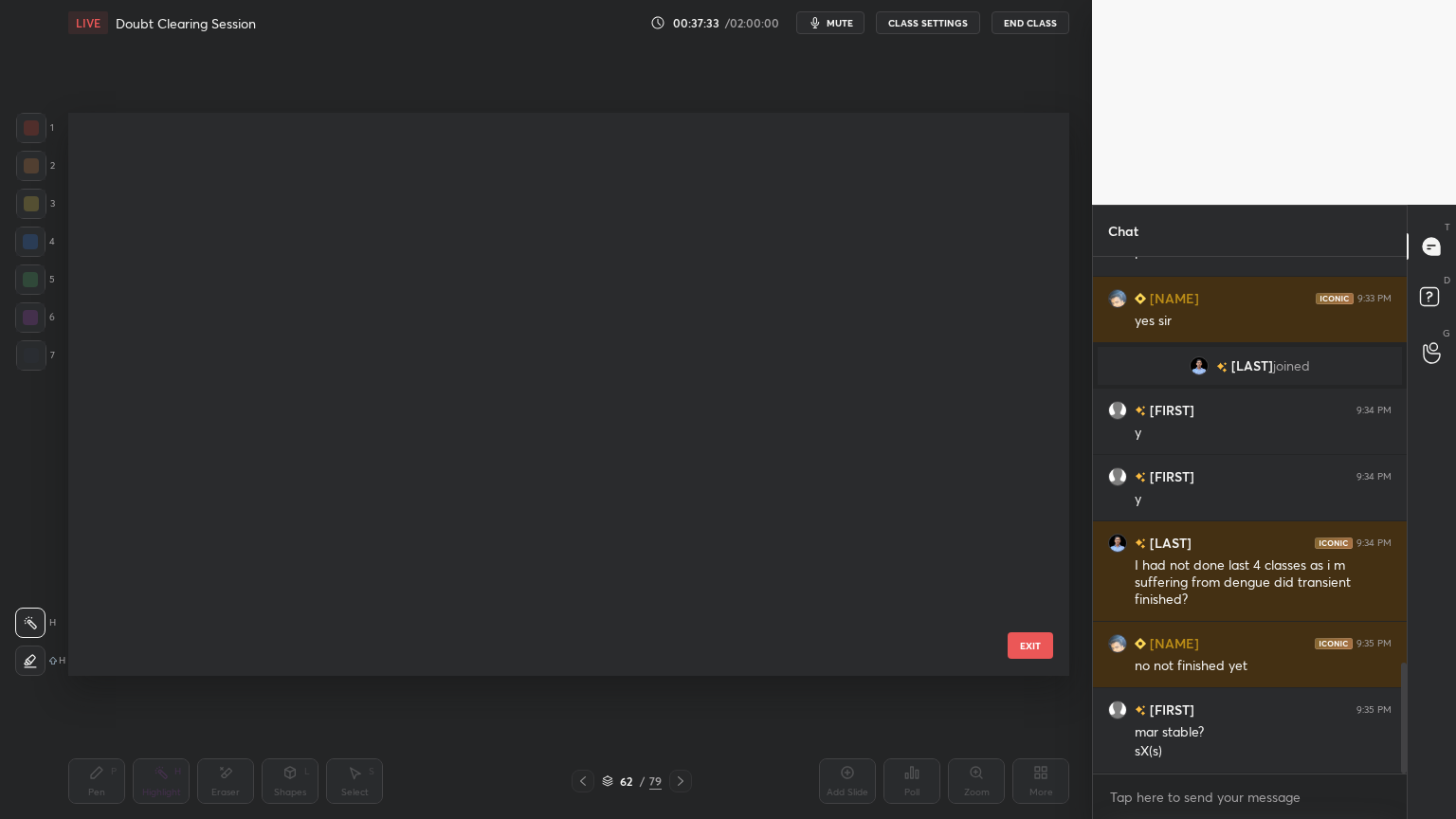 scroll, scrollTop: 3079, scrollLeft: 0, axis: vertical 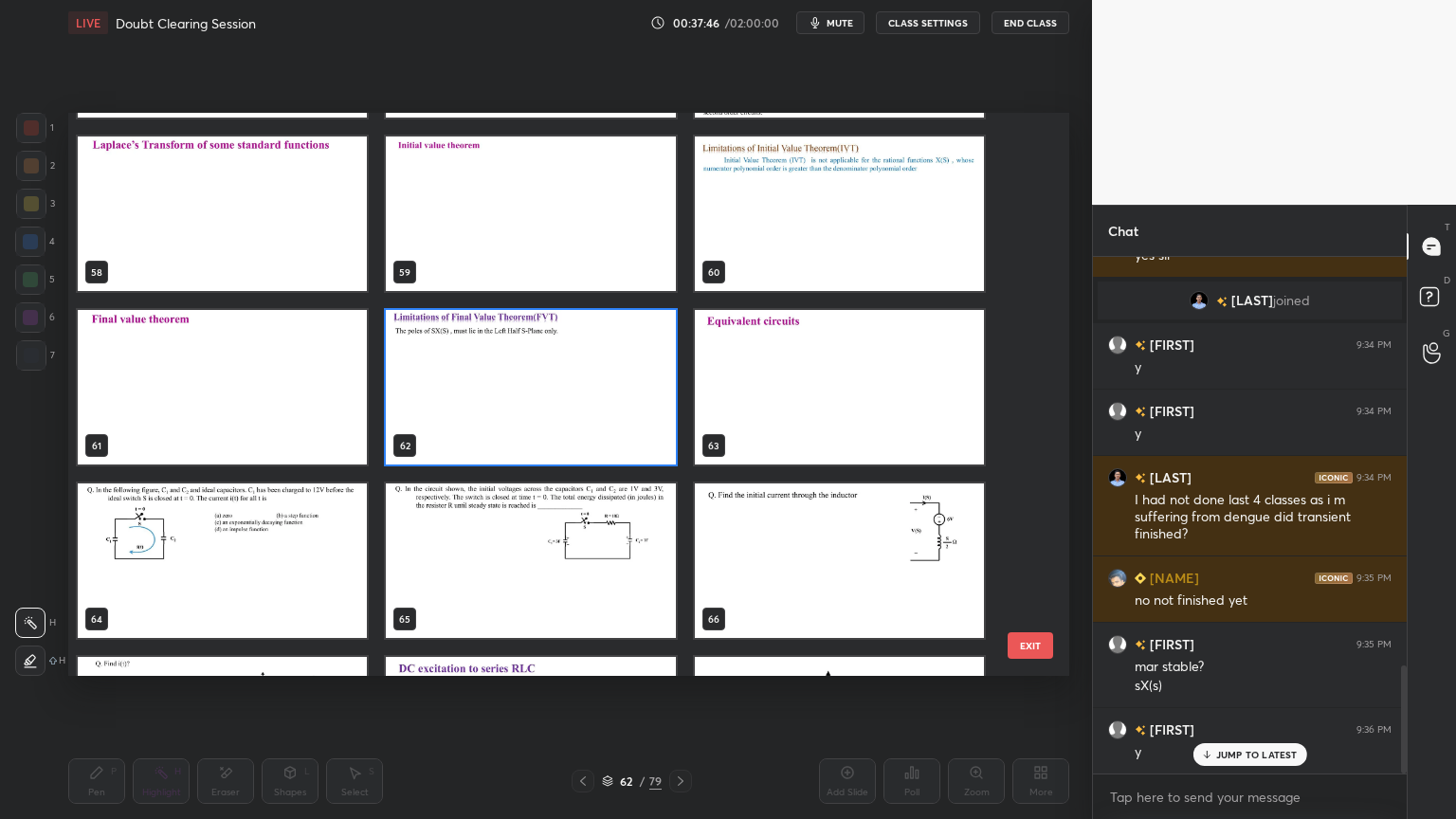 click at bounding box center (839, 387) 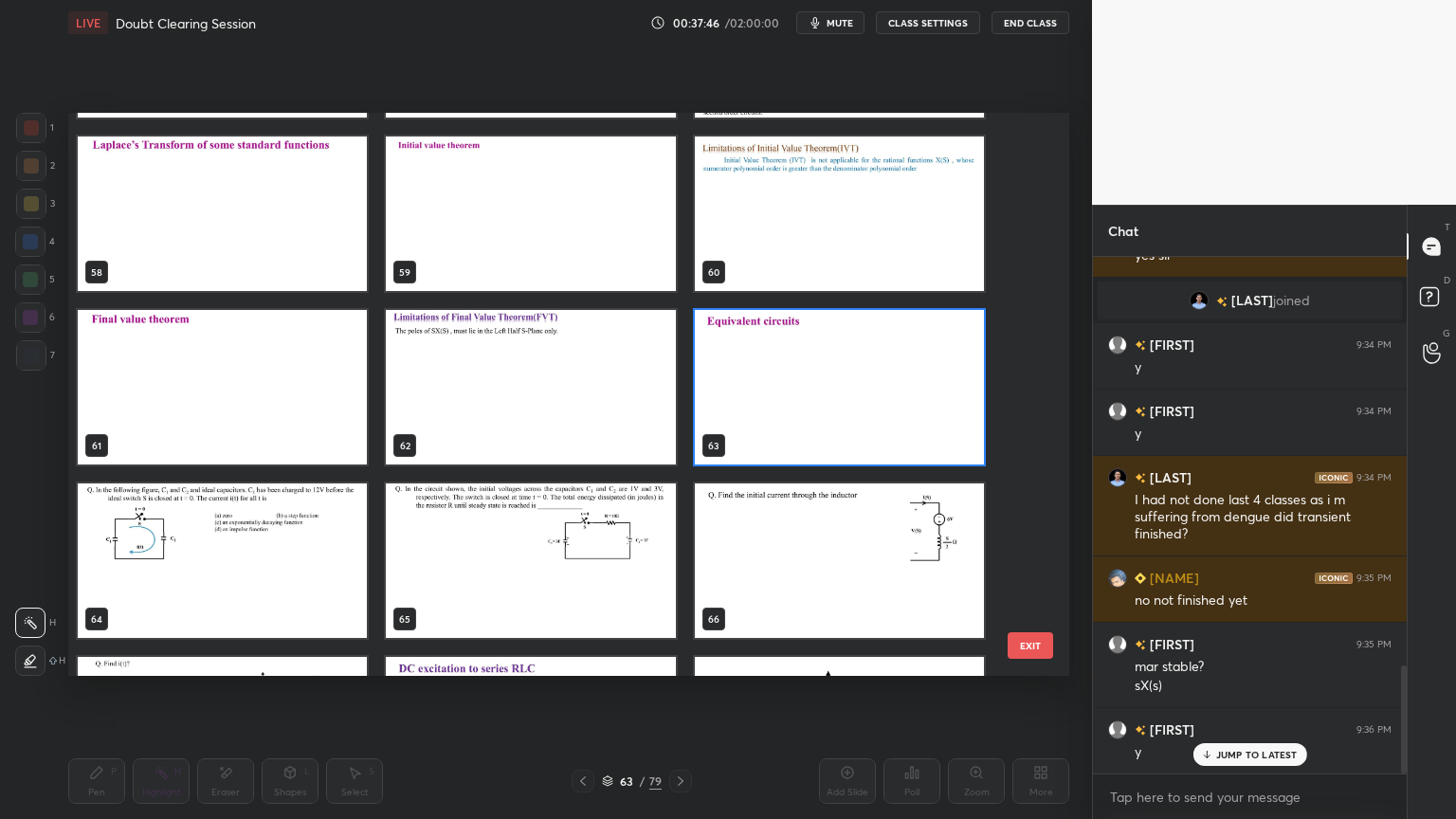 click at bounding box center (839, 387) 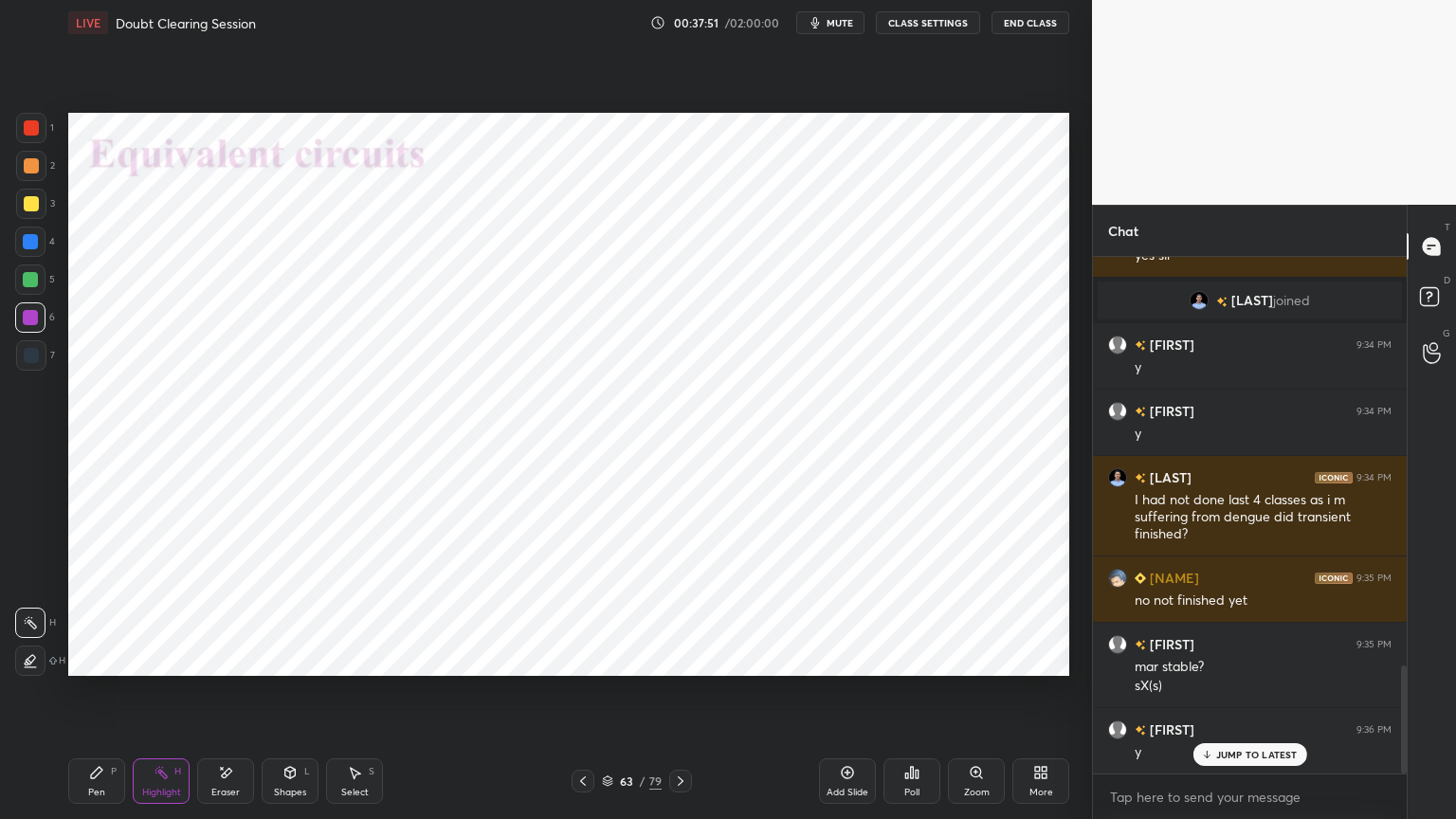 click on "Pen P" at bounding box center [97, 781] 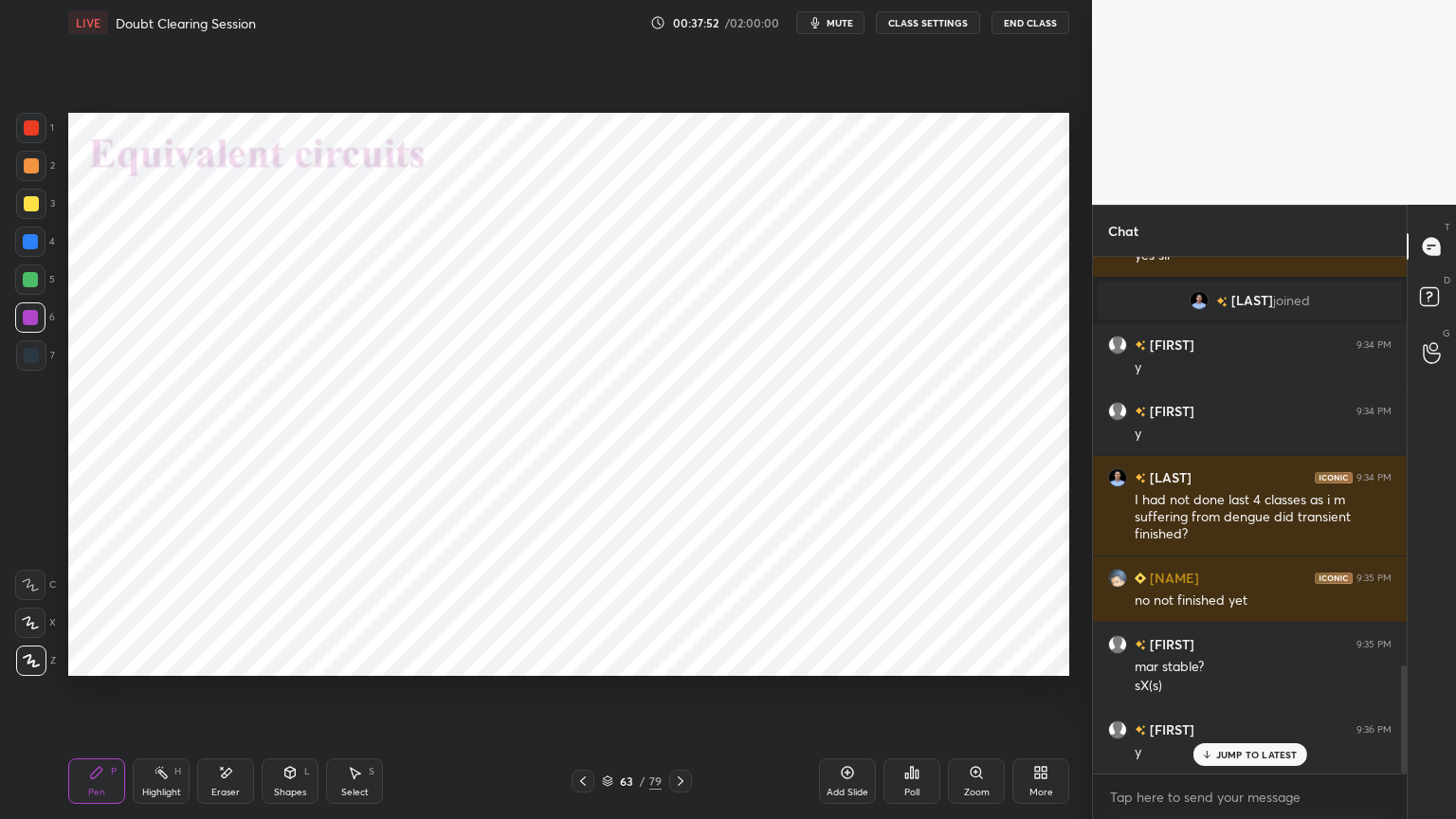 click at bounding box center [30, 242] 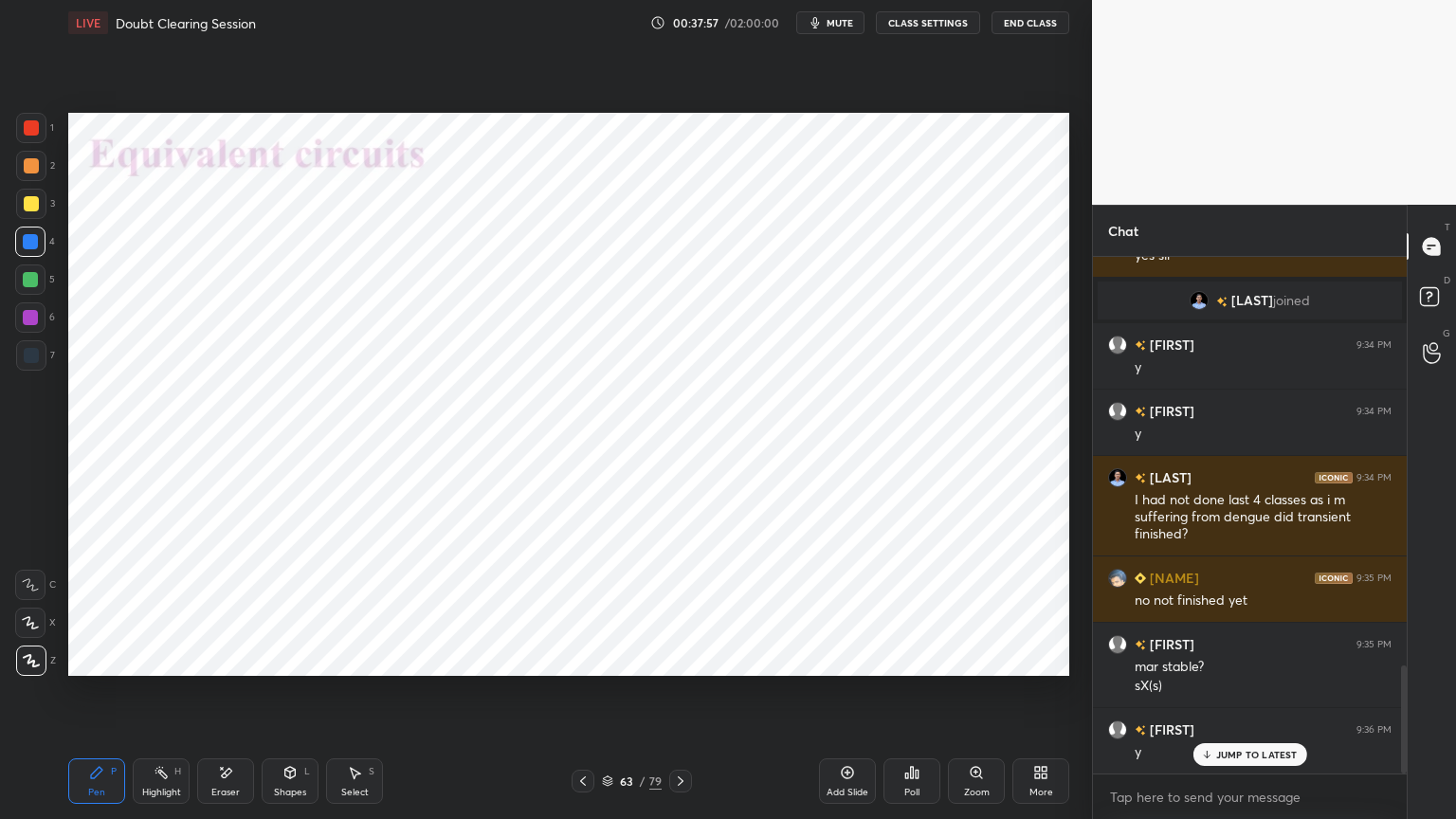 click at bounding box center (30, 242) 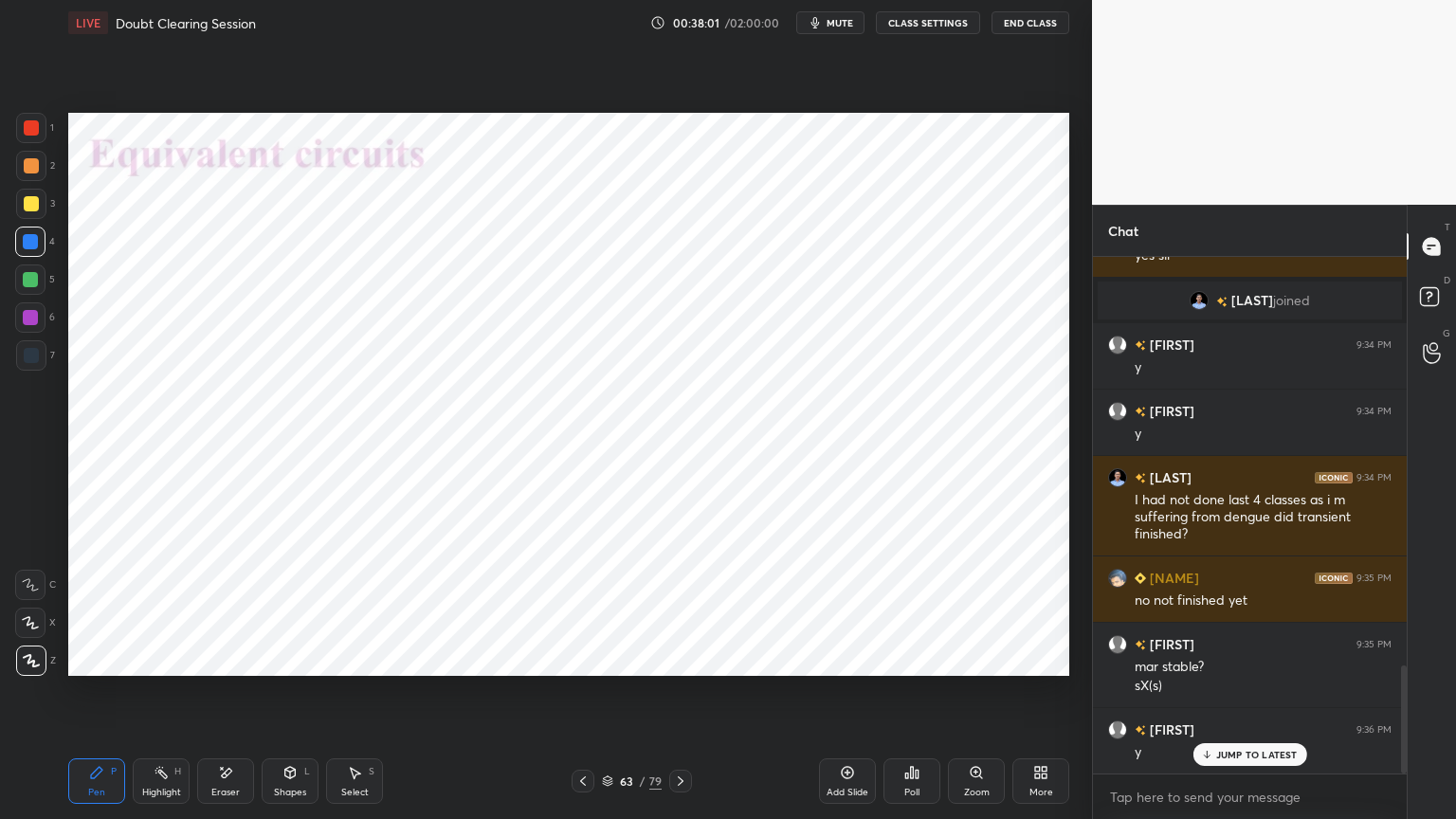 click 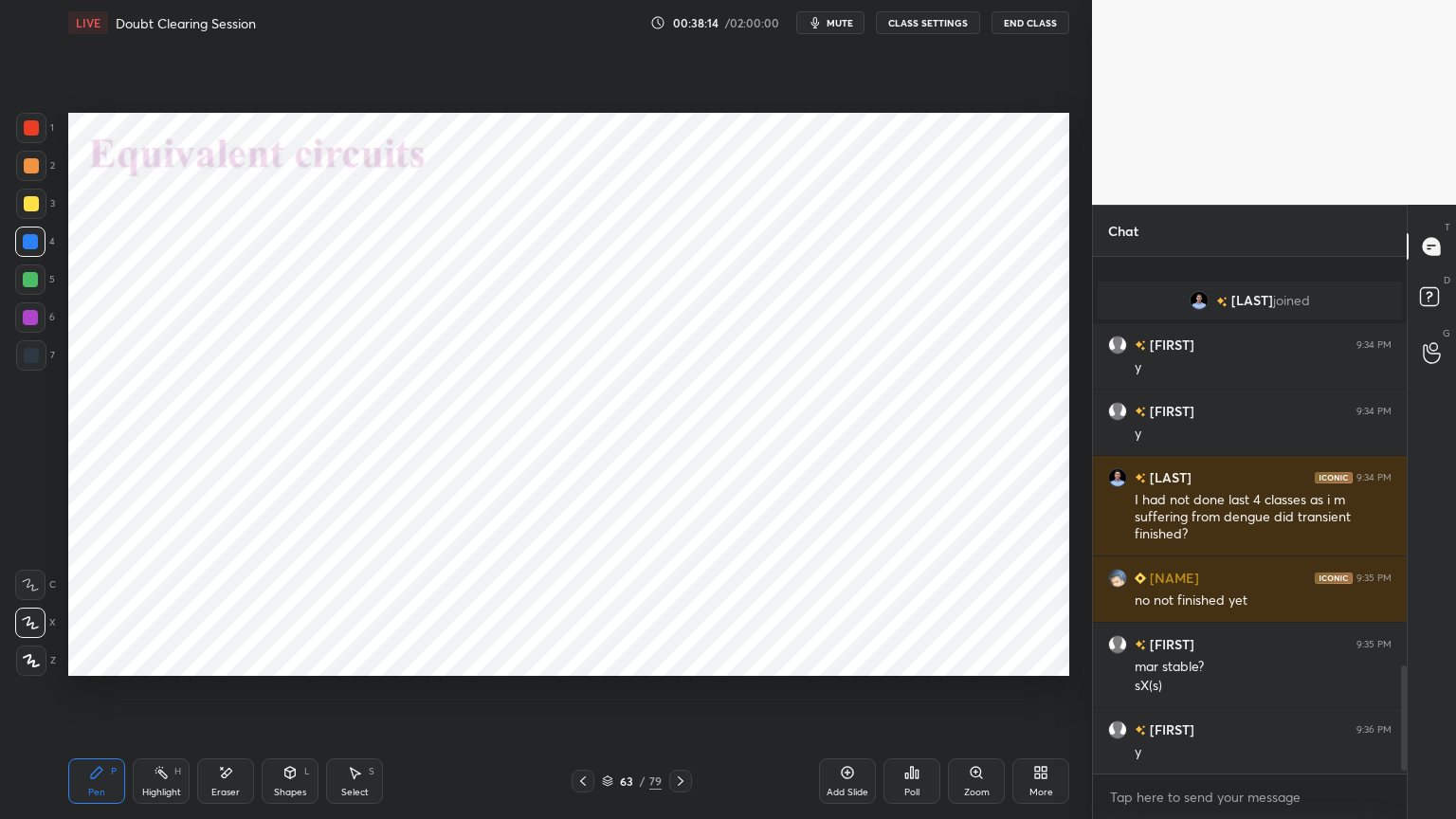 scroll, scrollTop: 2028, scrollLeft: 0, axis: vertical 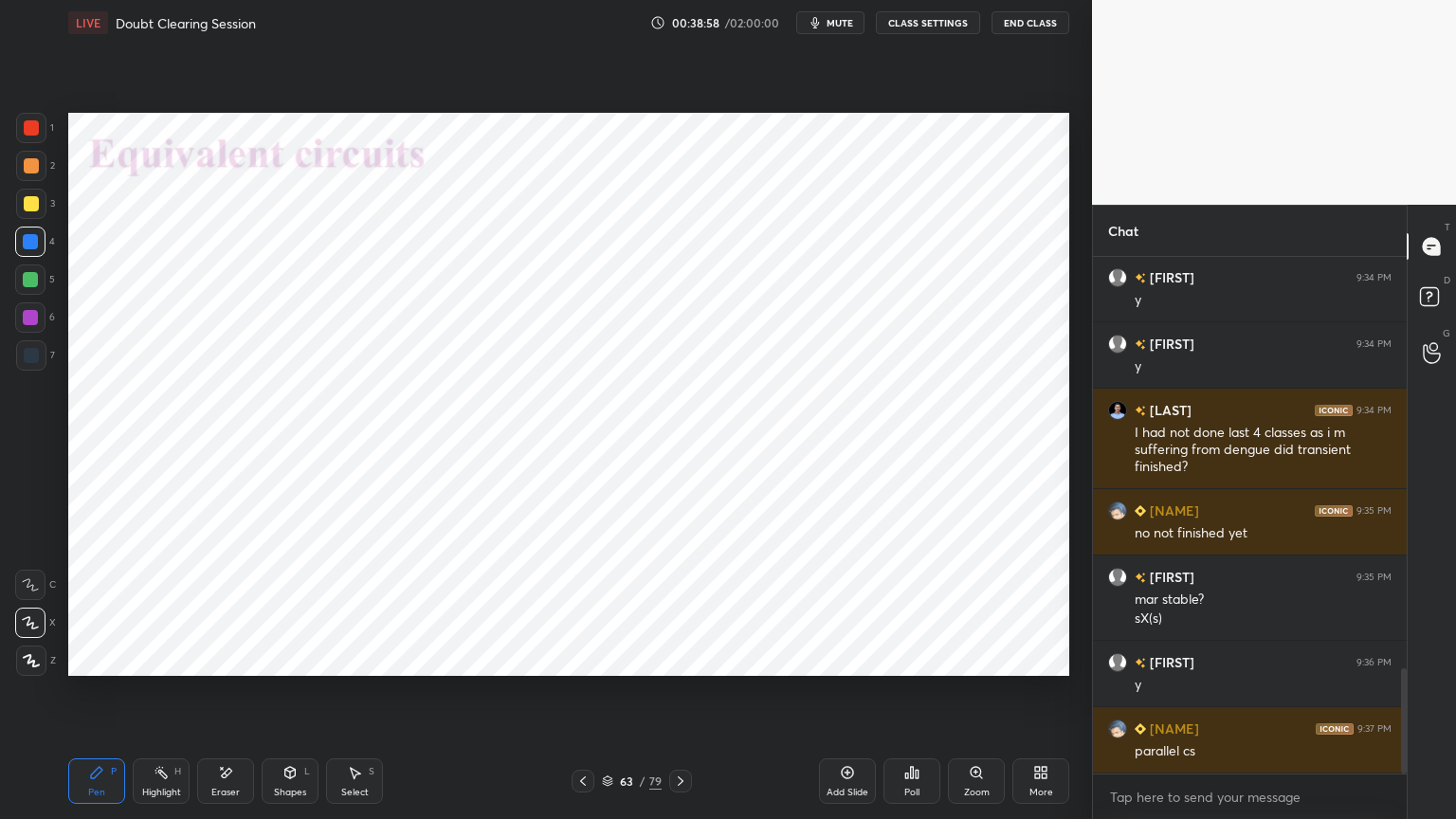 click at bounding box center (31, 661) 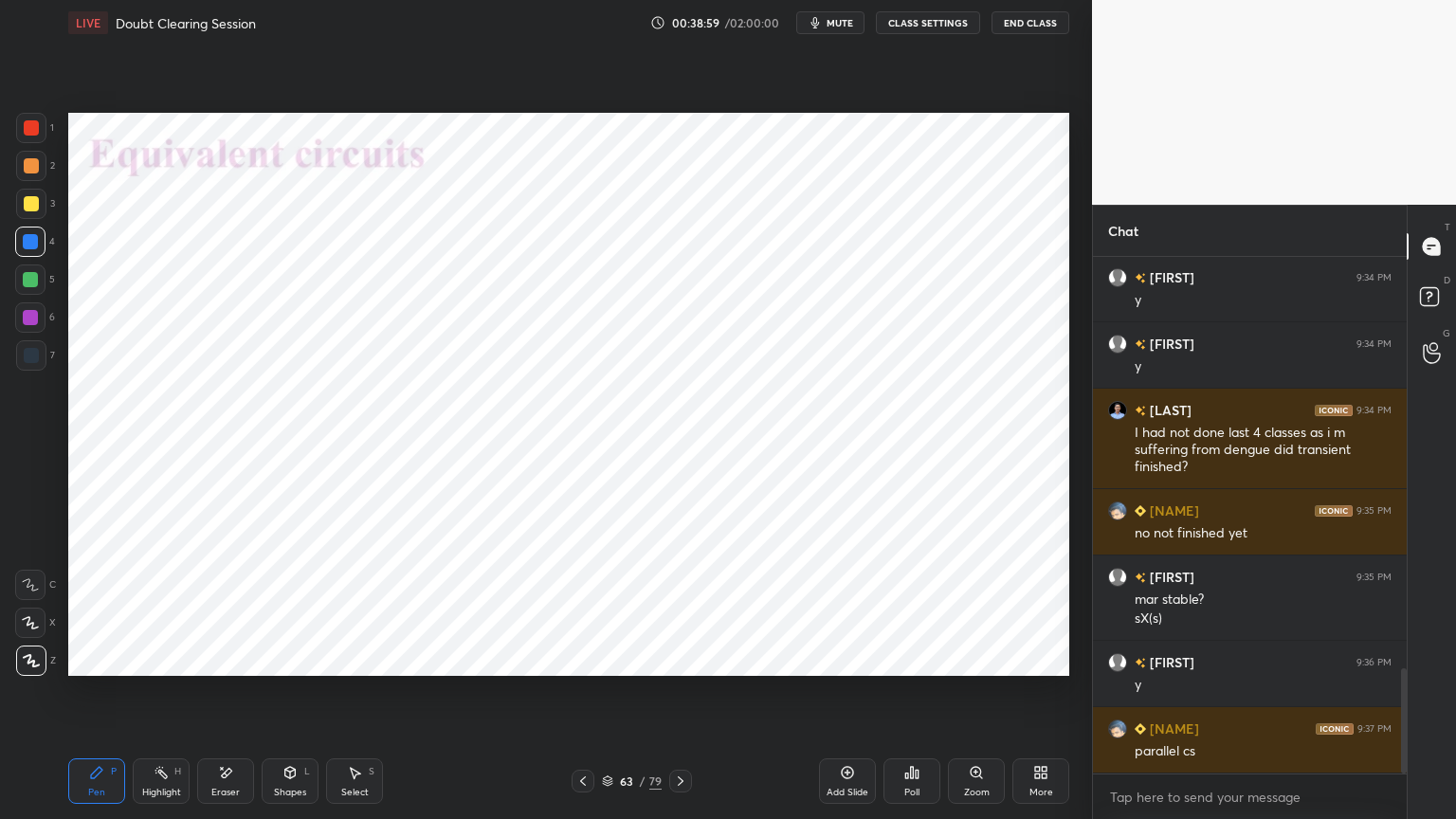 click at bounding box center [30, 318] 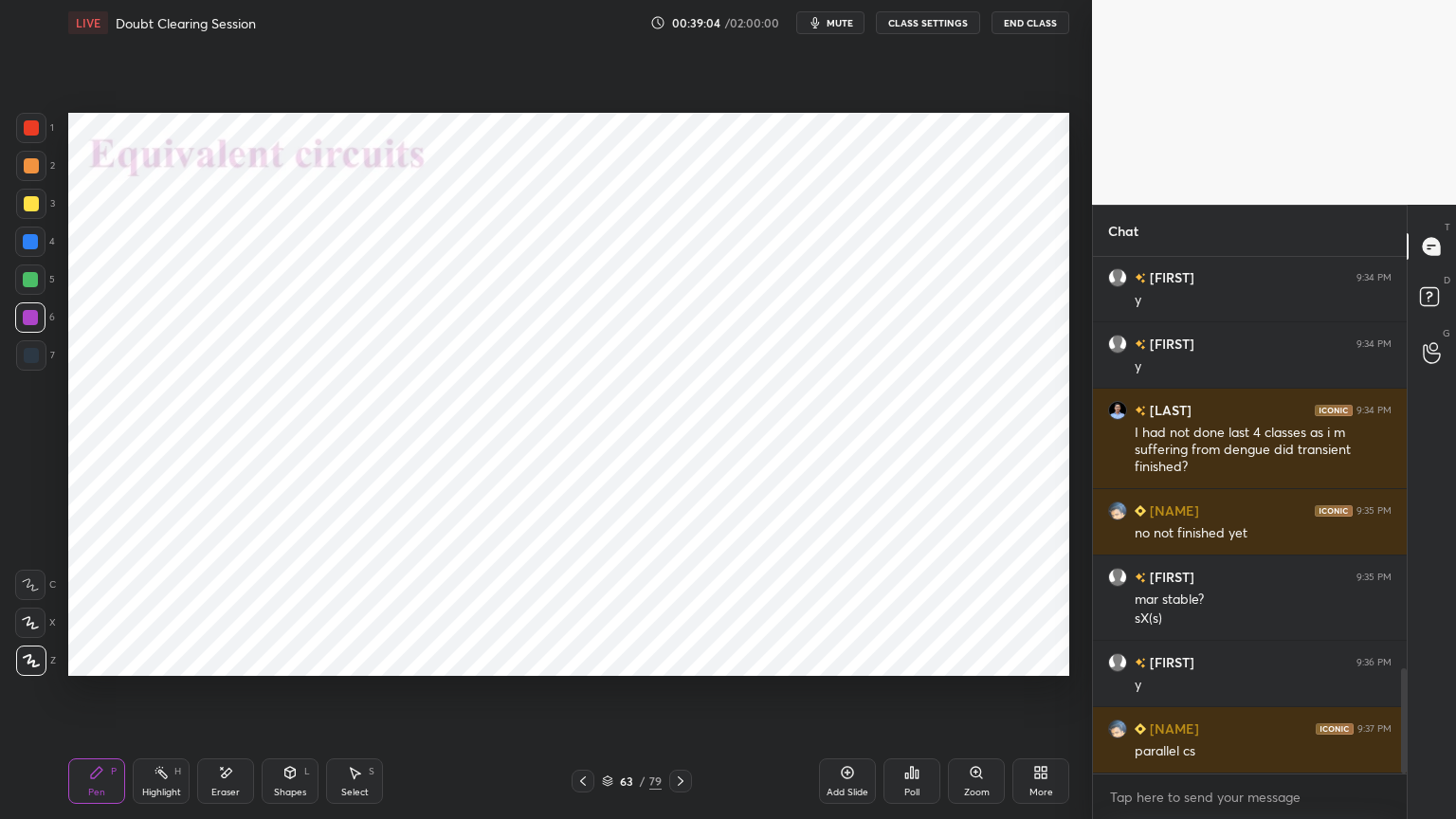 click at bounding box center [30, 318] 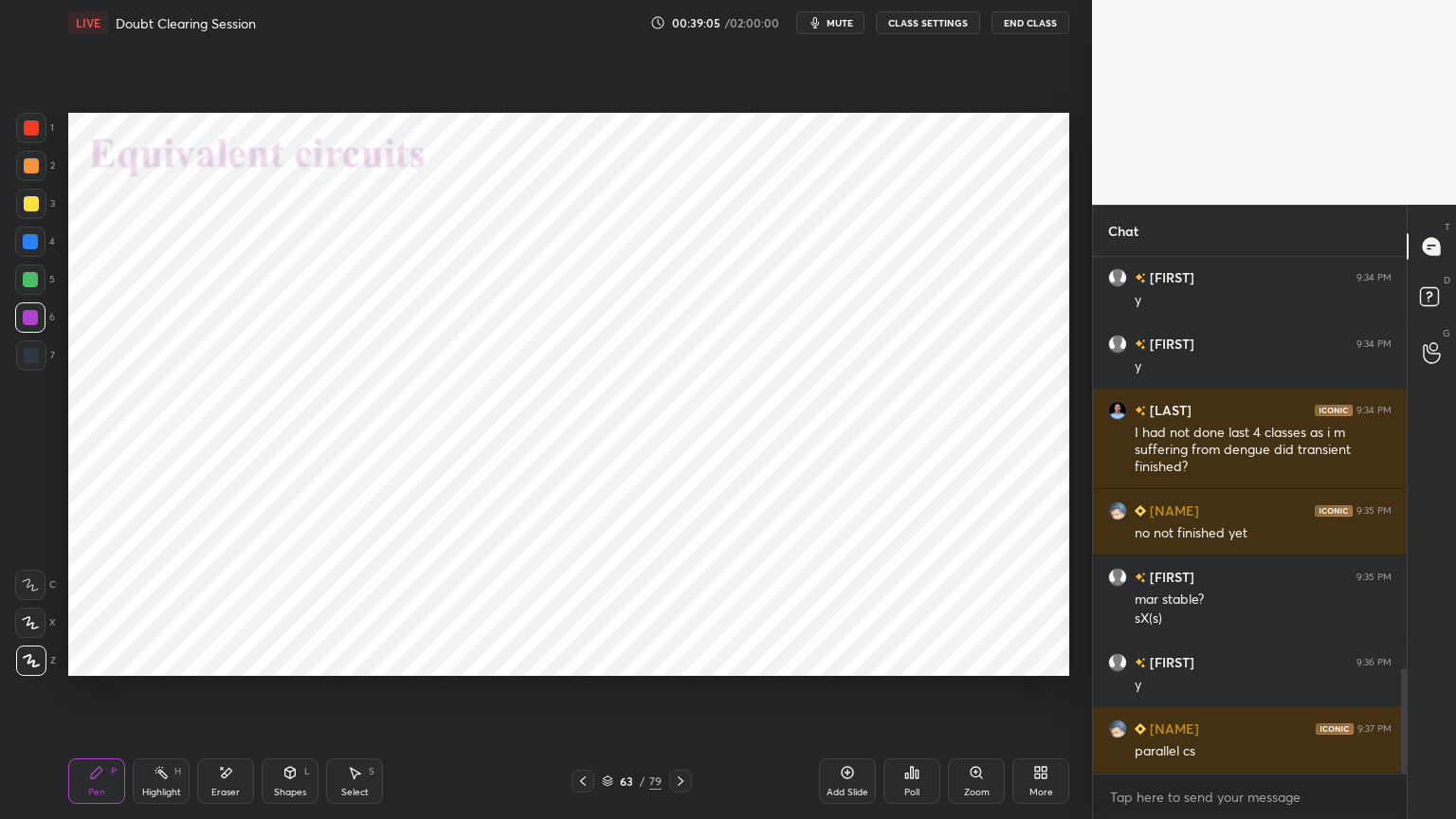 click at bounding box center (31, 661) 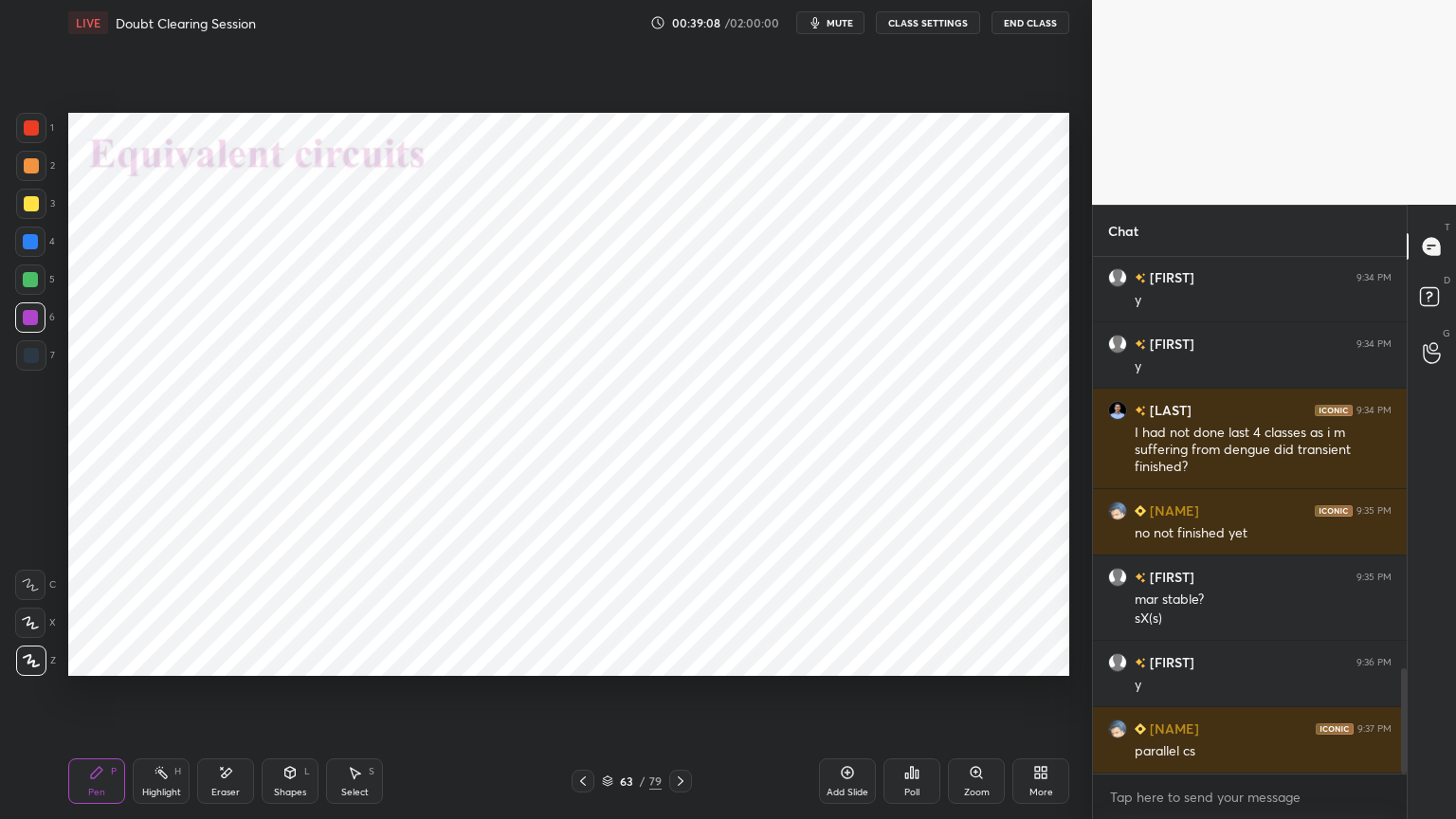 click at bounding box center [31, 355] 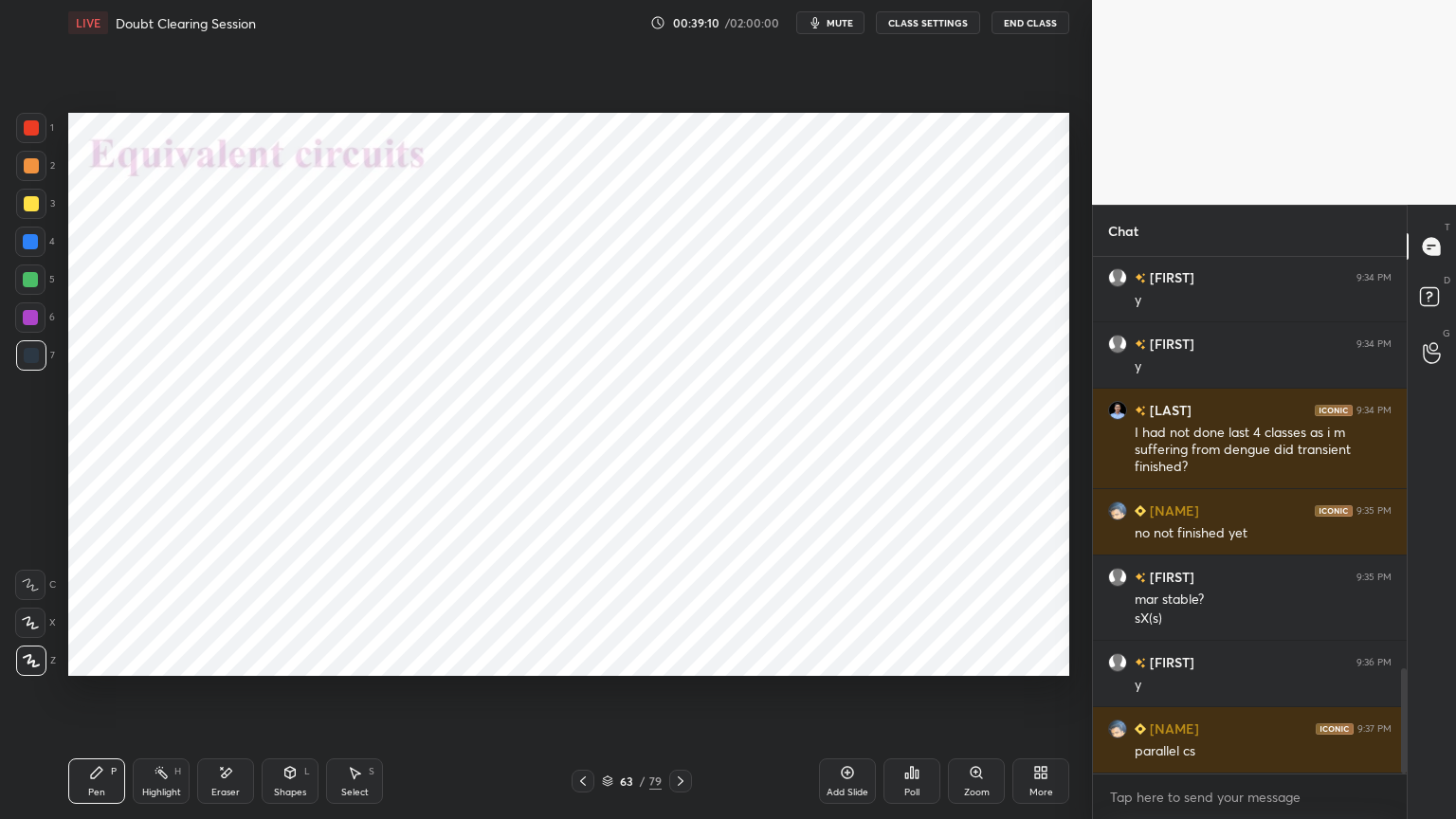 scroll, scrollTop: 2073, scrollLeft: 0, axis: vertical 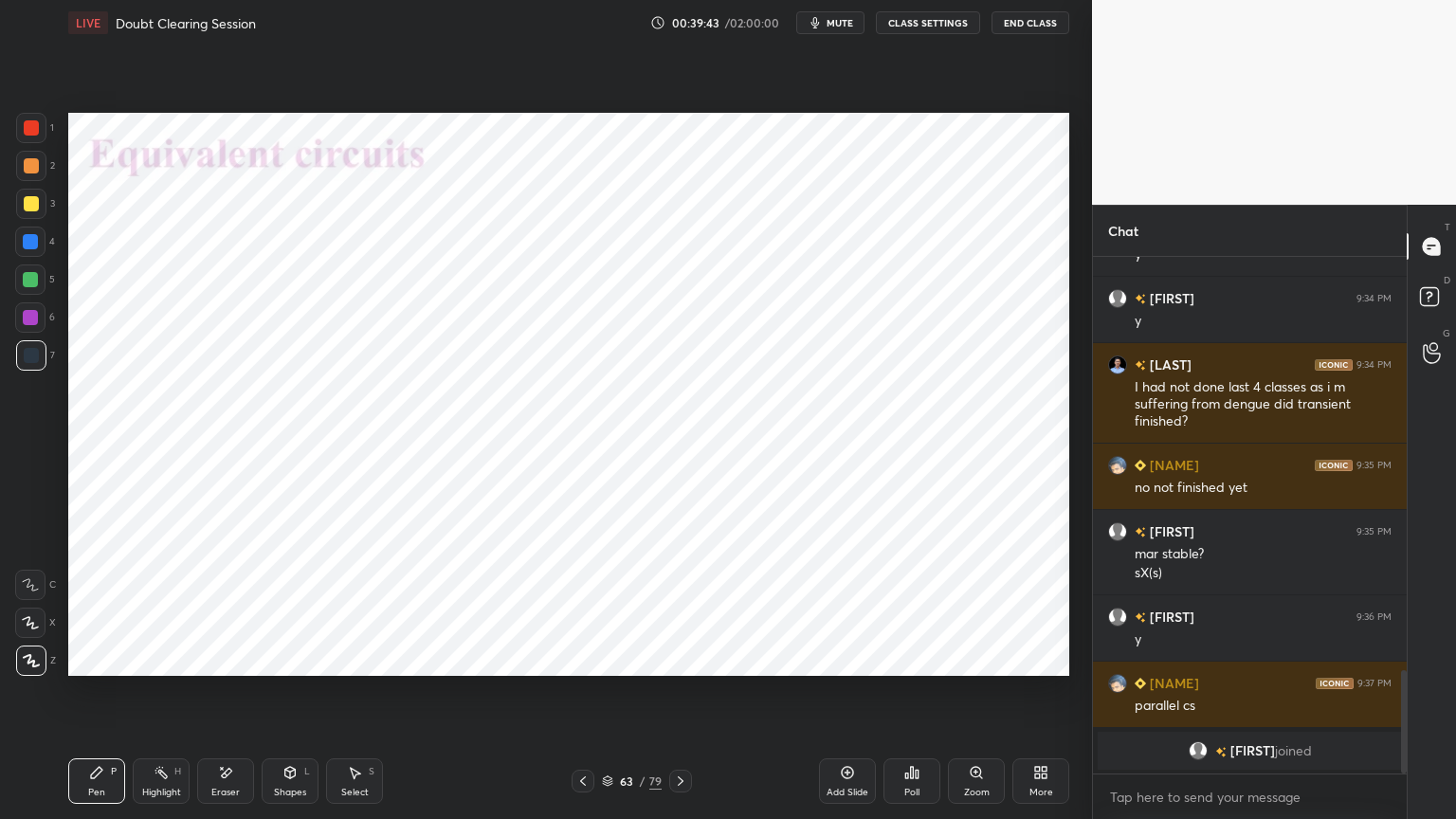 click 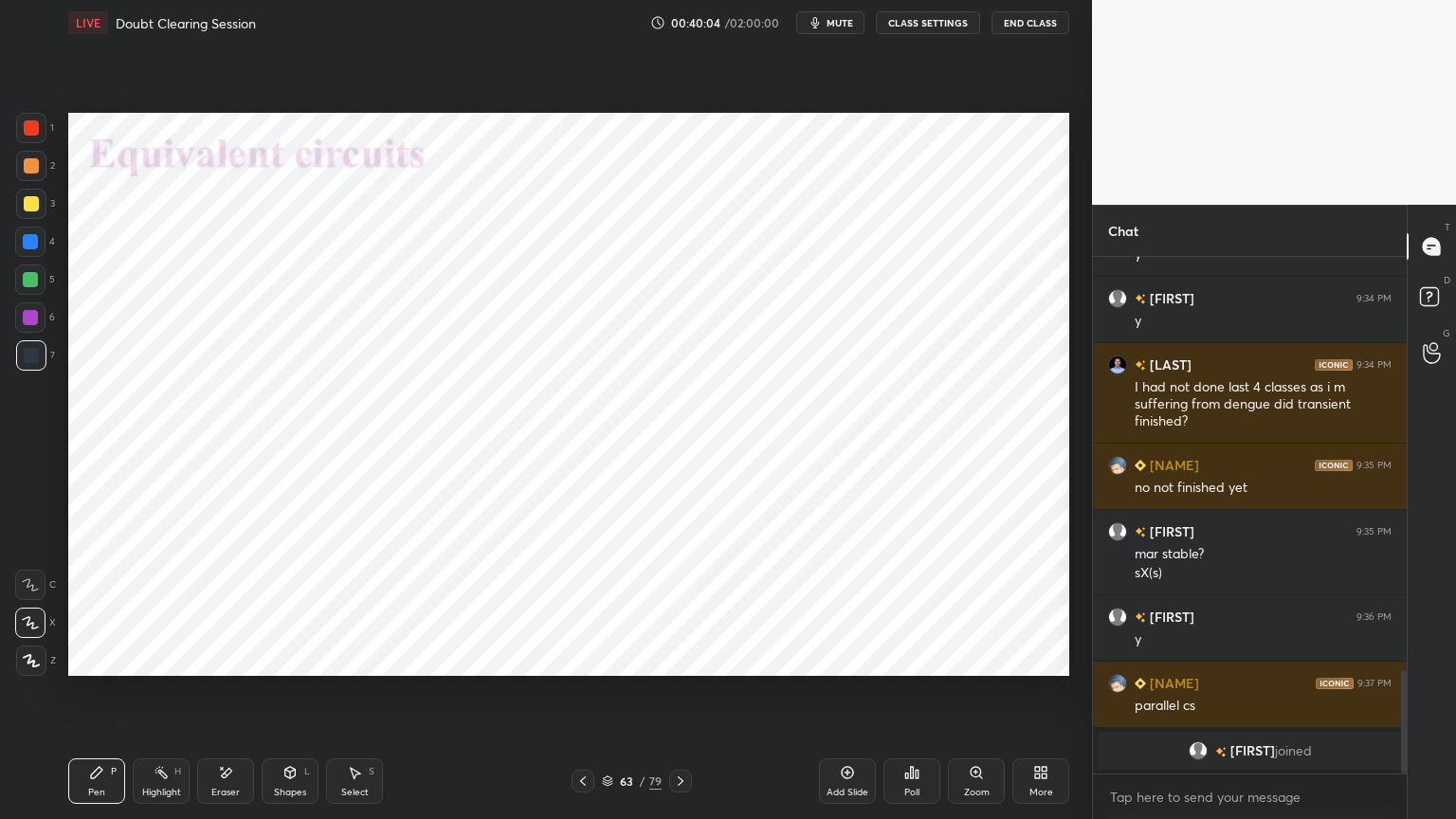 click at bounding box center [30, 318] 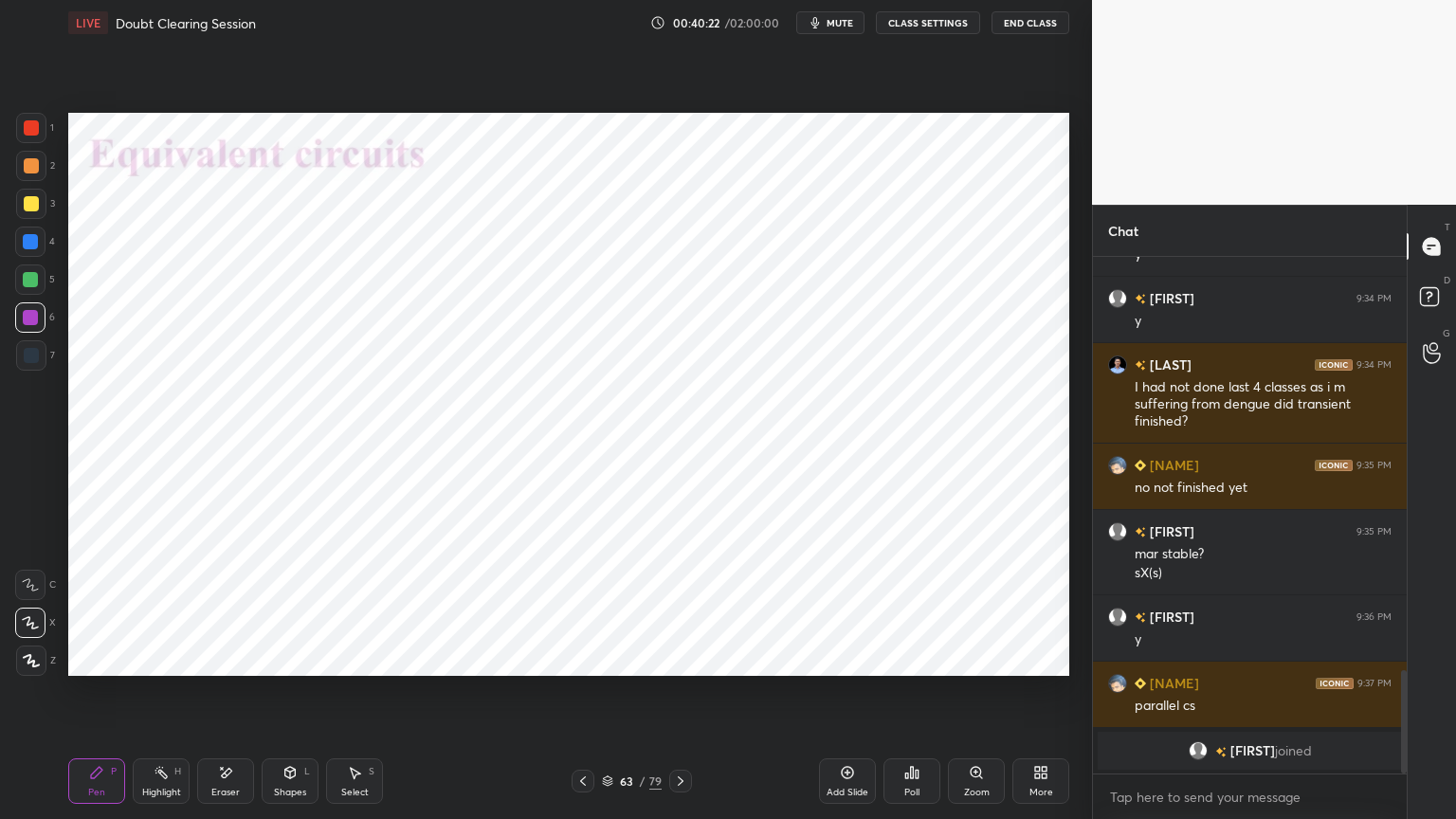 click 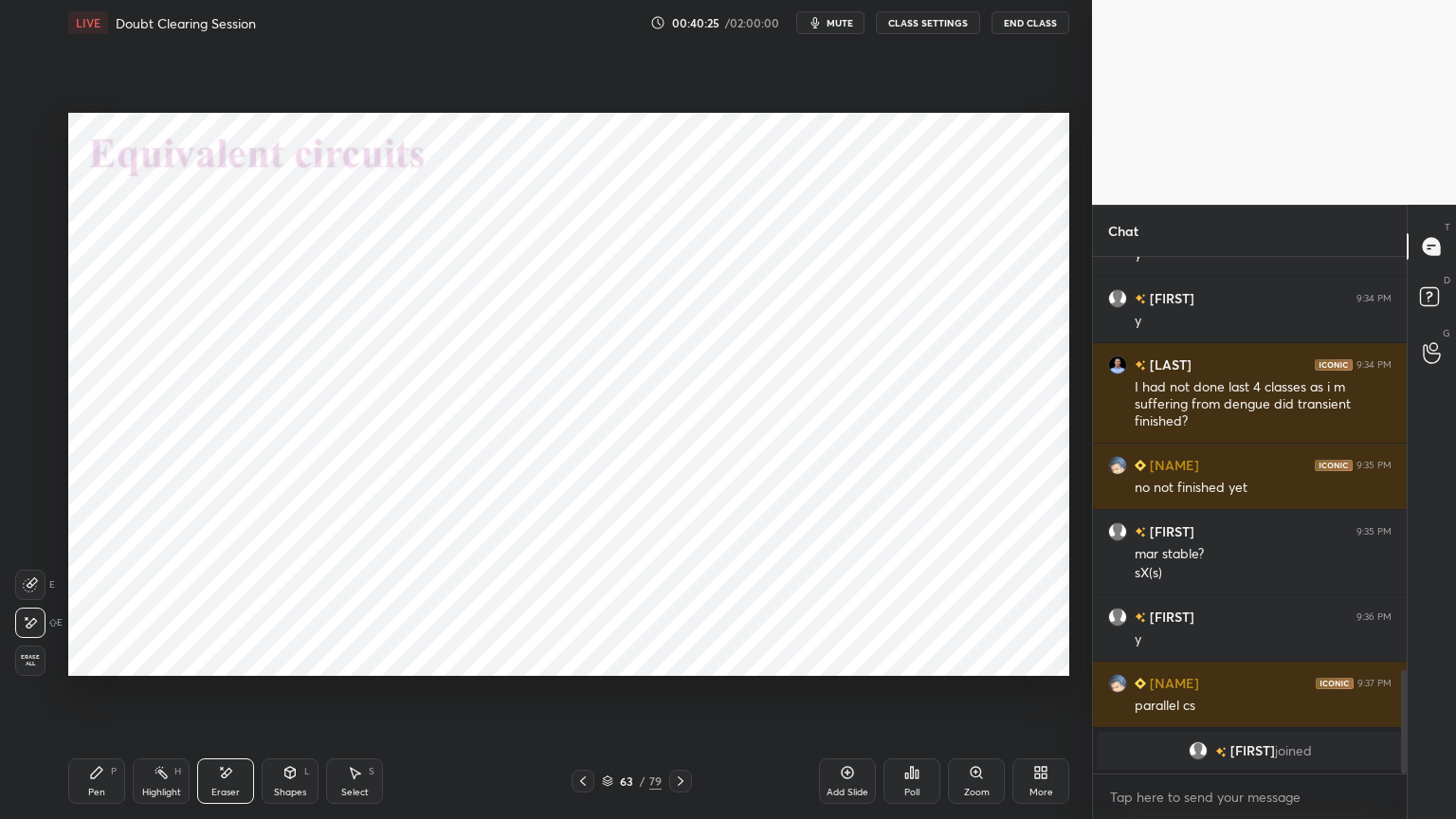 click 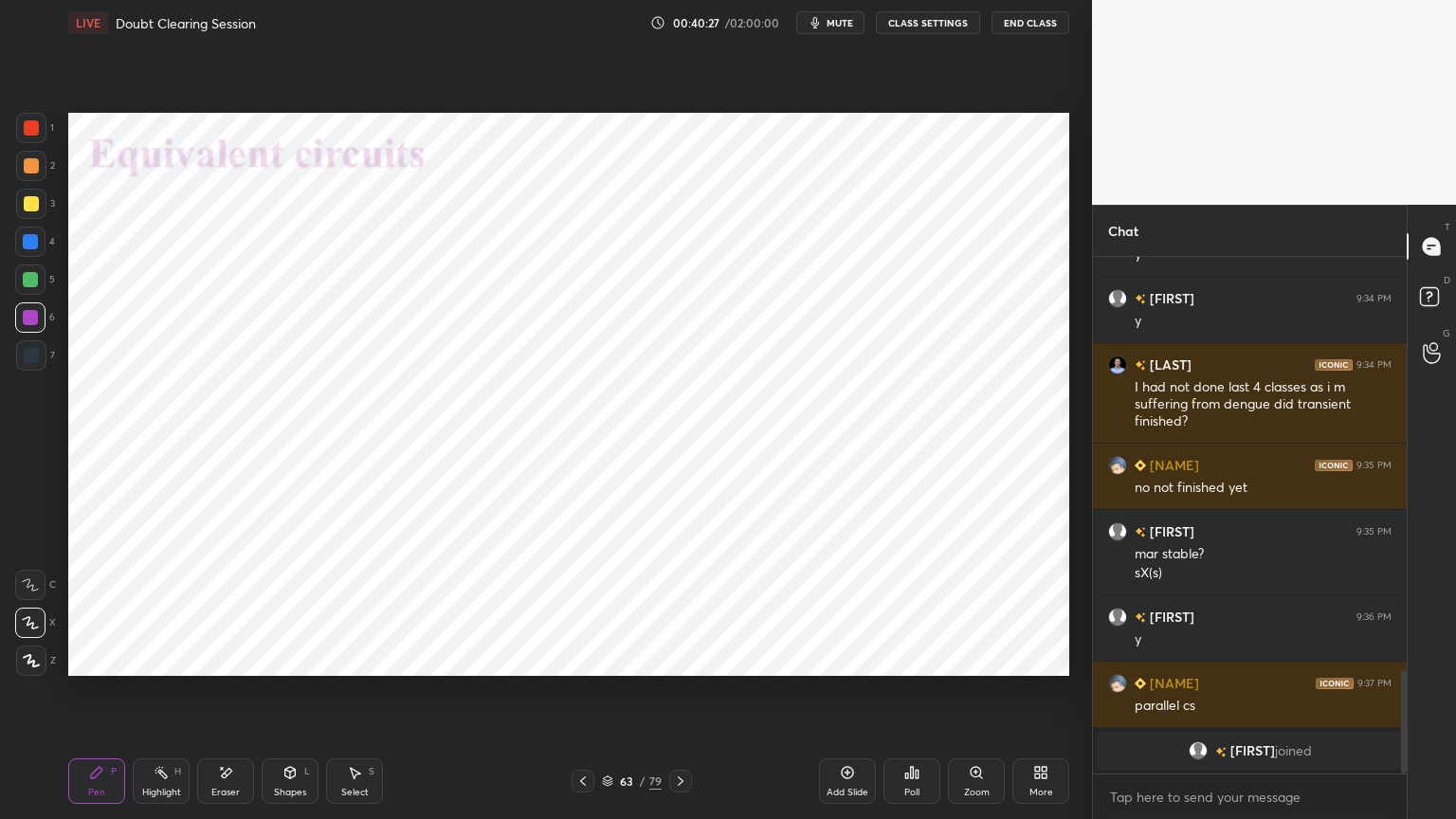 click 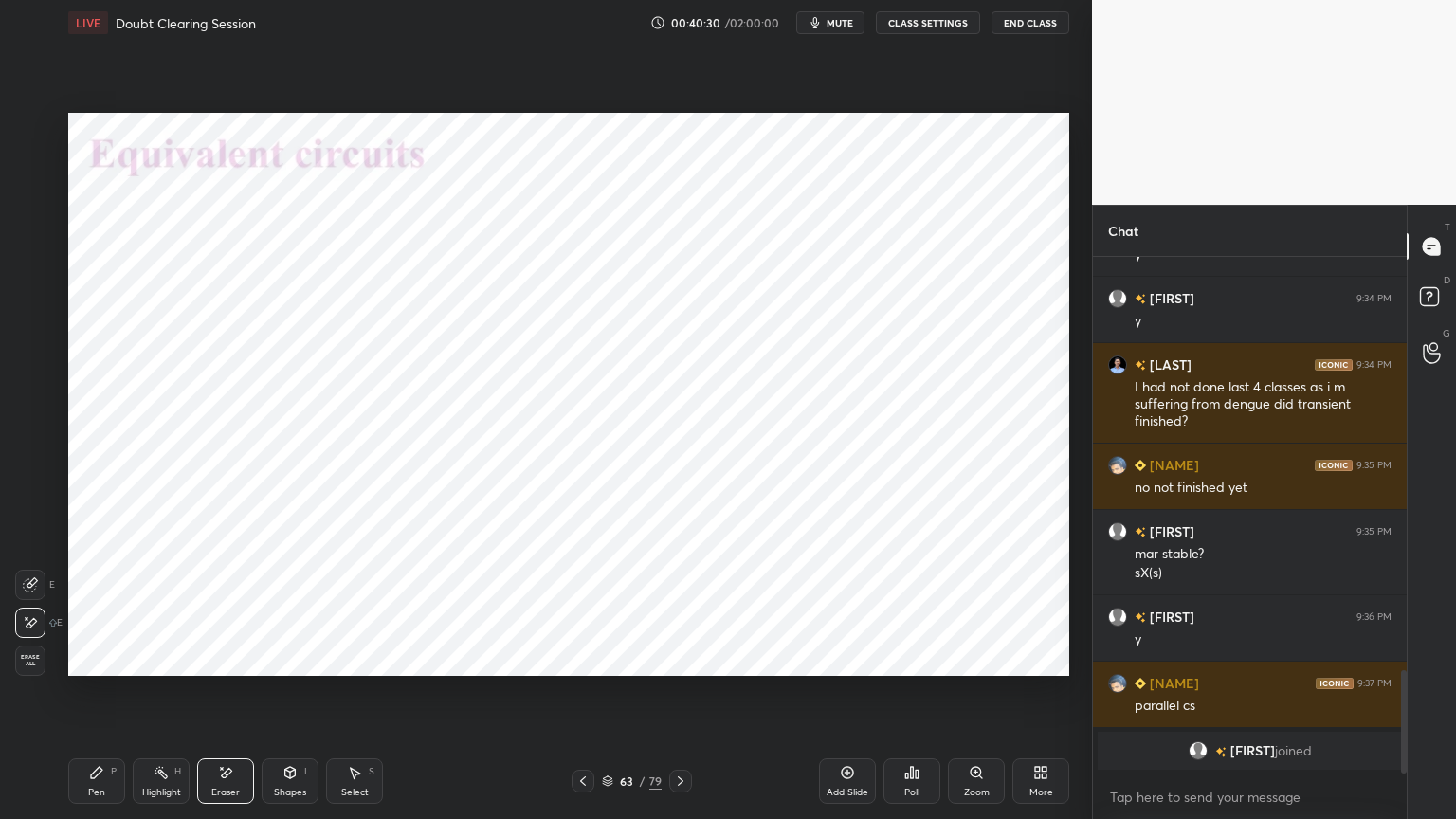 click 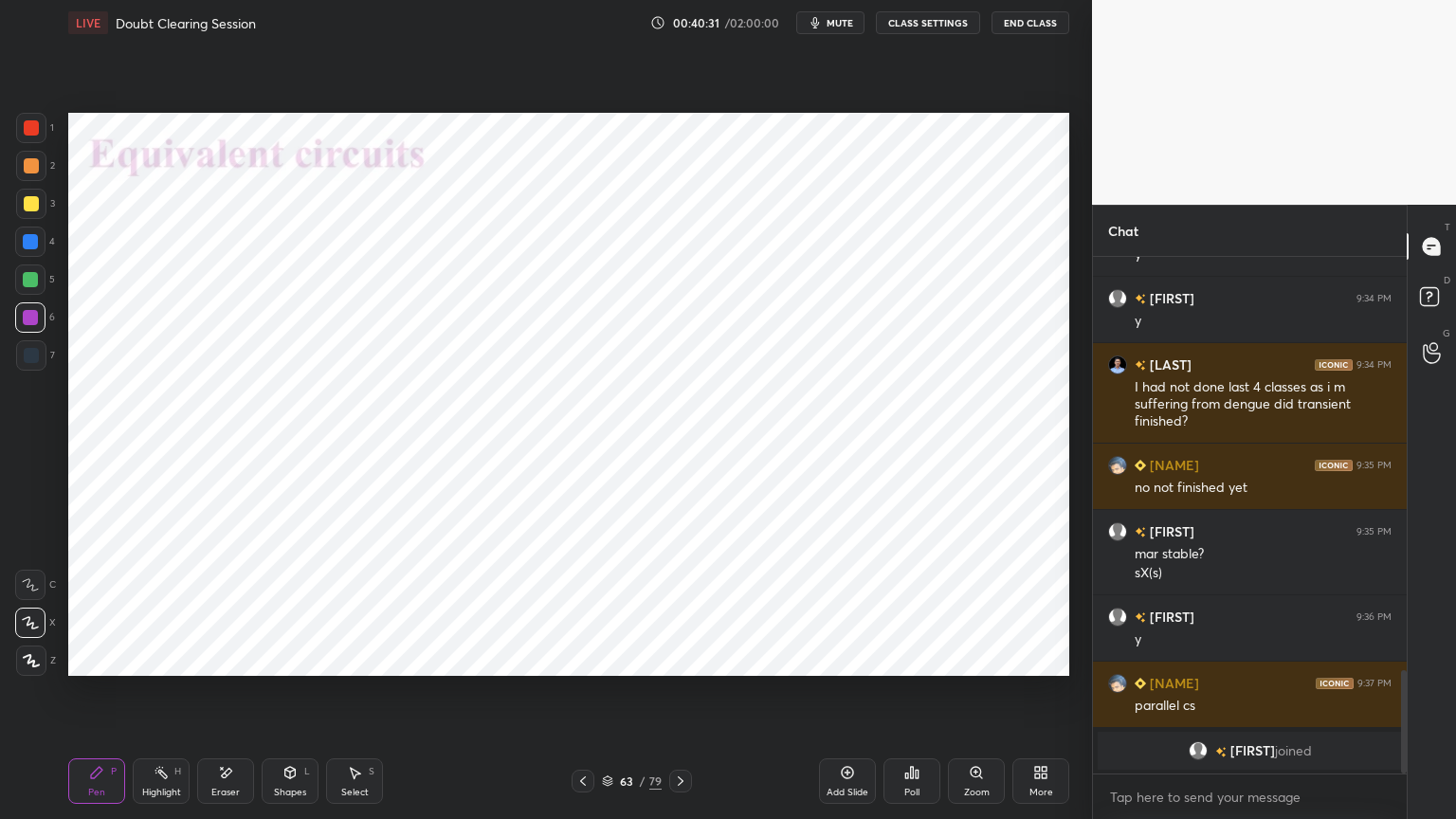 click at bounding box center [30, 242] 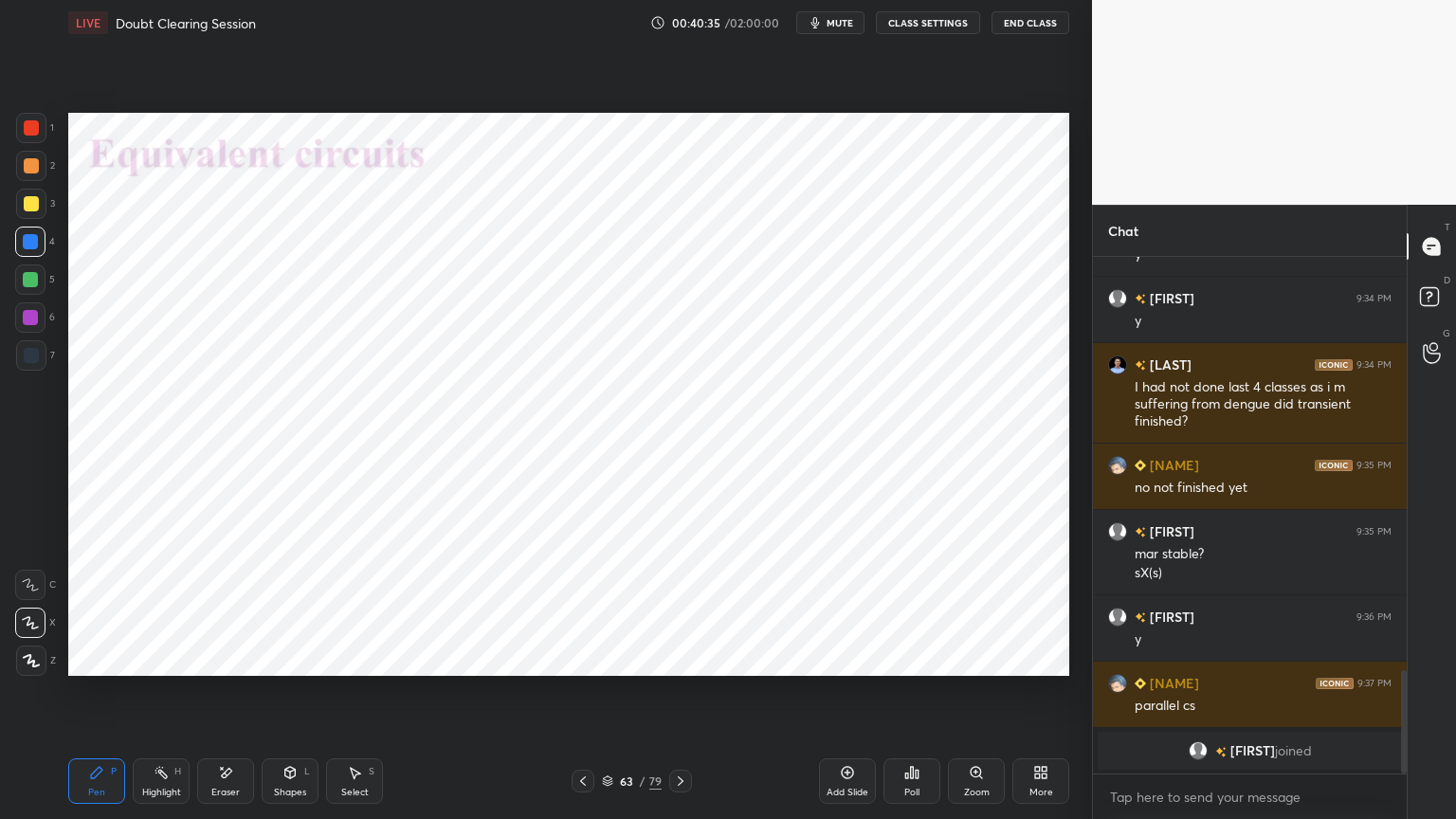 click on "H" at bounding box center (177, 772) 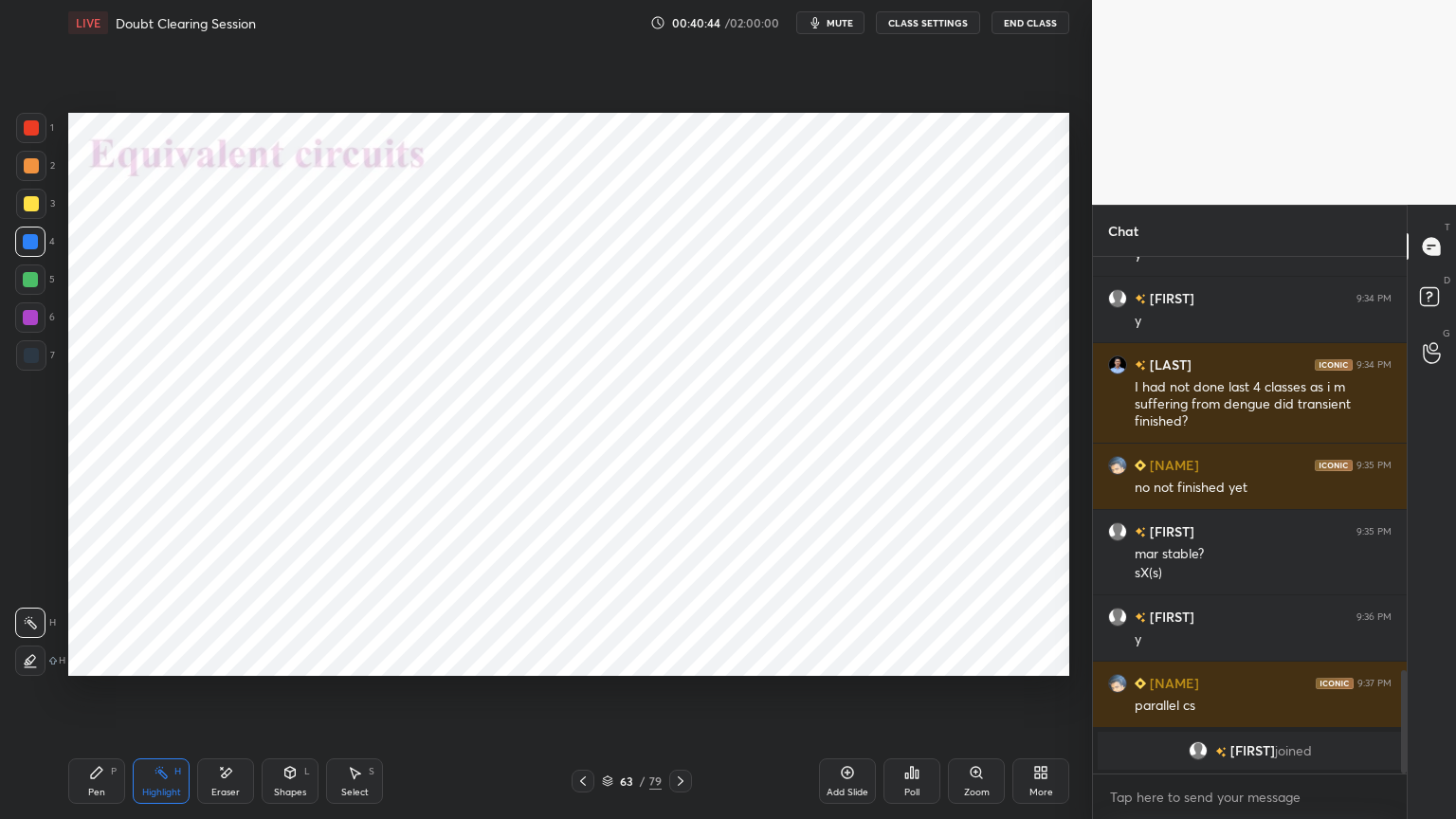 click on "Pen" at bounding box center (97, 792) 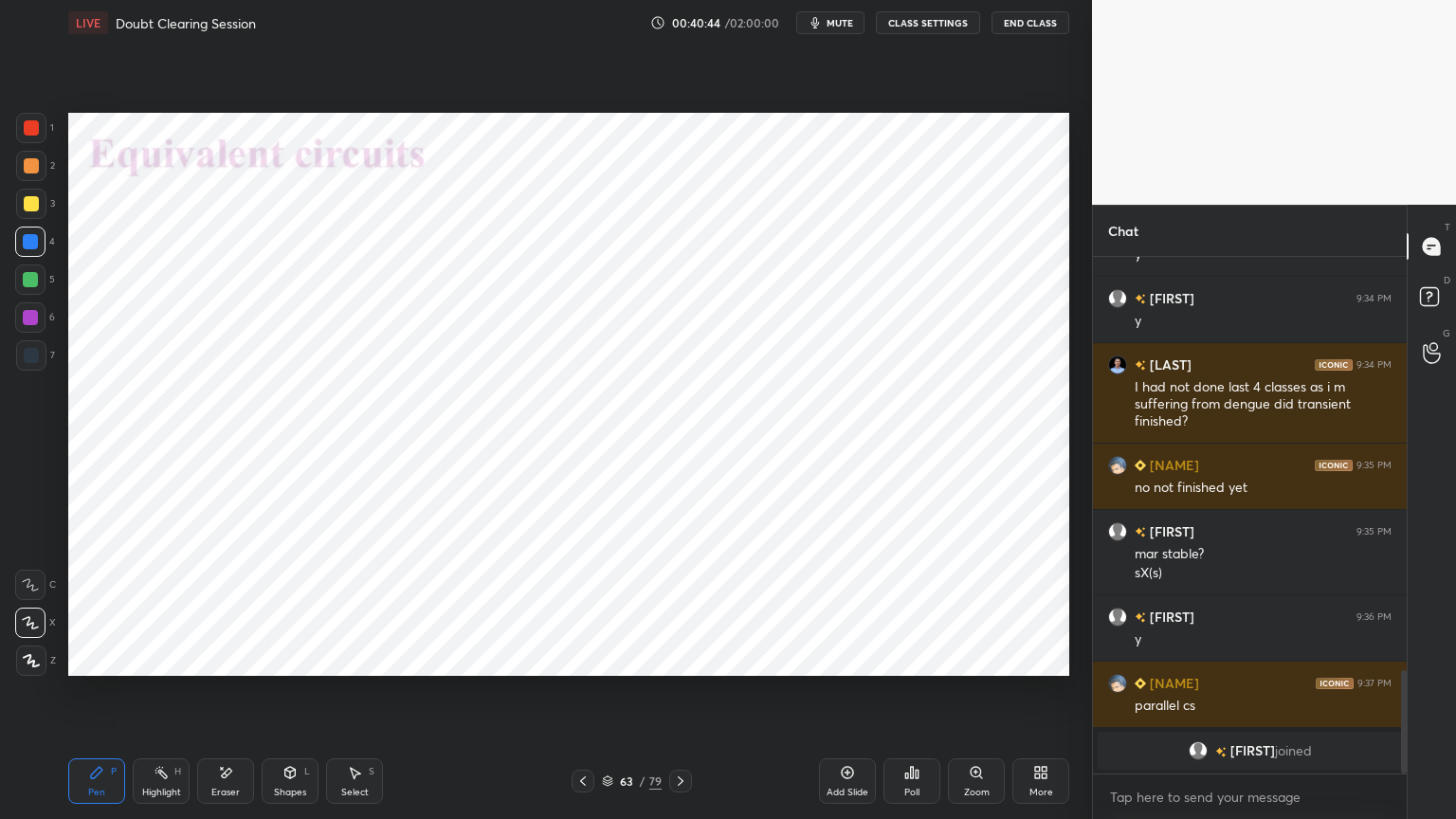 click at bounding box center (30, 318) 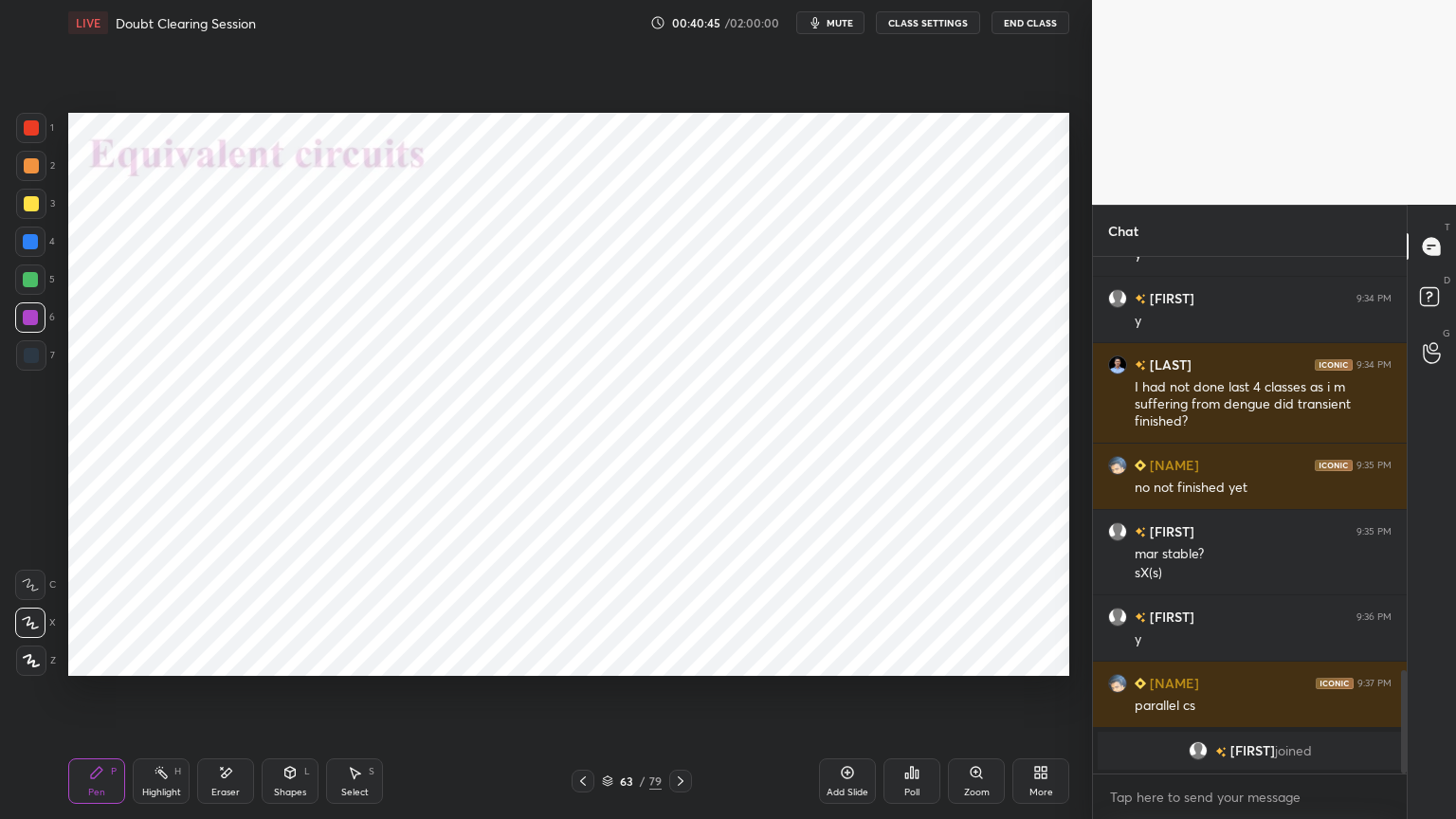 click at bounding box center [31, 355] 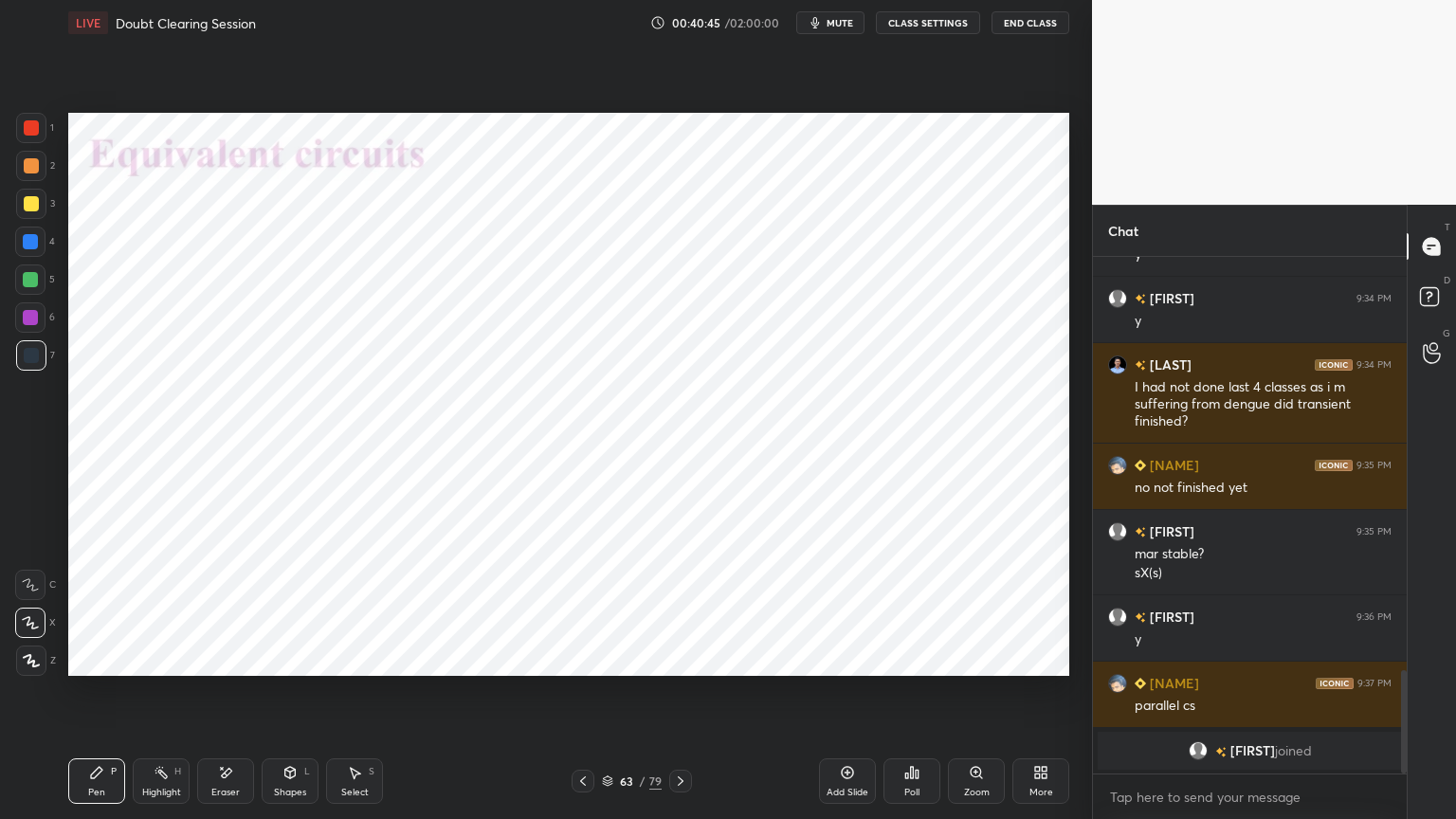 click on "Shapes" at bounding box center [290, 792] 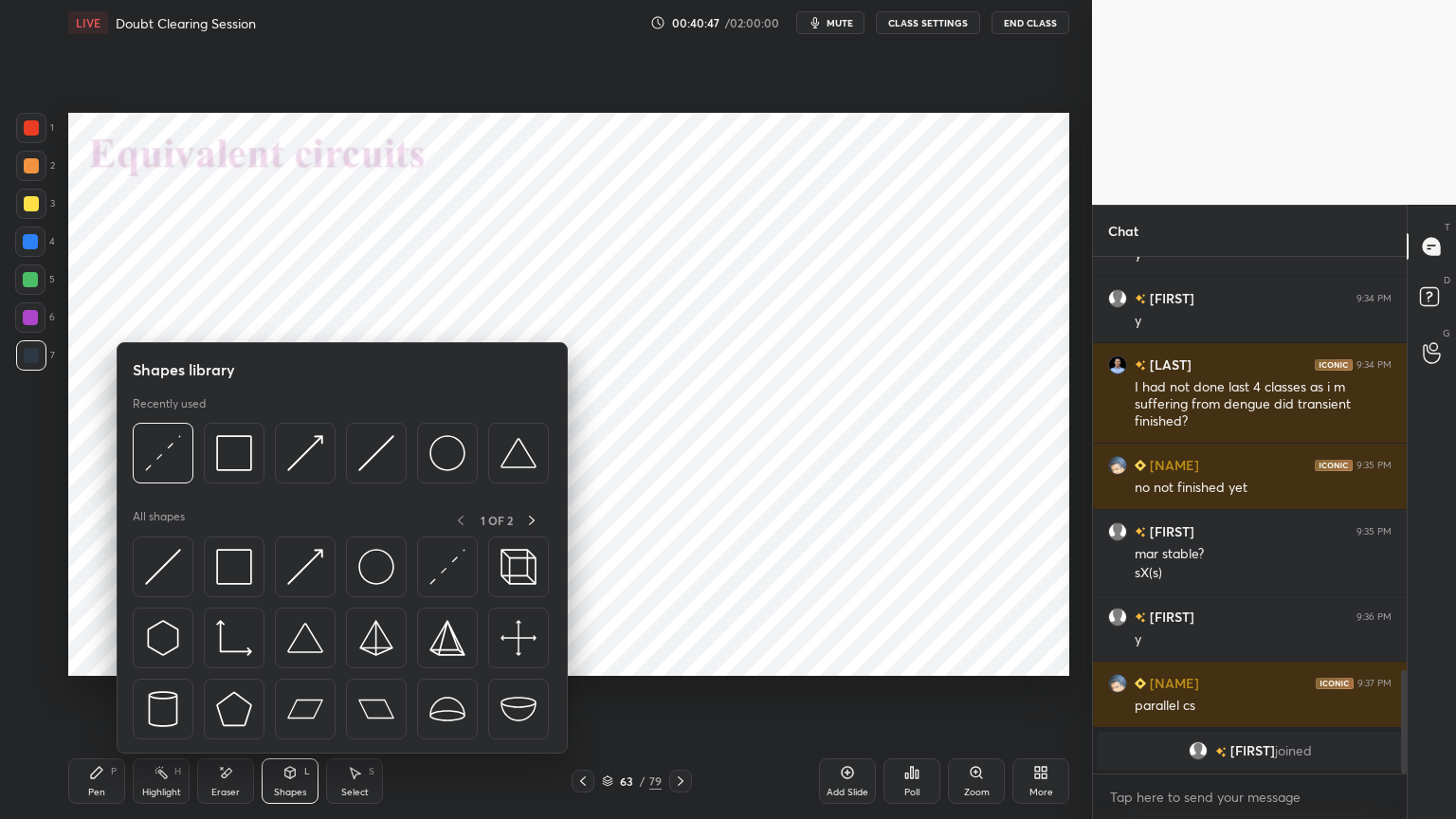 click 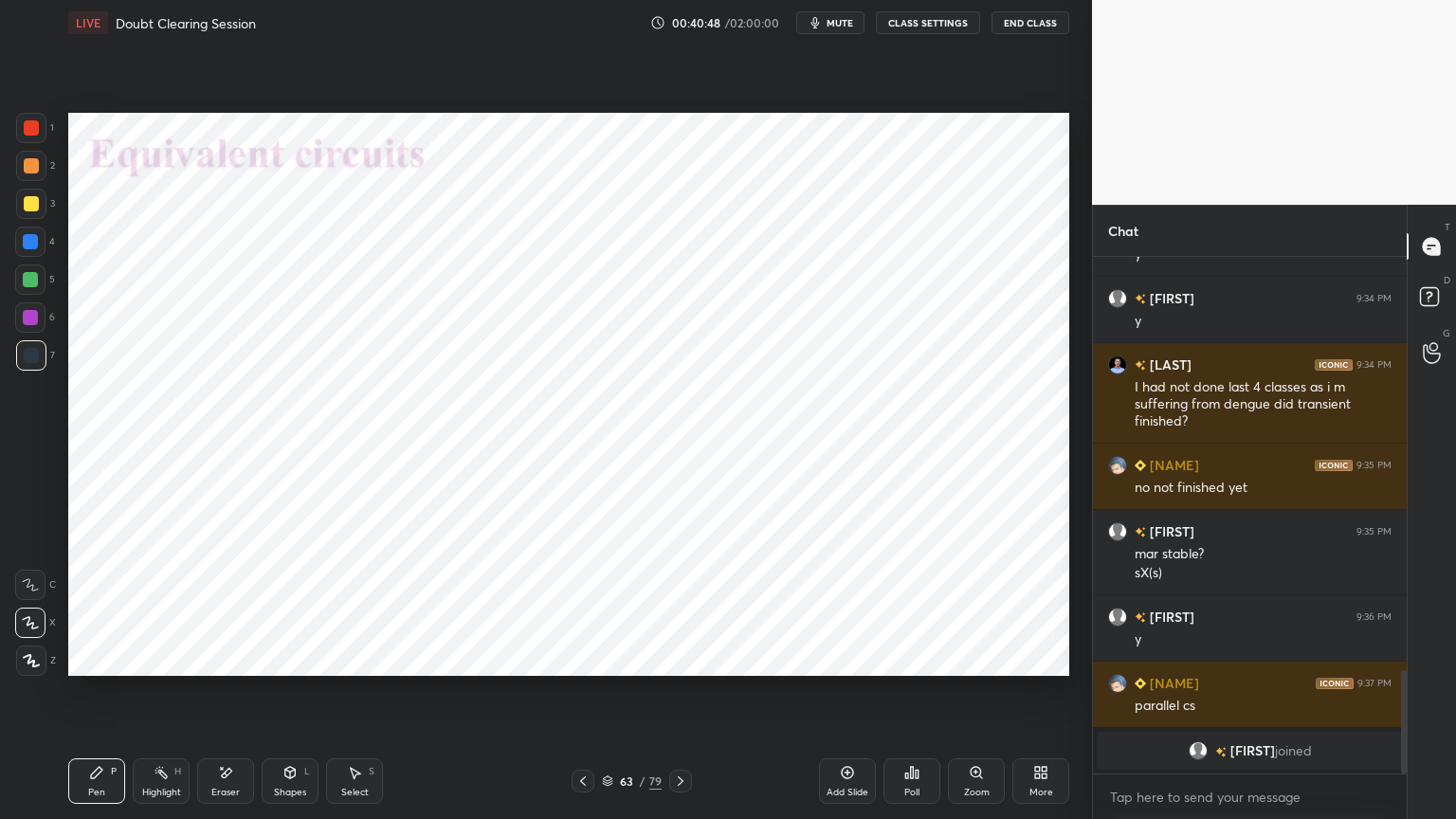 click at bounding box center (31, 355) 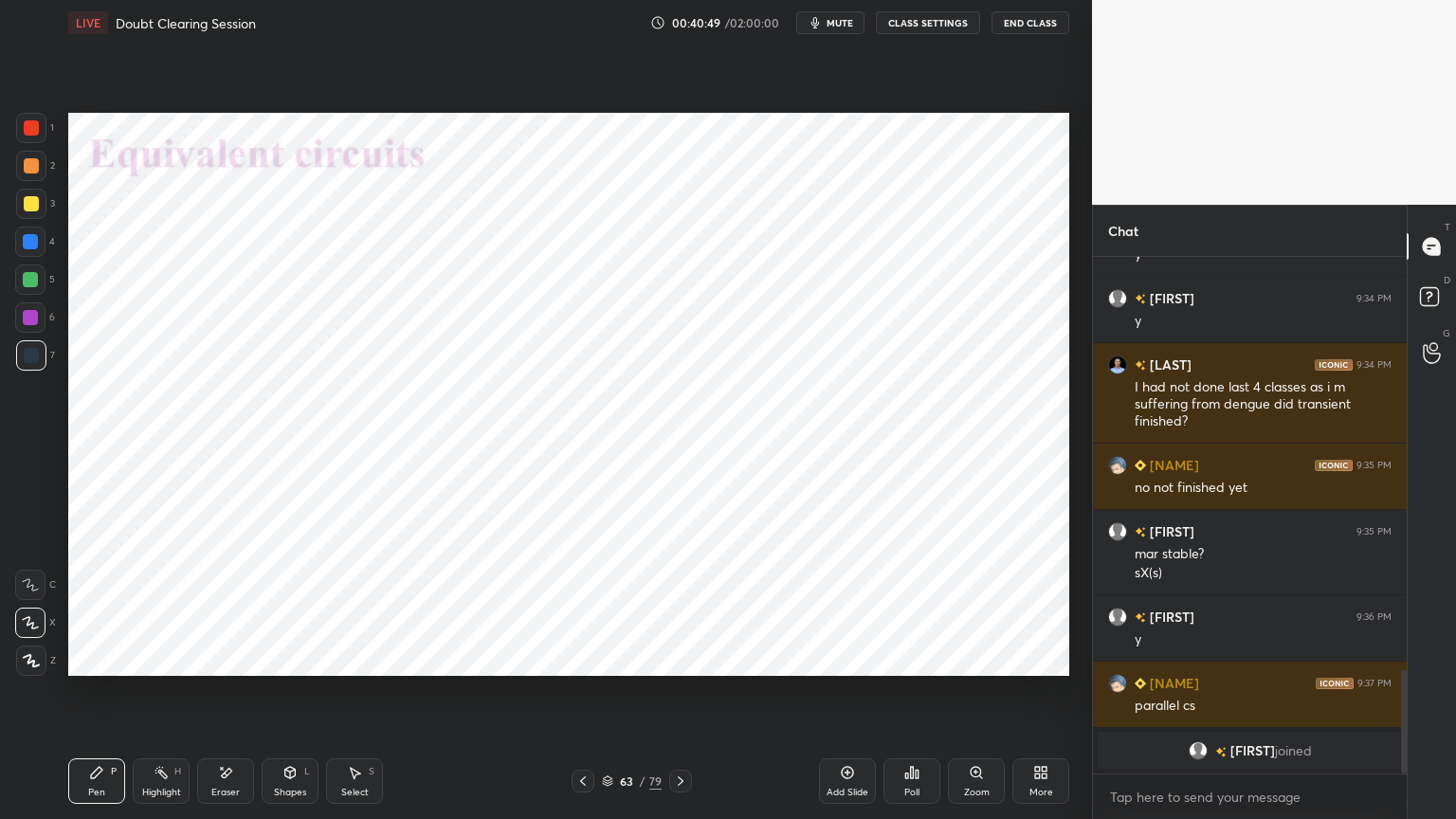 click at bounding box center [30, 318] 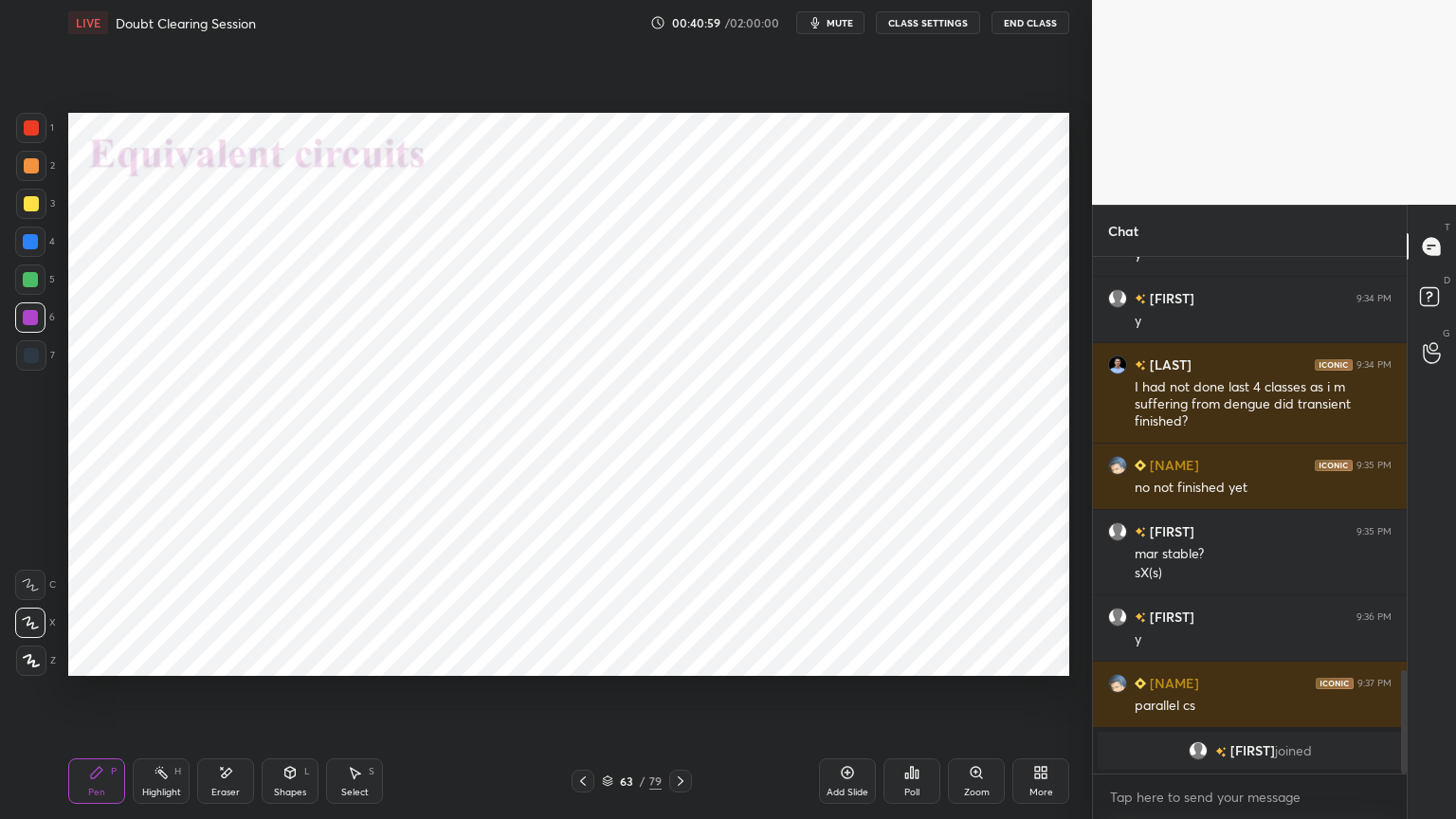 click 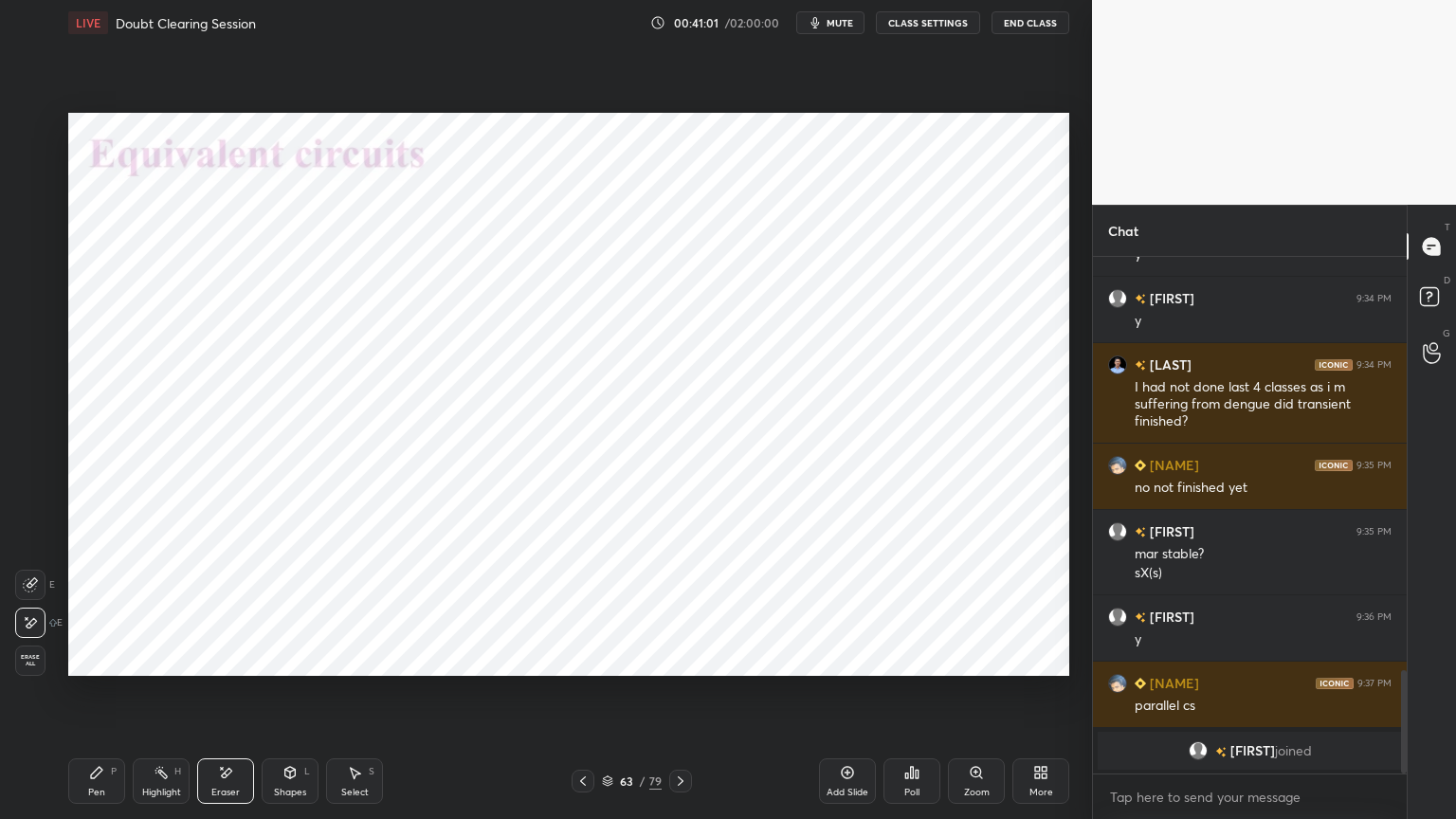 click 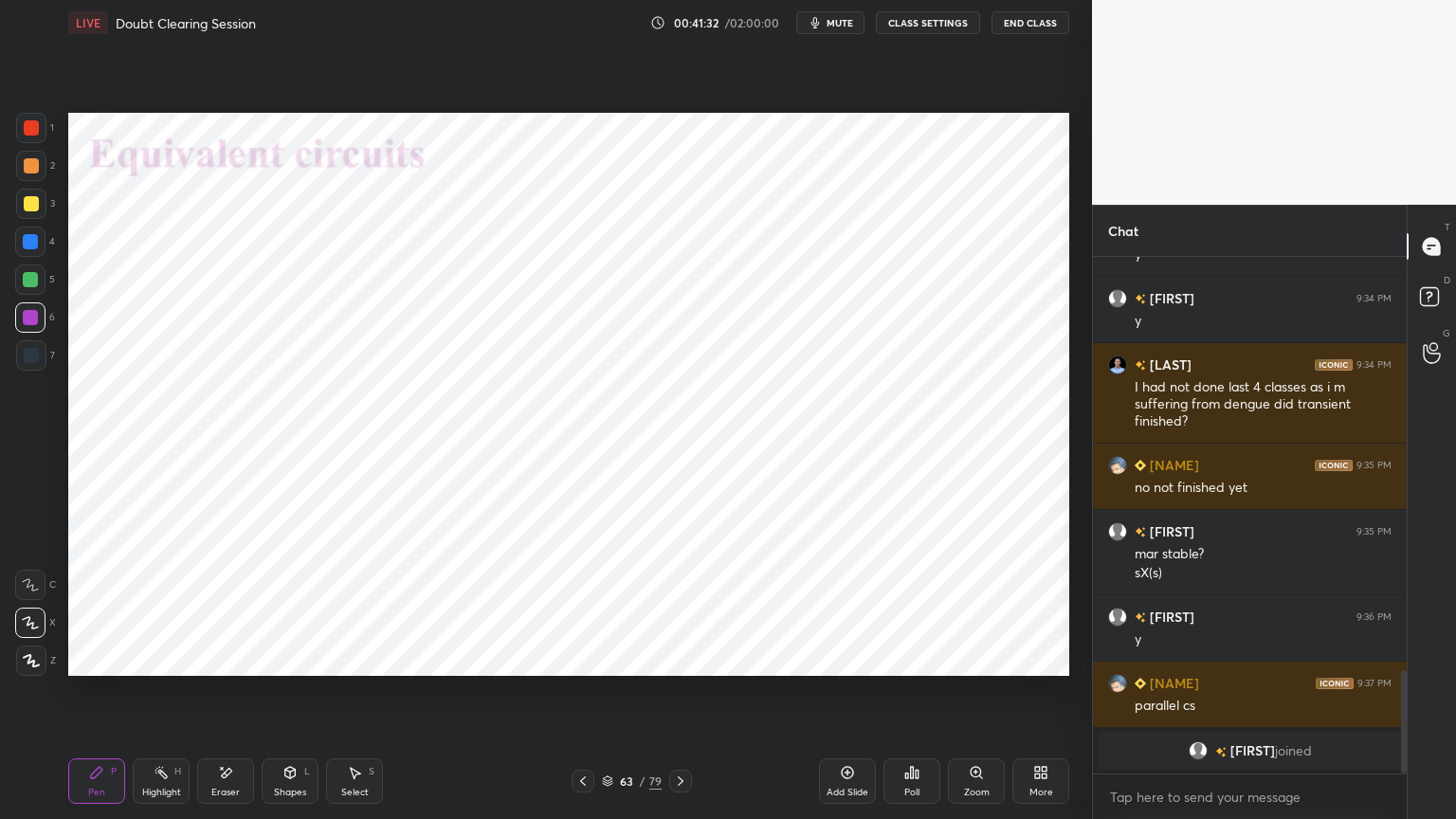 click 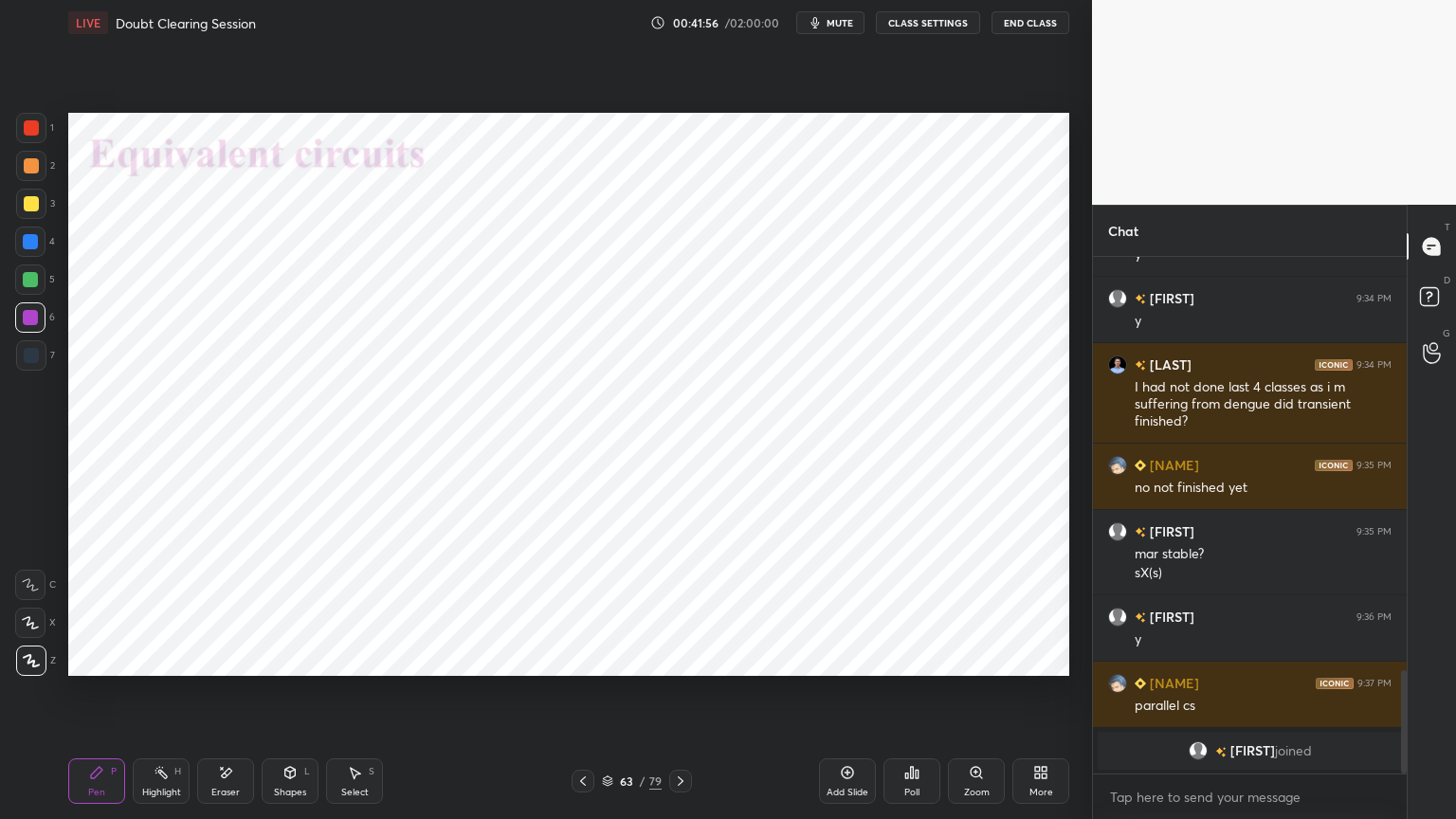 click at bounding box center [31, 355] 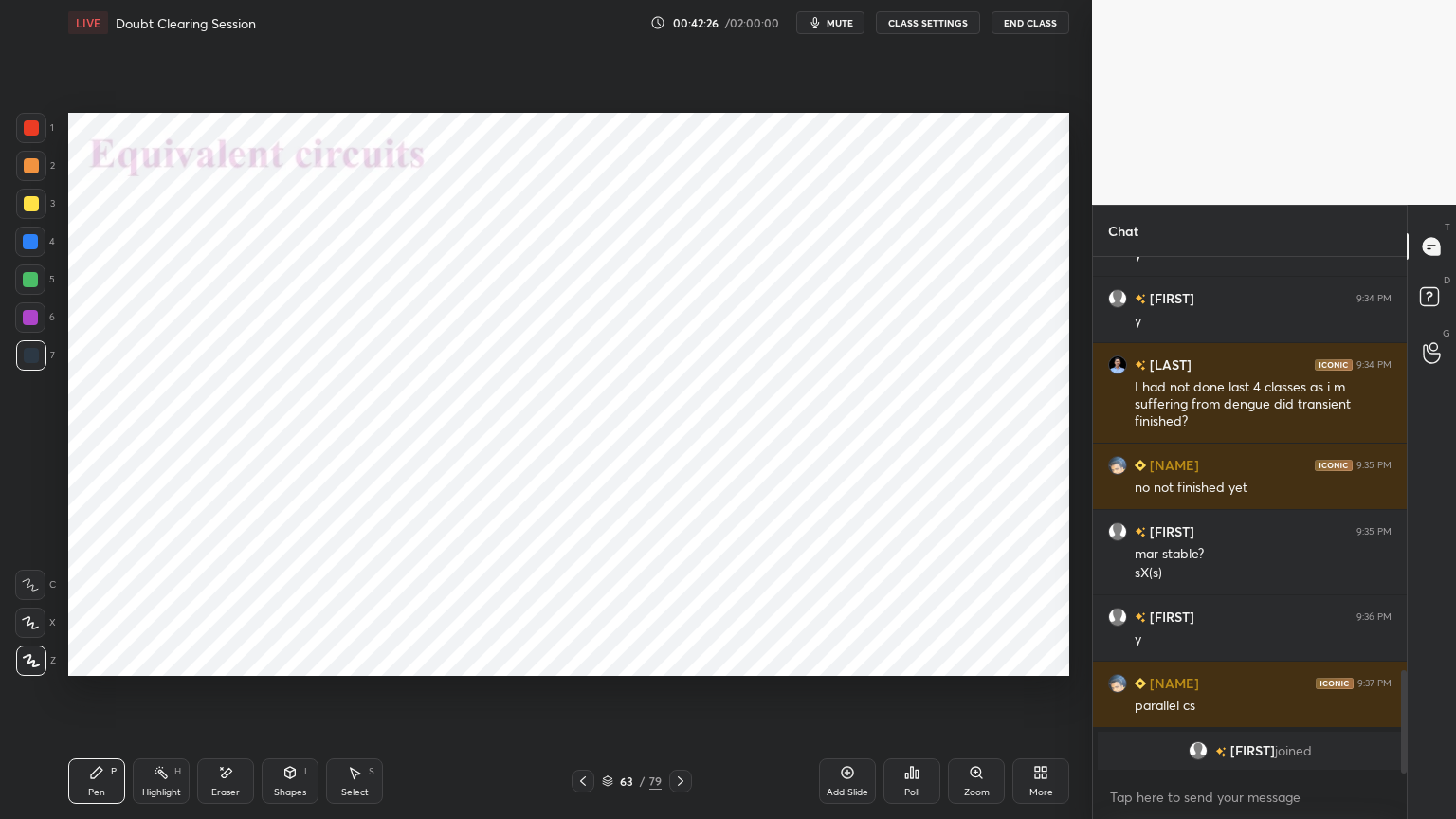 click 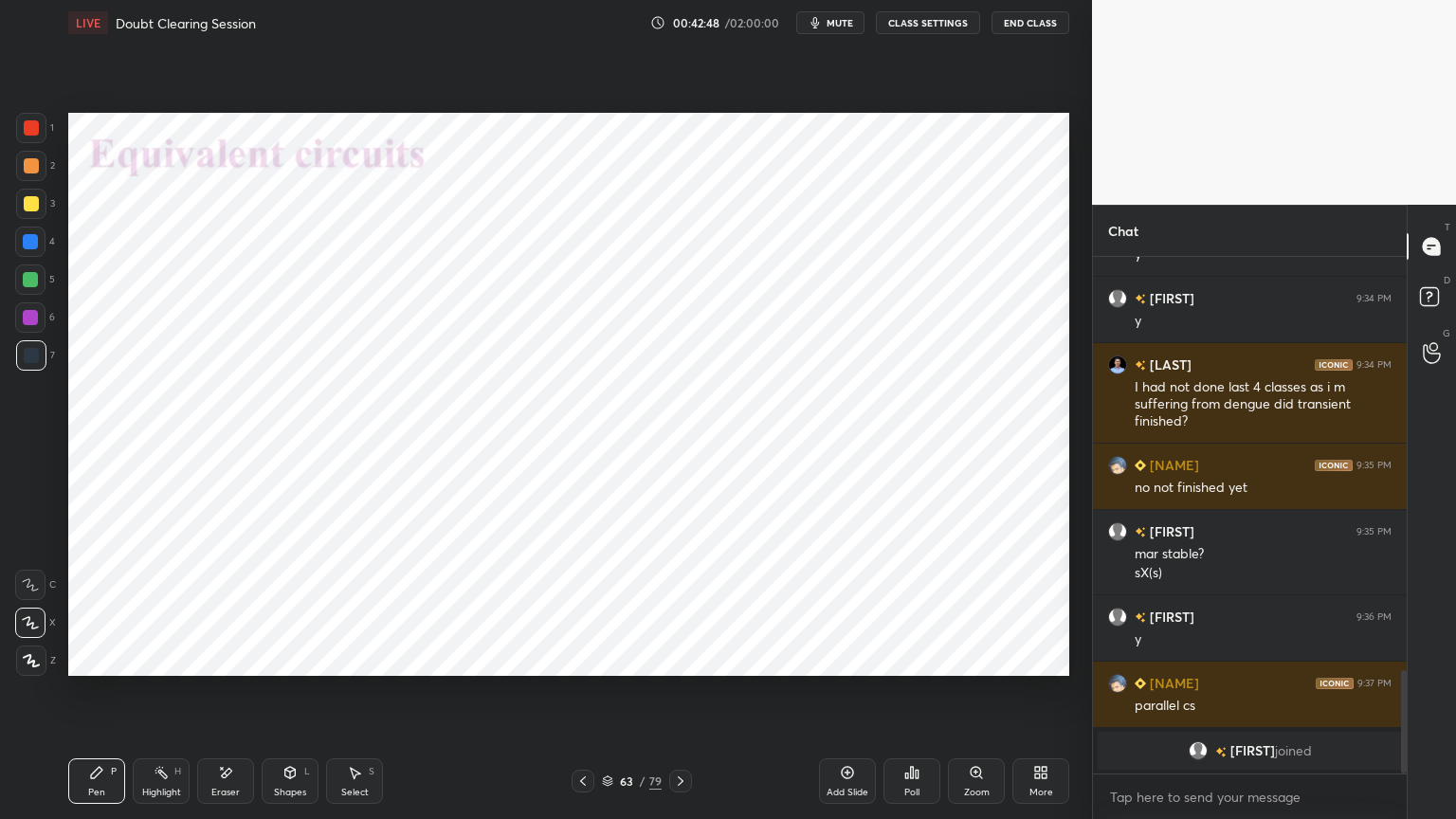 click 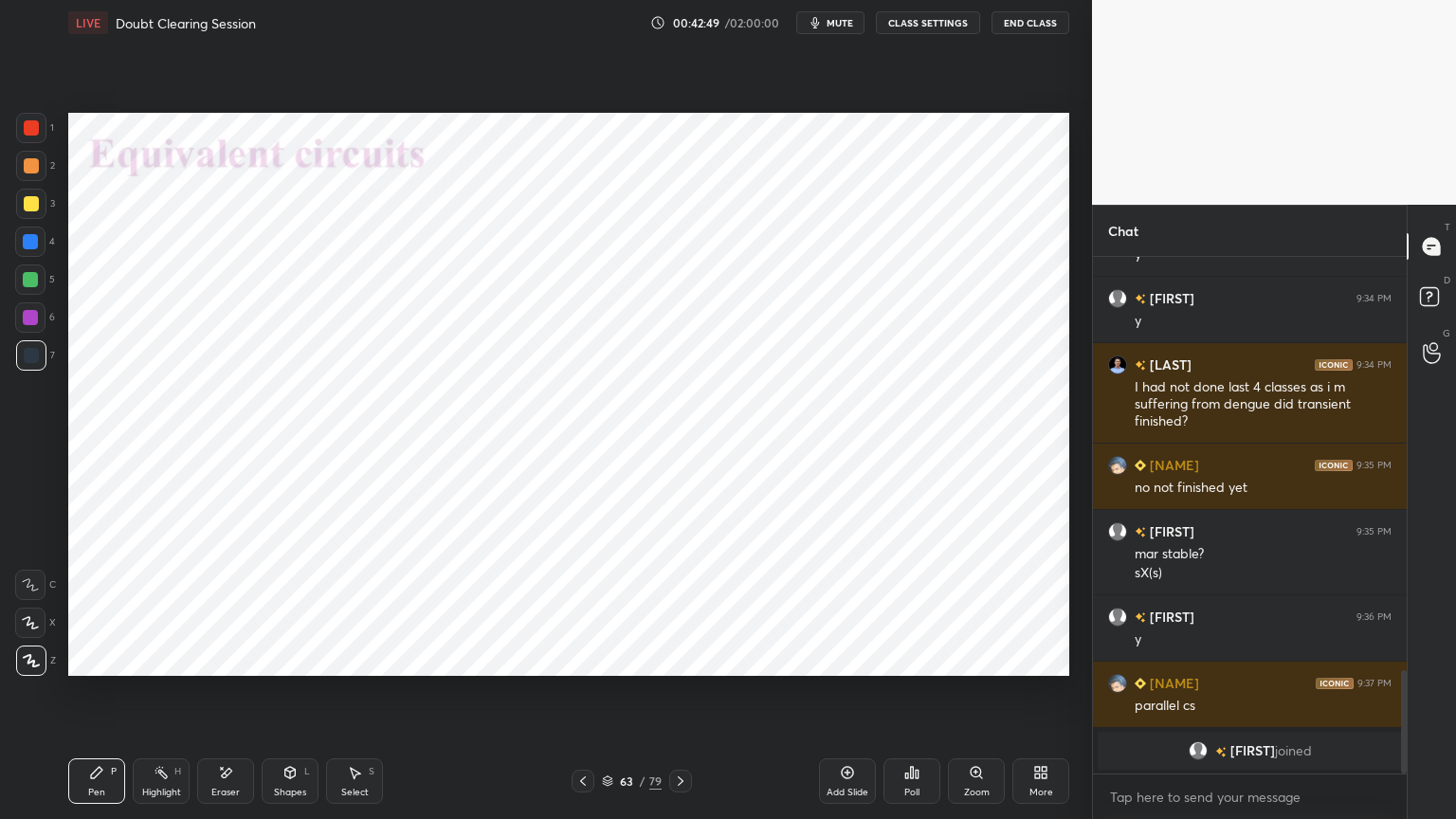 click at bounding box center (30, 318) 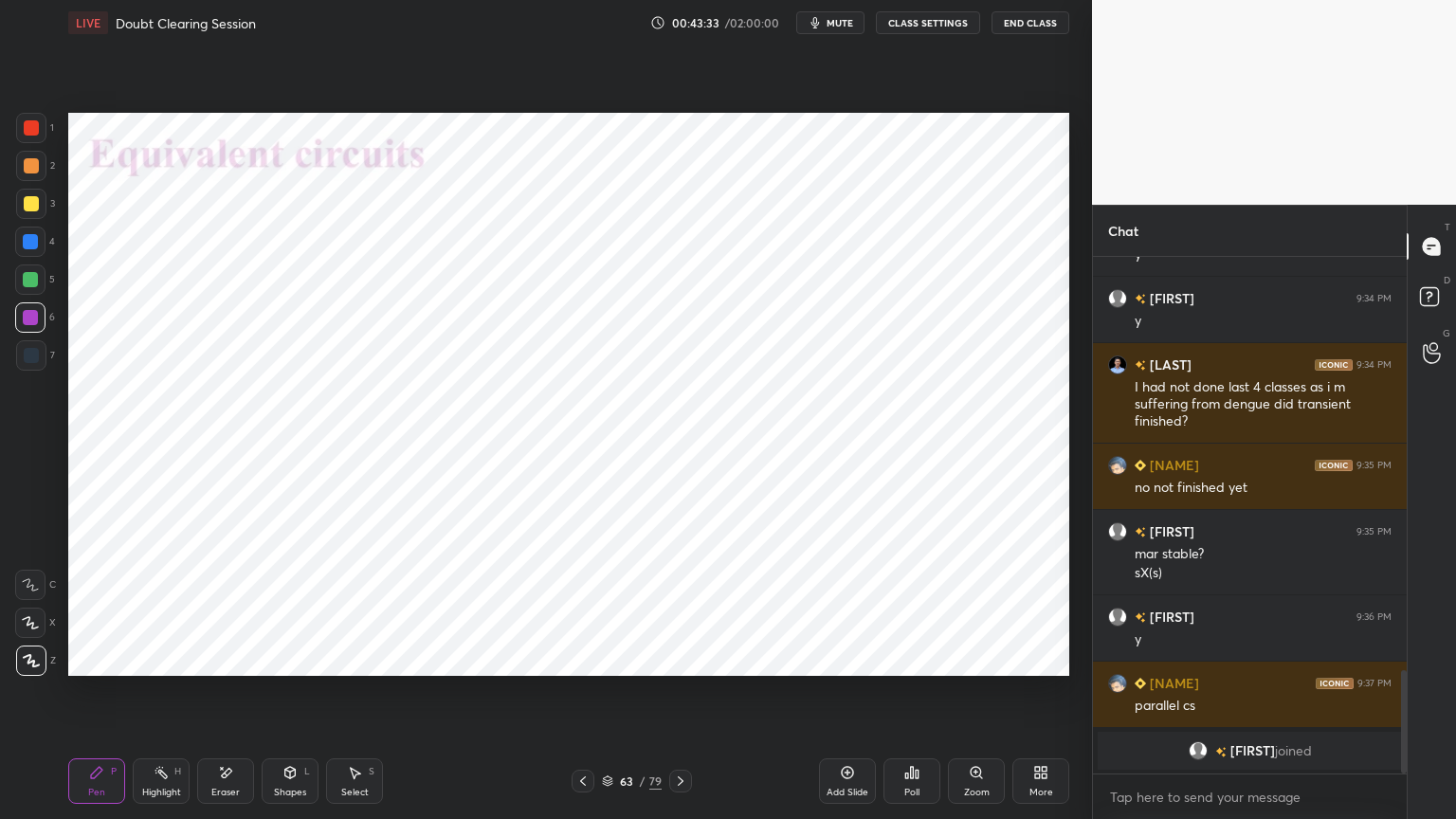 click at bounding box center [30, 242] 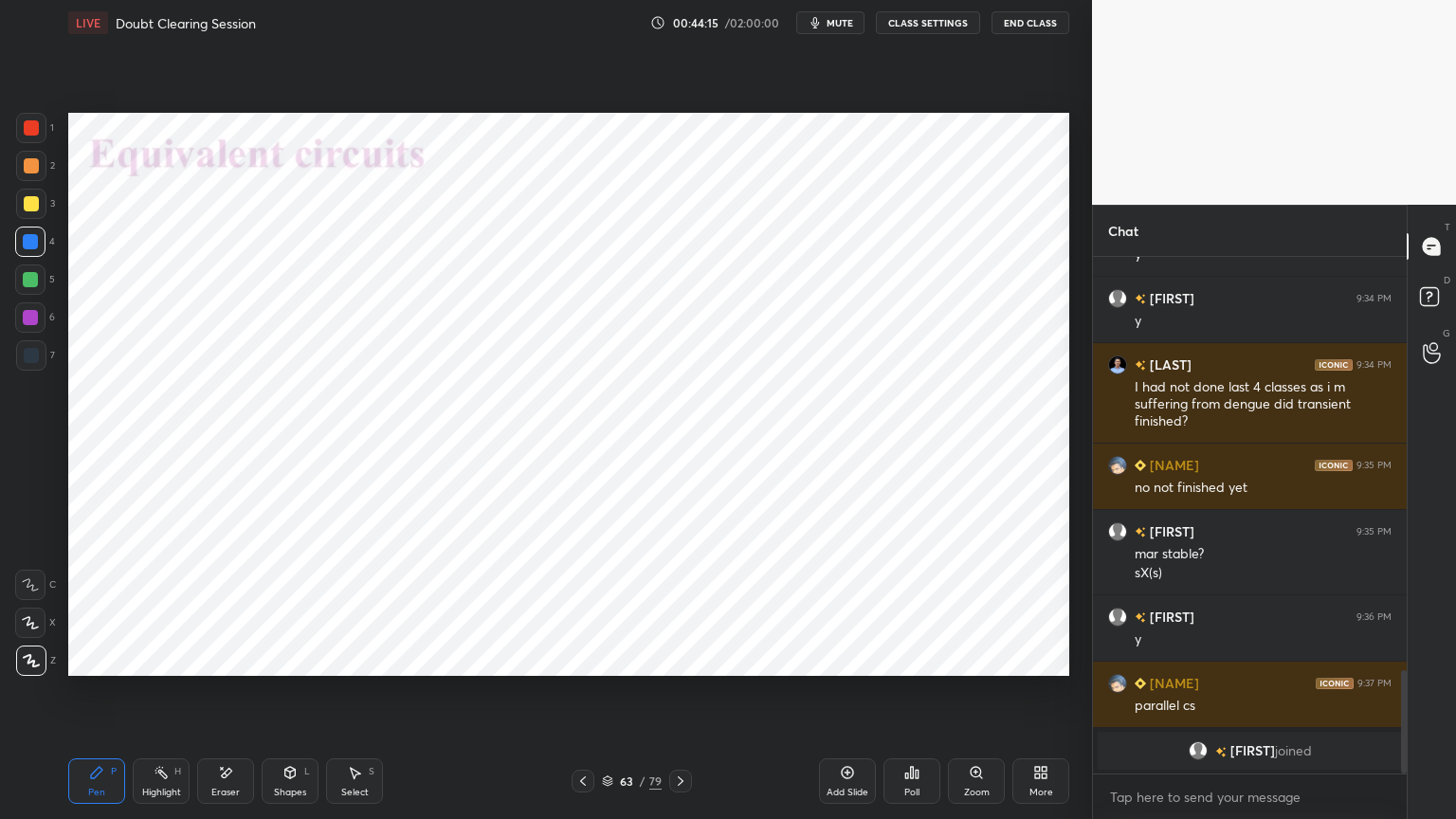 scroll, scrollTop: 1816, scrollLeft: 0, axis: vertical 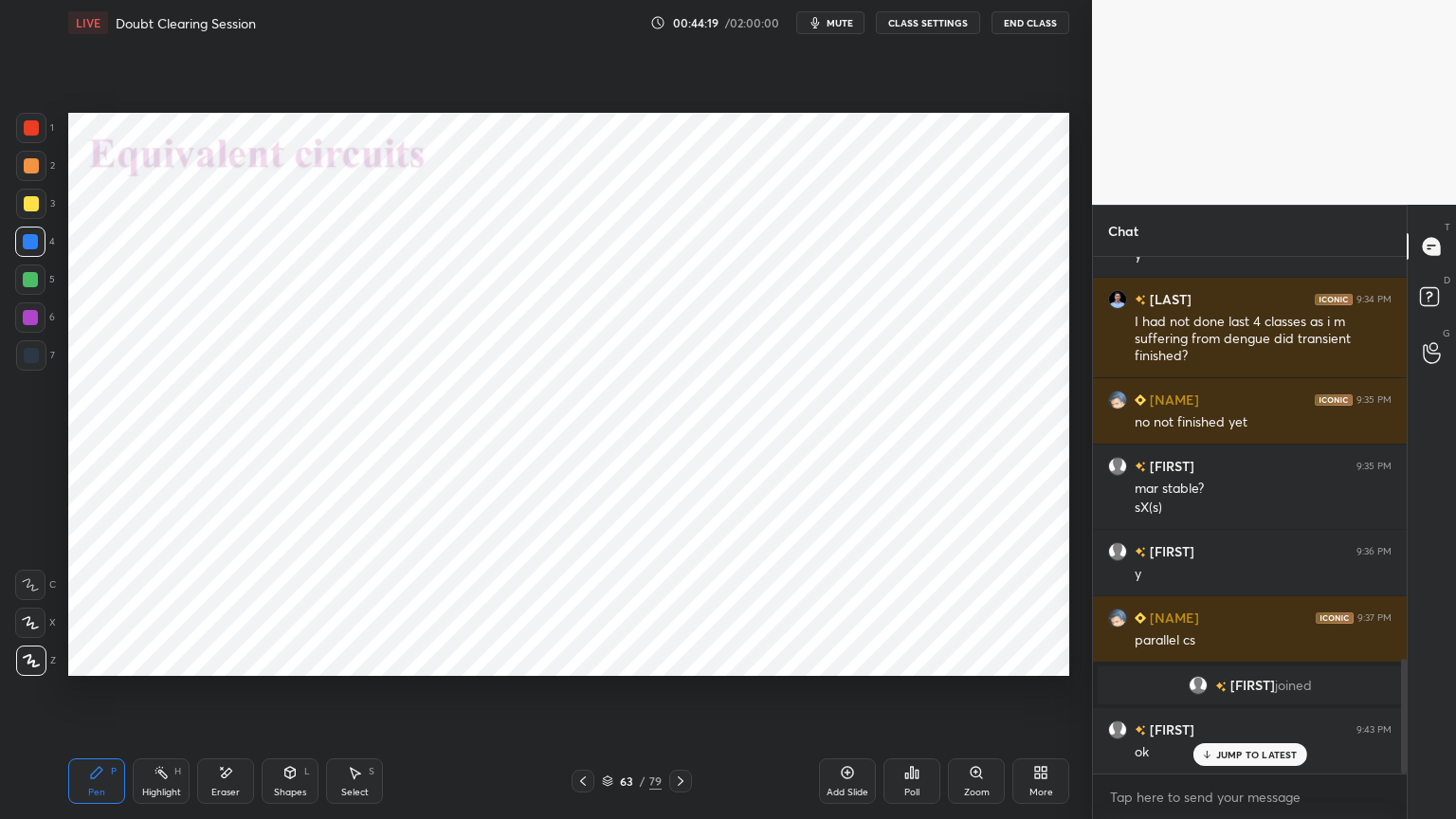 click on "JUMP TO LATEST" at bounding box center (1257, 755) 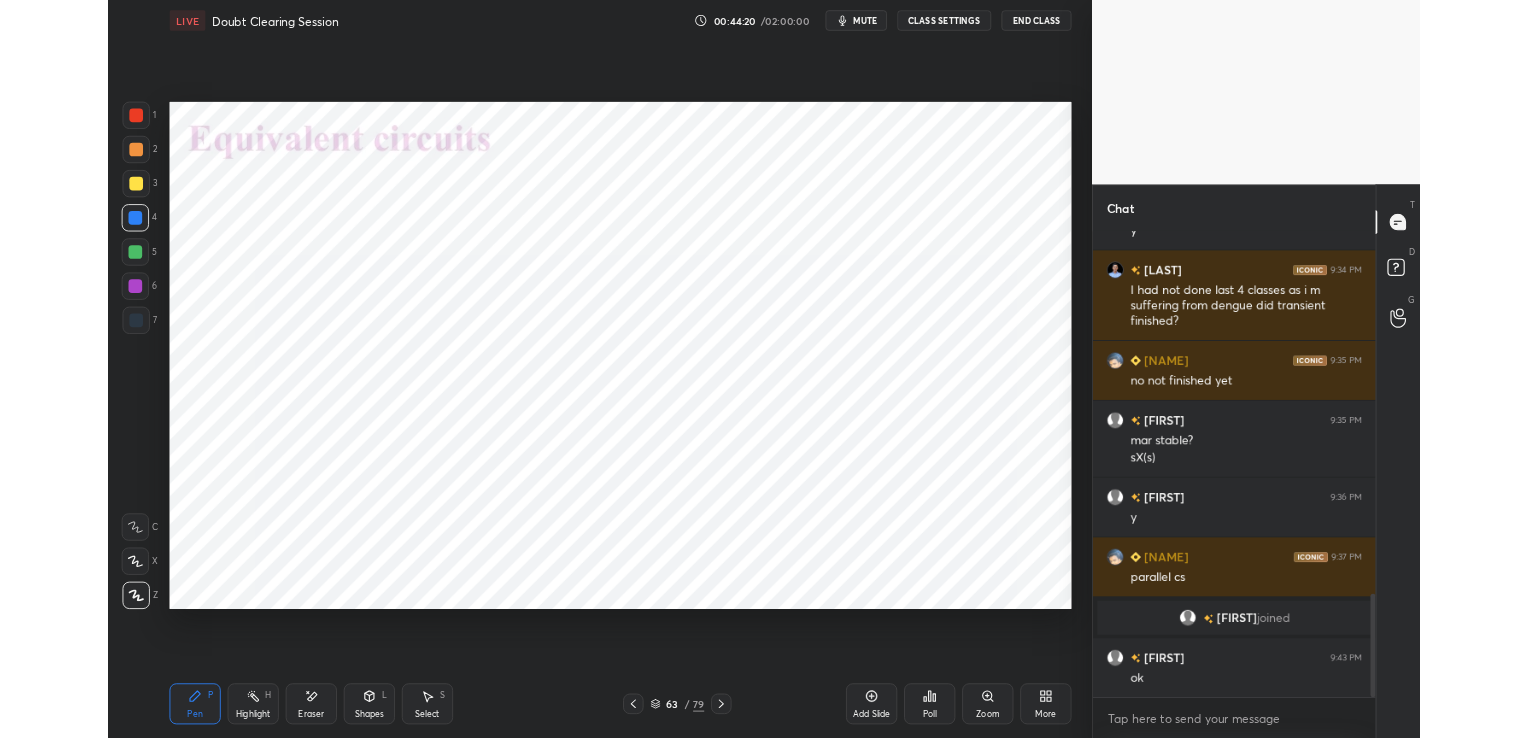 scroll, scrollTop: 1987, scrollLeft: 0, axis: vertical 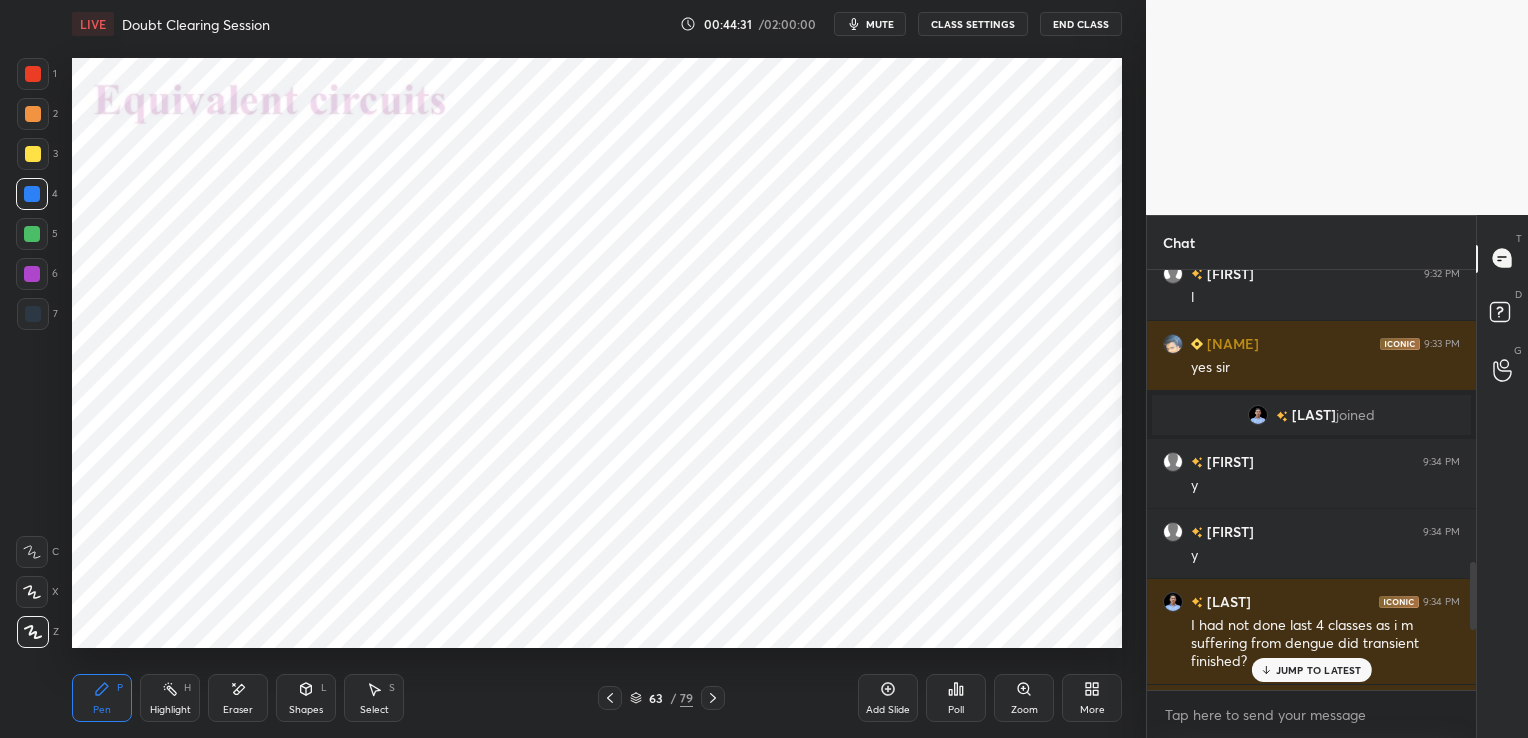 click on "JUMP TO LATEST" at bounding box center [1319, 670] 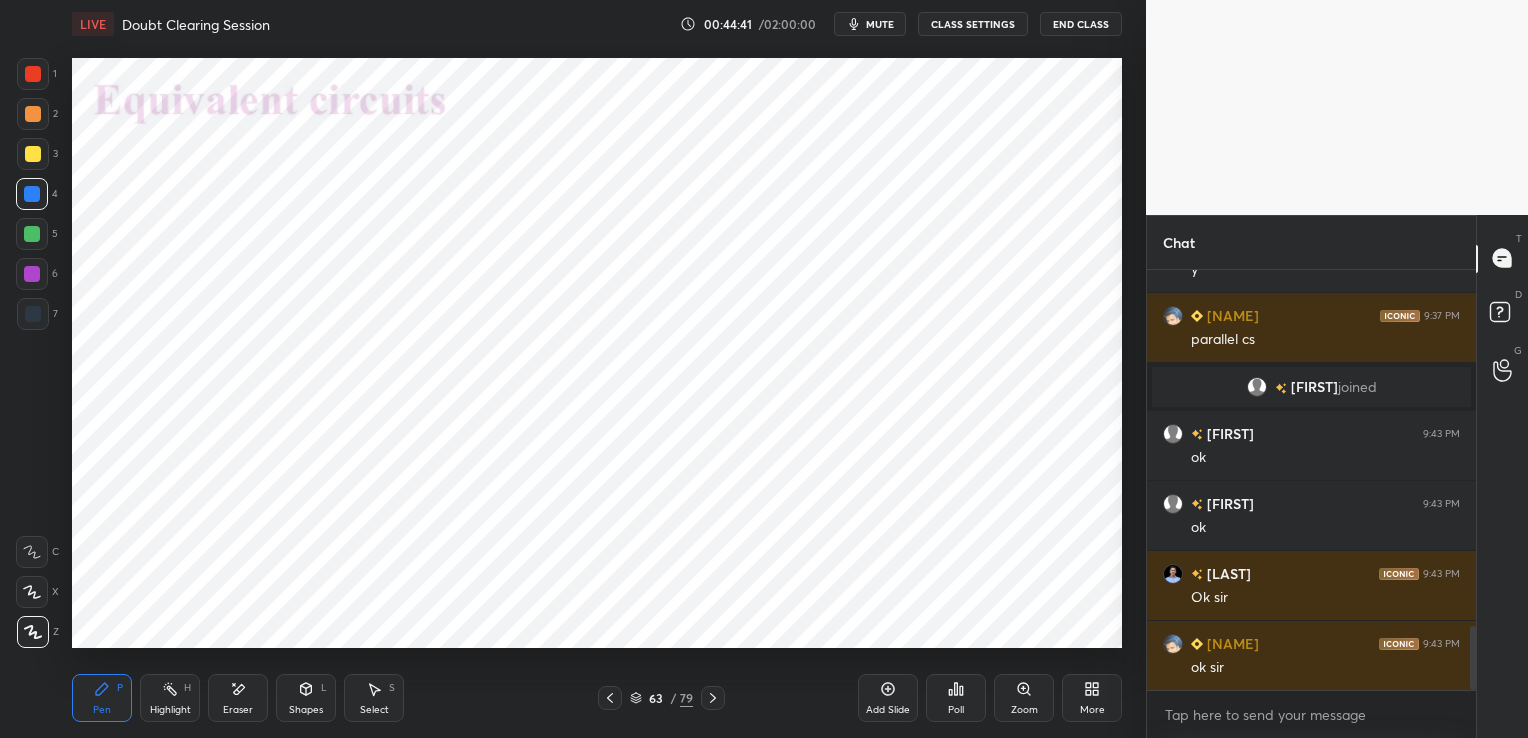 scroll, scrollTop: 2420, scrollLeft: 0, axis: vertical 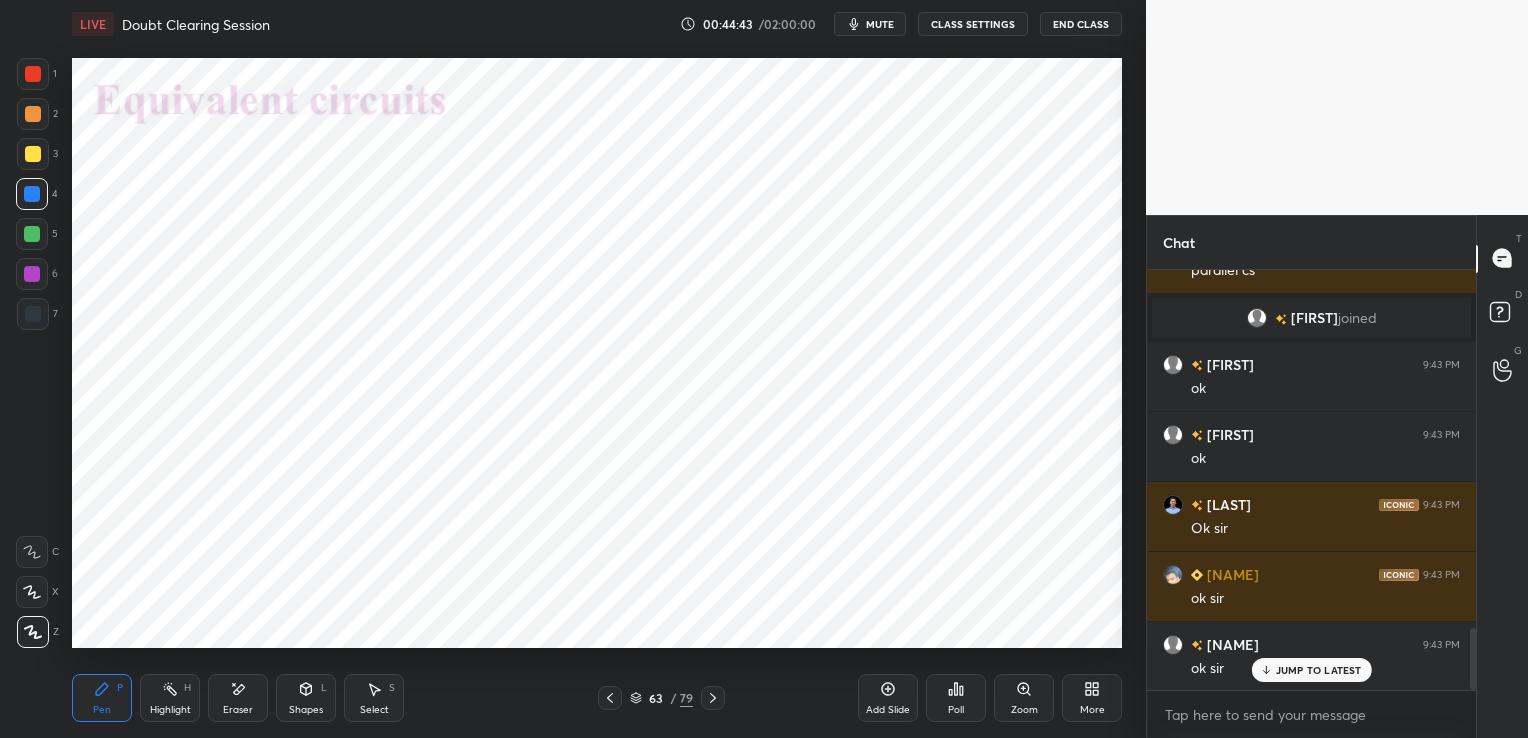 click on "JUMP TO LATEST" at bounding box center [1319, 670] 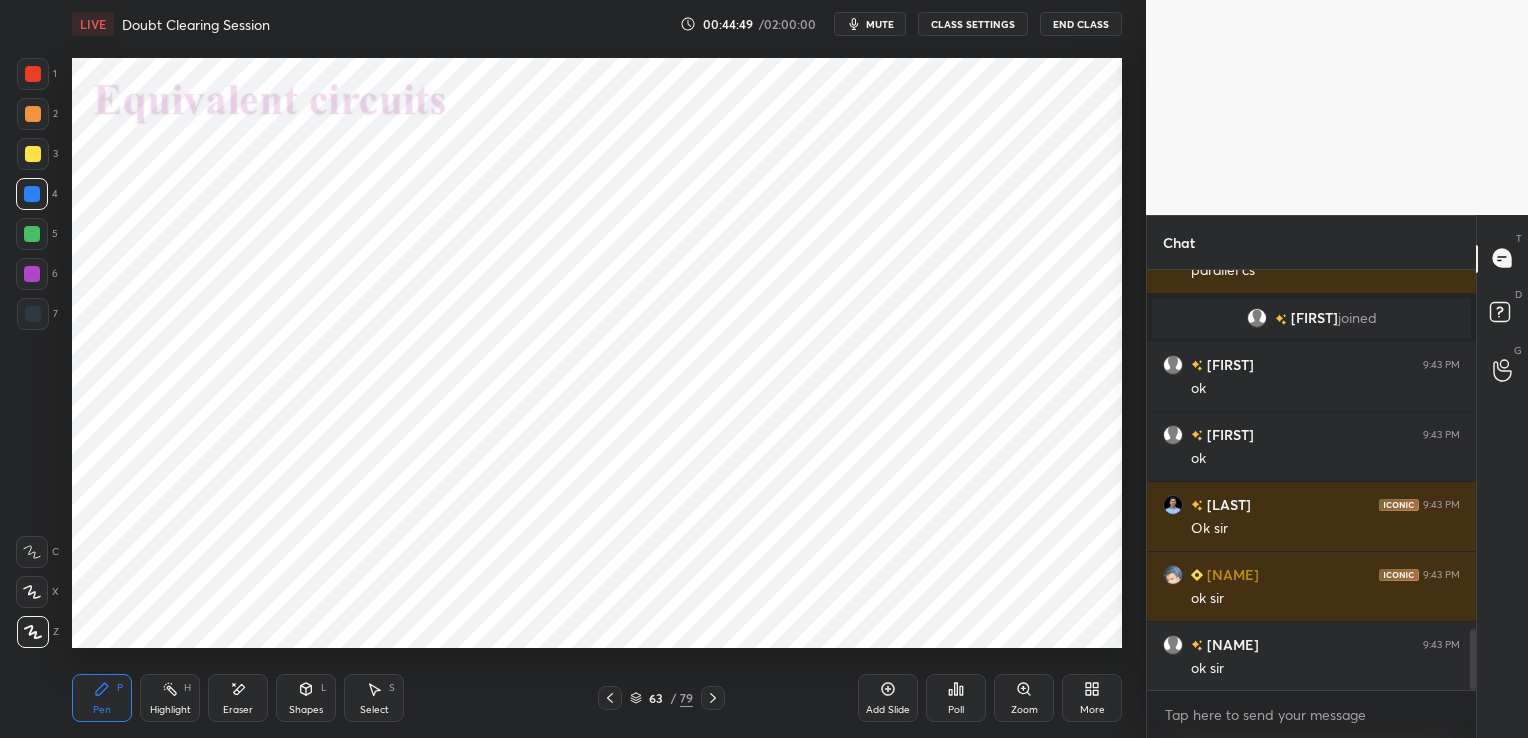 scroll, scrollTop: 2491, scrollLeft: 0, axis: vertical 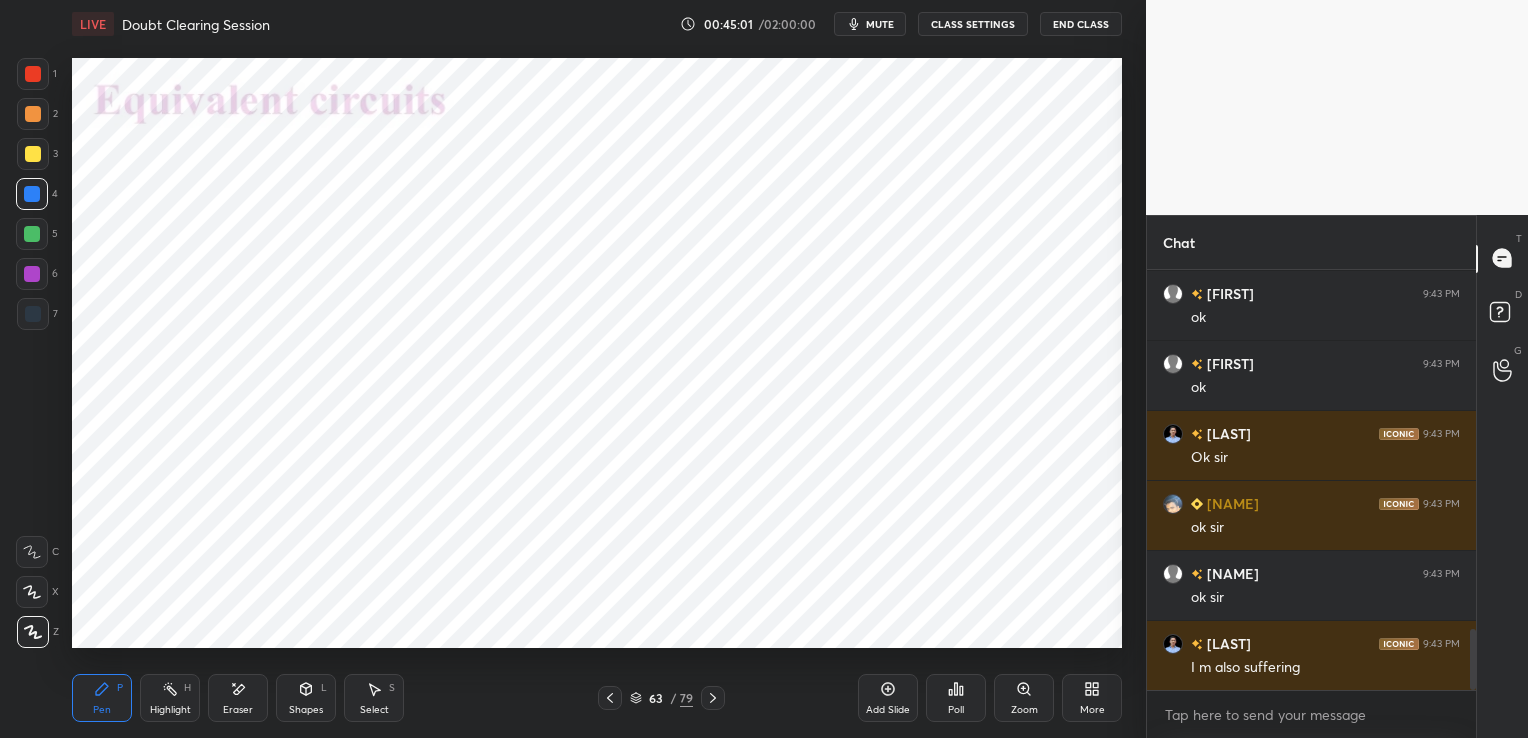click on "End Class" at bounding box center [1081, 24] 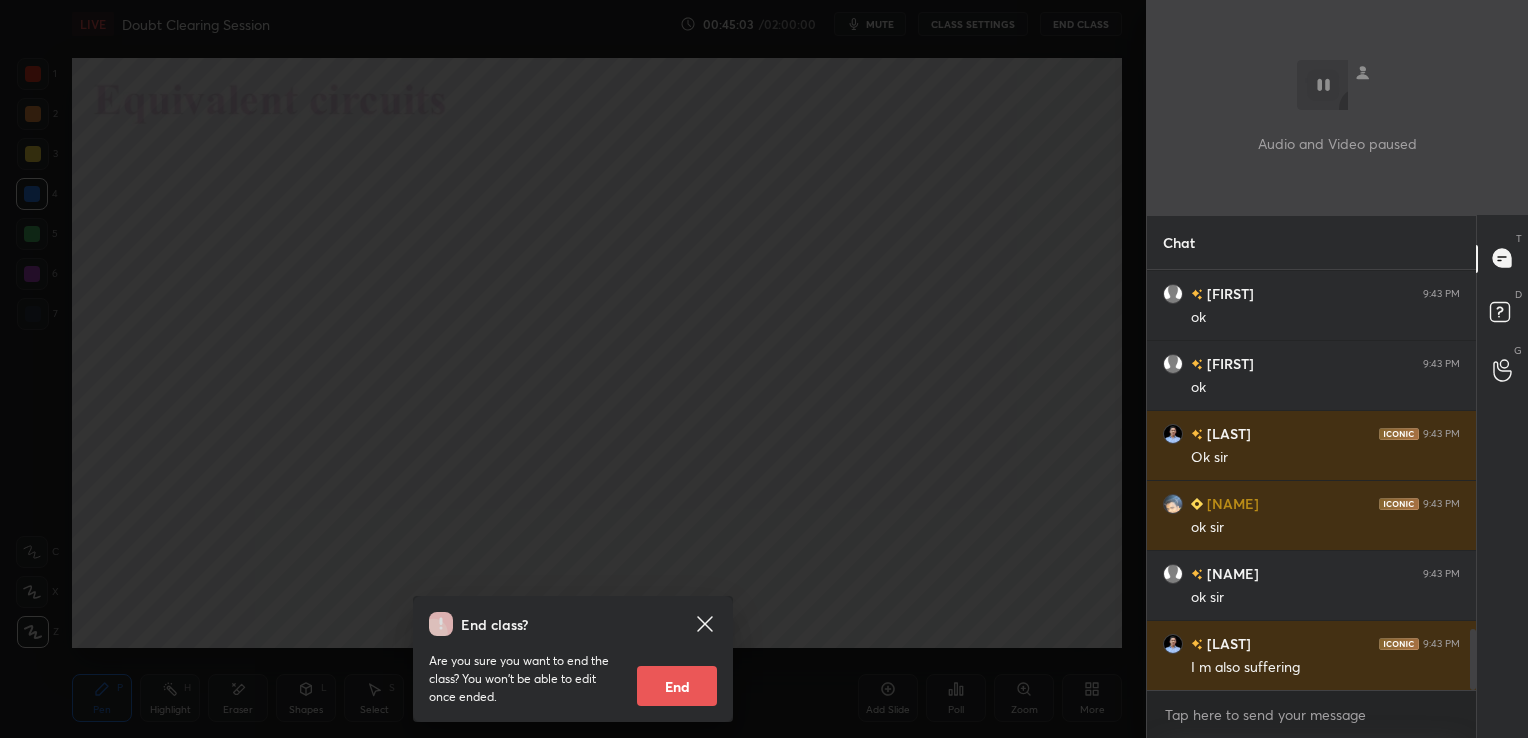 click on "End" at bounding box center (677, 686) 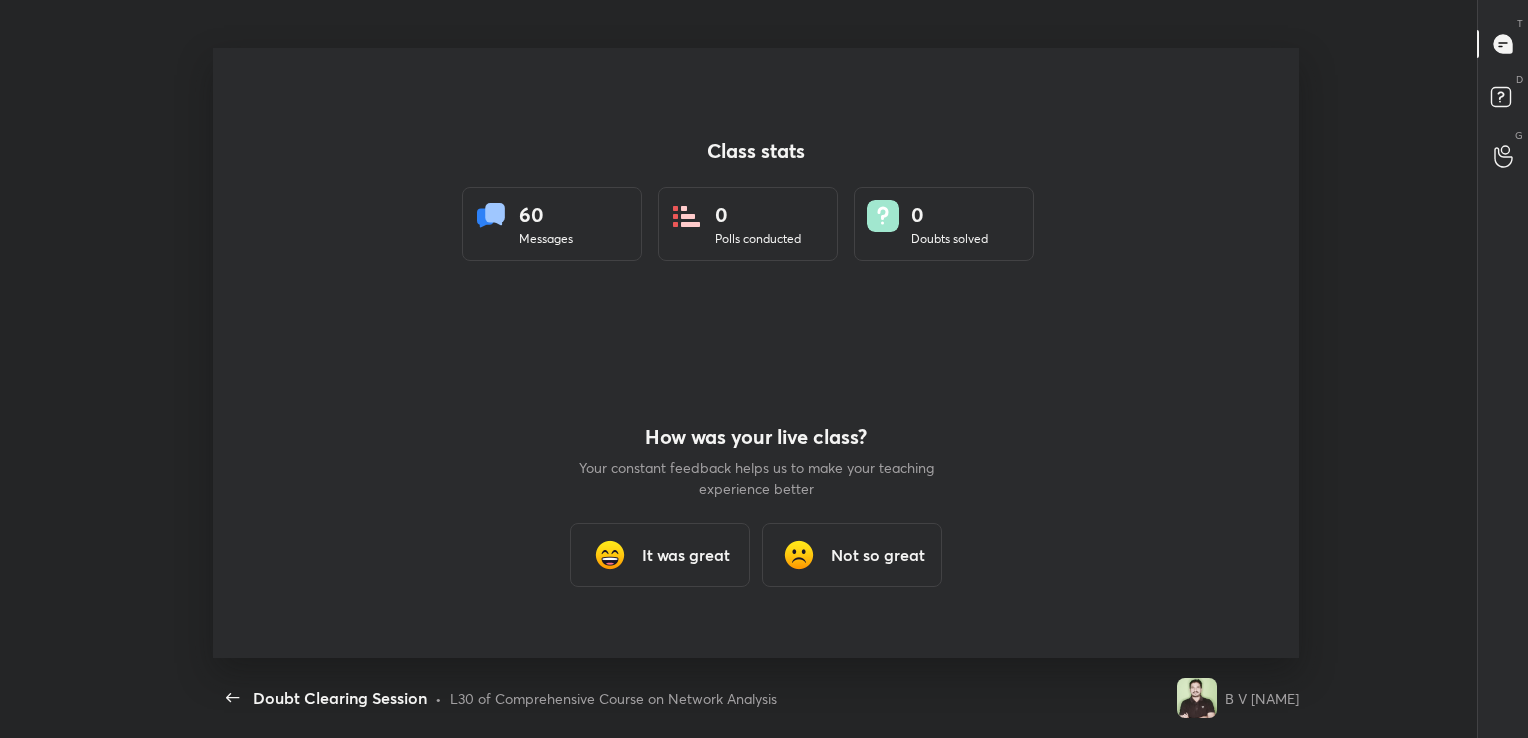 scroll, scrollTop: 6, scrollLeft: 0, axis: vertical 